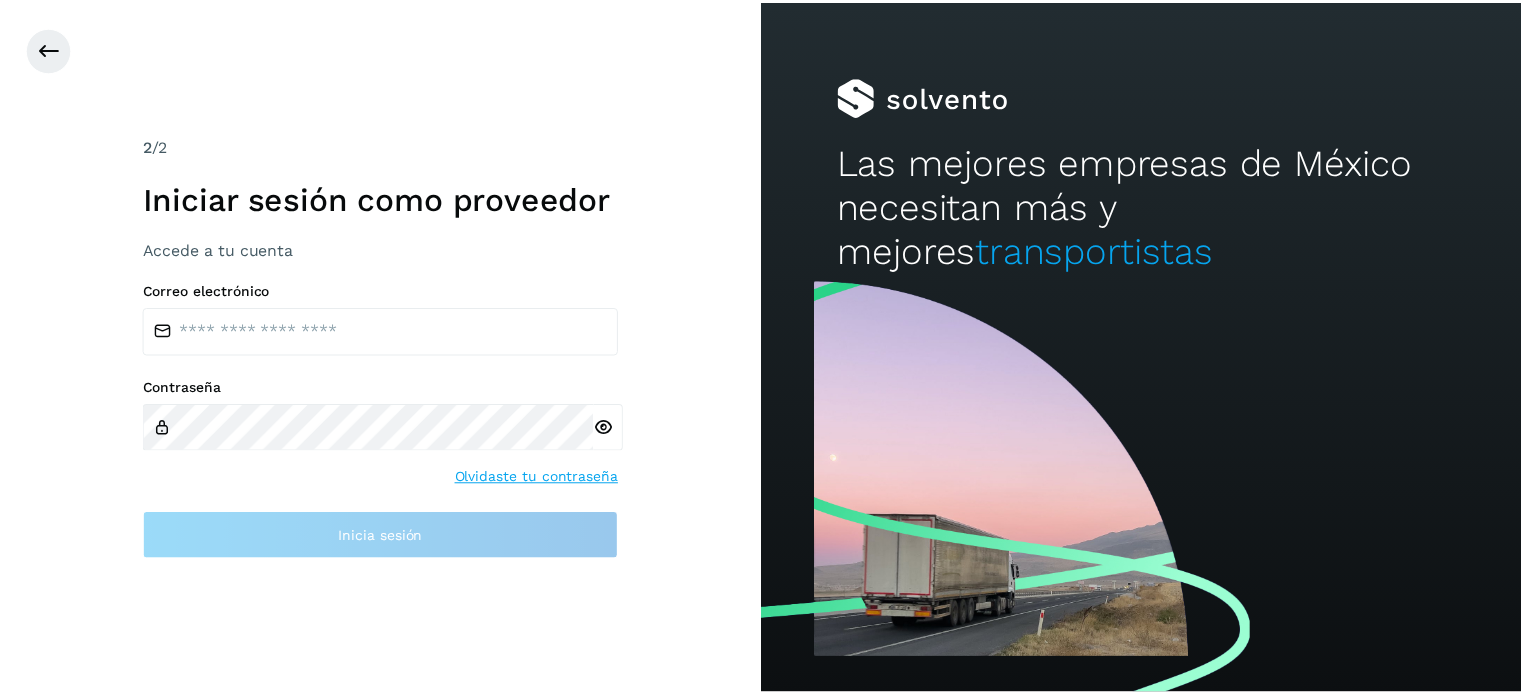 scroll, scrollTop: 0, scrollLeft: 0, axis: both 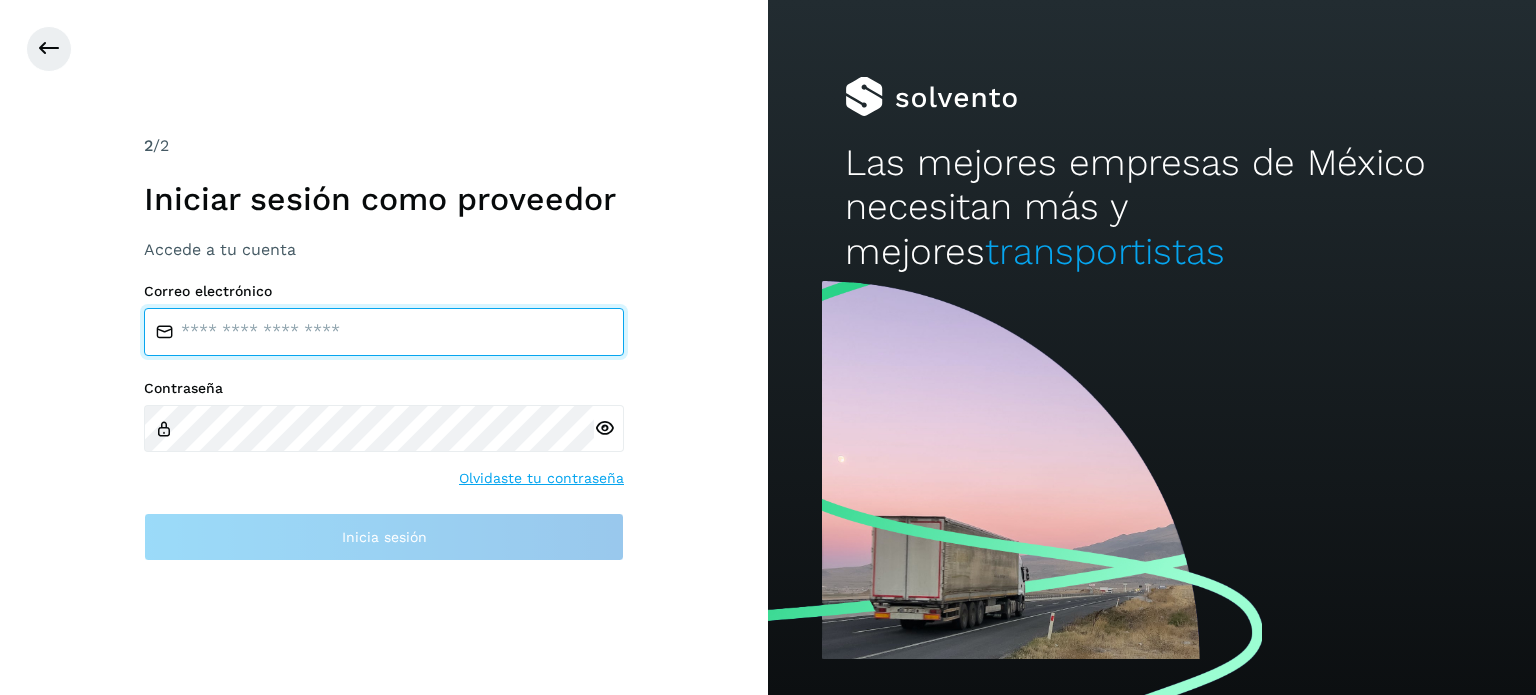 click at bounding box center [384, 332] 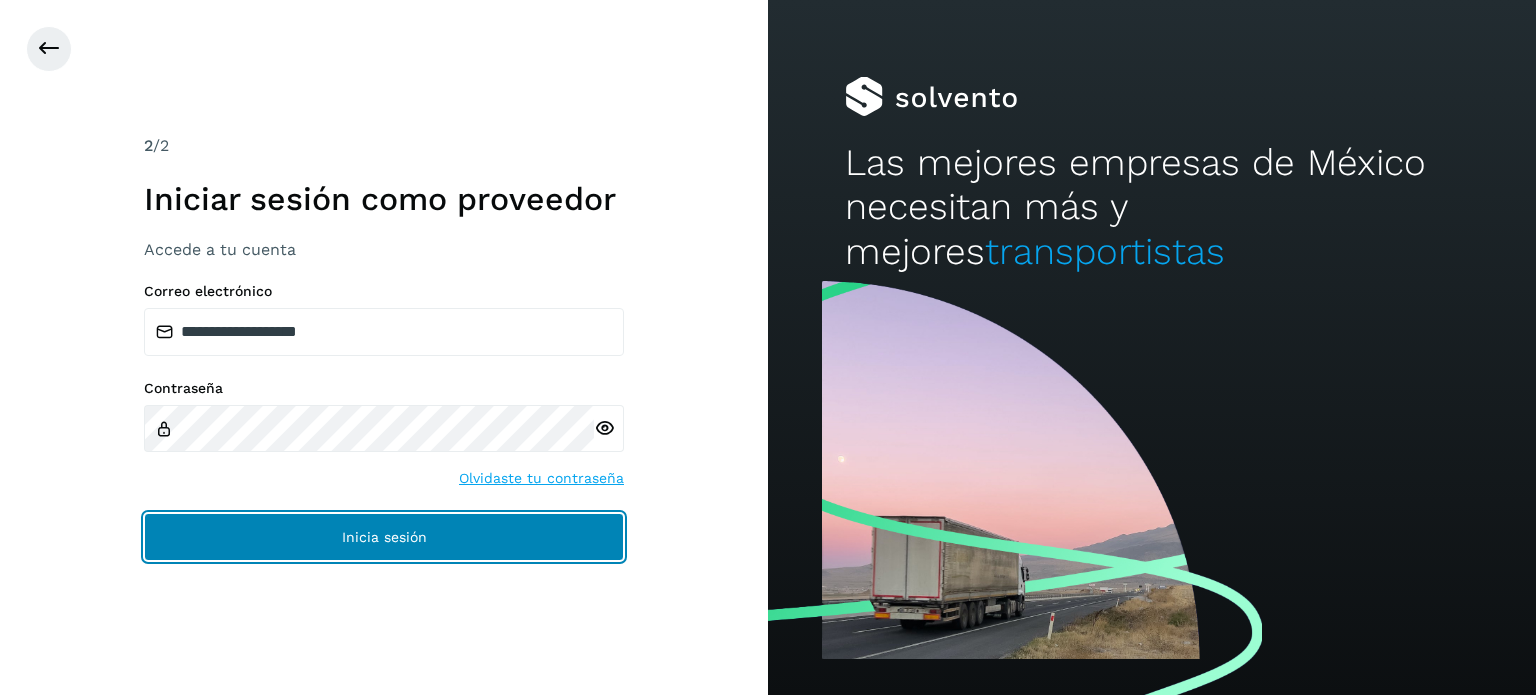 click on "Inicia sesión" at bounding box center [384, 537] 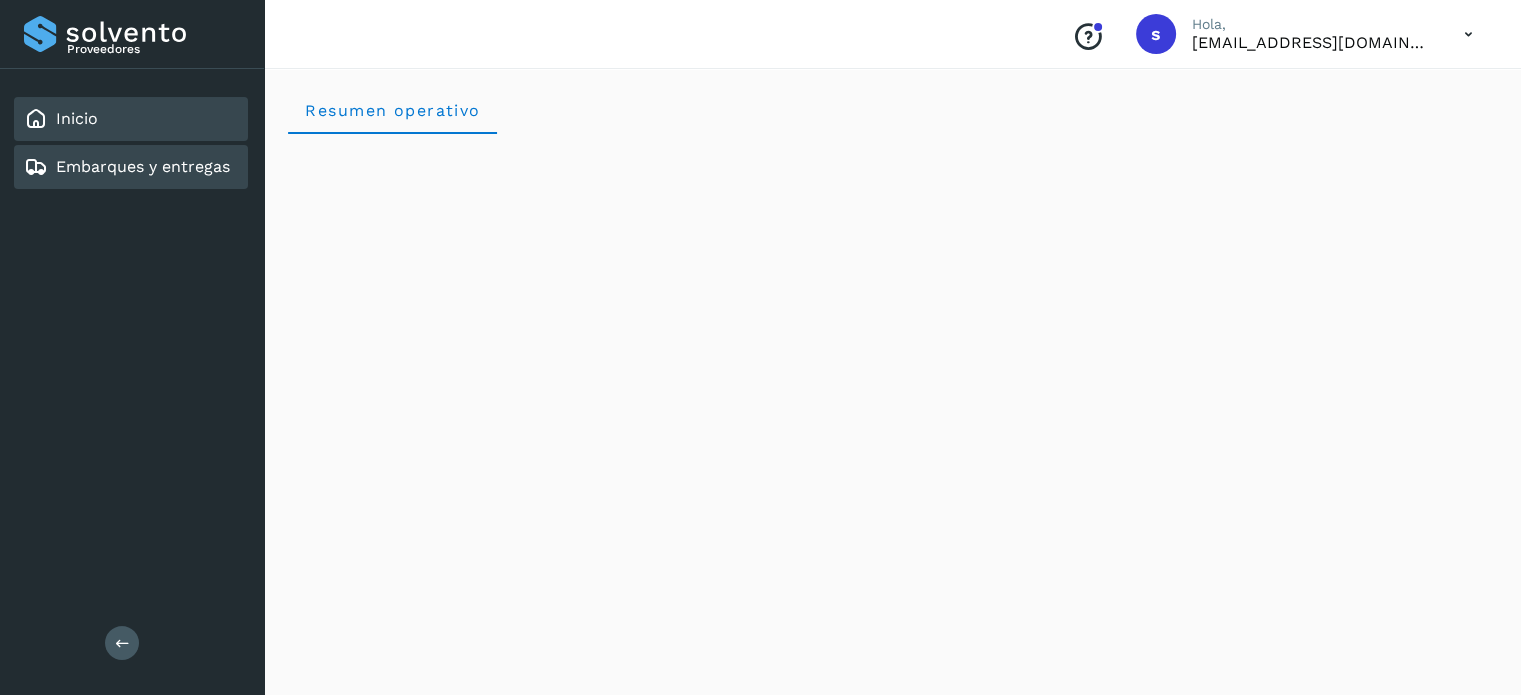 click on "Embarques y entregas" at bounding box center [143, 166] 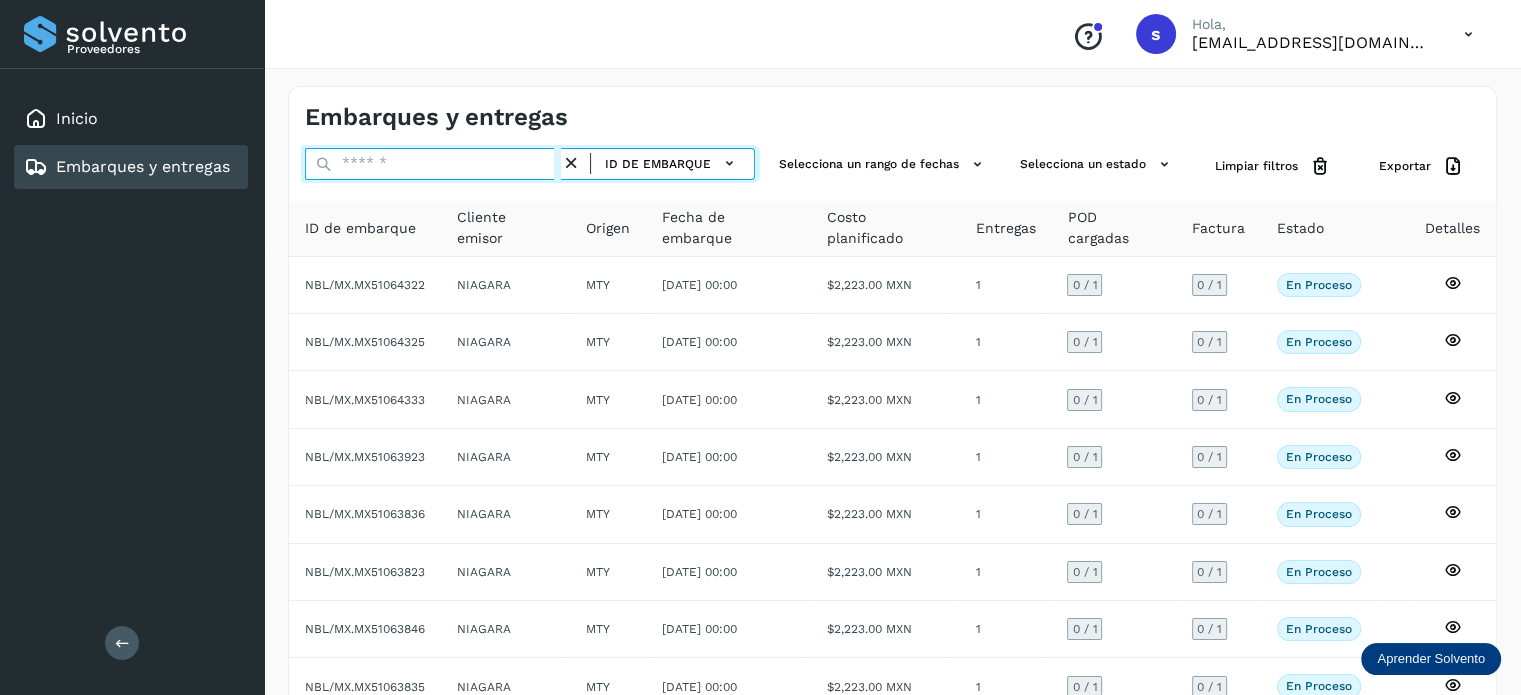 click at bounding box center [433, 164] 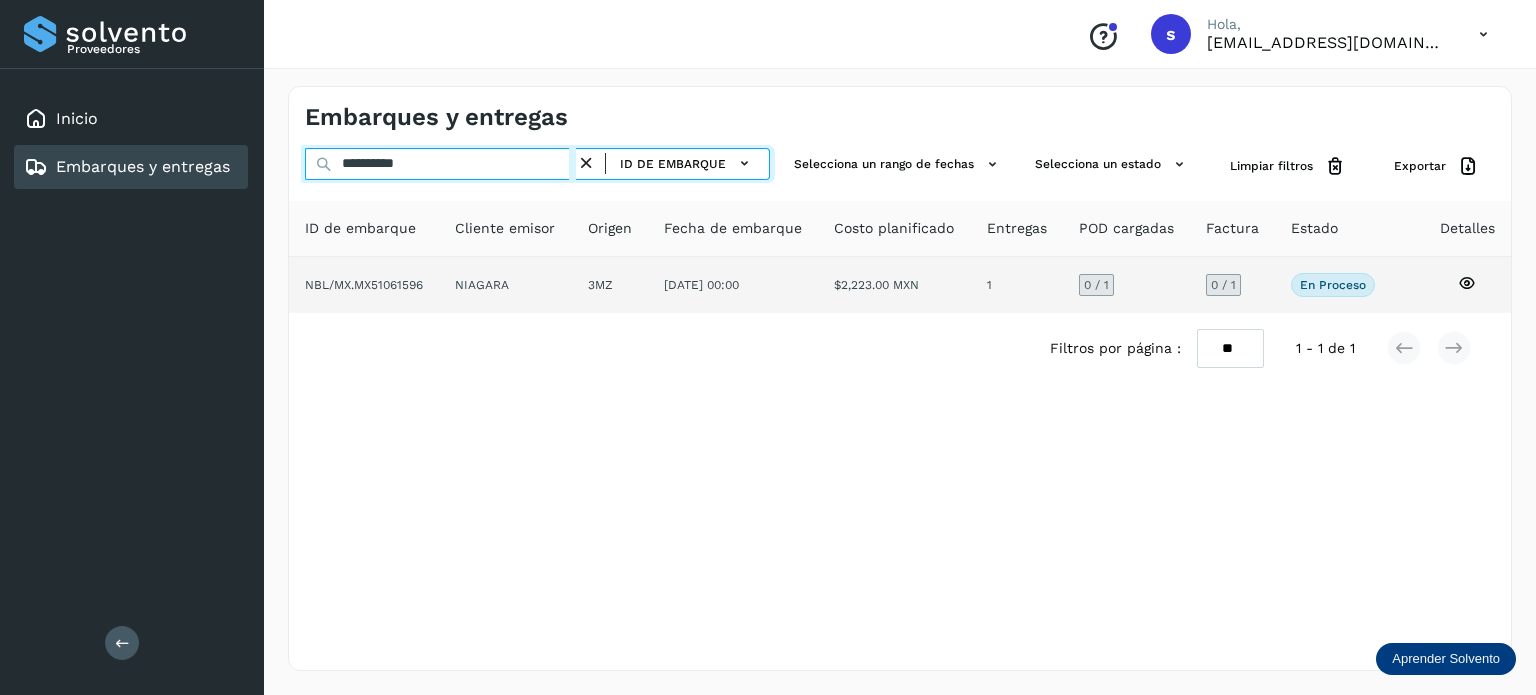type on "**********" 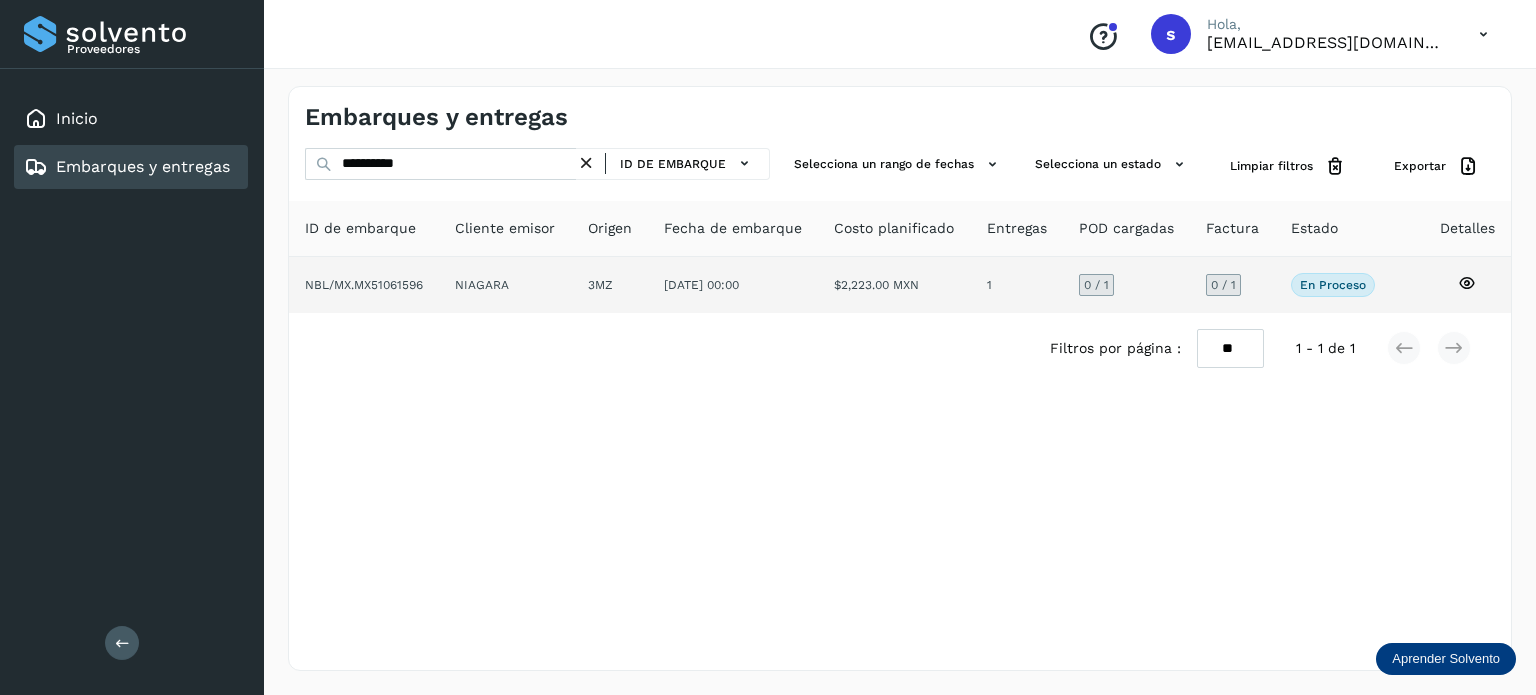 click on "3MZ" 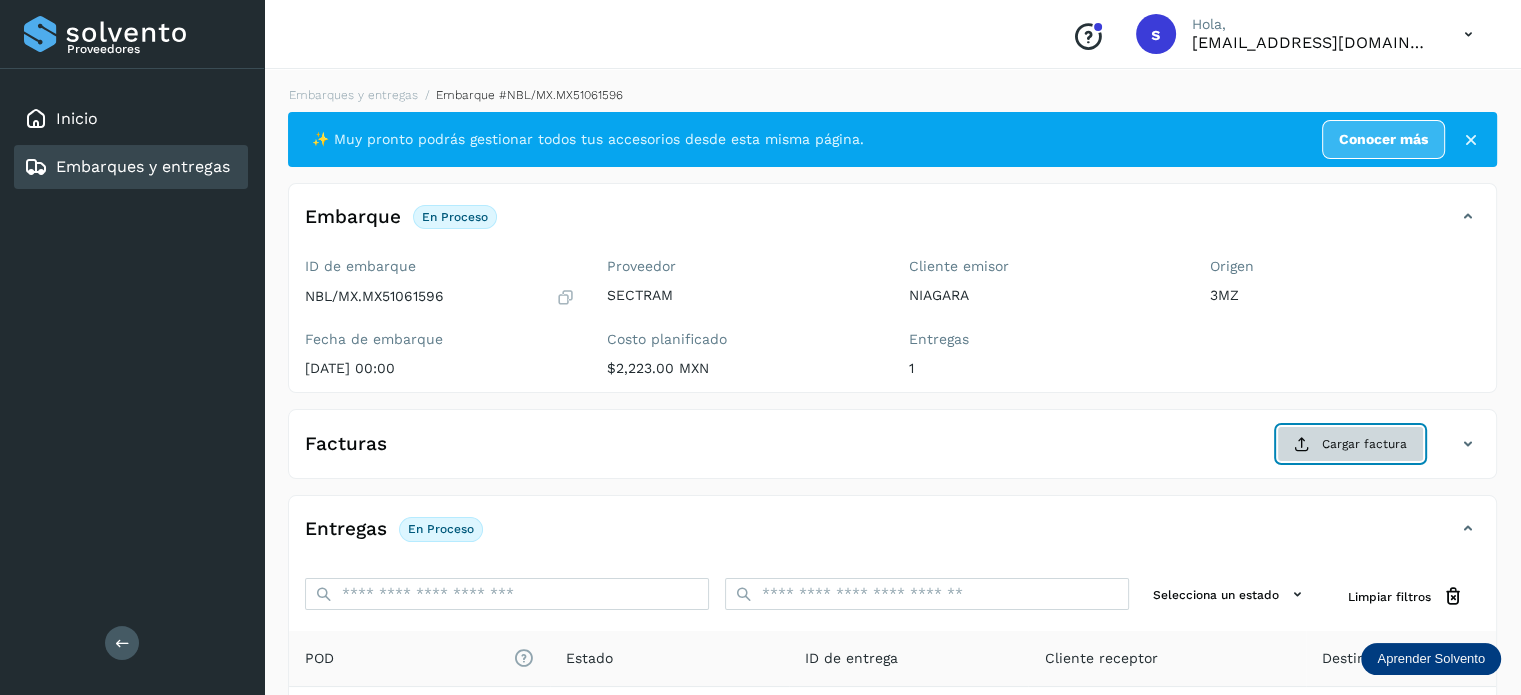 click on "Cargar factura" 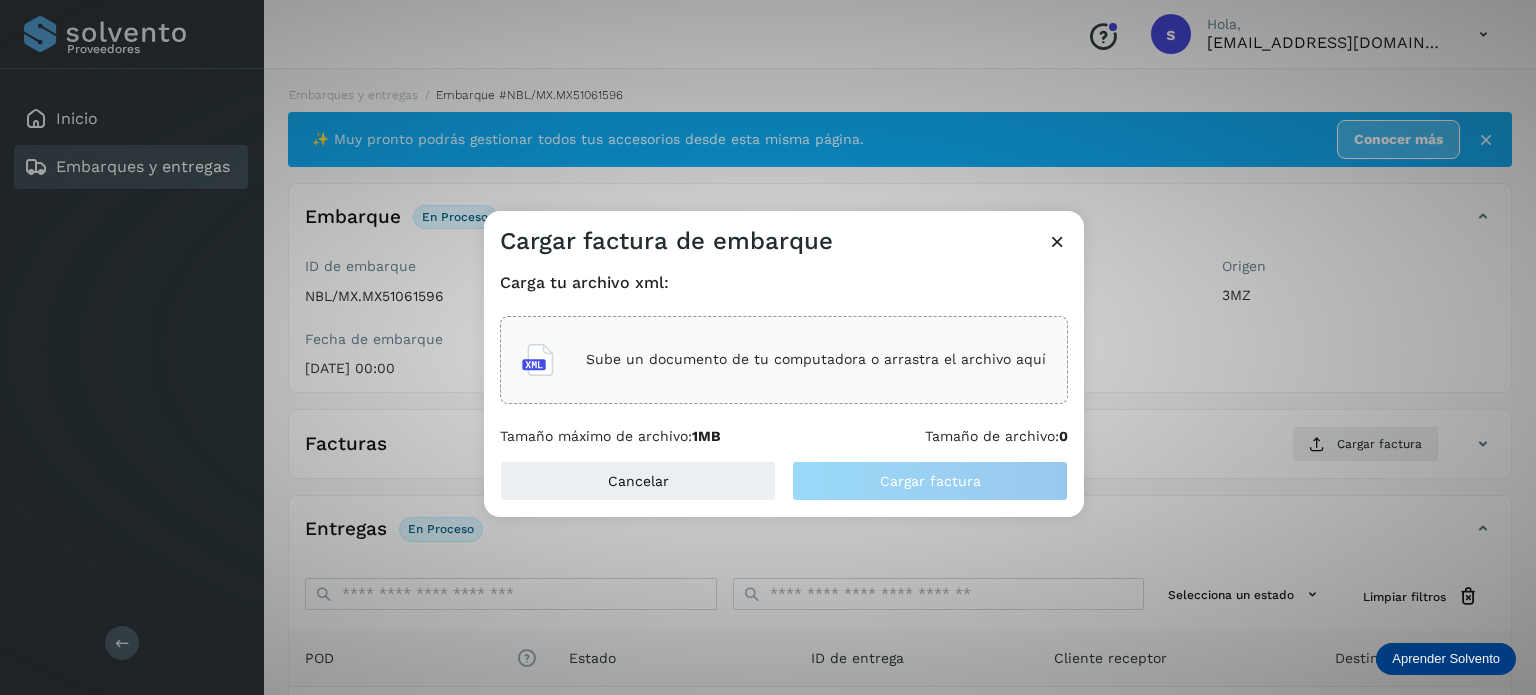 click on "Sube un documento de tu computadora o arrastra el archivo aquí" 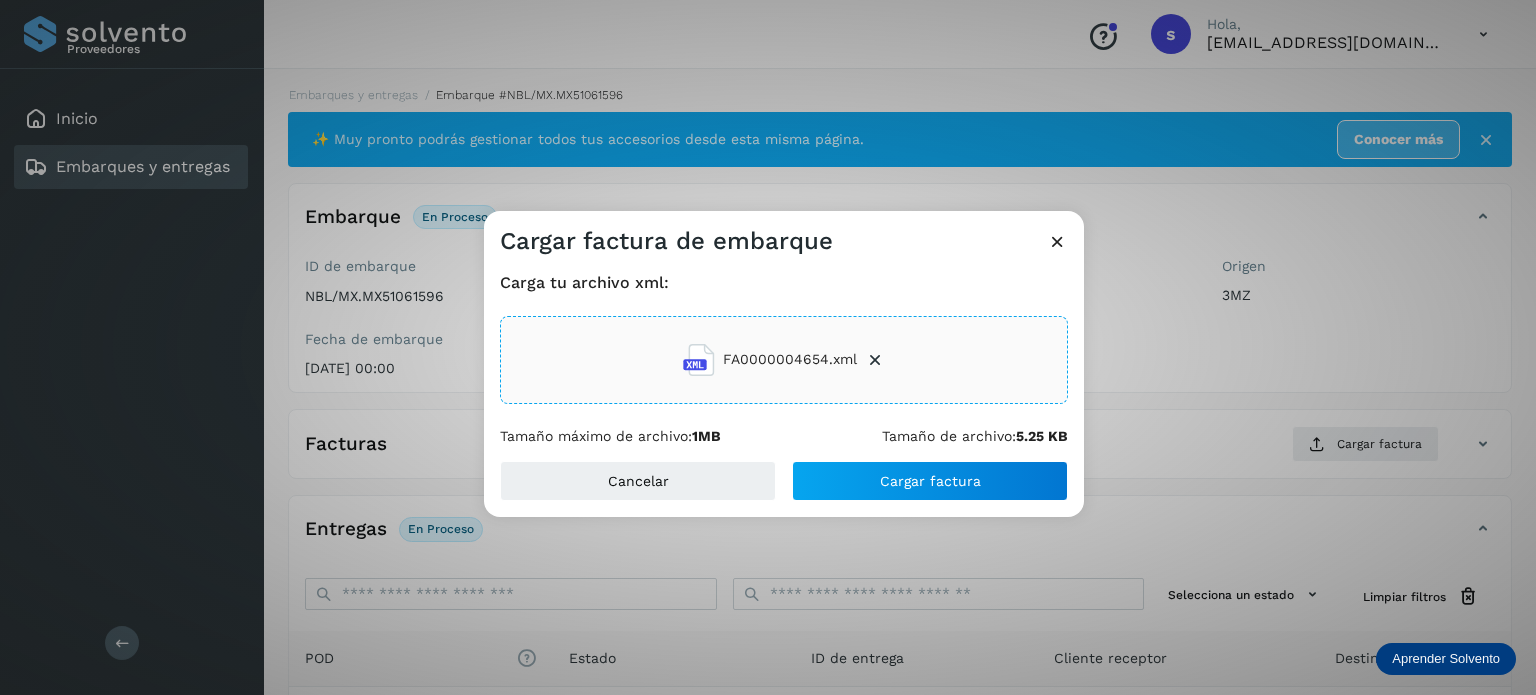 click on "Cancelar Cargar factura" at bounding box center [784, 489] 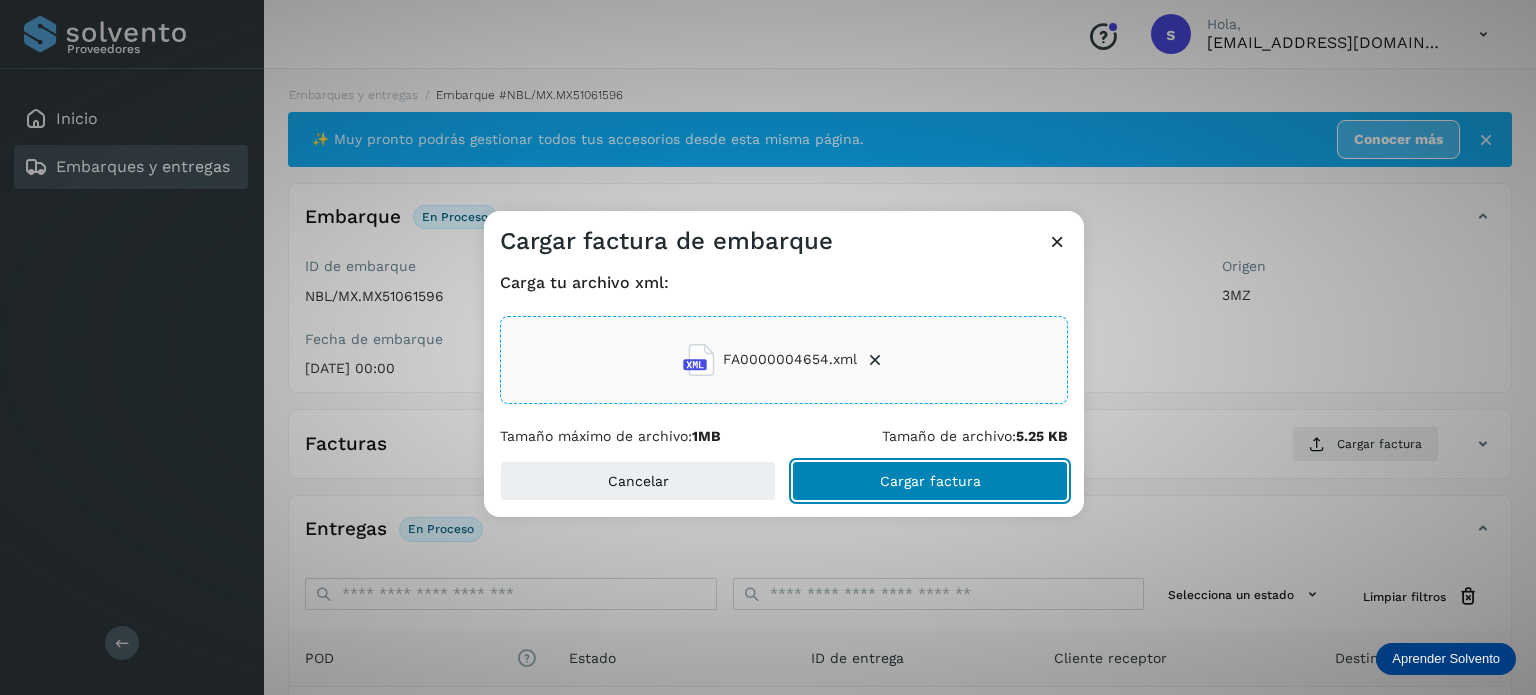 click on "Cargar factura" 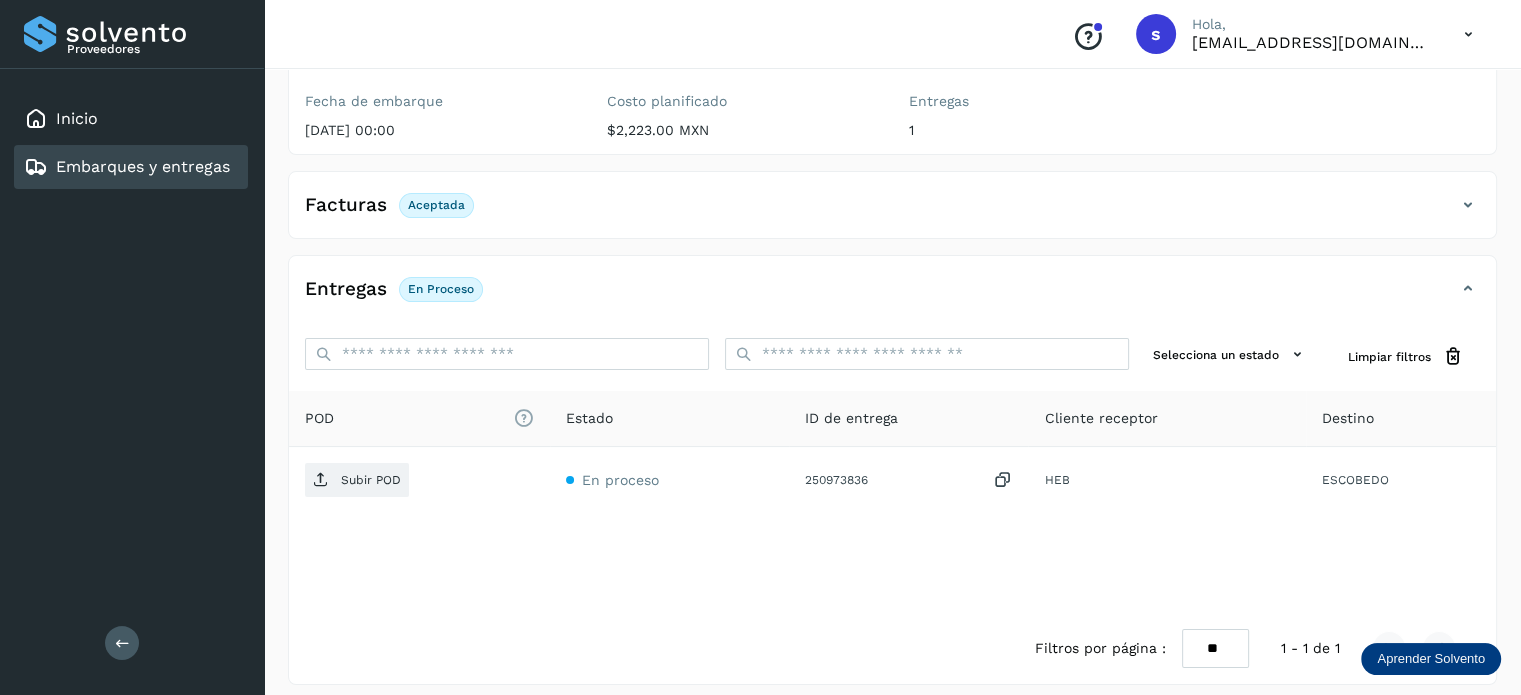 scroll, scrollTop: 250, scrollLeft: 0, axis: vertical 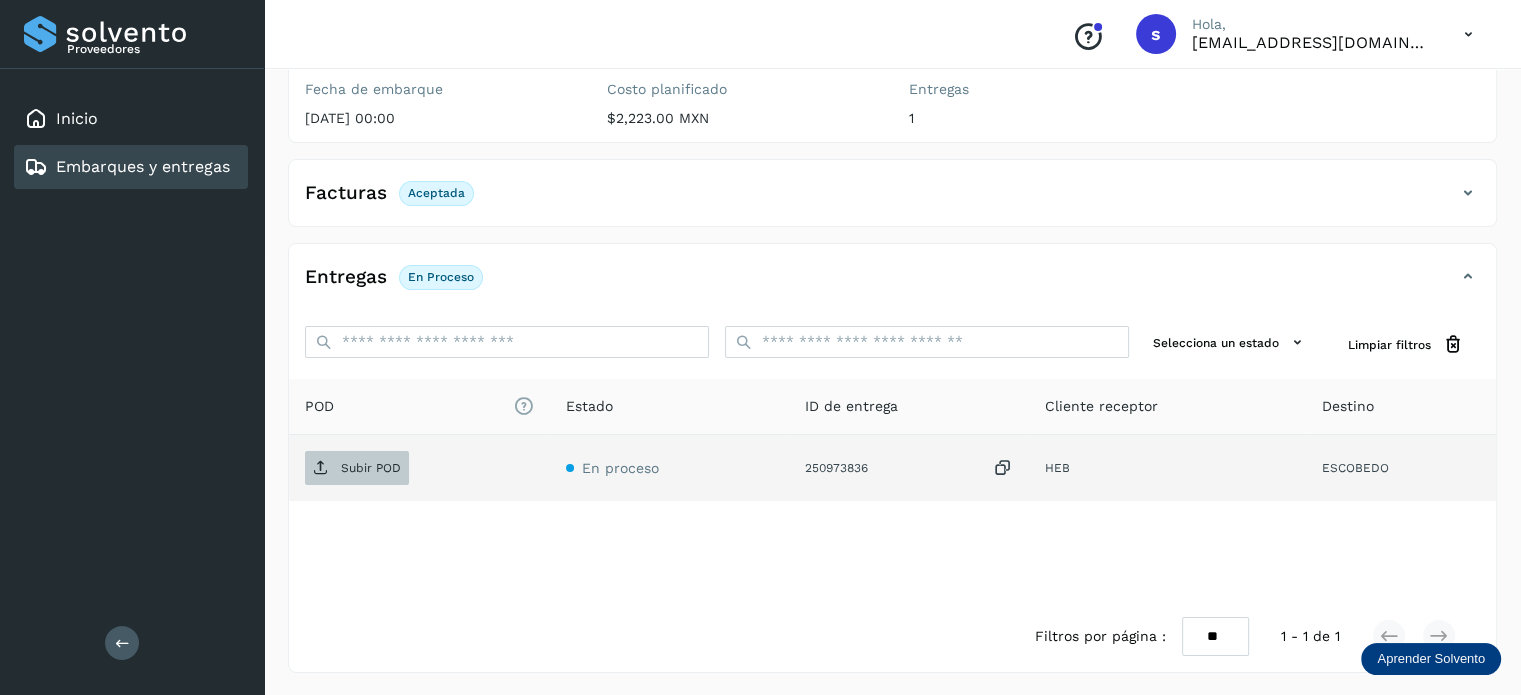 click on "Subir POD" at bounding box center (371, 468) 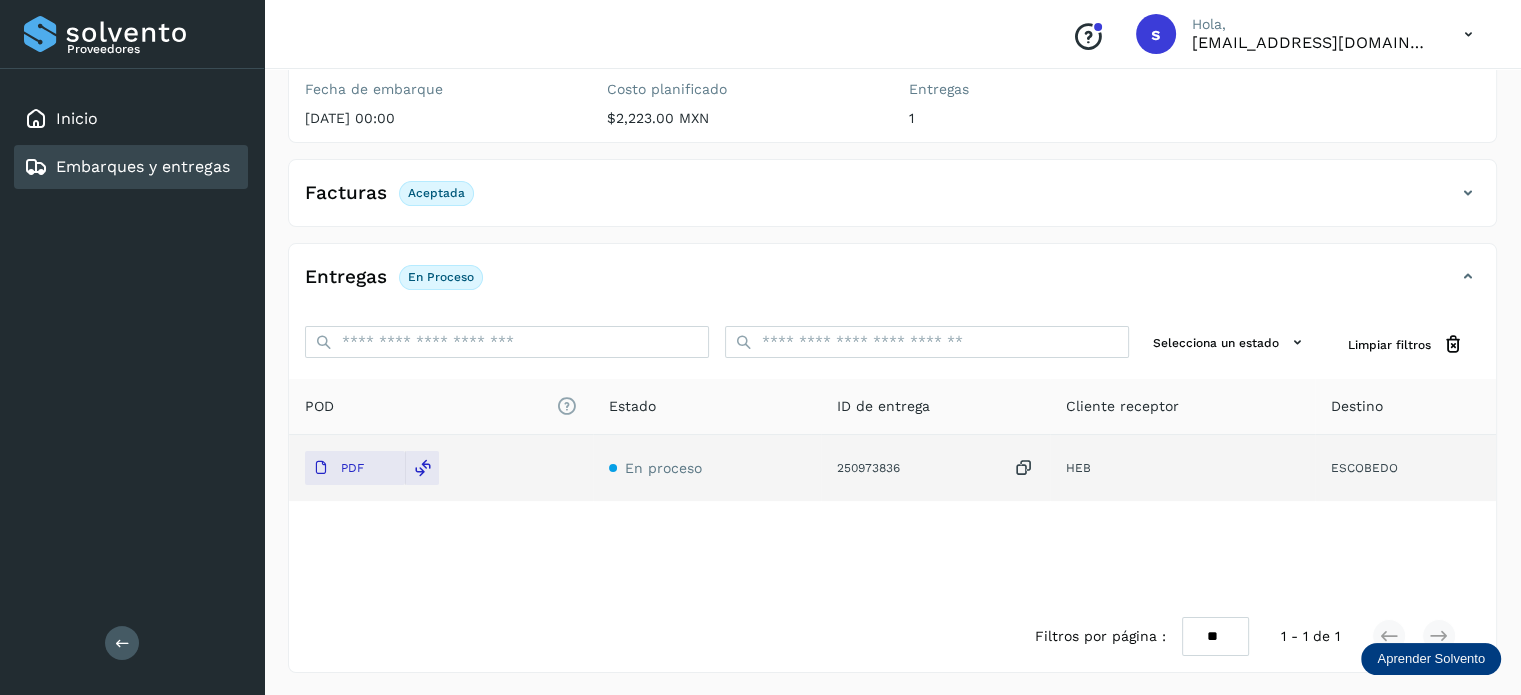 scroll, scrollTop: 0, scrollLeft: 0, axis: both 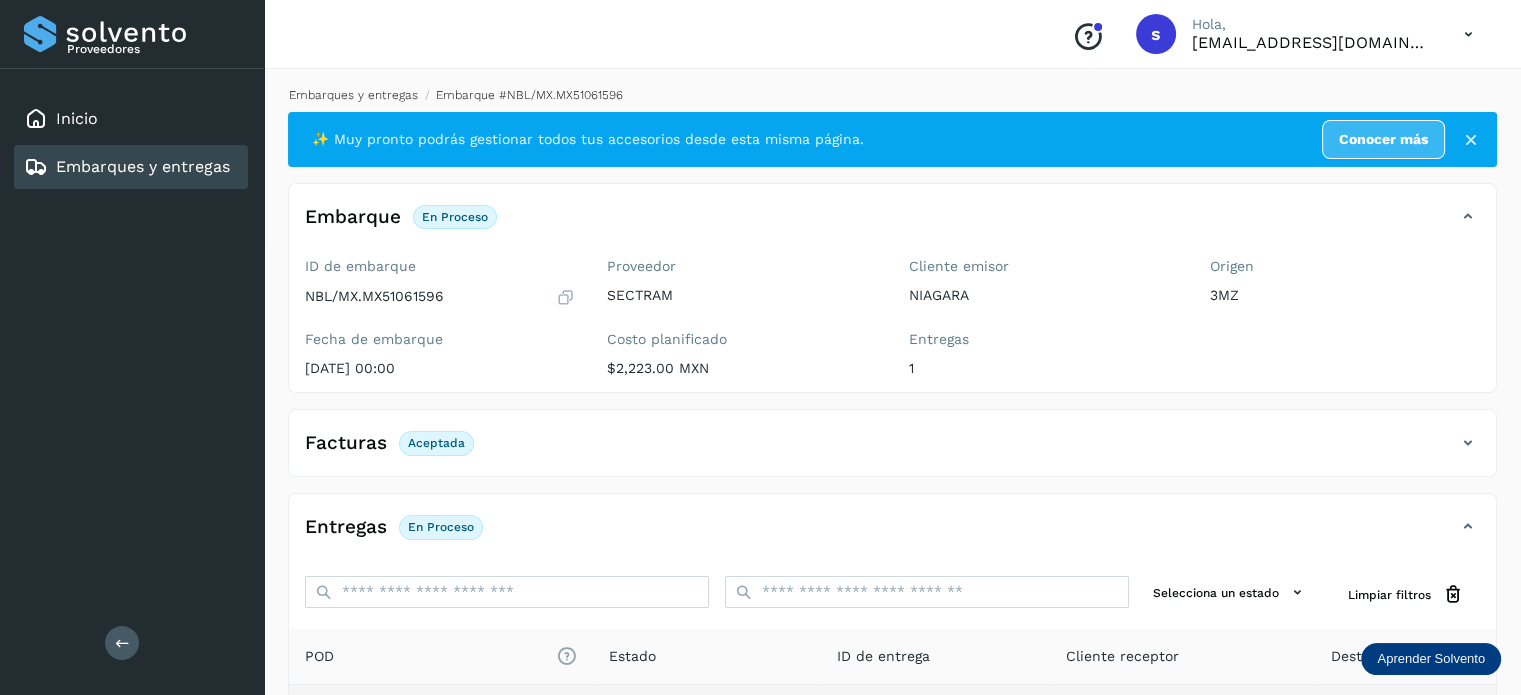click on "Embarques y entregas" at bounding box center (353, 95) 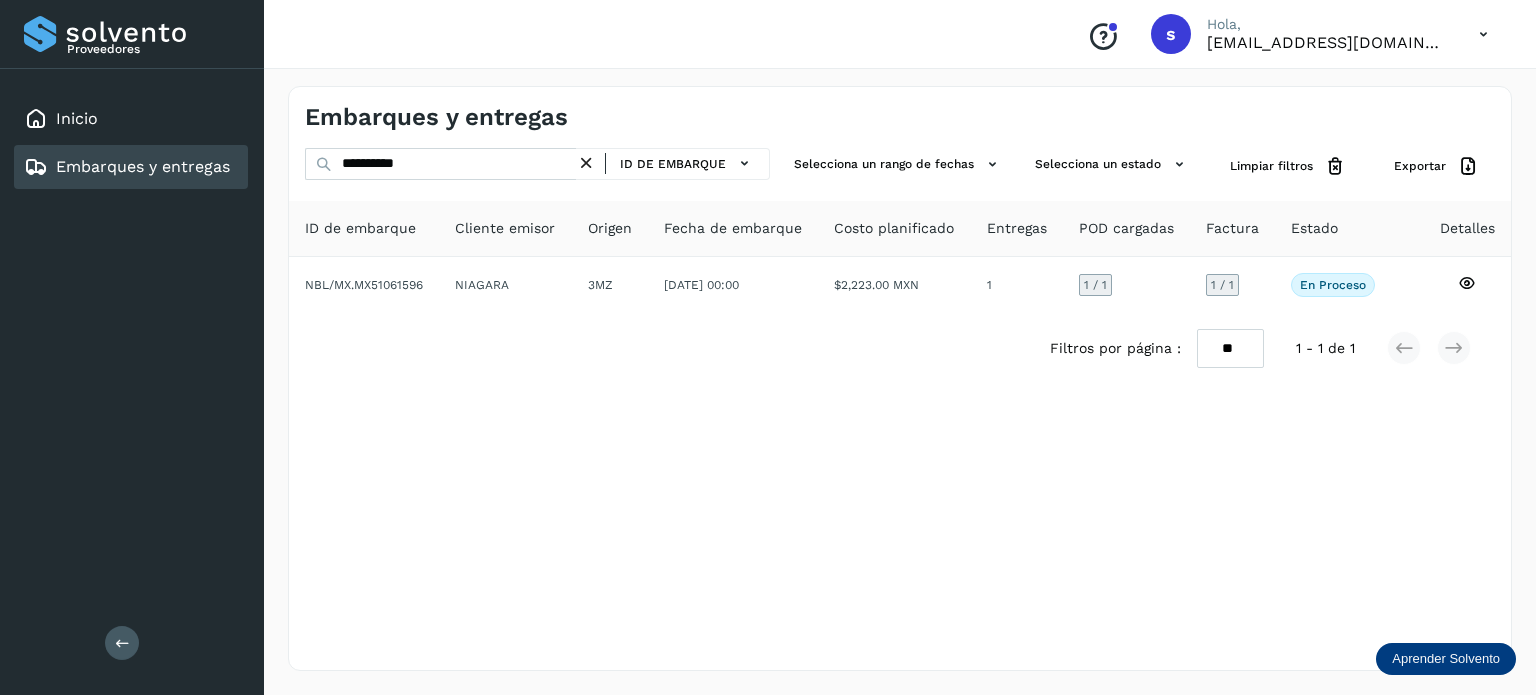 click at bounding box center (586, 163) 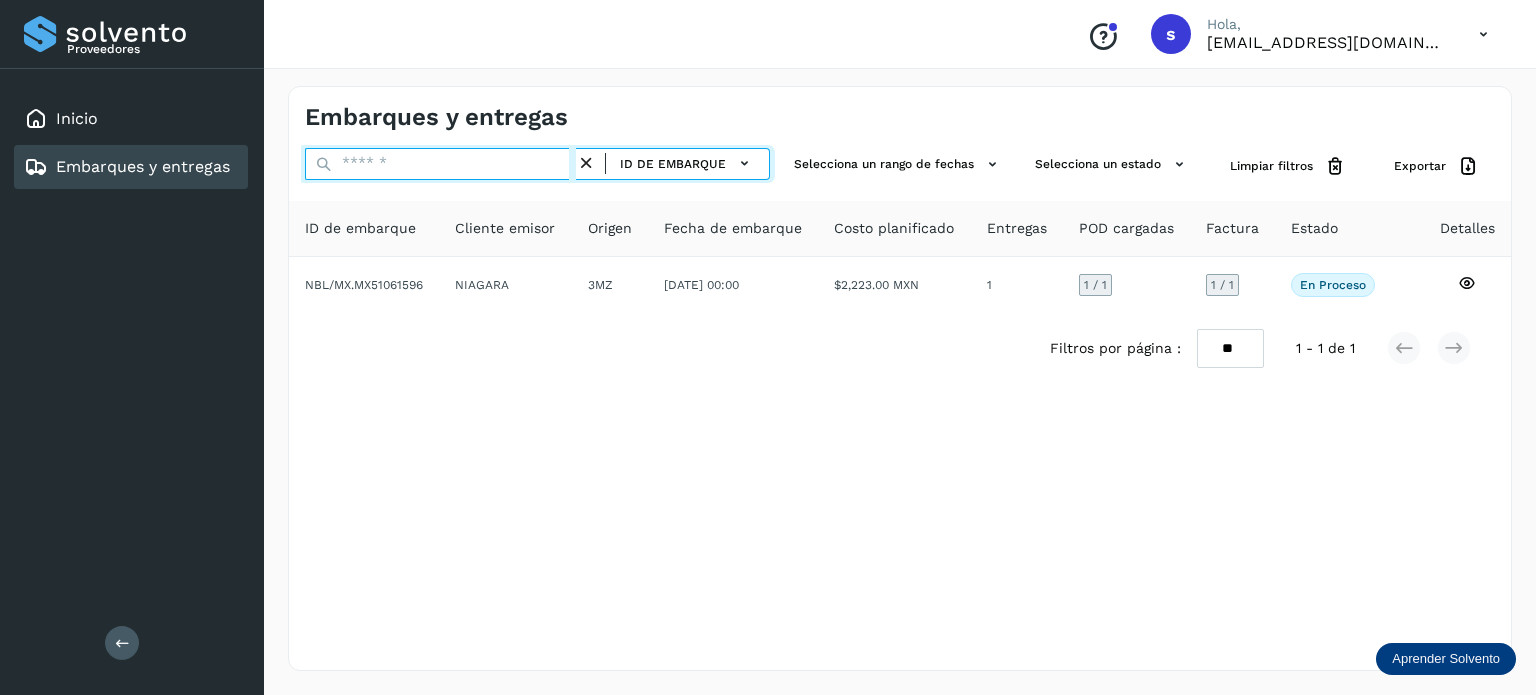 click at bounding box center [440, 164] 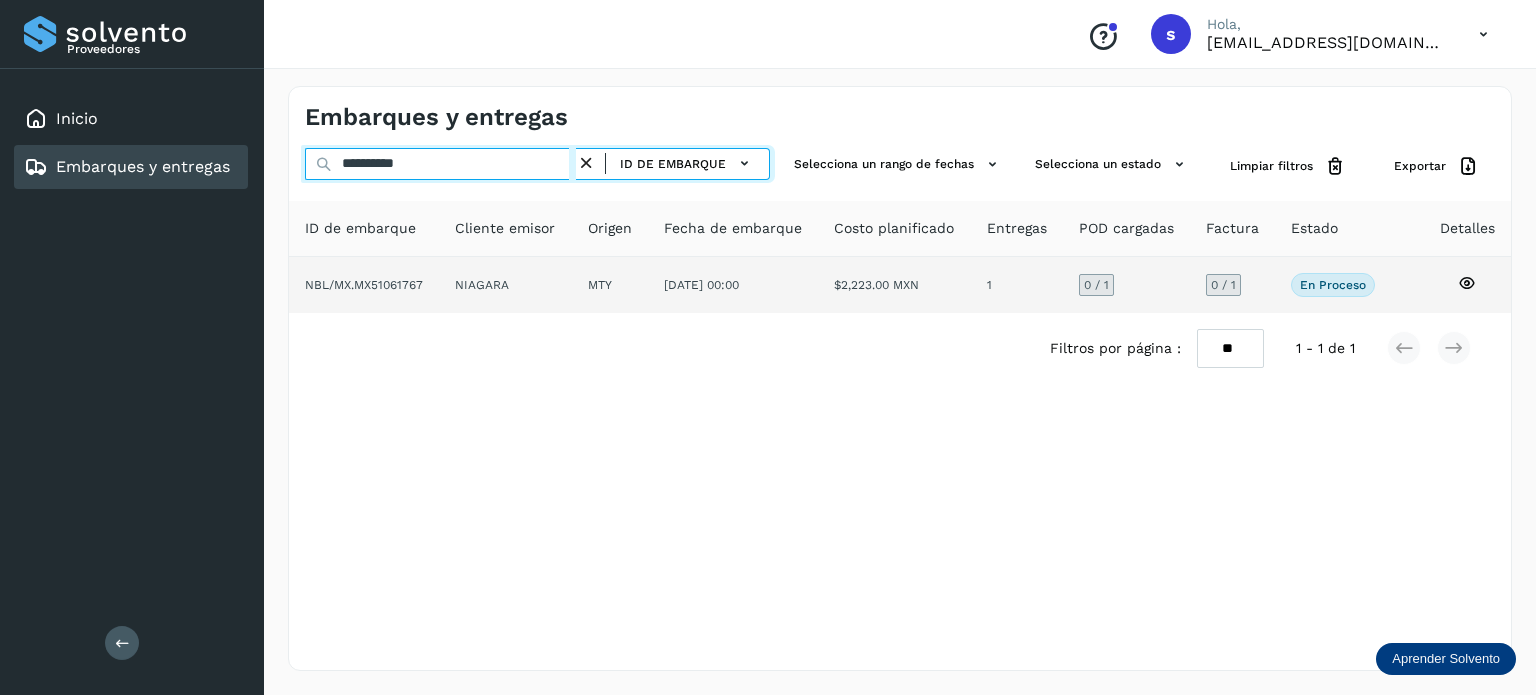 type on "**********" 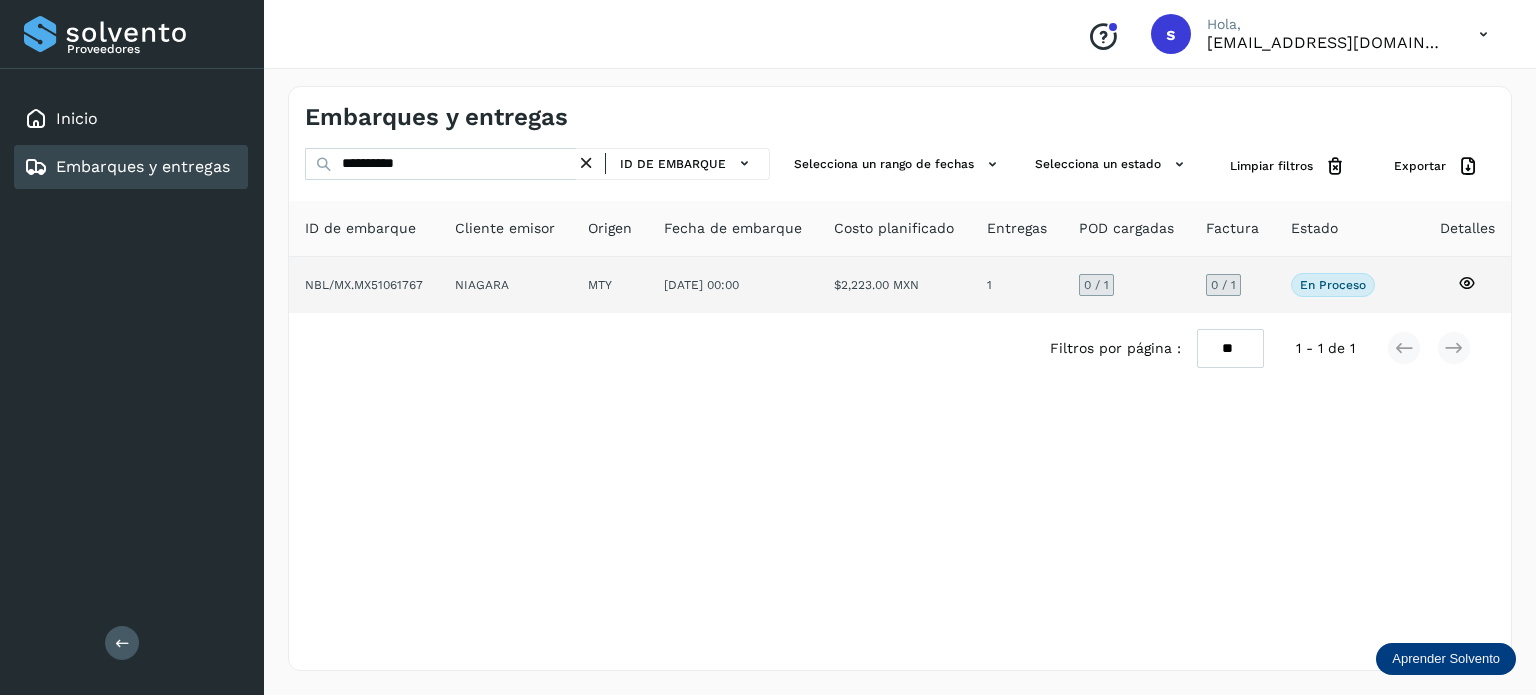 click on "NIAGARA" 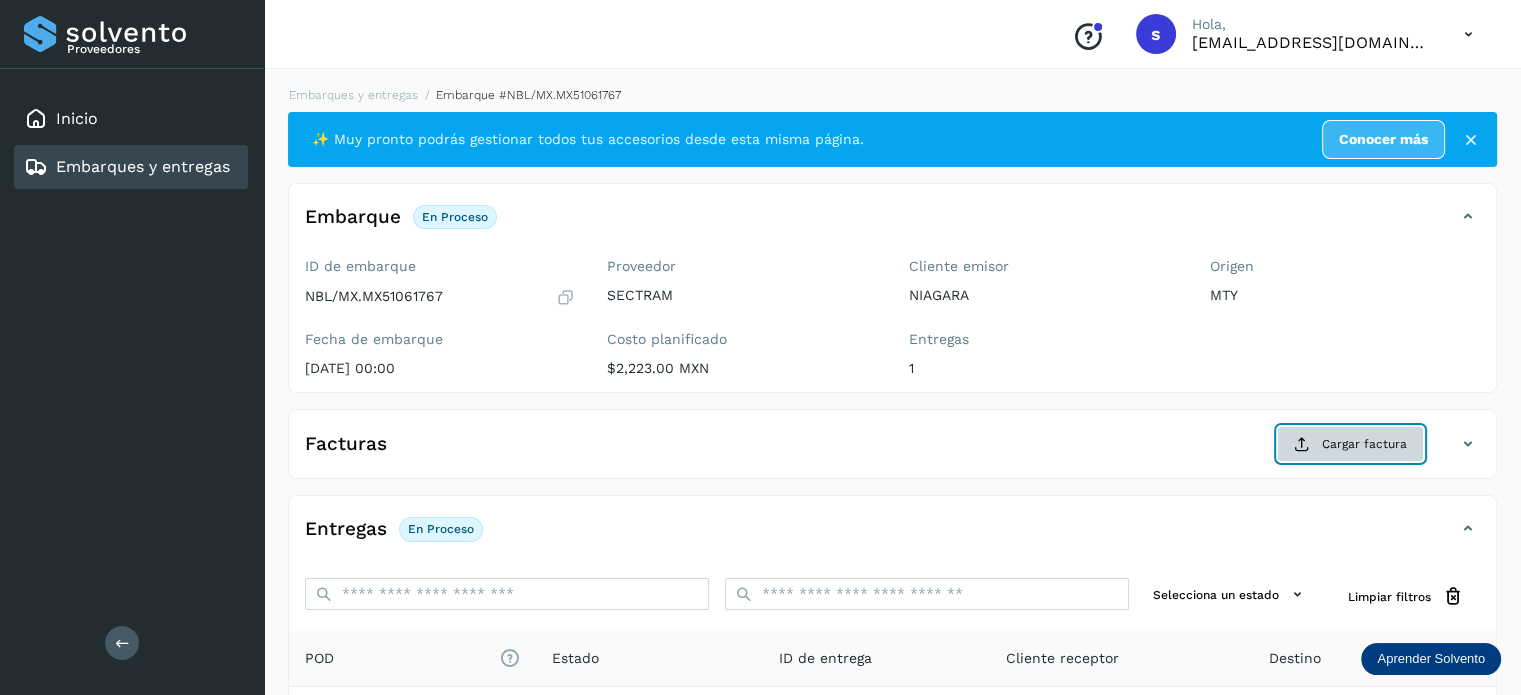 click on "Cargar factura" 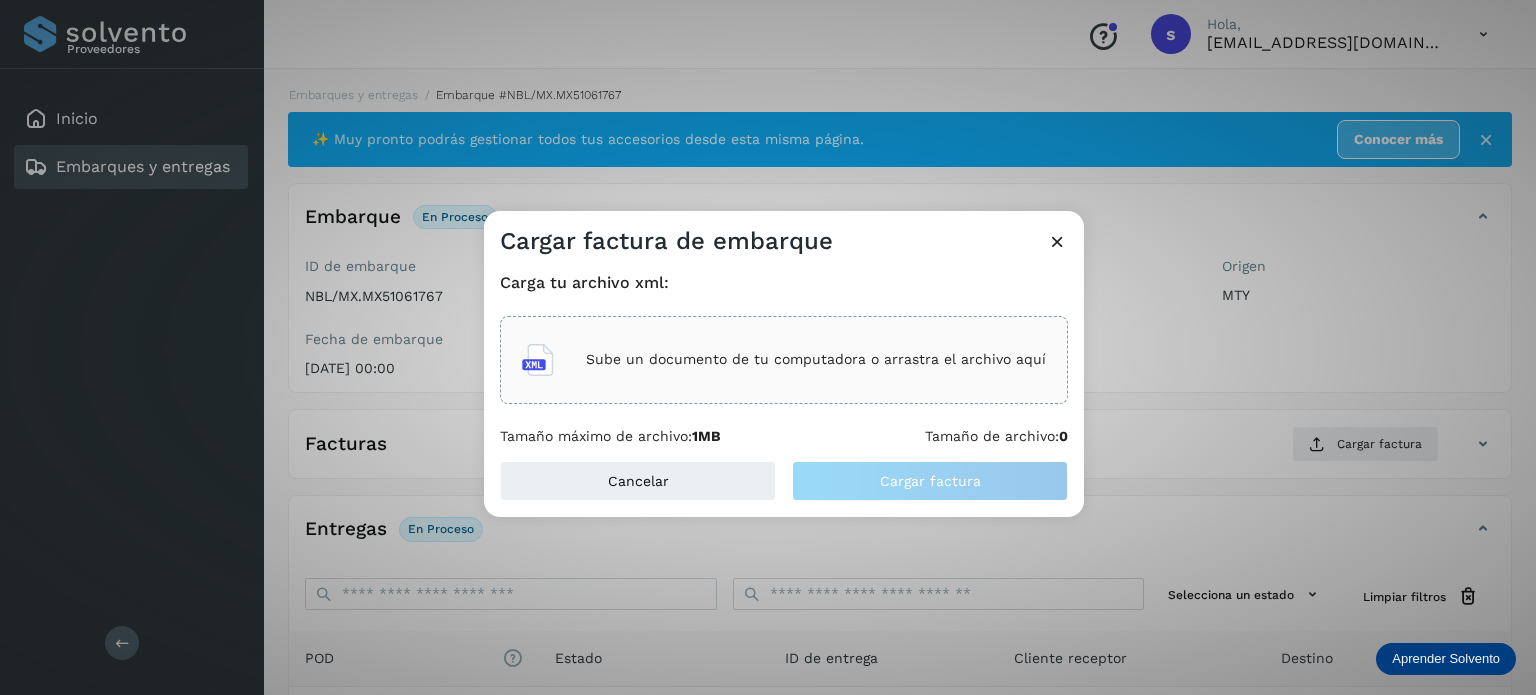 click on "Sube un documento de tu computadora o arrastra el archivo aquí" 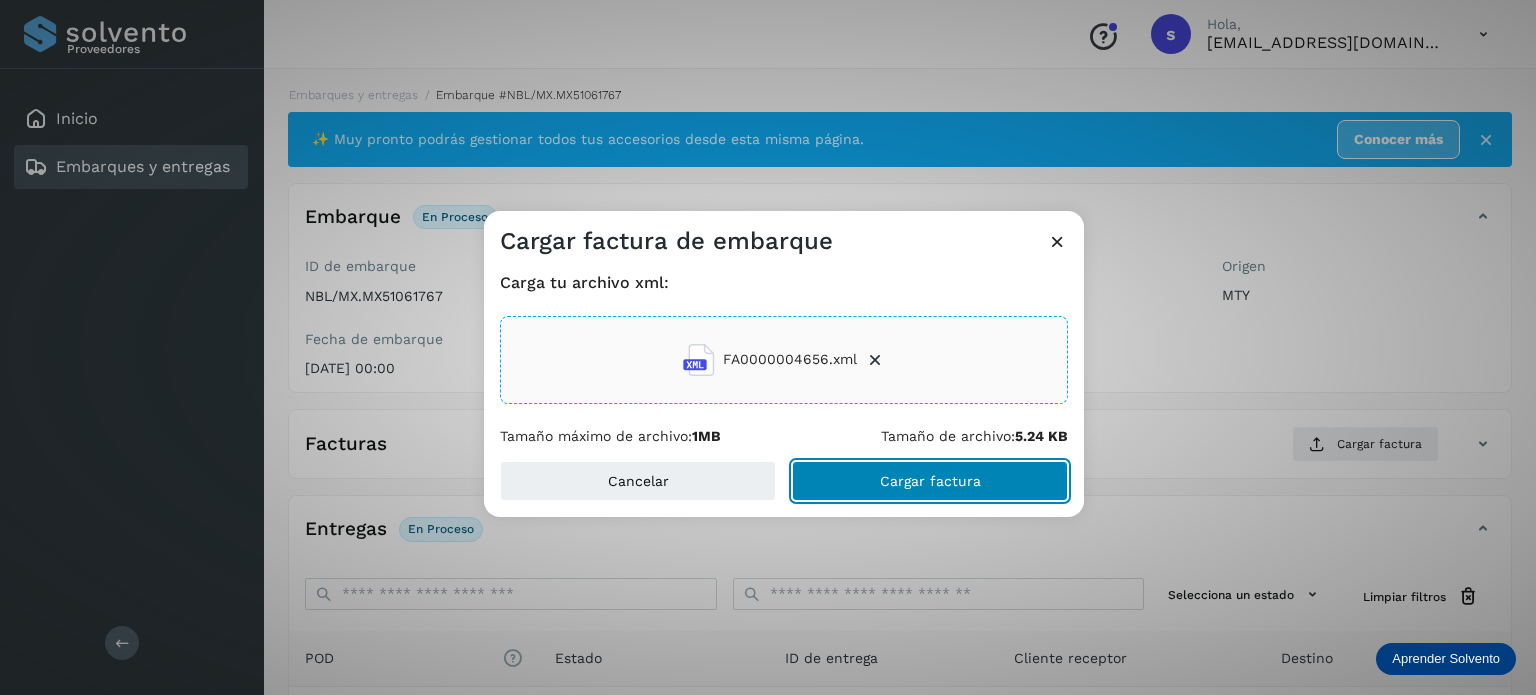 click on "Cargar factura" 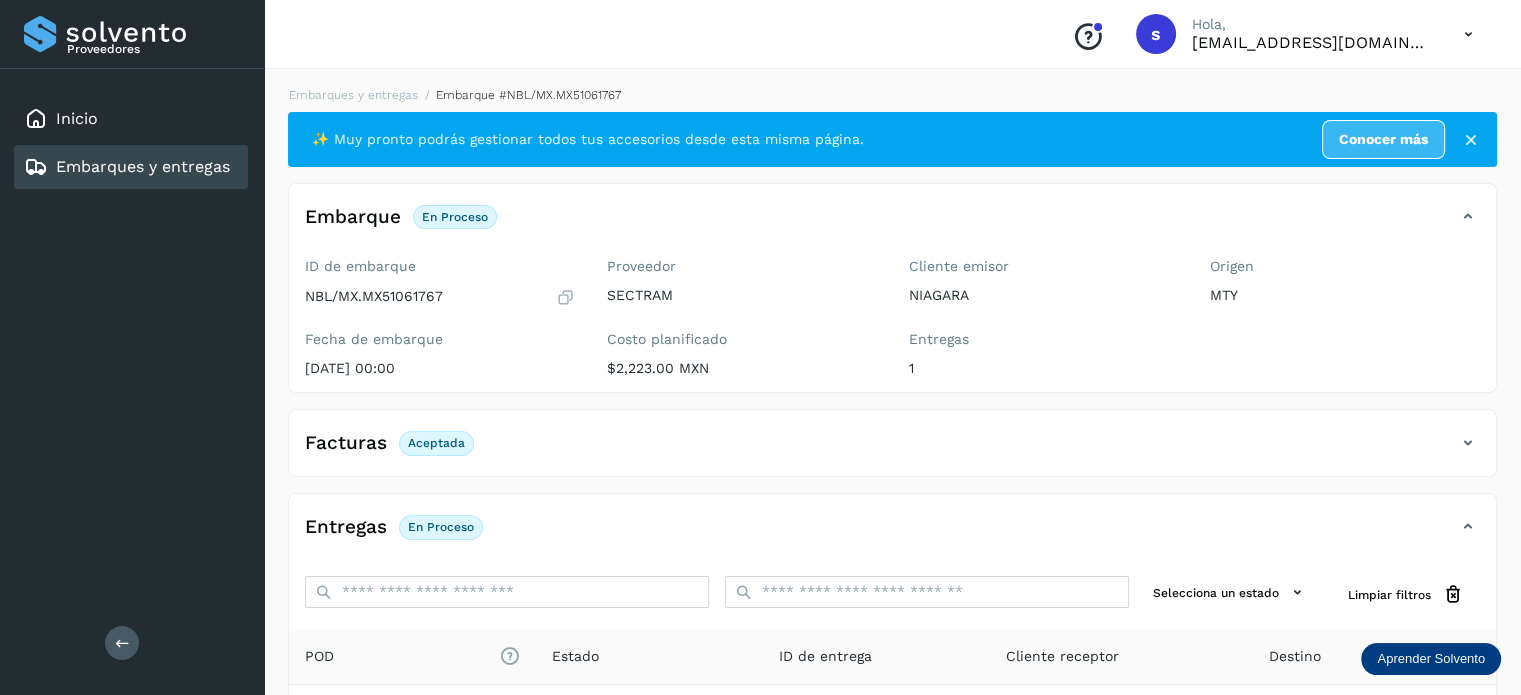 scroll, scrollTop: 250, scrollLeft: 0, axis: vertical 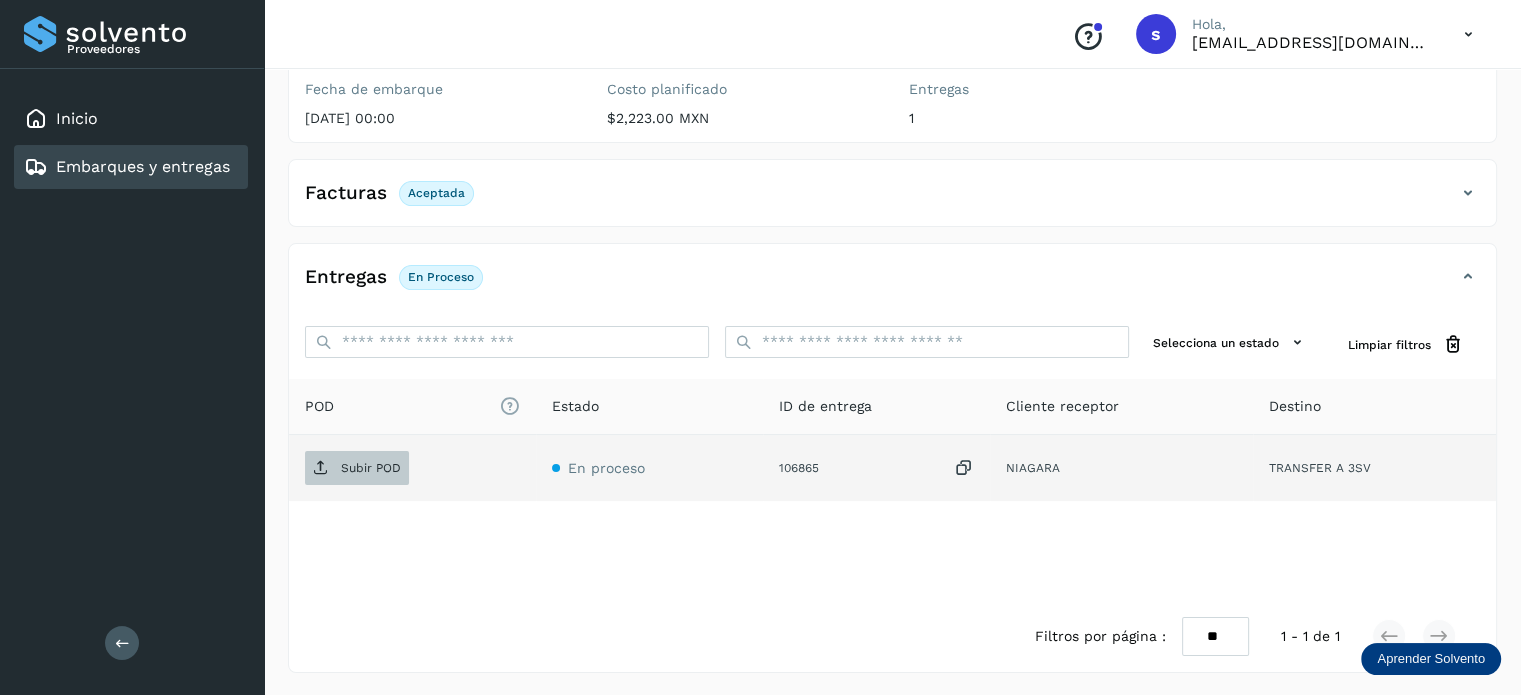 click on "Subir POD" at bounding box center (371, 468) 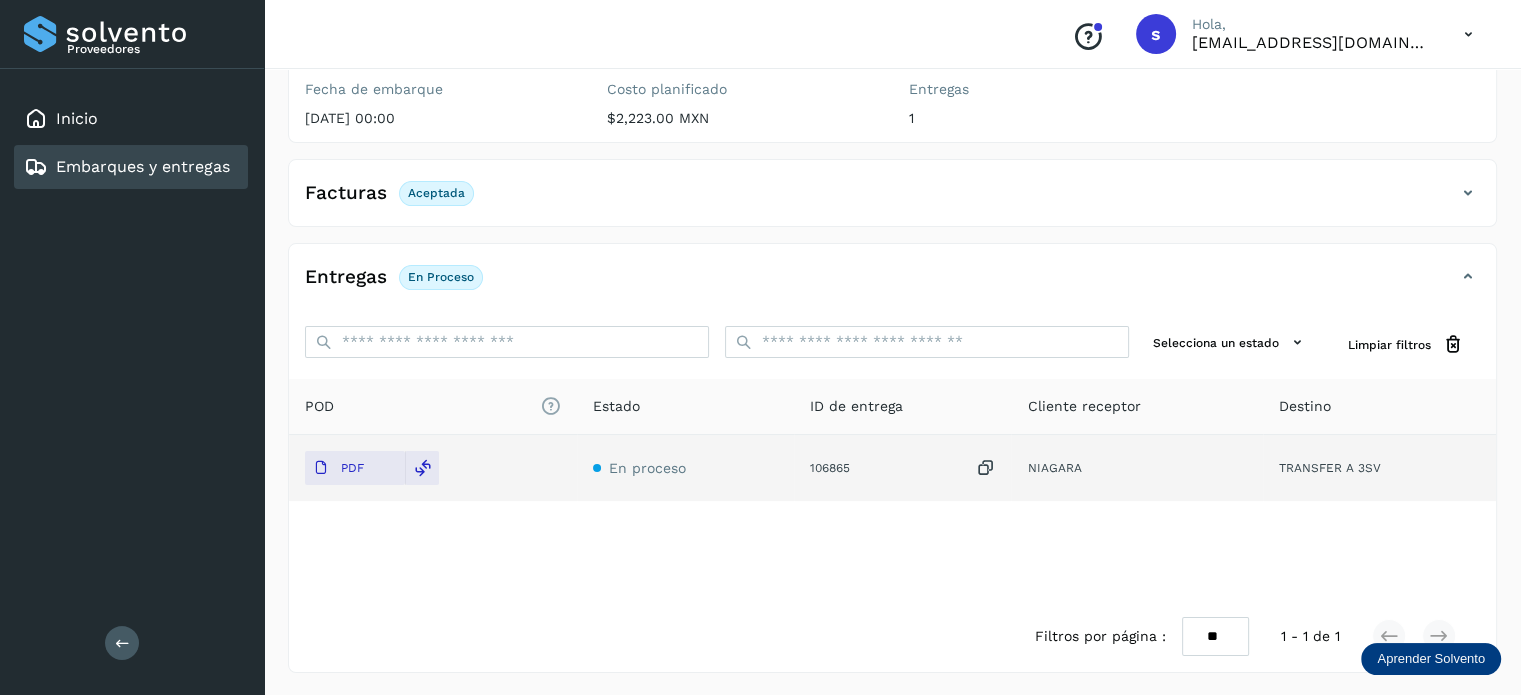 scroll, scrollTop: 0, scrollLeft: 0, axis: both 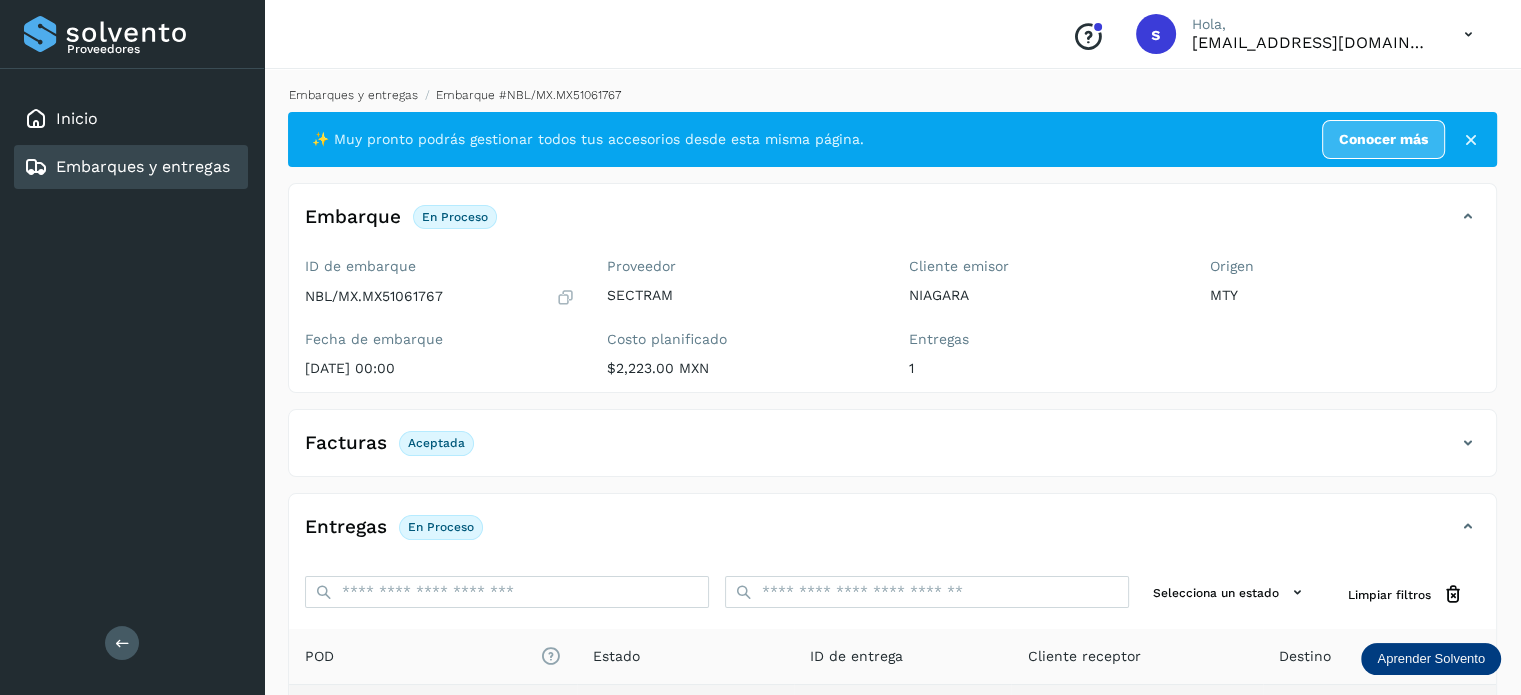 click on "Embarques y entregas" at bounding box center (353, 95) 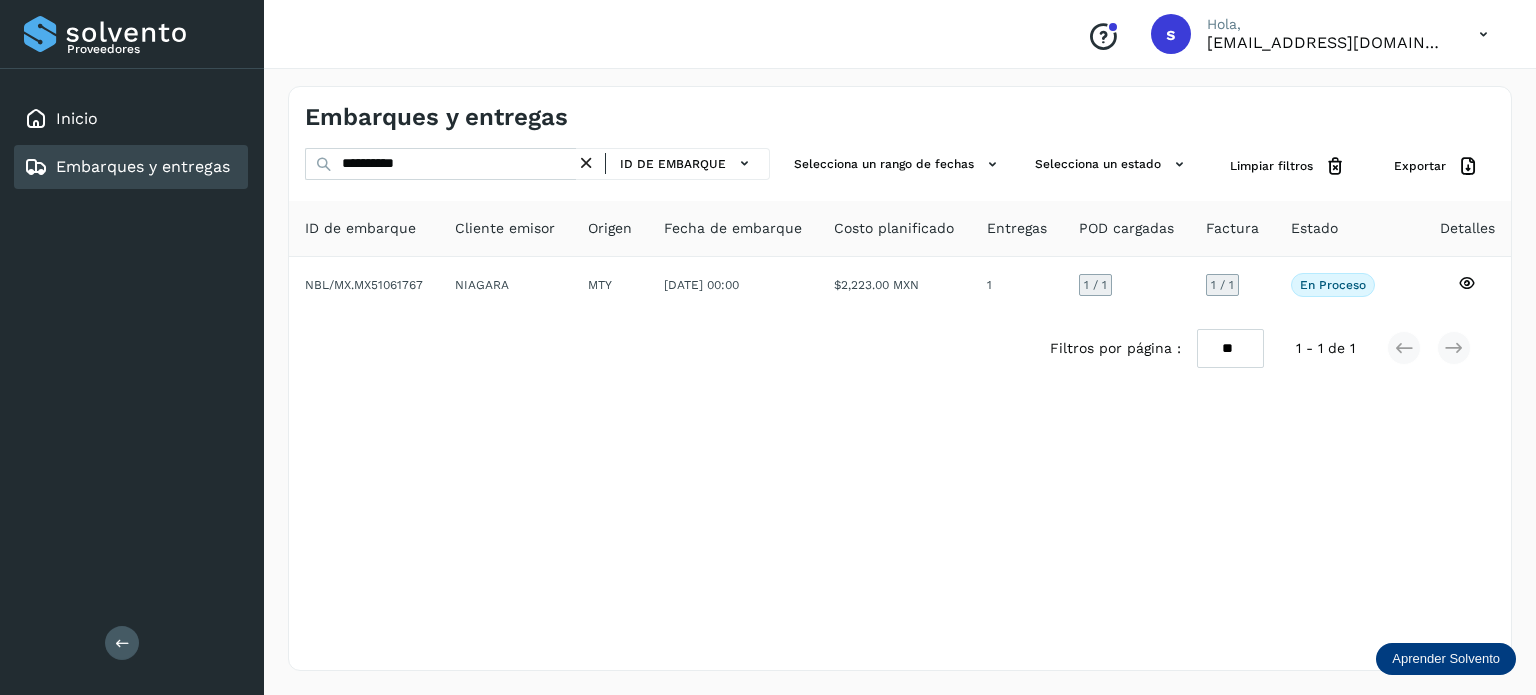 click at bounding box center (586, 163) 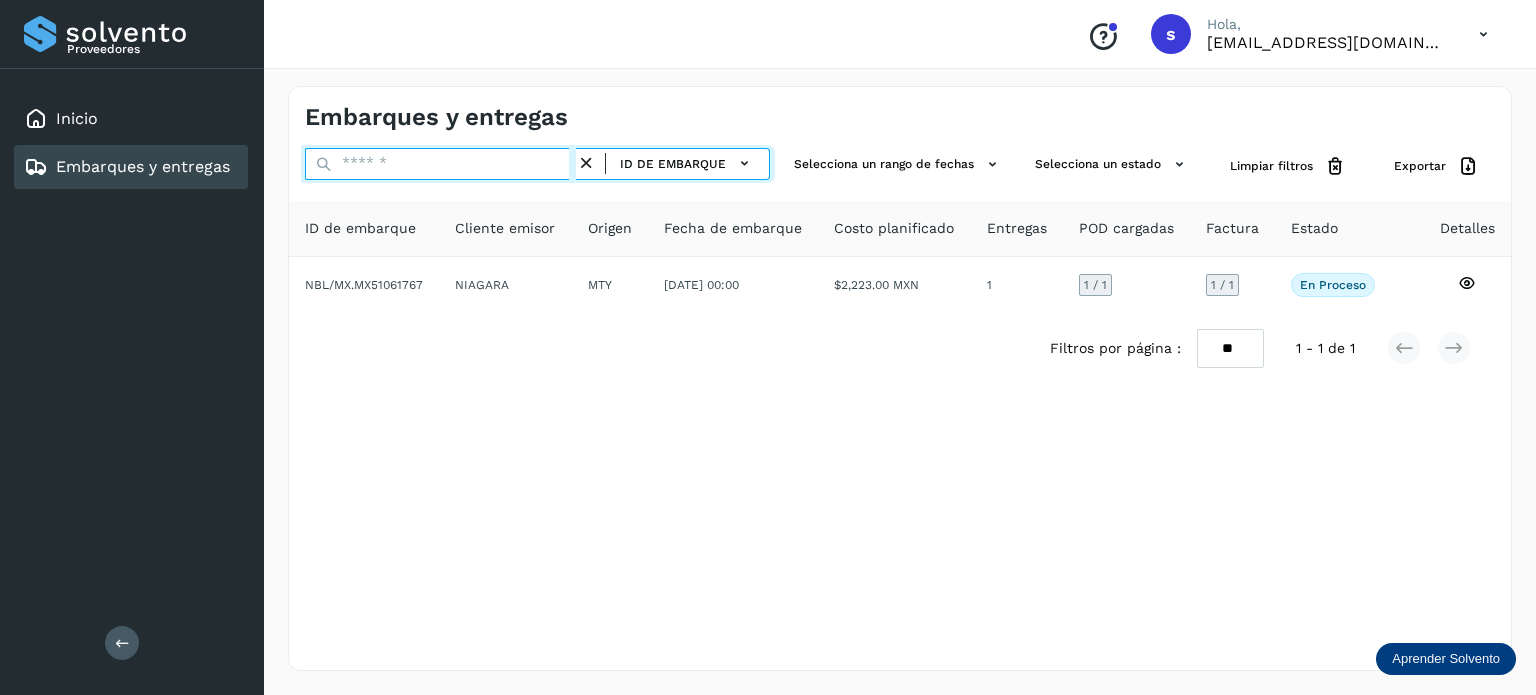 click at bounding box center [440, 164] 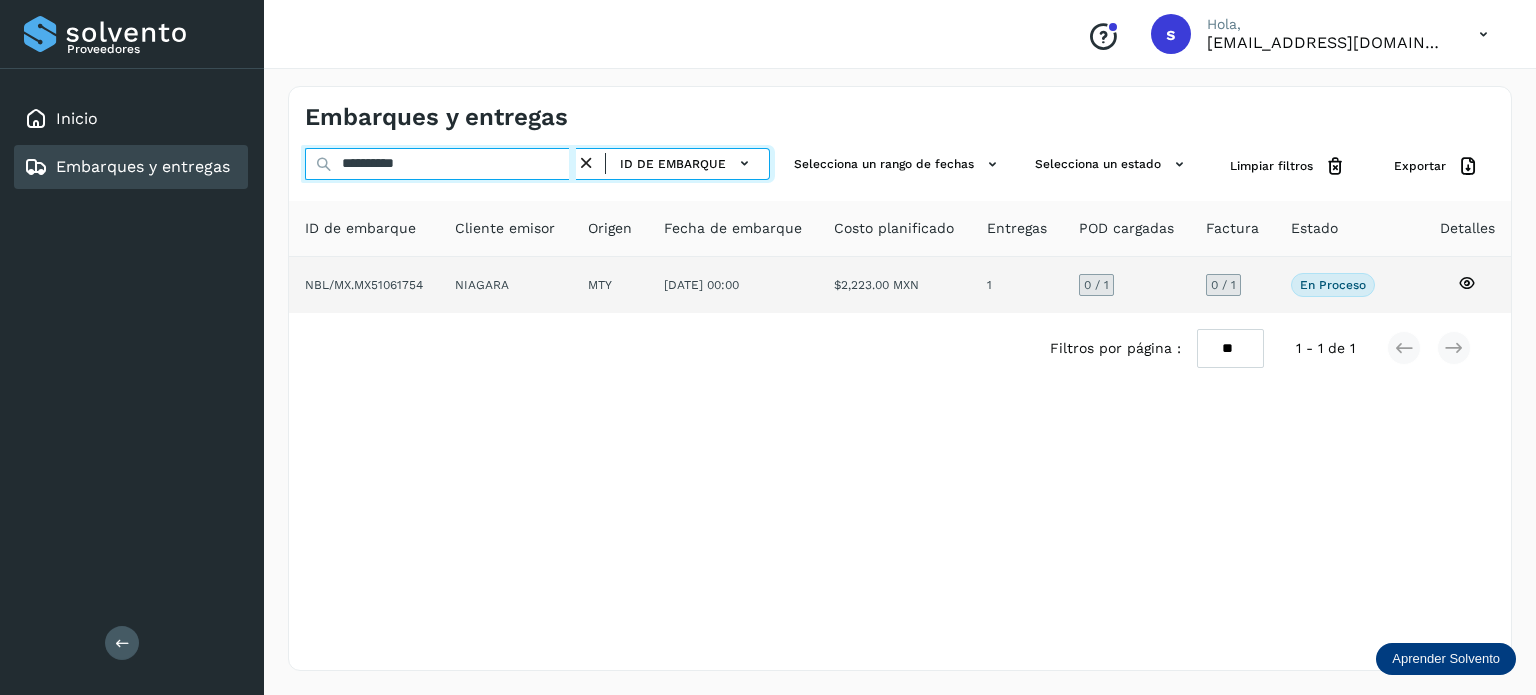 type on "**********" 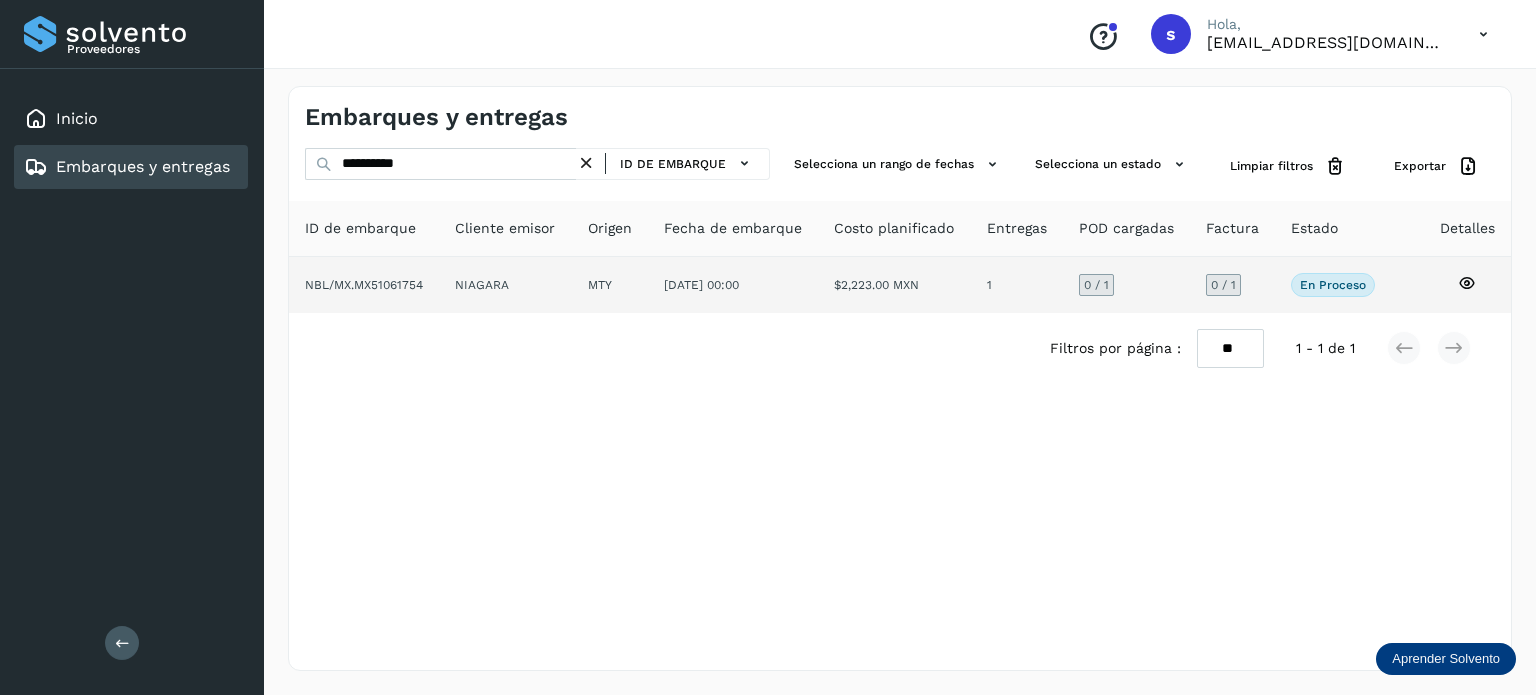 click on "NIAGARA" 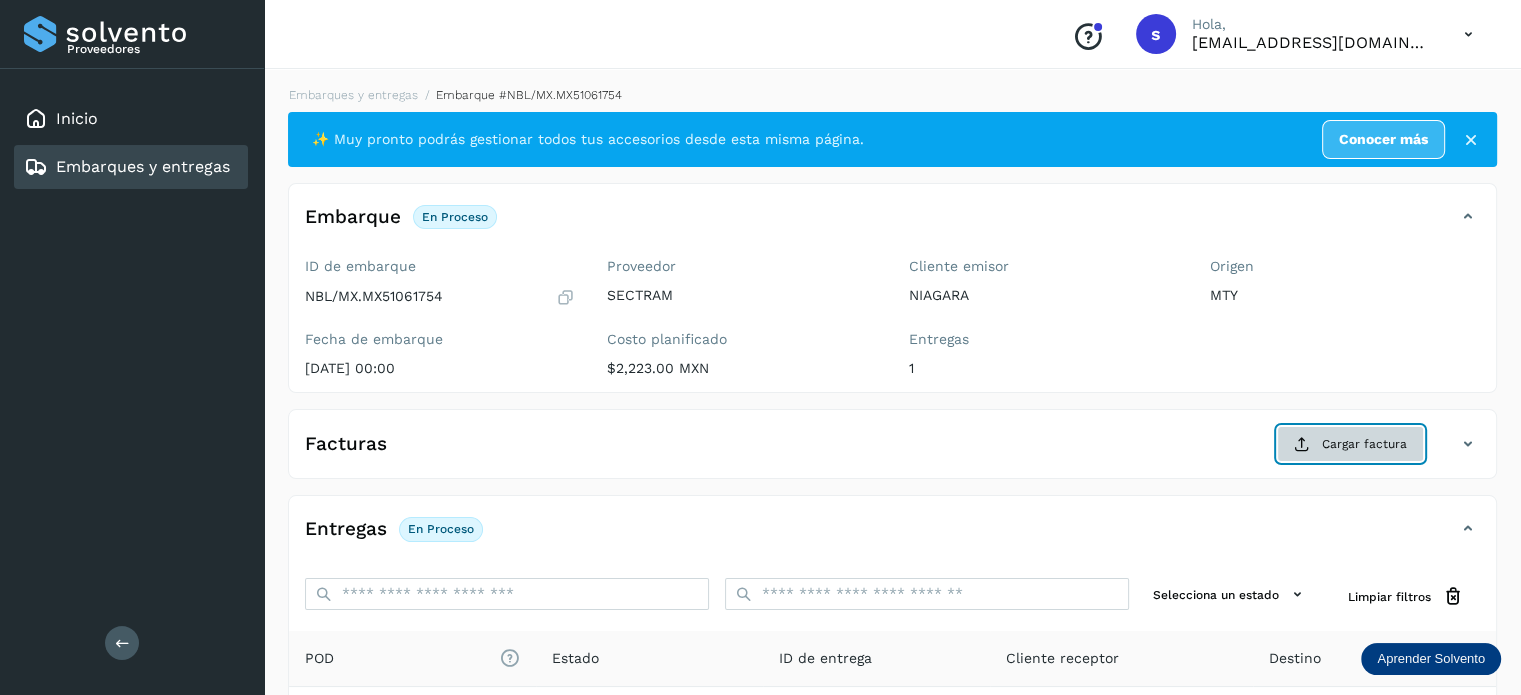 click on "Cargar factura" at bounding box center (1350, 444) 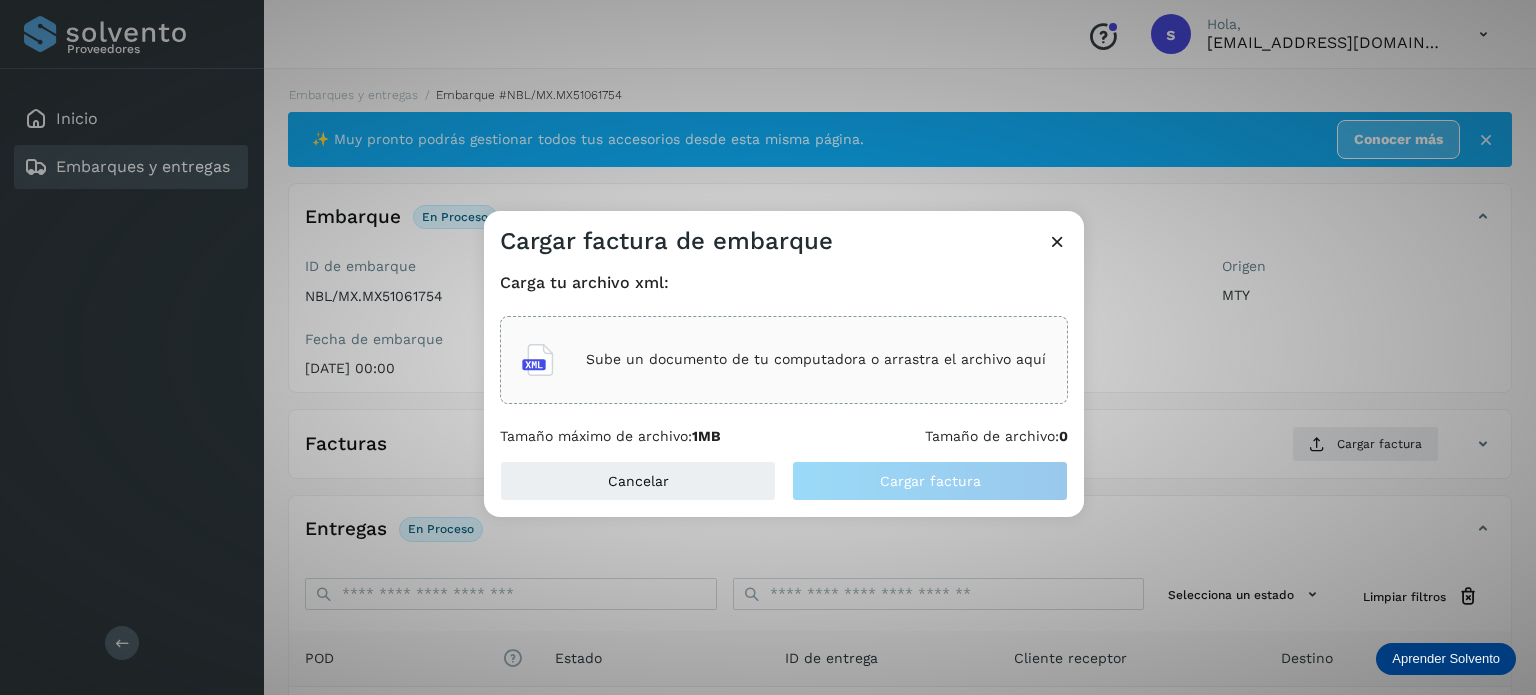 click on "Sube un documento de tu computadora o arrastra el archivo aquí" 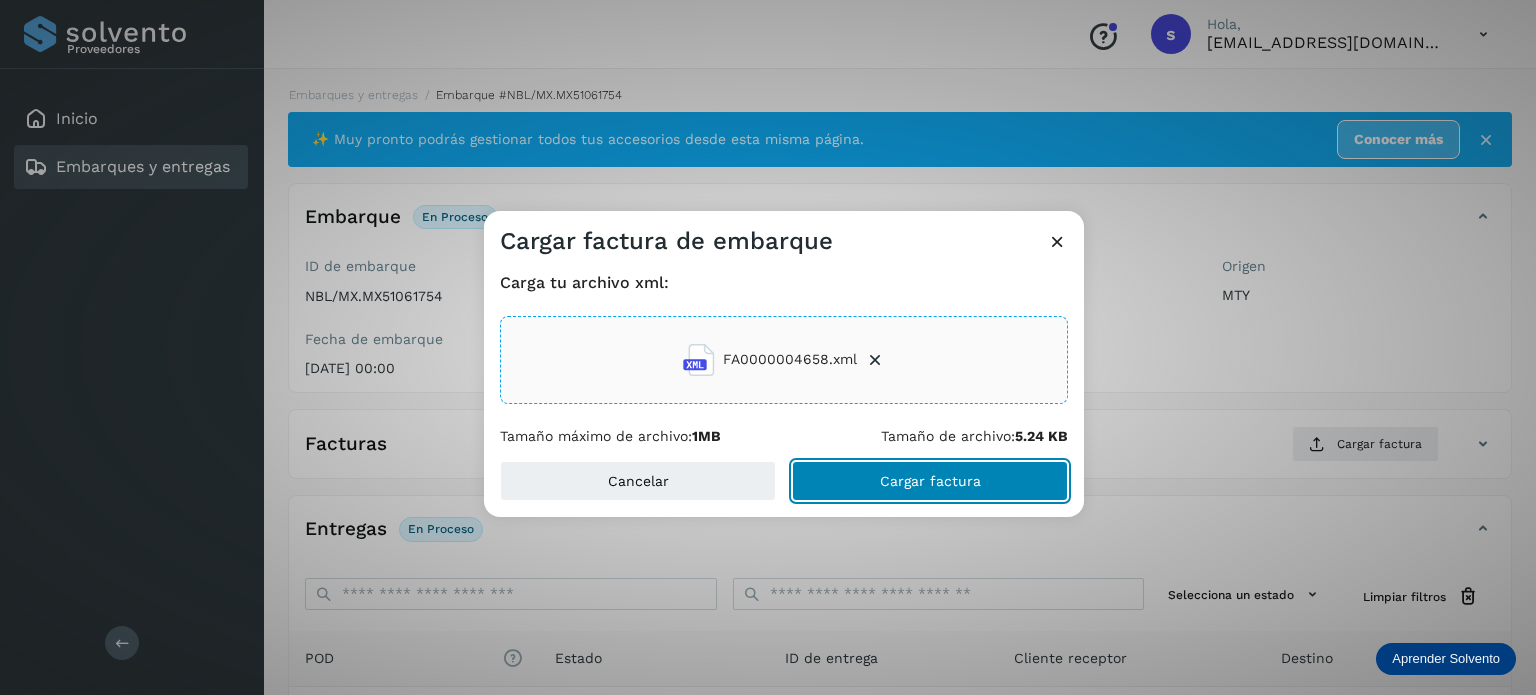click on "Cargar factura" 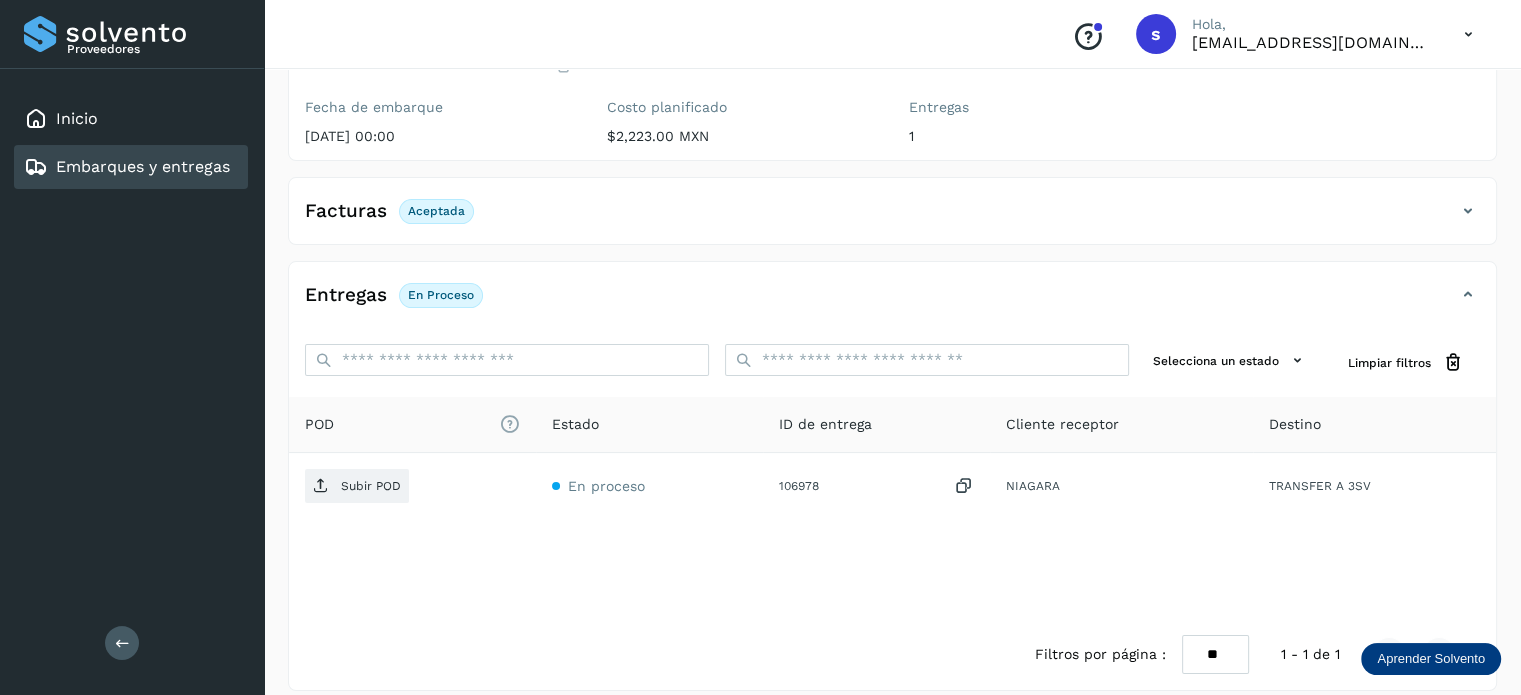 scroll, scrollTop: 250, scrollLeft: 0, axis: vertical 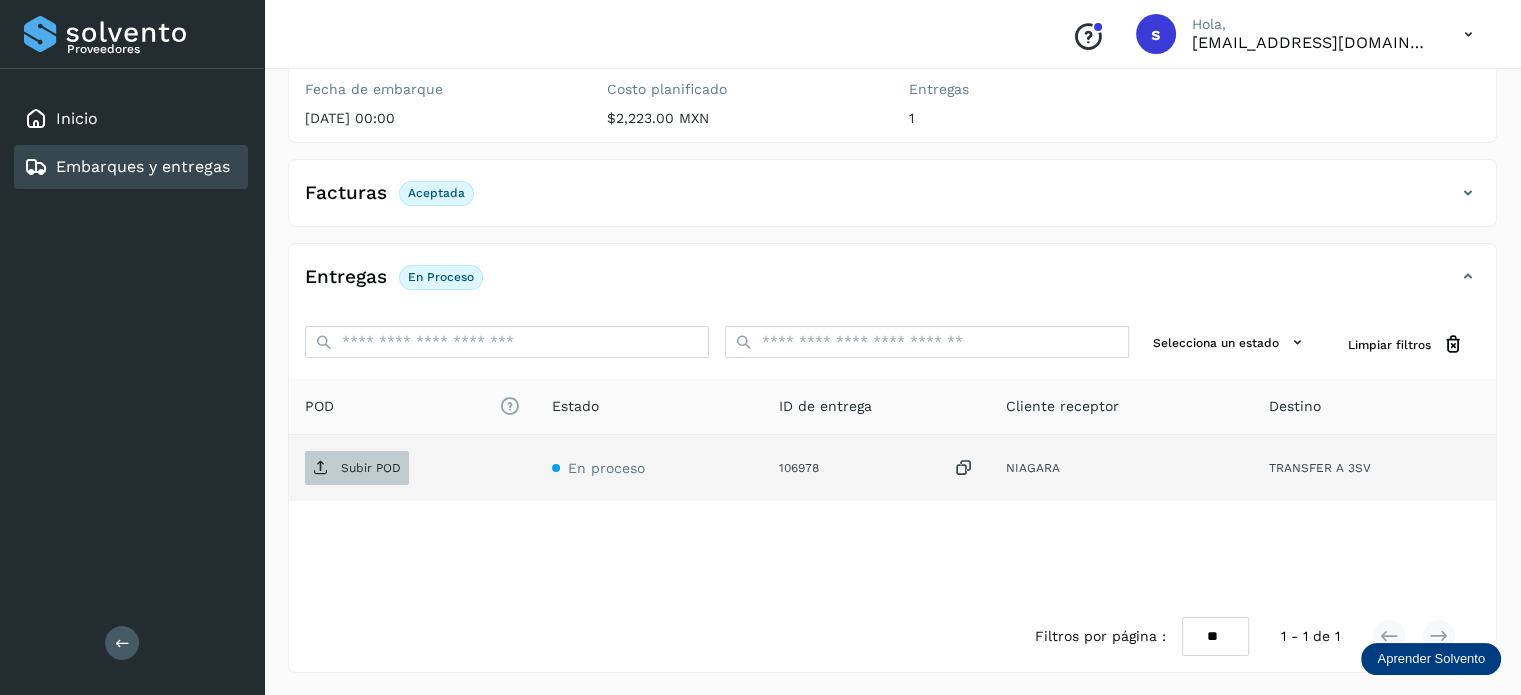 click on "Subir POD" at bounding box center (371, 468) 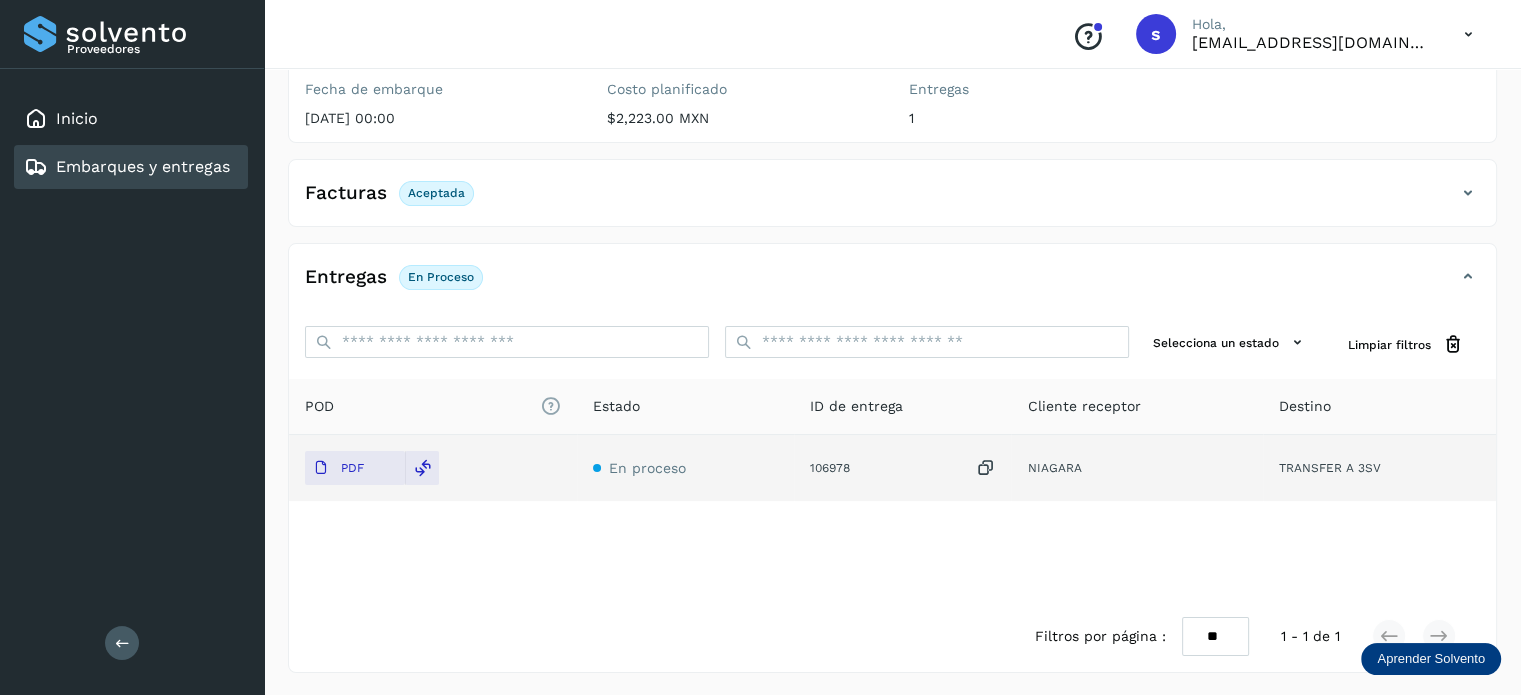scroll, scrollTop: 0, scrollLeft: 0, axis: both 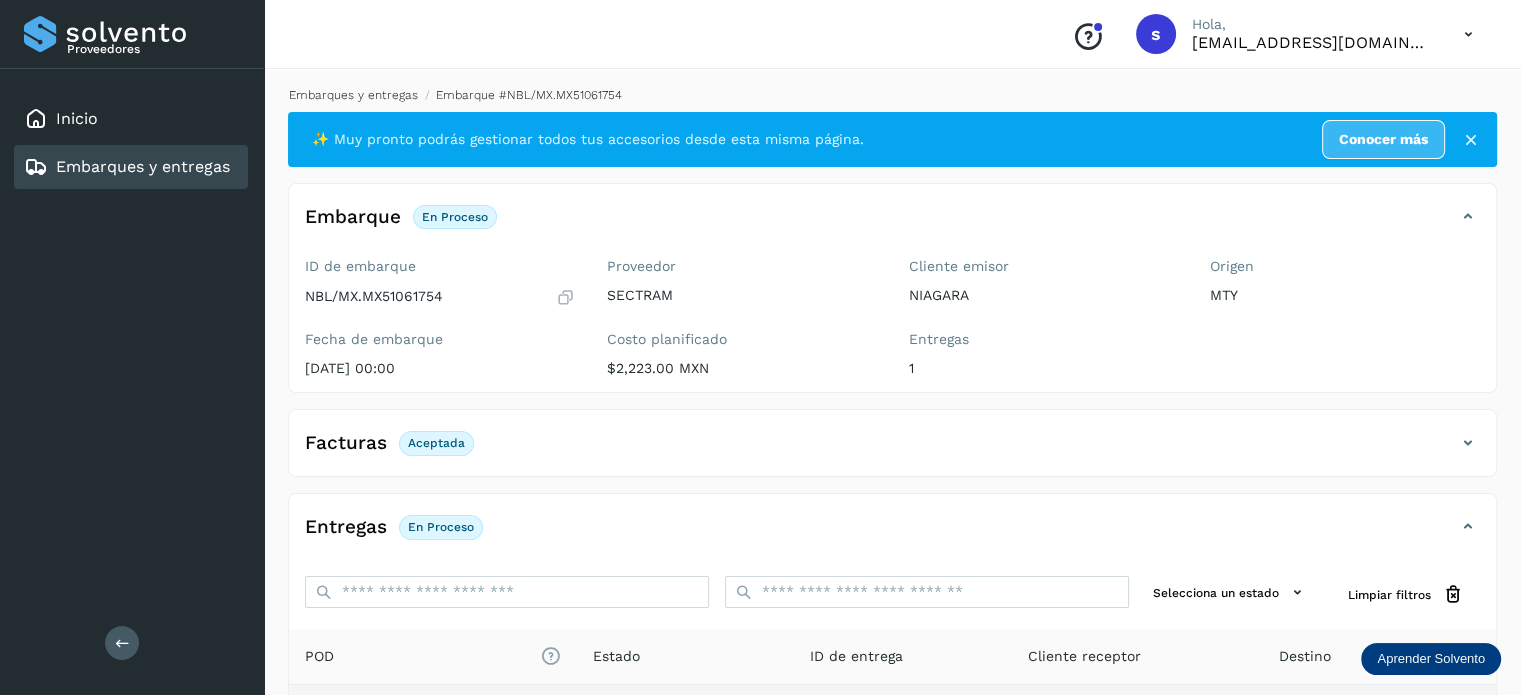 click on "Embarques y entregas" at bounding box center (353, 95) 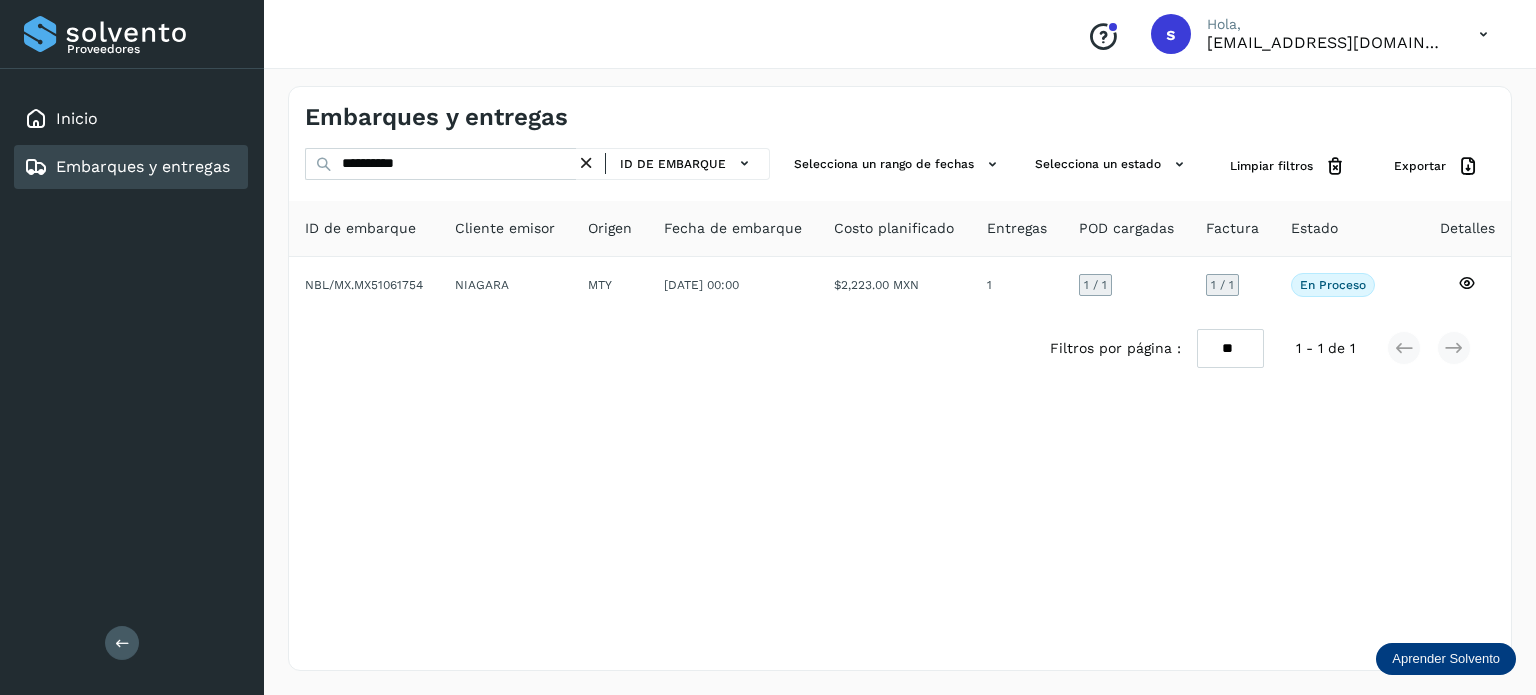 click at bounding box center [586, 163] 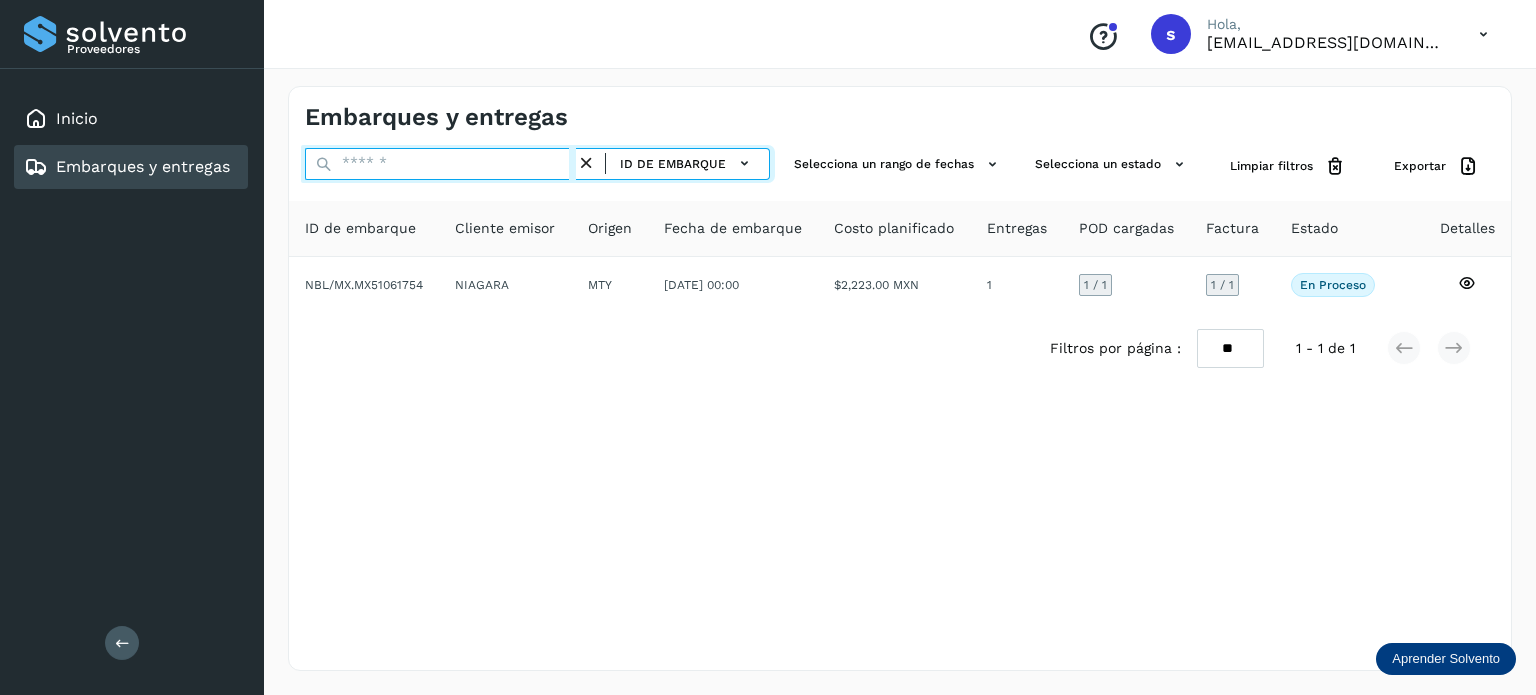 click at bounding box center (440, 164) 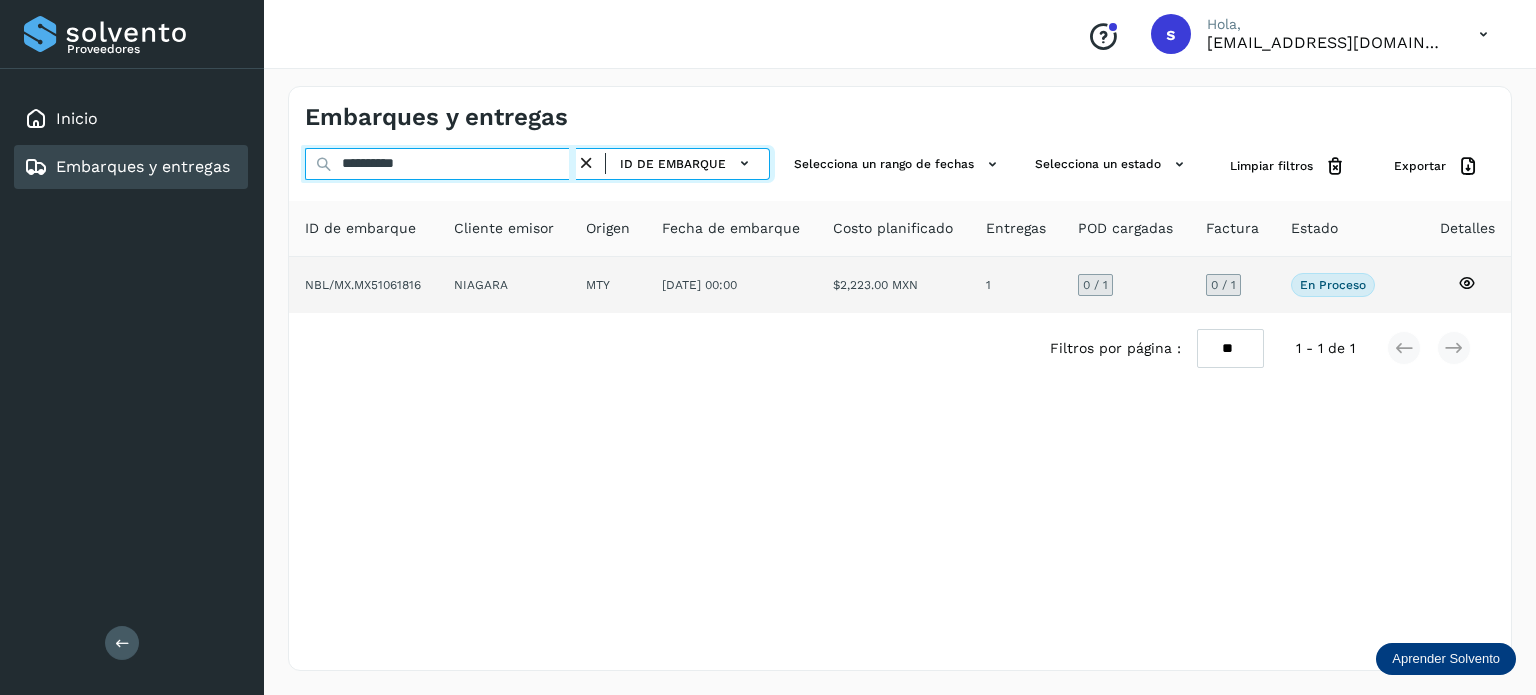 type on "**********" 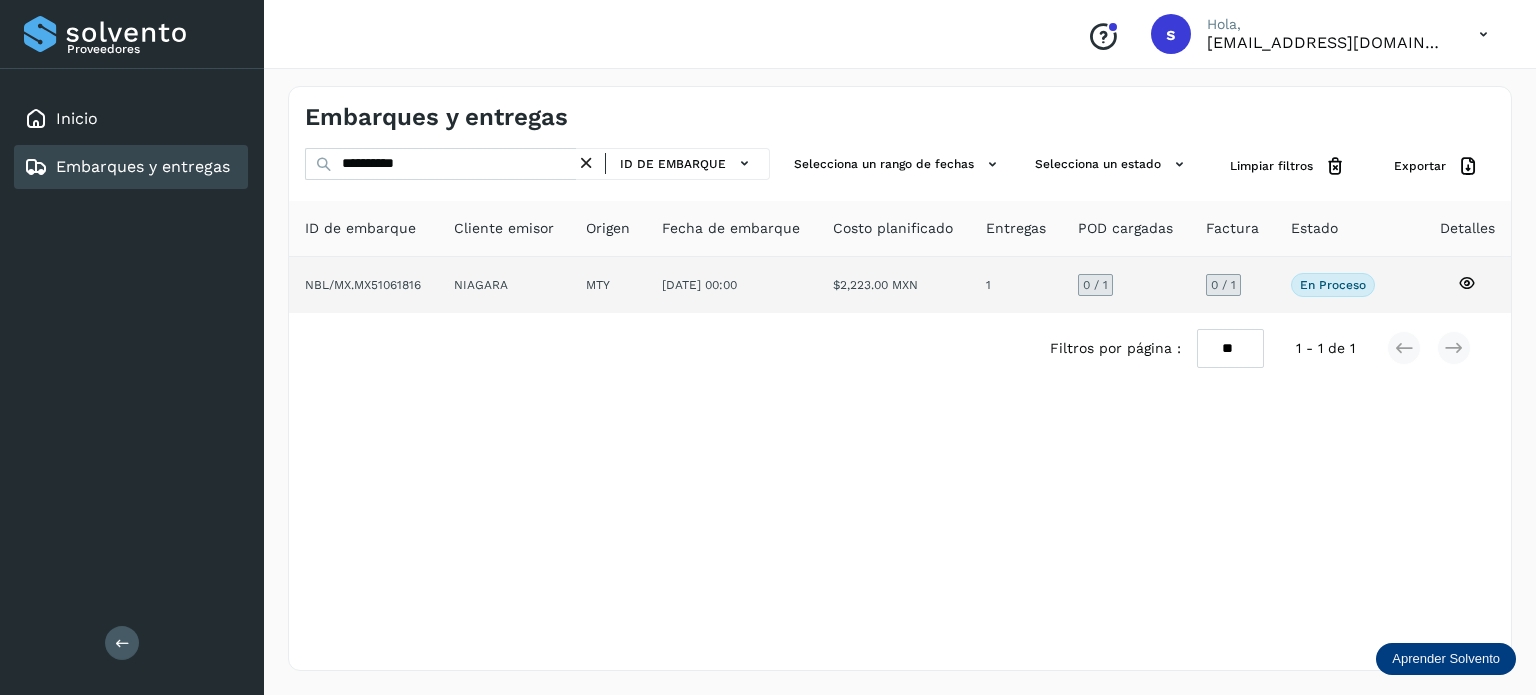 click on "NIAGARA" 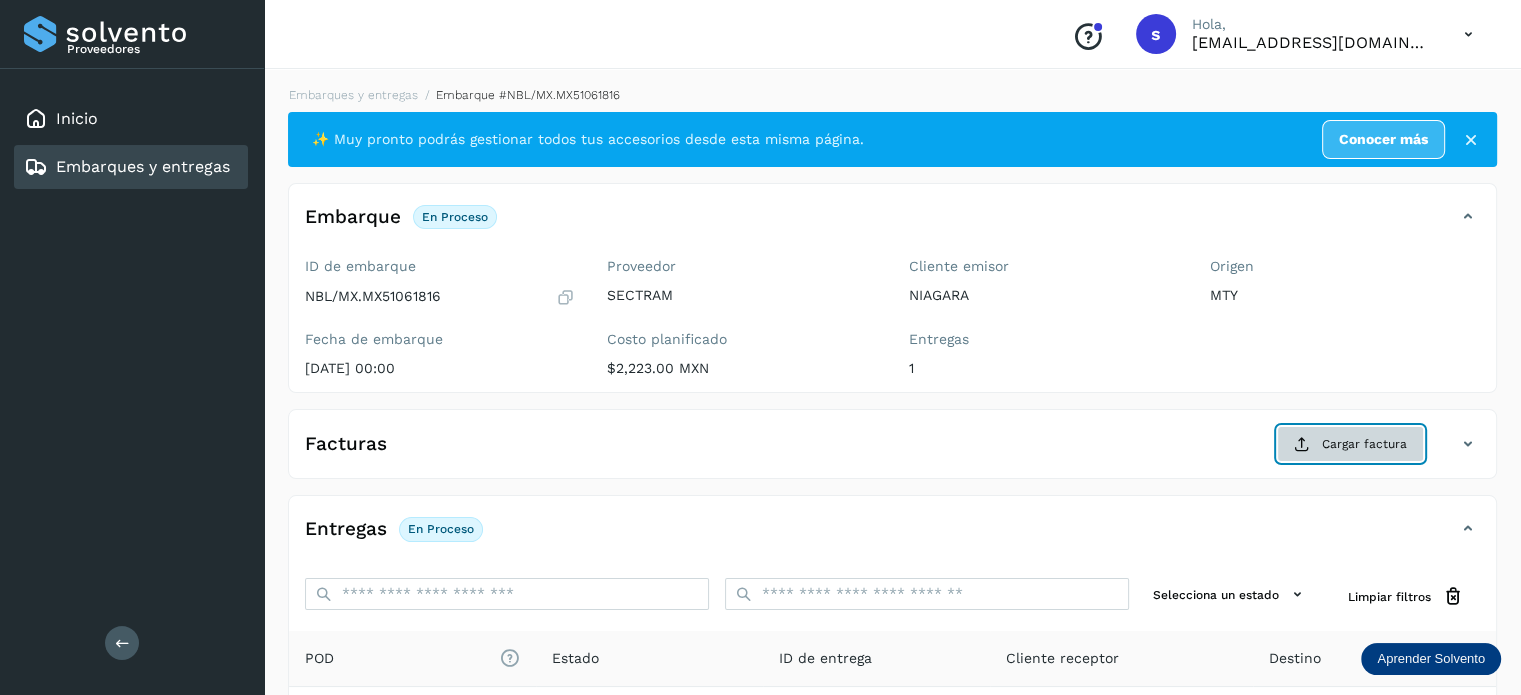 click on "Cargar factura" 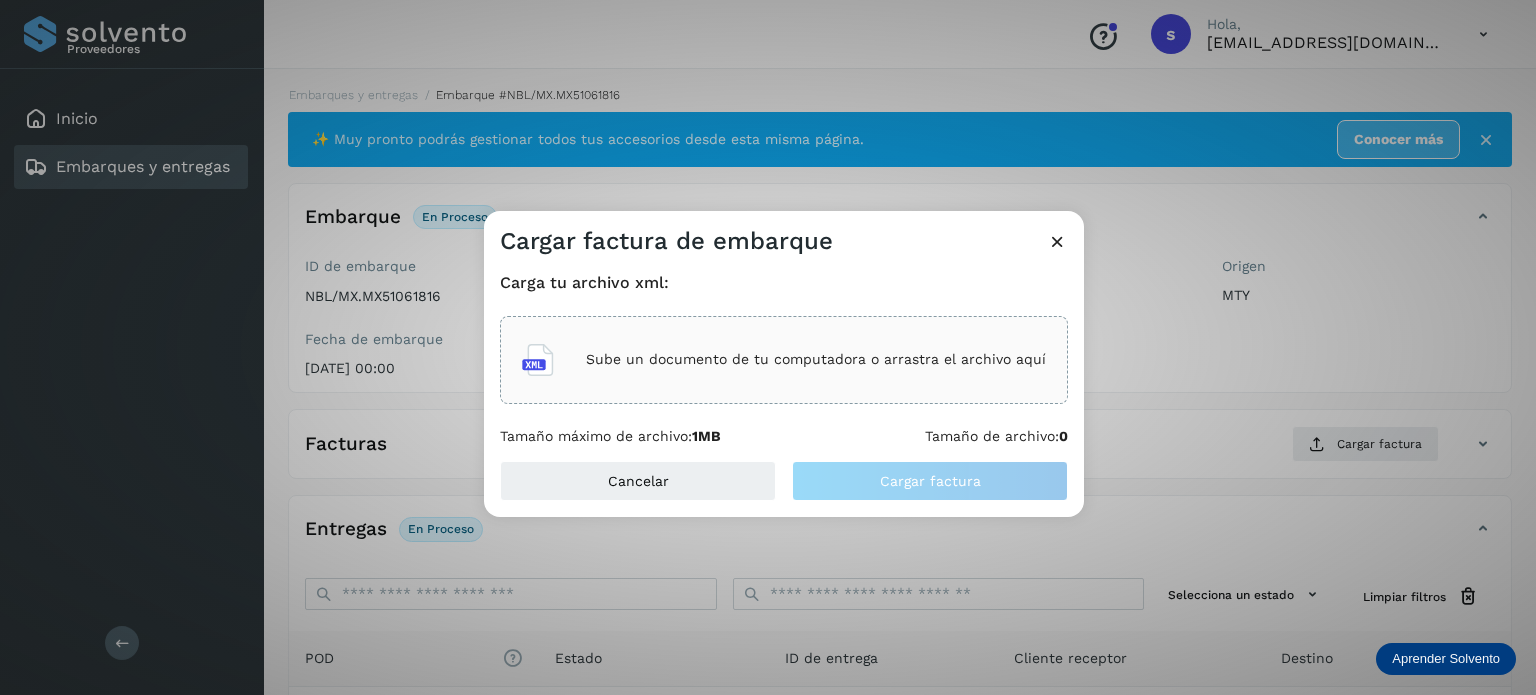 click on "Sube un documento de tu computadora o arrastra el archivo aquí" at bounding box center [816, 359] 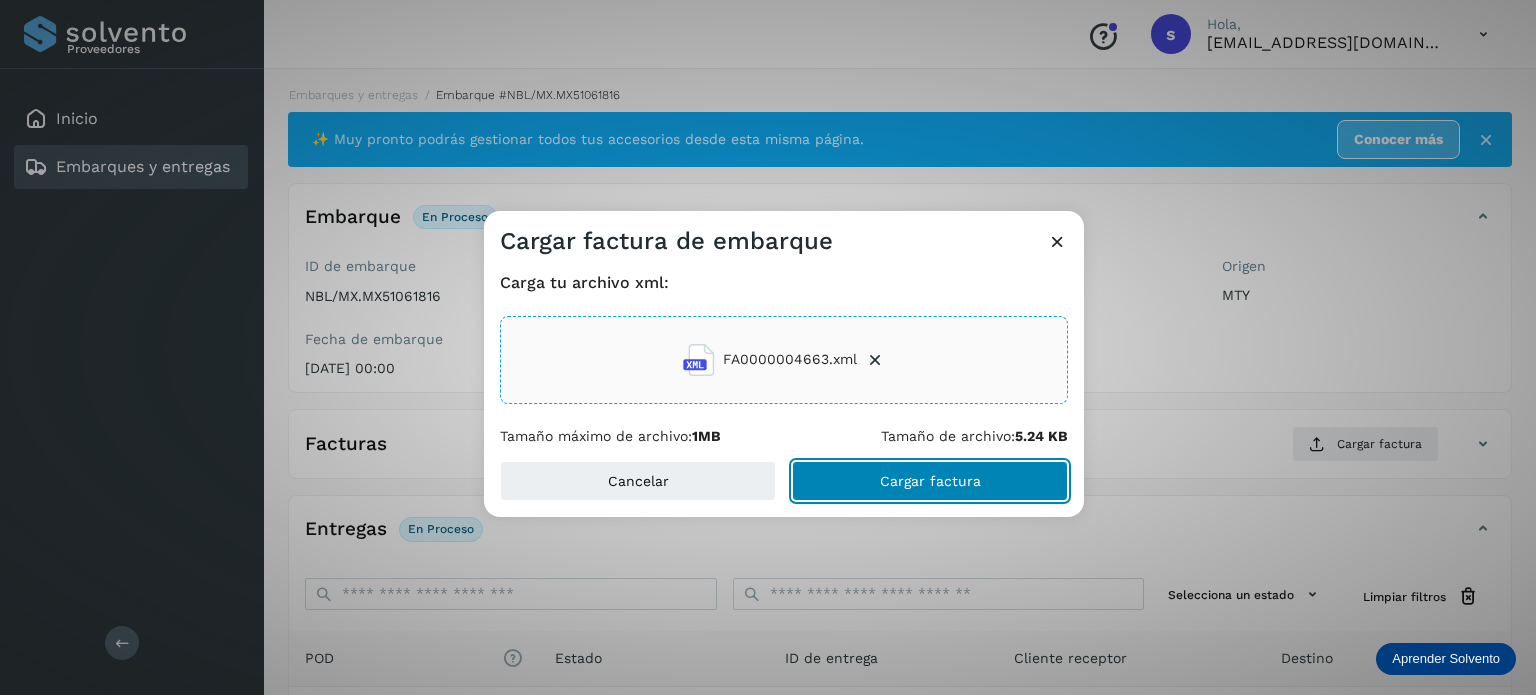 click on "Cargar factura" 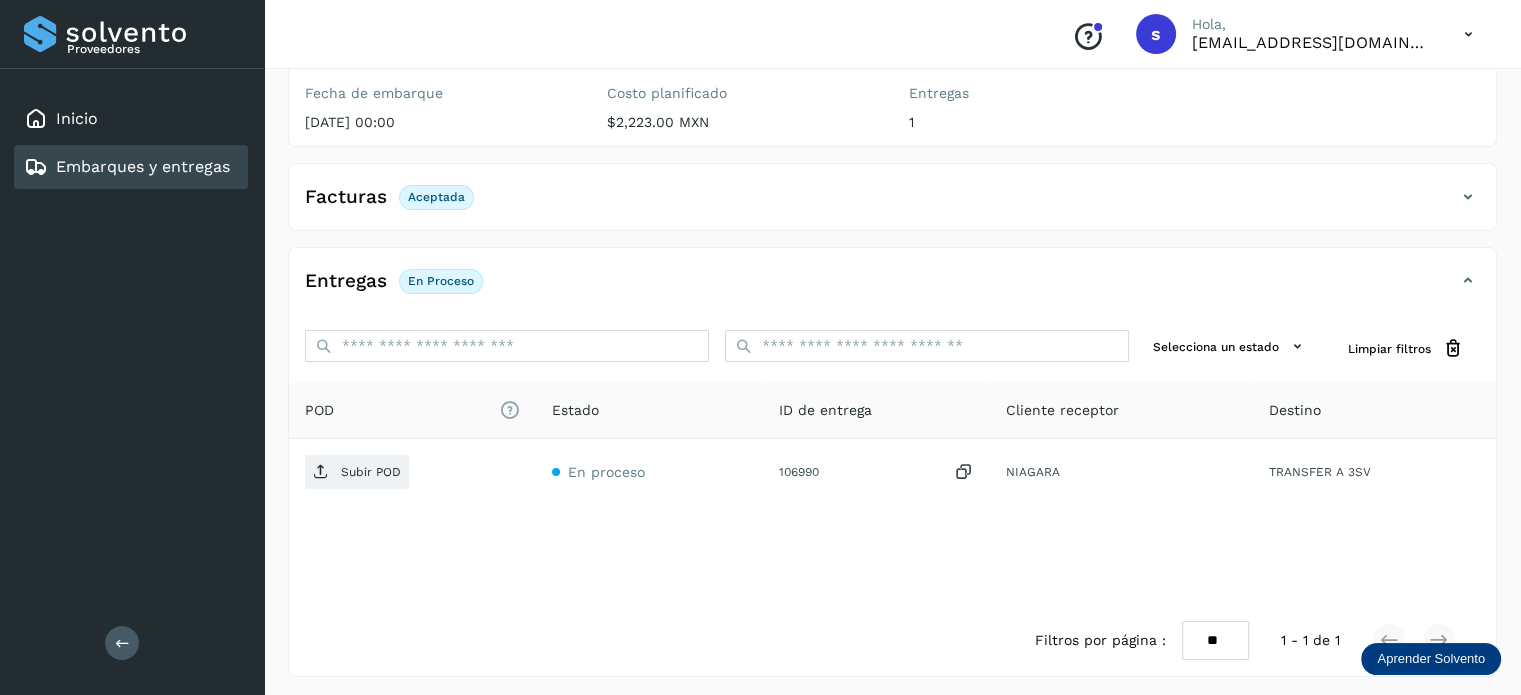 scroll, scrollTop: 250, scrollLeft: 0, axis: vertical 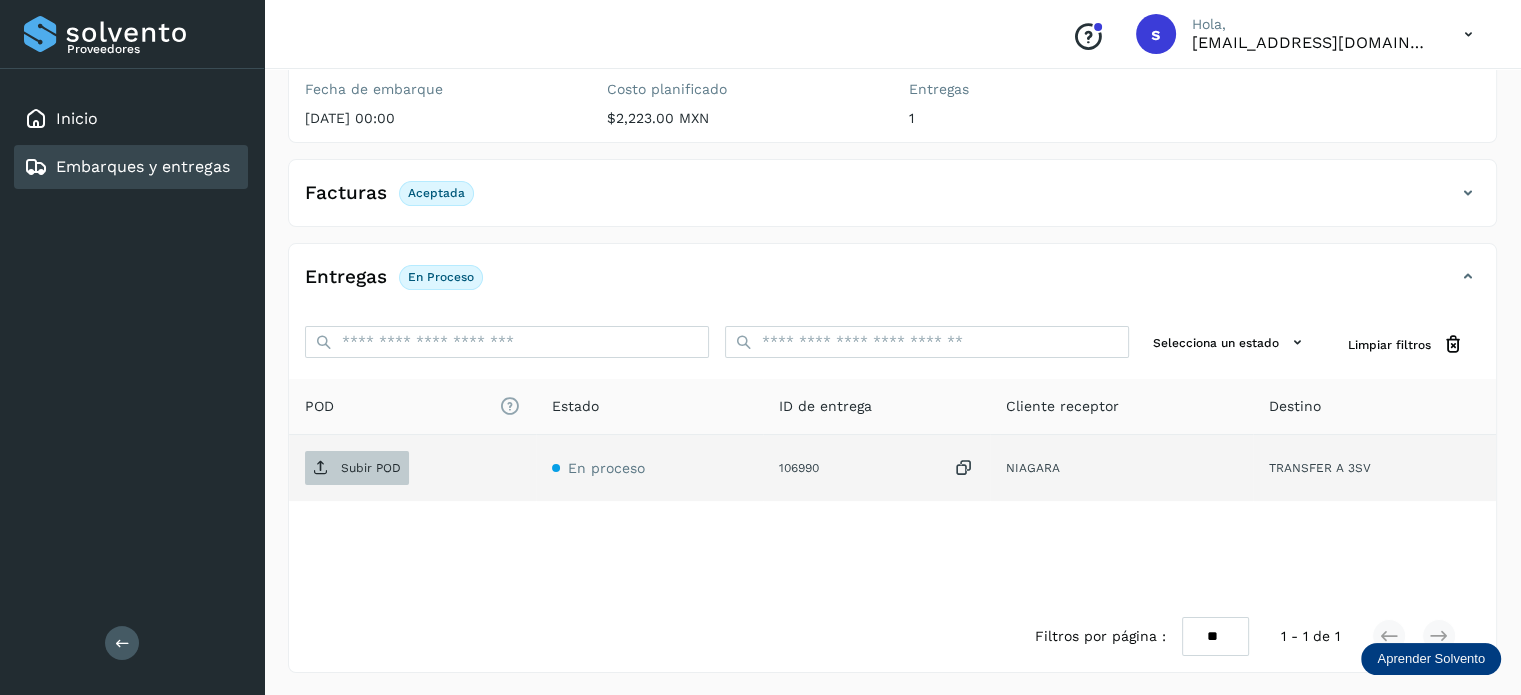 click at bounding box center [321, 468] 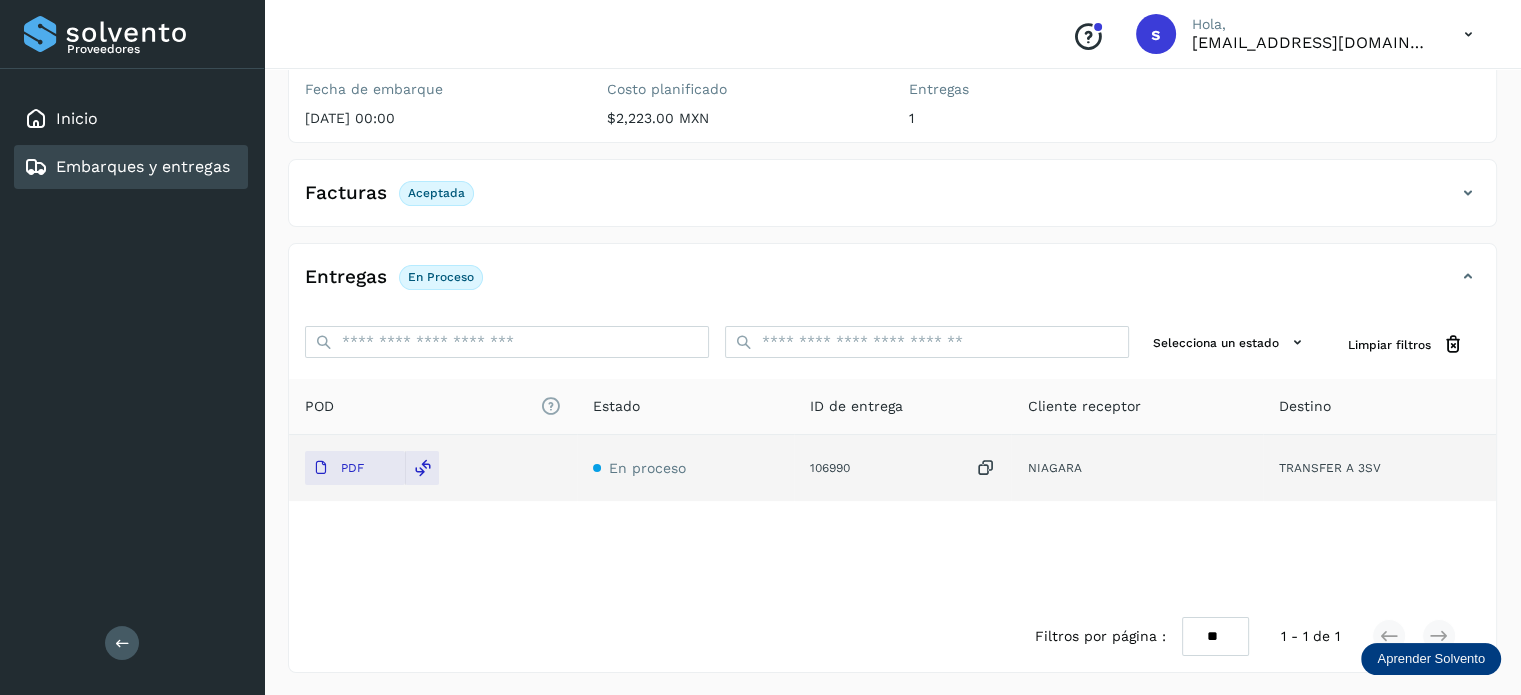 scroll, scrollTop: 0, scrollLeft: 0, axis: both 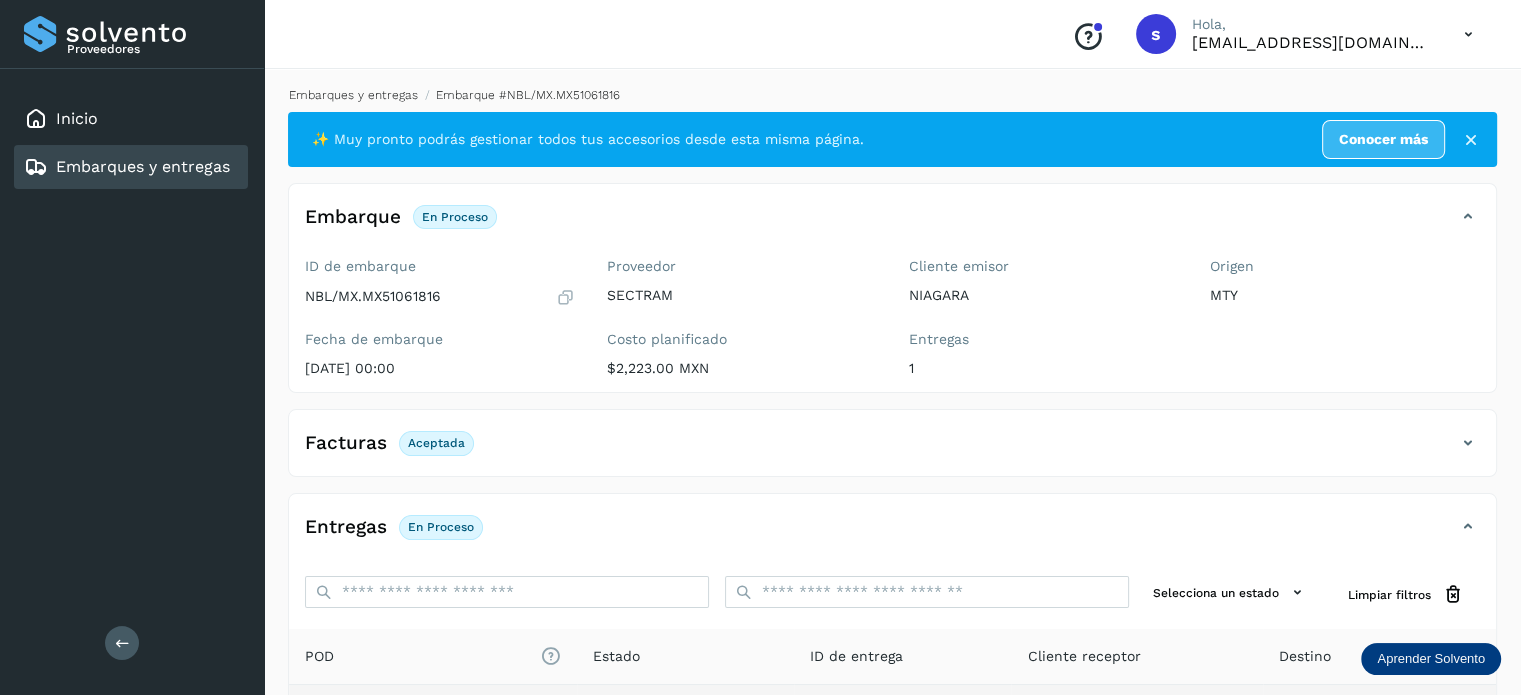 click on "Embarques y entregas" at bounding box center [353, 95] 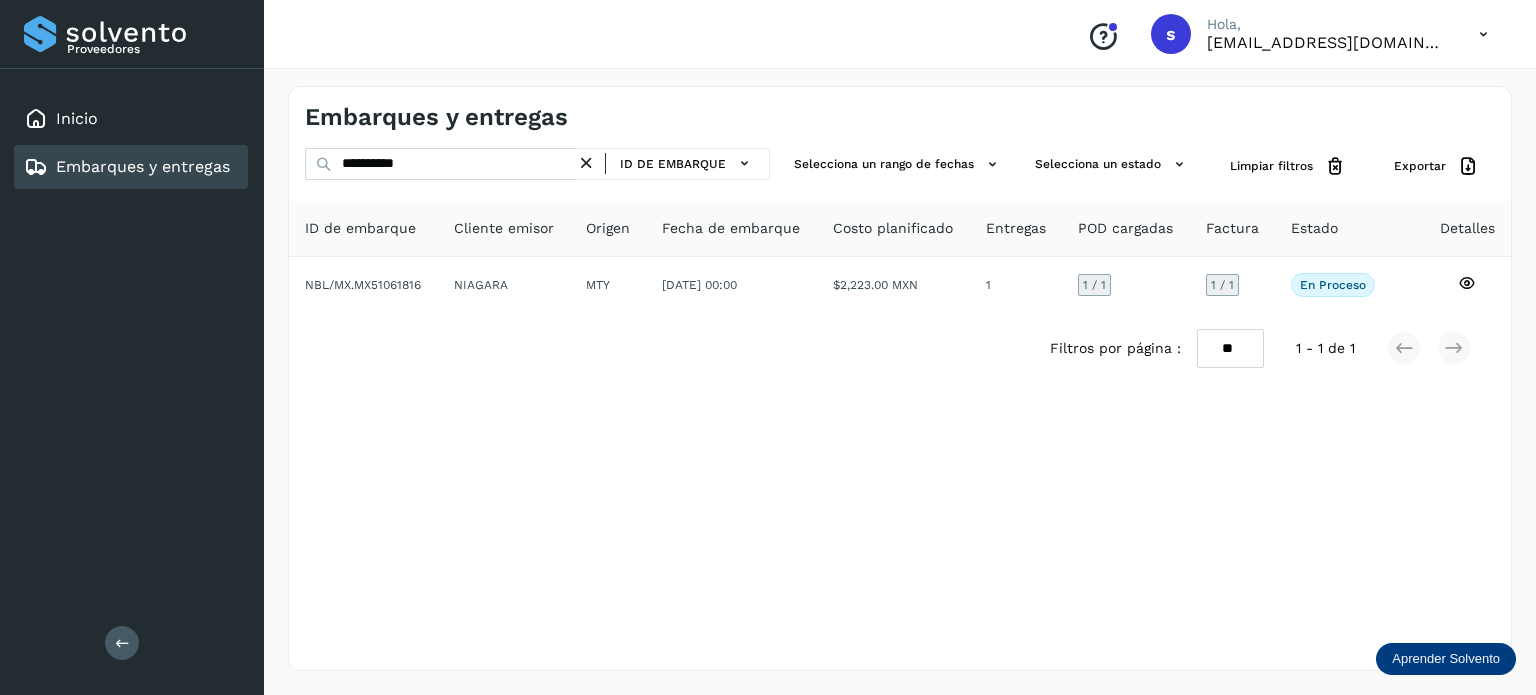 click at bounding box center (586, 163) 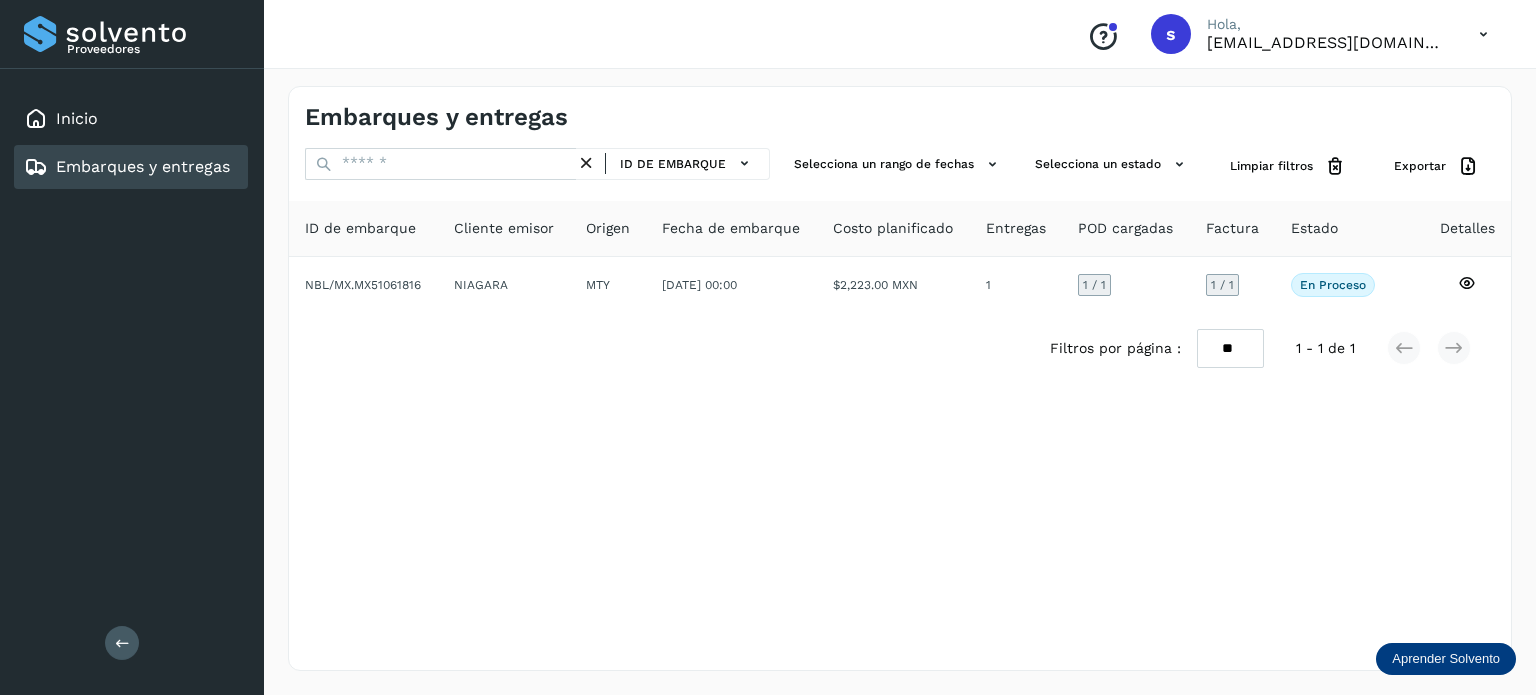 click on "ID de embarque" at bounding box center [537, 166] 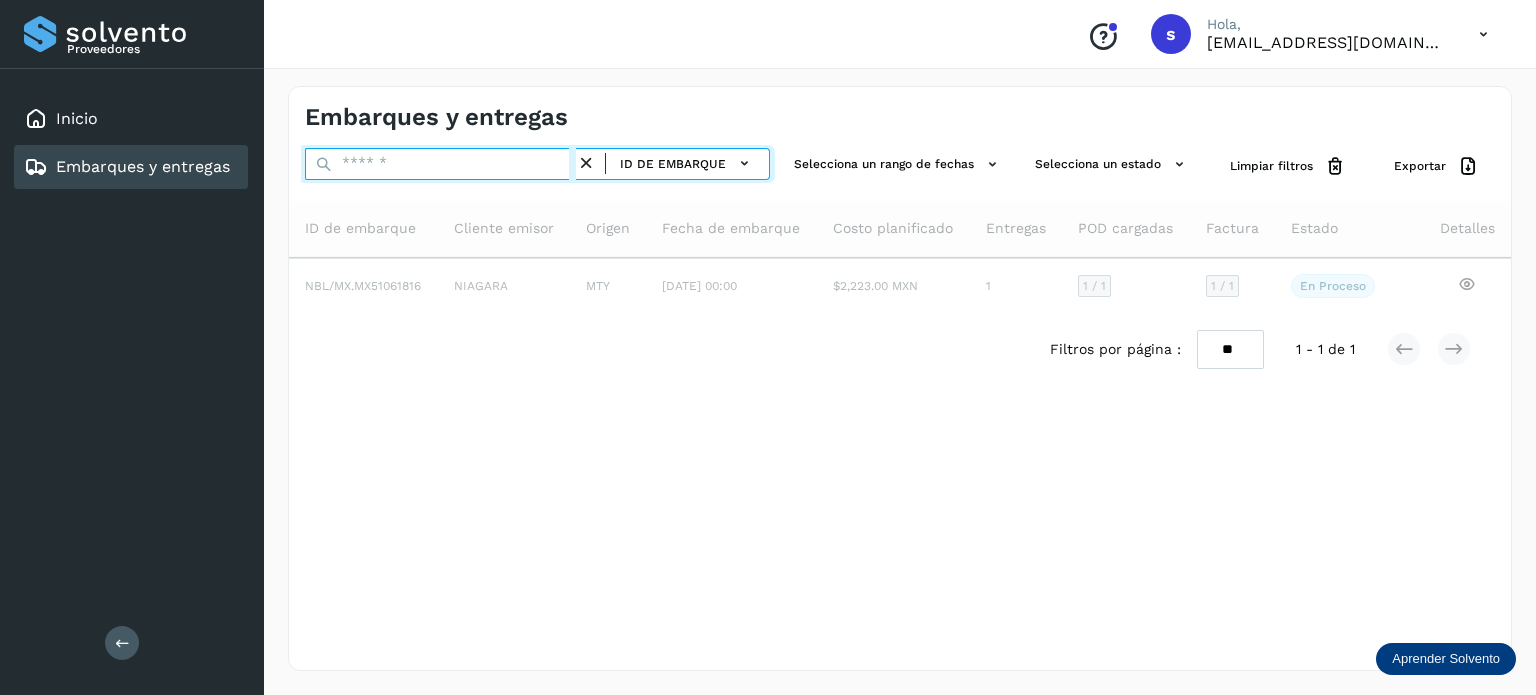 click at bounding box center [440, 164] 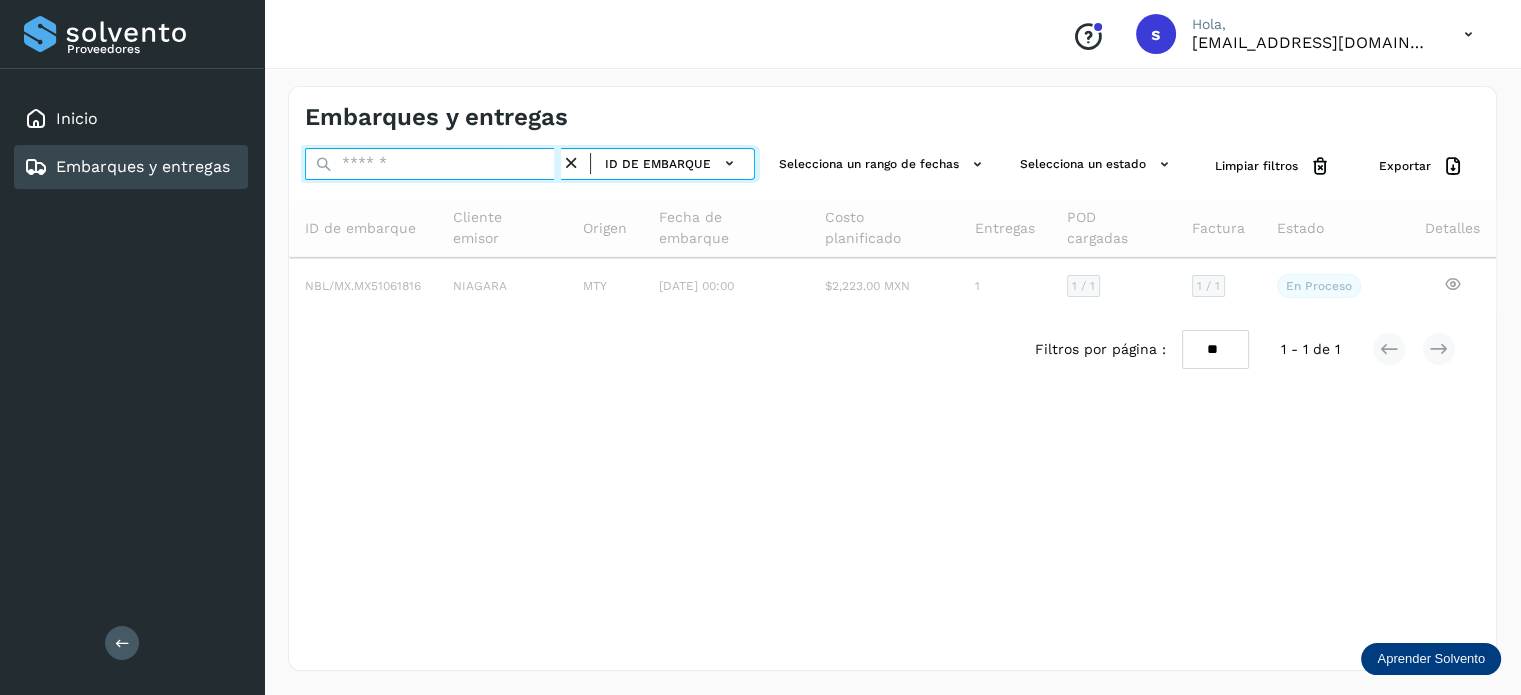 paste on "**********" 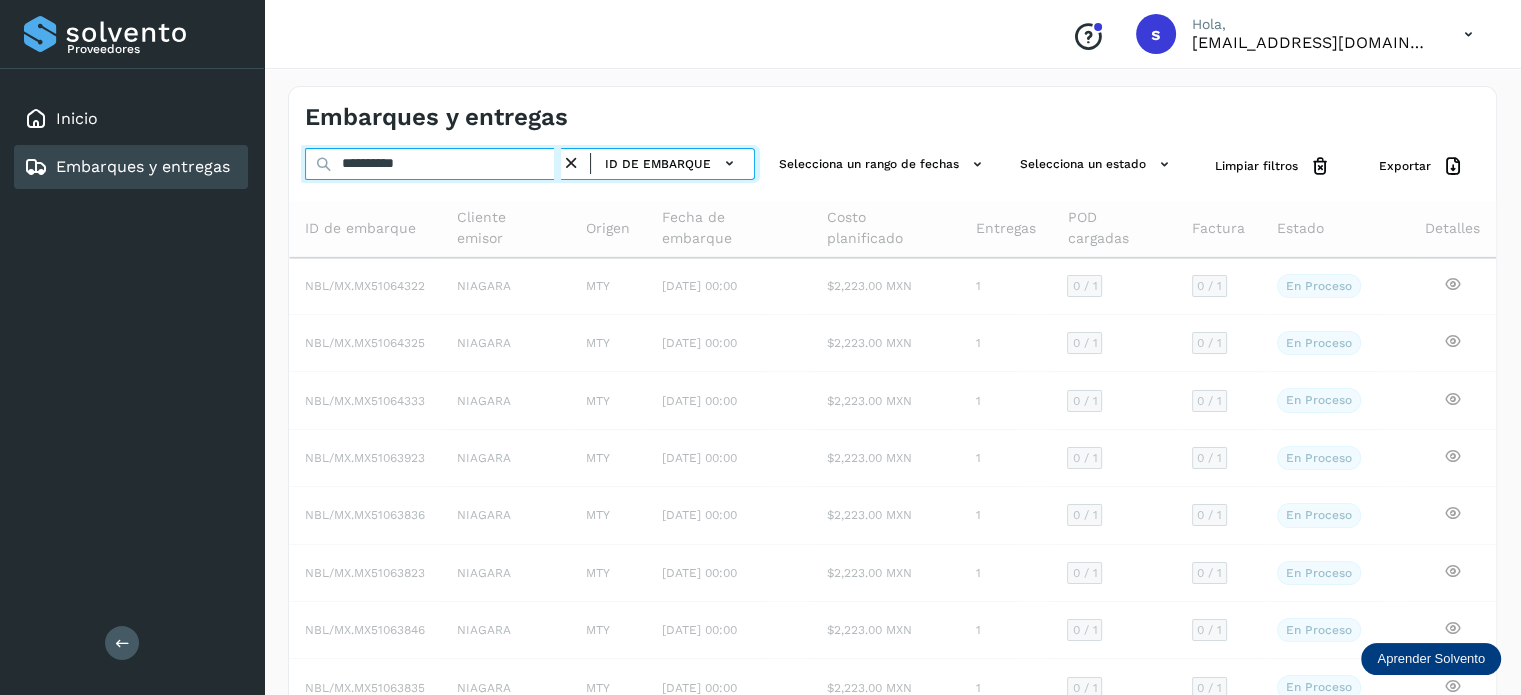 type on "**********" 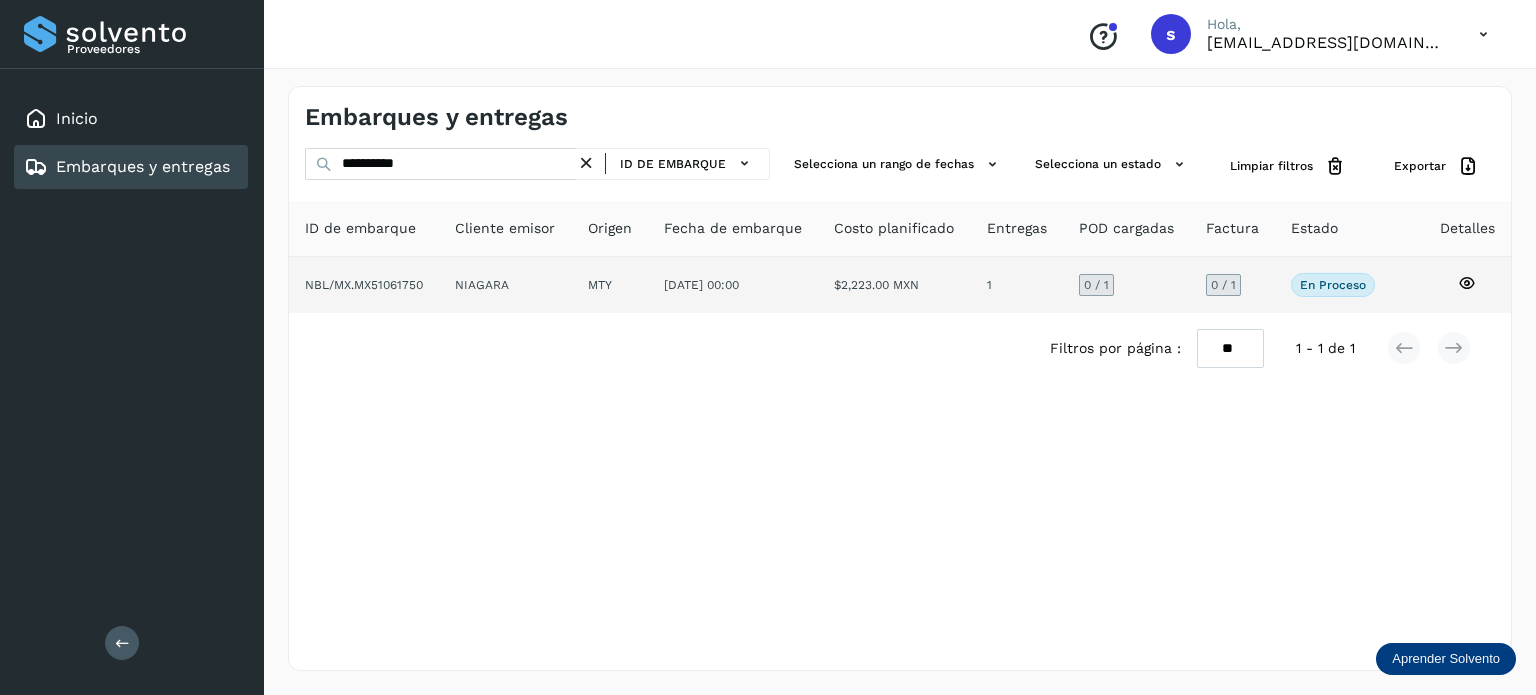 click on "$2,223.00 MXN" 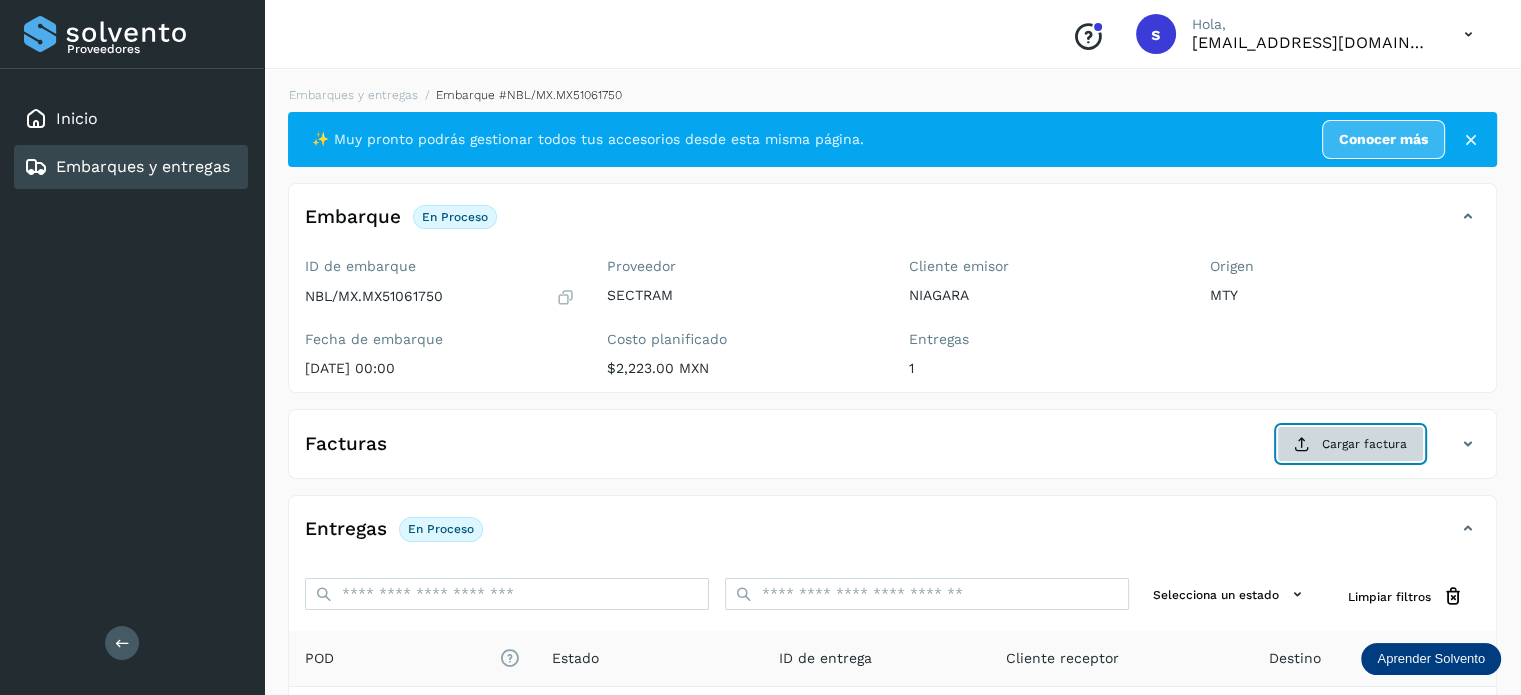 click at bounding box center [1302, 444] 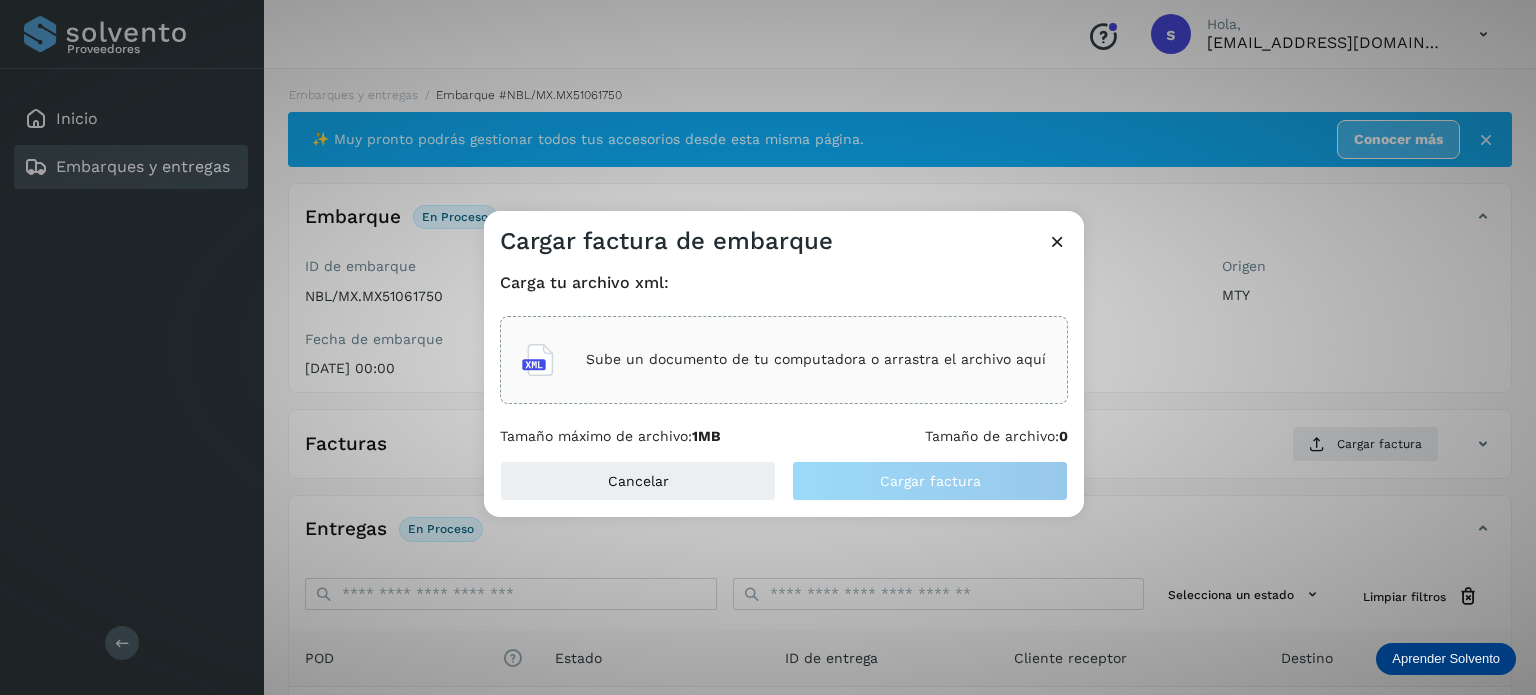 click on "Sube un documento de tu computadora o arrastra el archivo aquí" 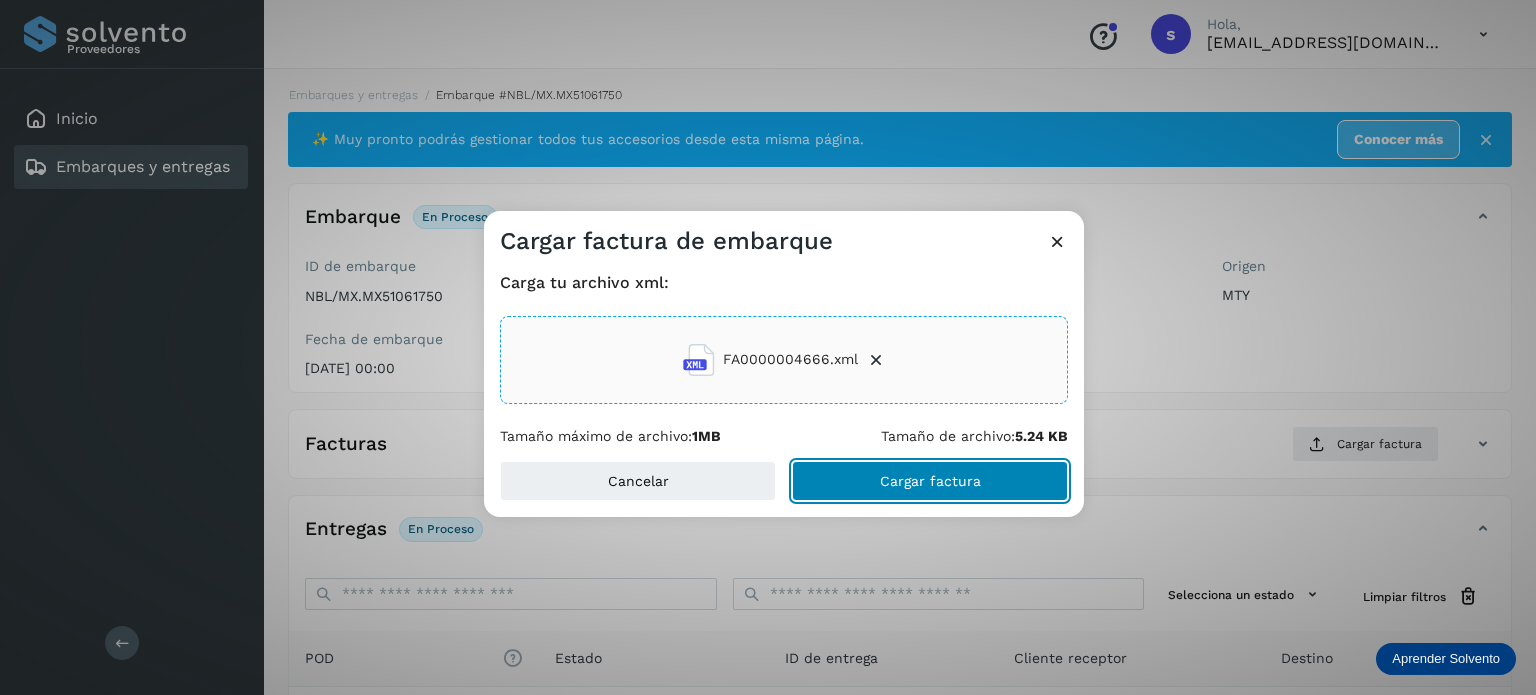 click on "Cargar factura" 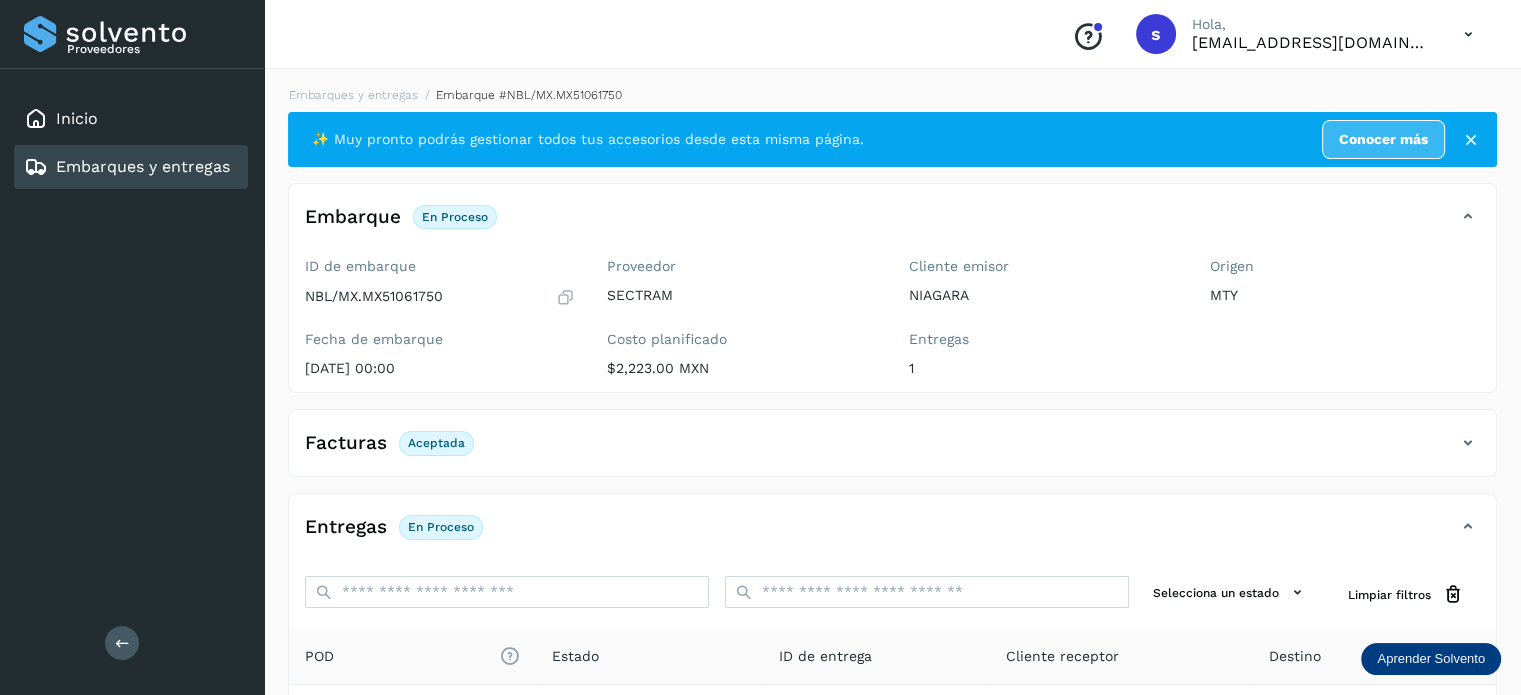 scroll, scrollTop: 250, scrollLeft: 0, axis: vertical 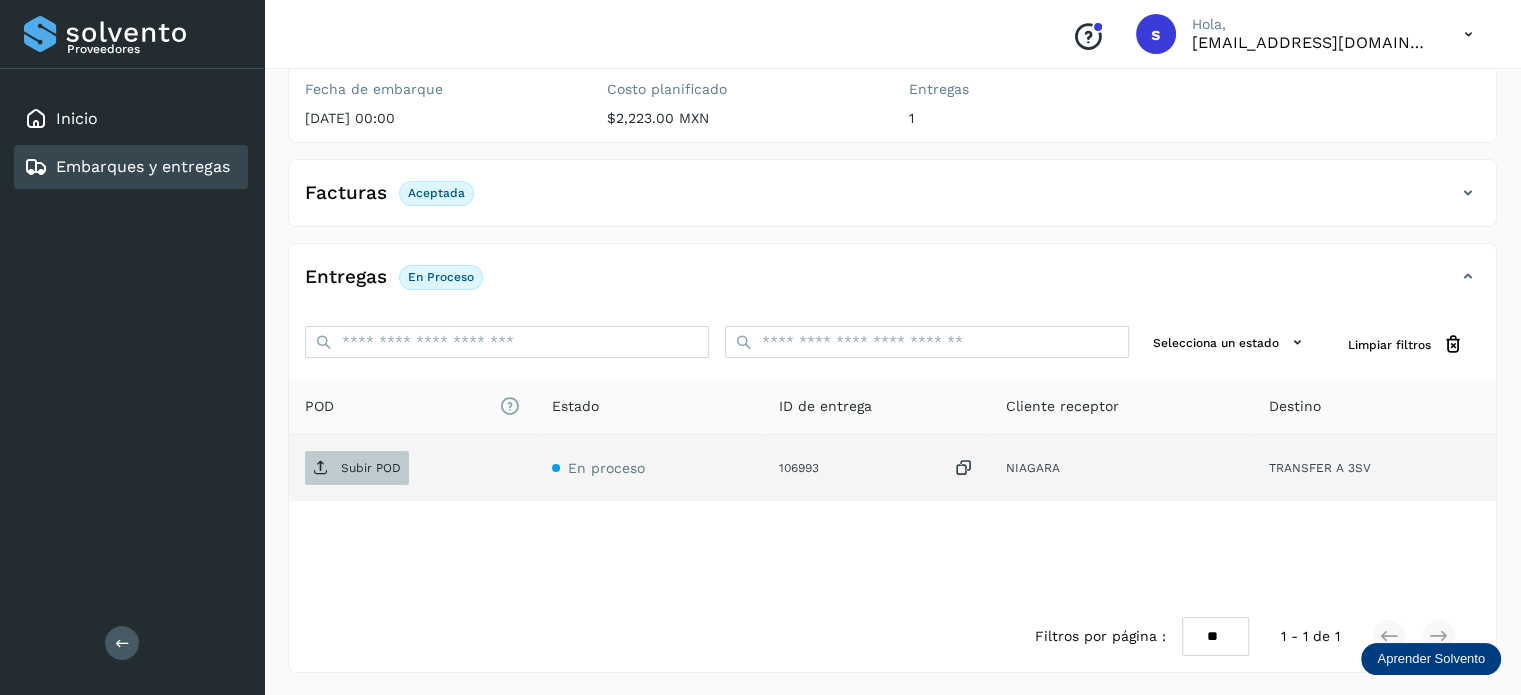 click on "Subir POD" at bounding box center [371, 468] 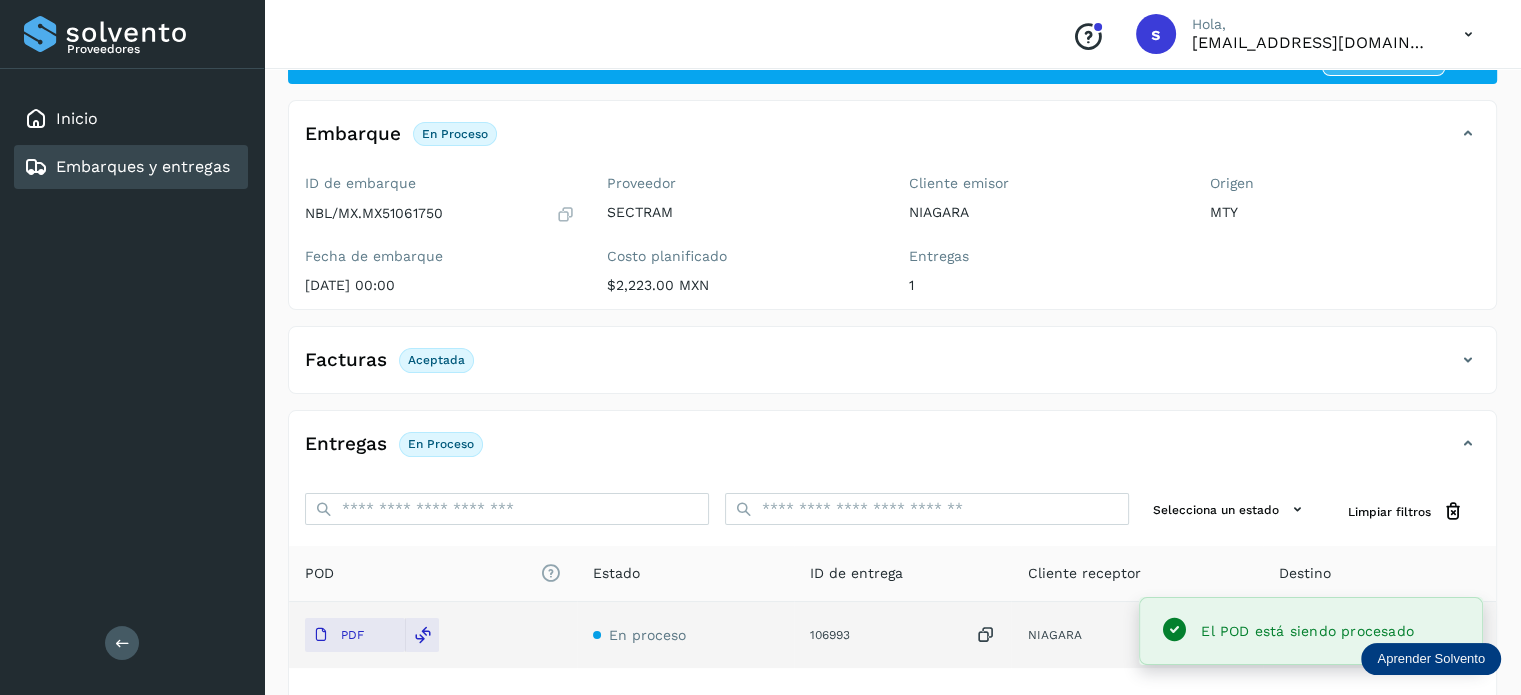 scroll, scrollTop: 0, scrollLeft: 0, axis: both 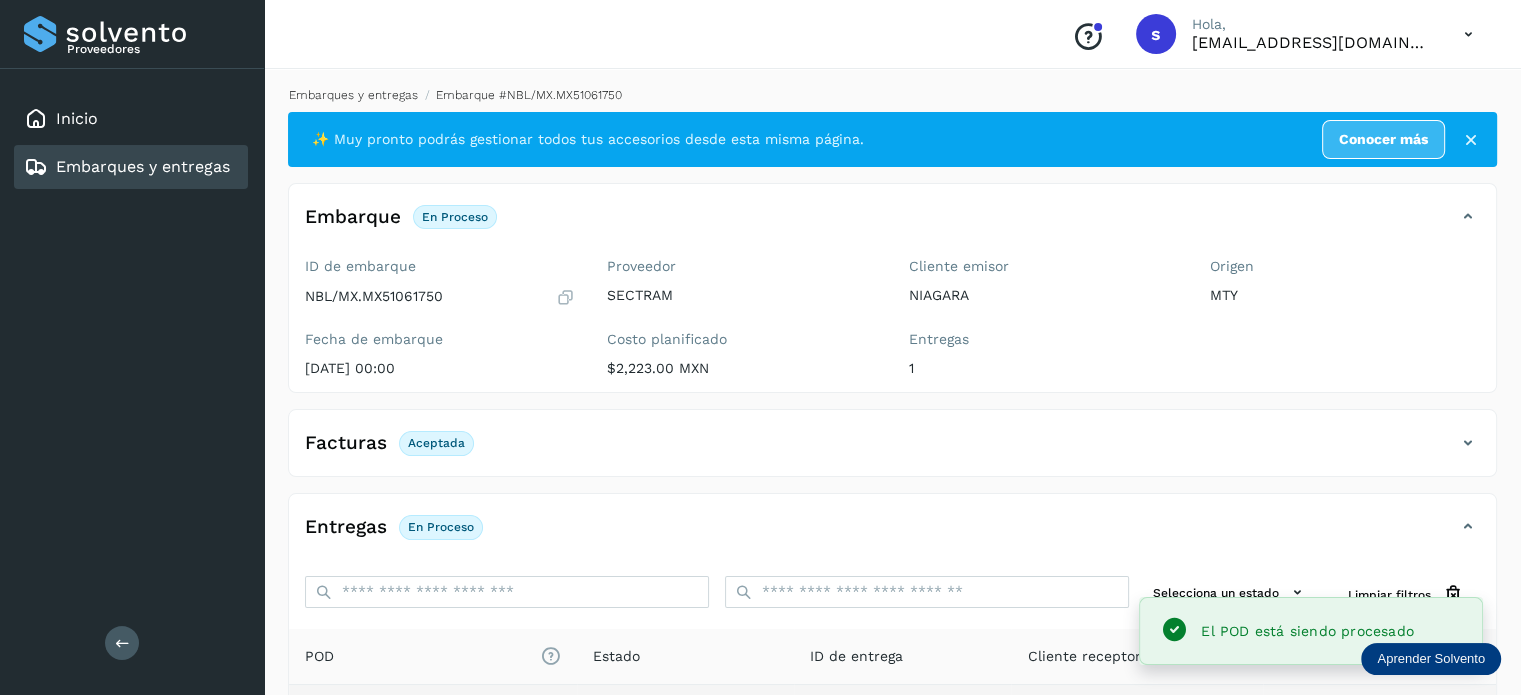 click on "Embarques y entregas" at bounding box center (353, 95) 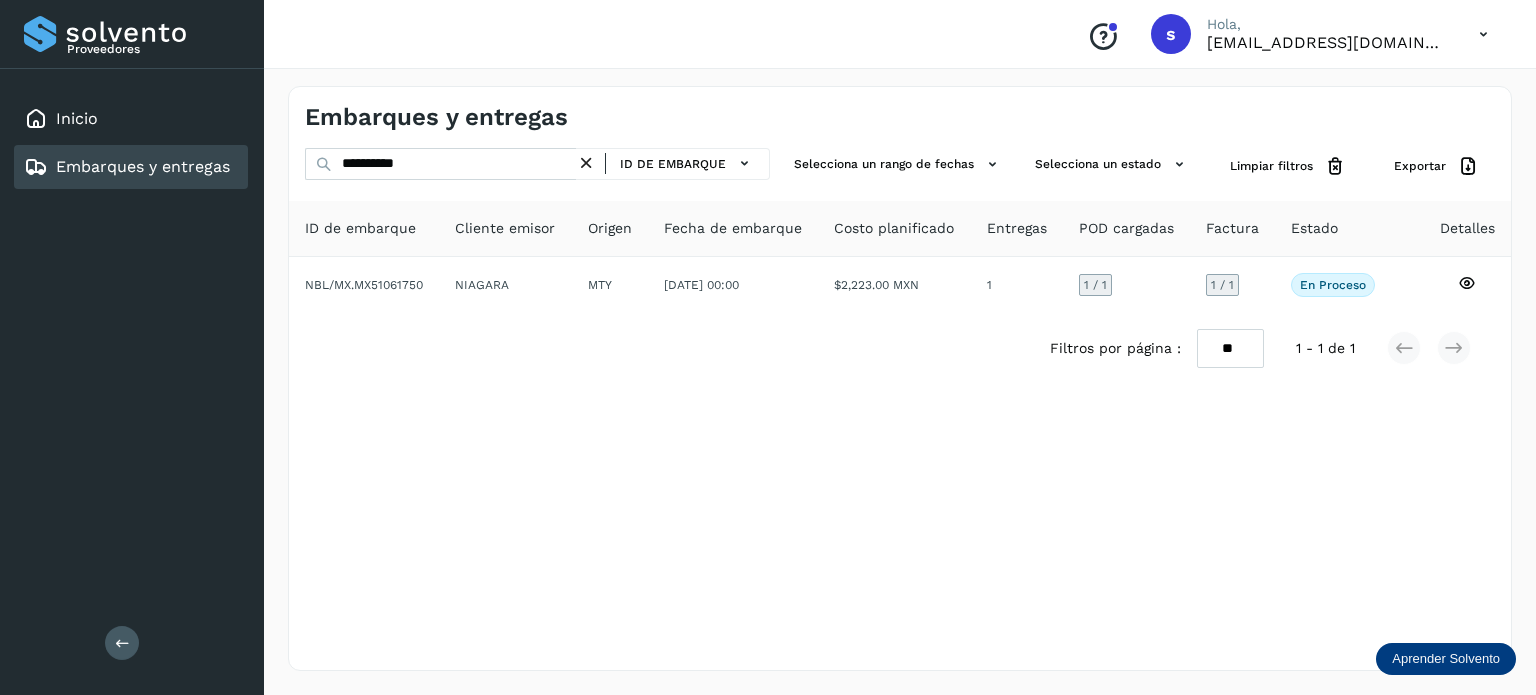 click at bounding box center (586, 163) 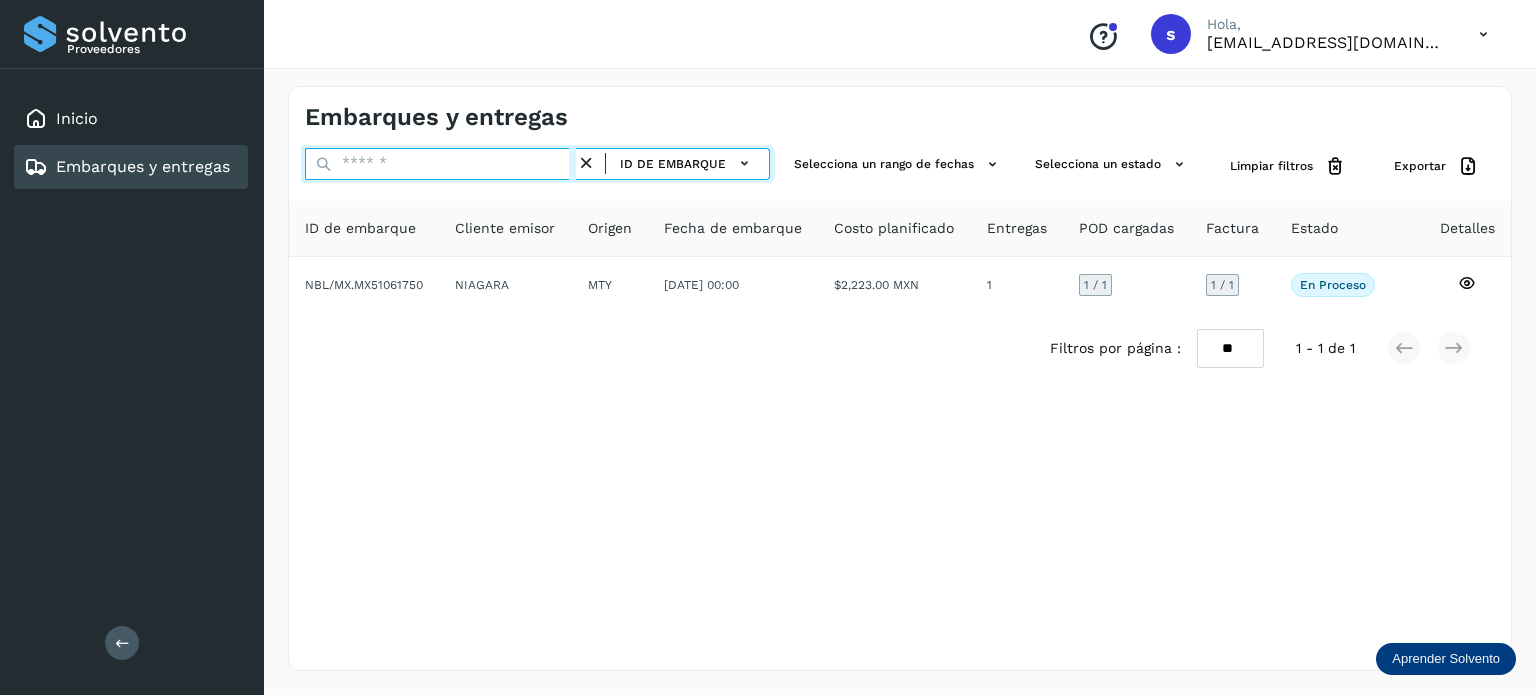 click at bounding box center (440, 164) 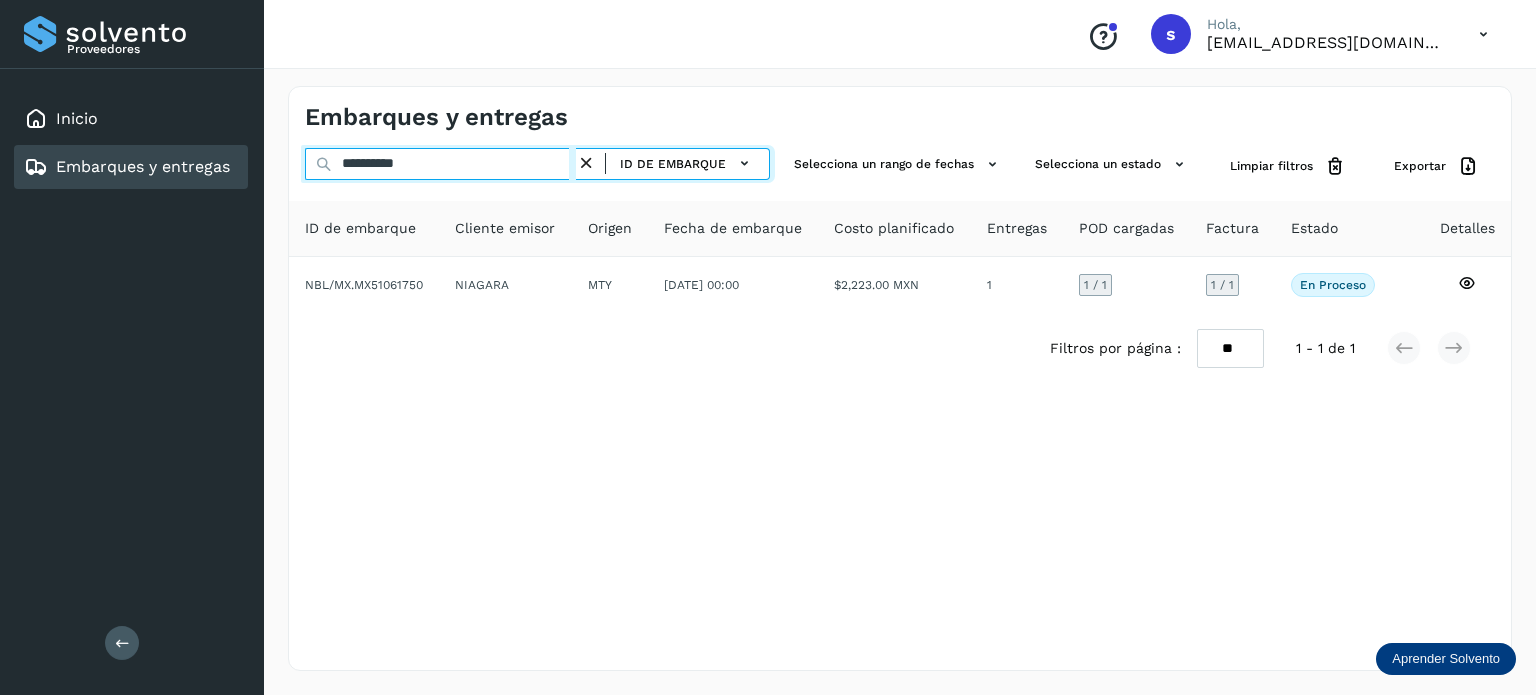 type on "**********" 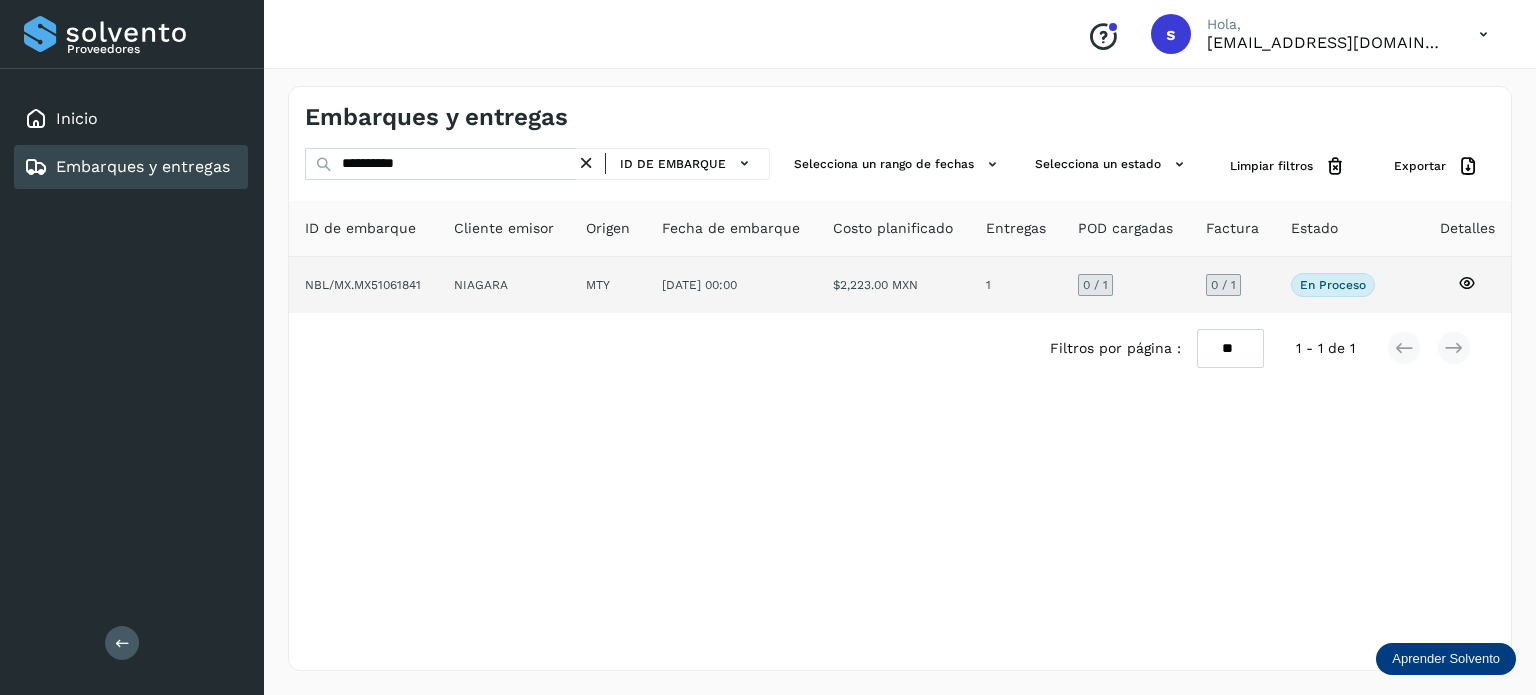 click on "[DATE] 00:00" 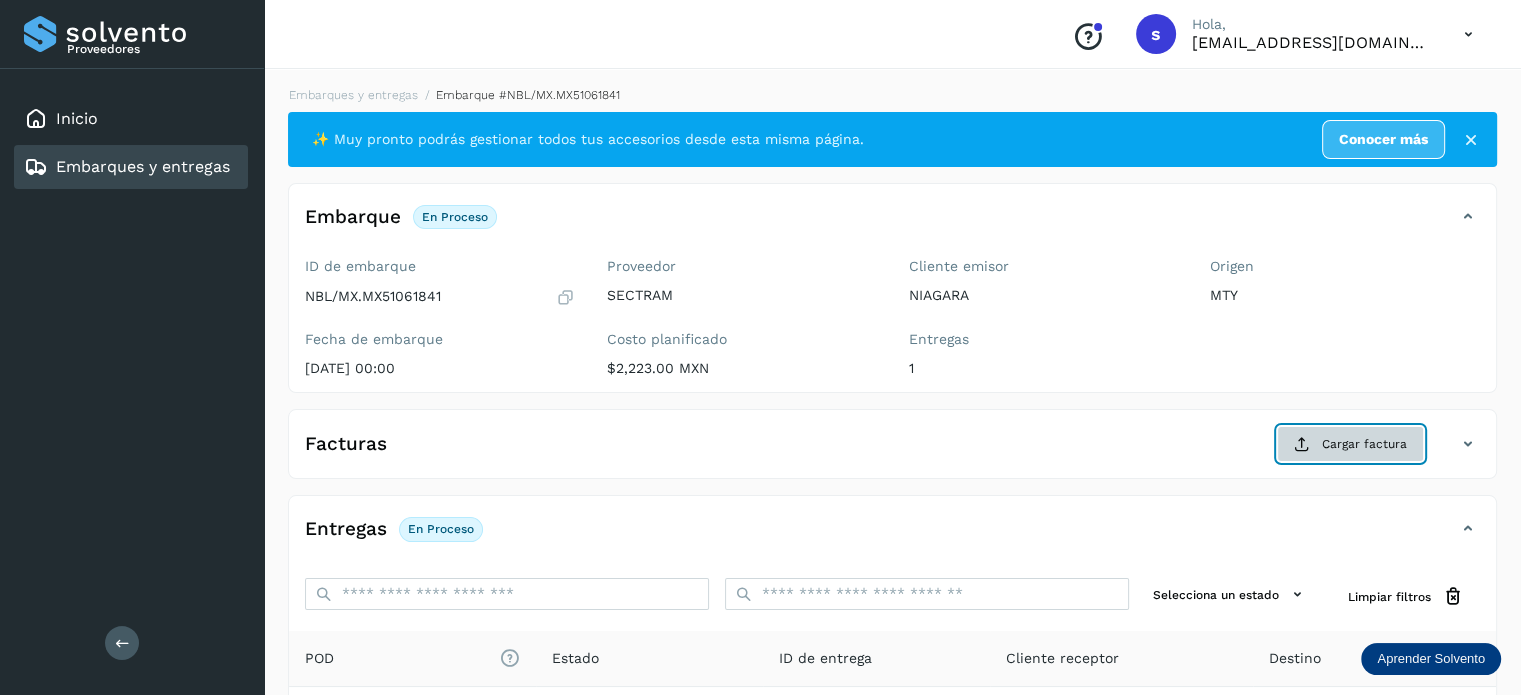 click on "Cargar factura" at bounding box center [1350, 444] 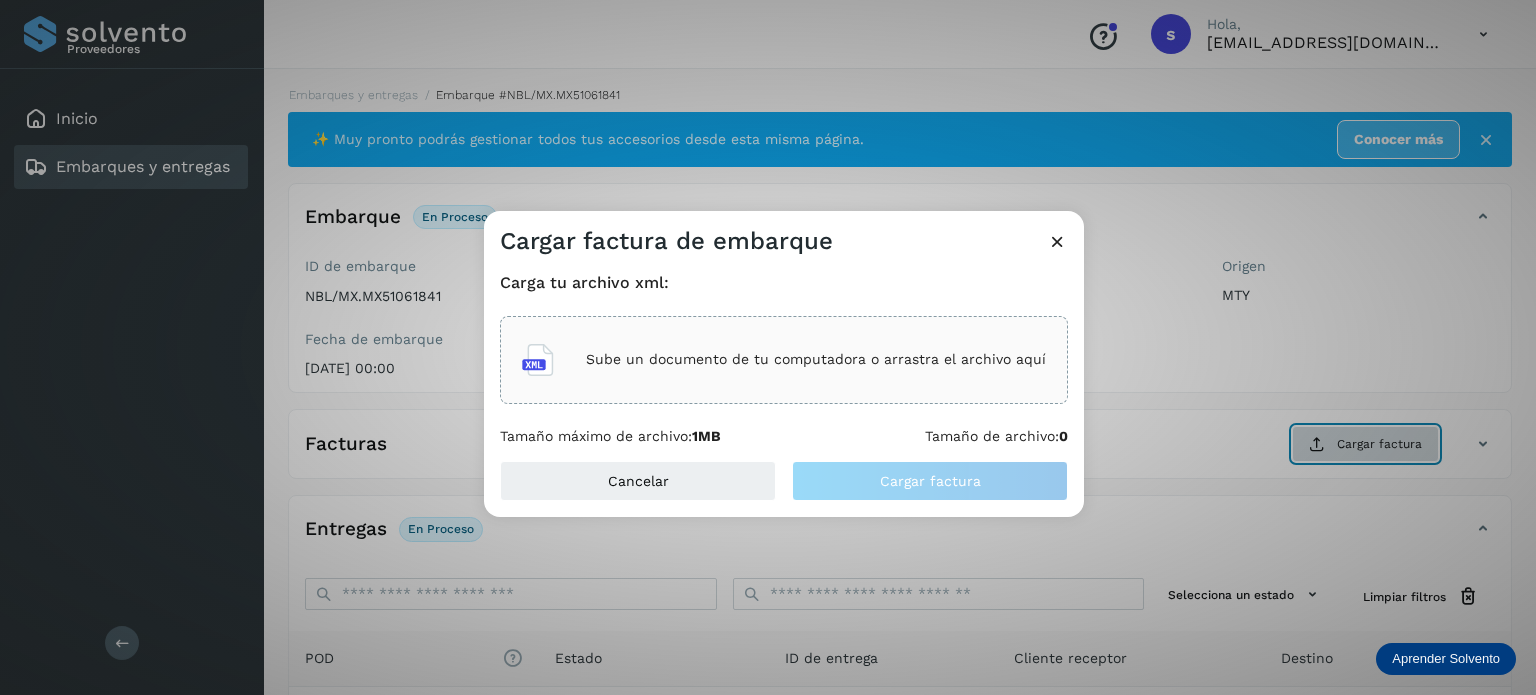type 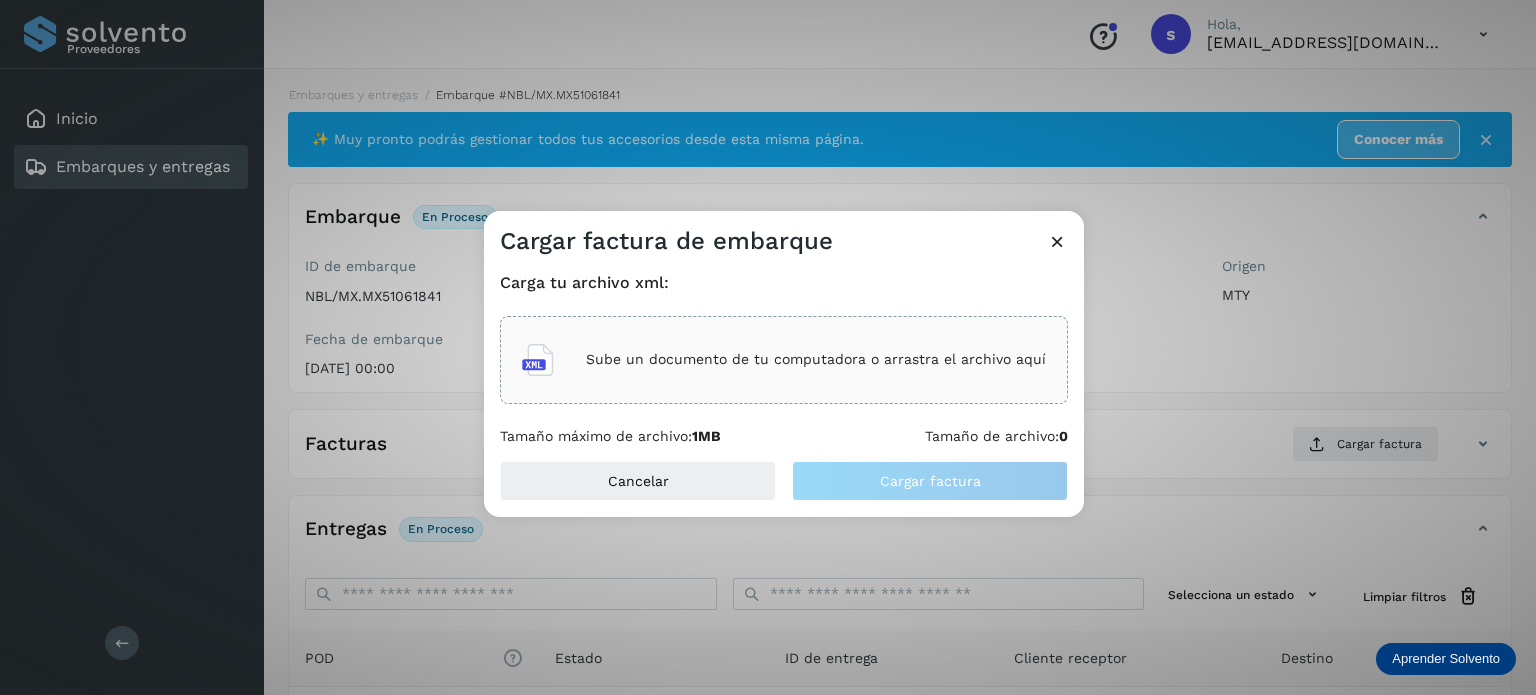 click on "Sube un documento de tu computadora o arrastra el archivo aquí" 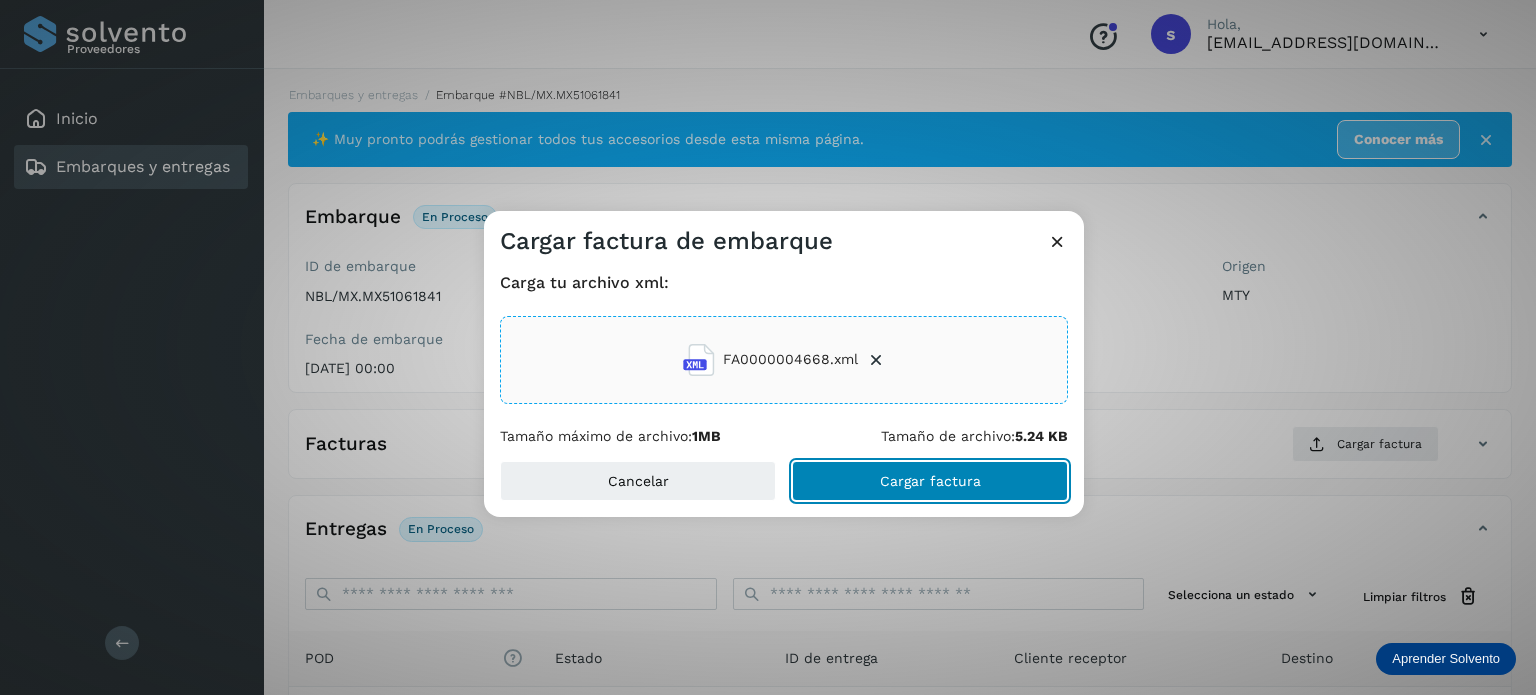 click on "Cargar factura" 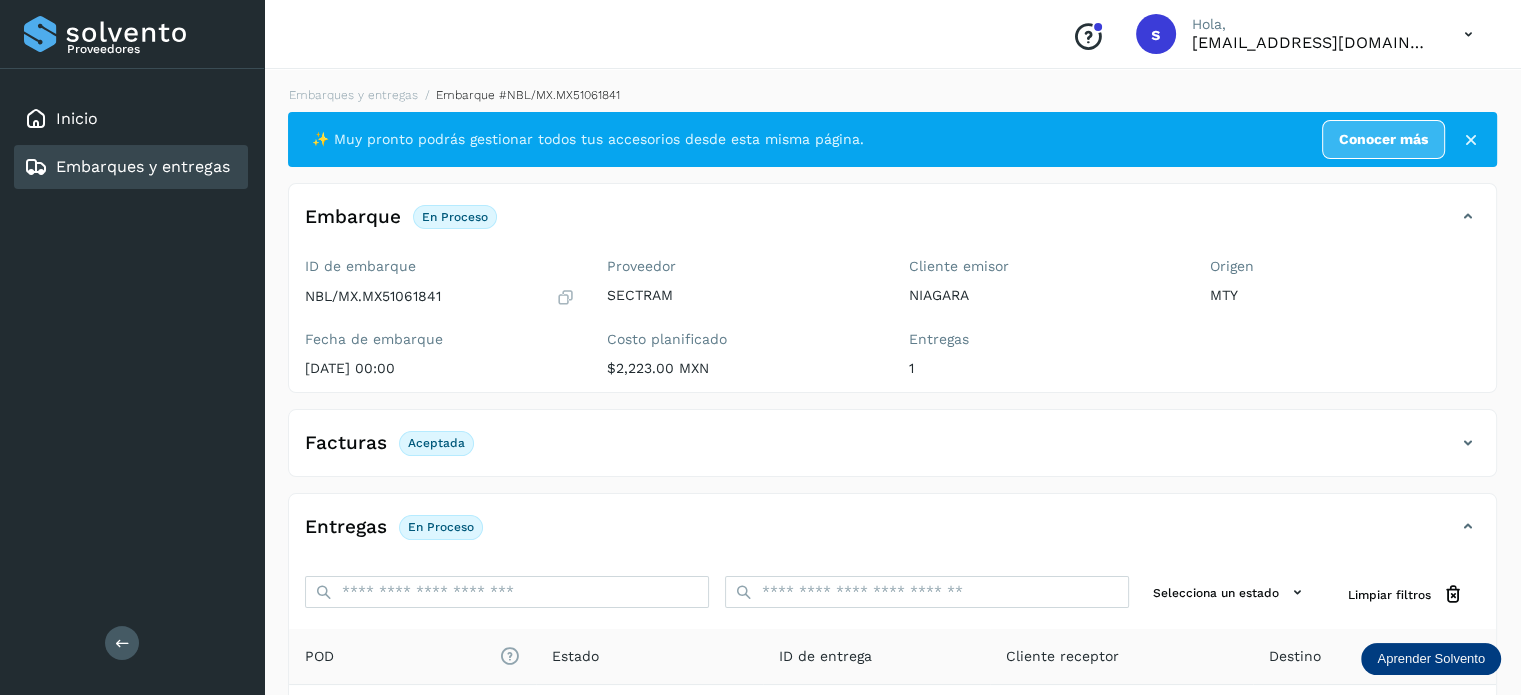 scroll, scrollTop: 250, scrollLeft: 0, axis: vertical 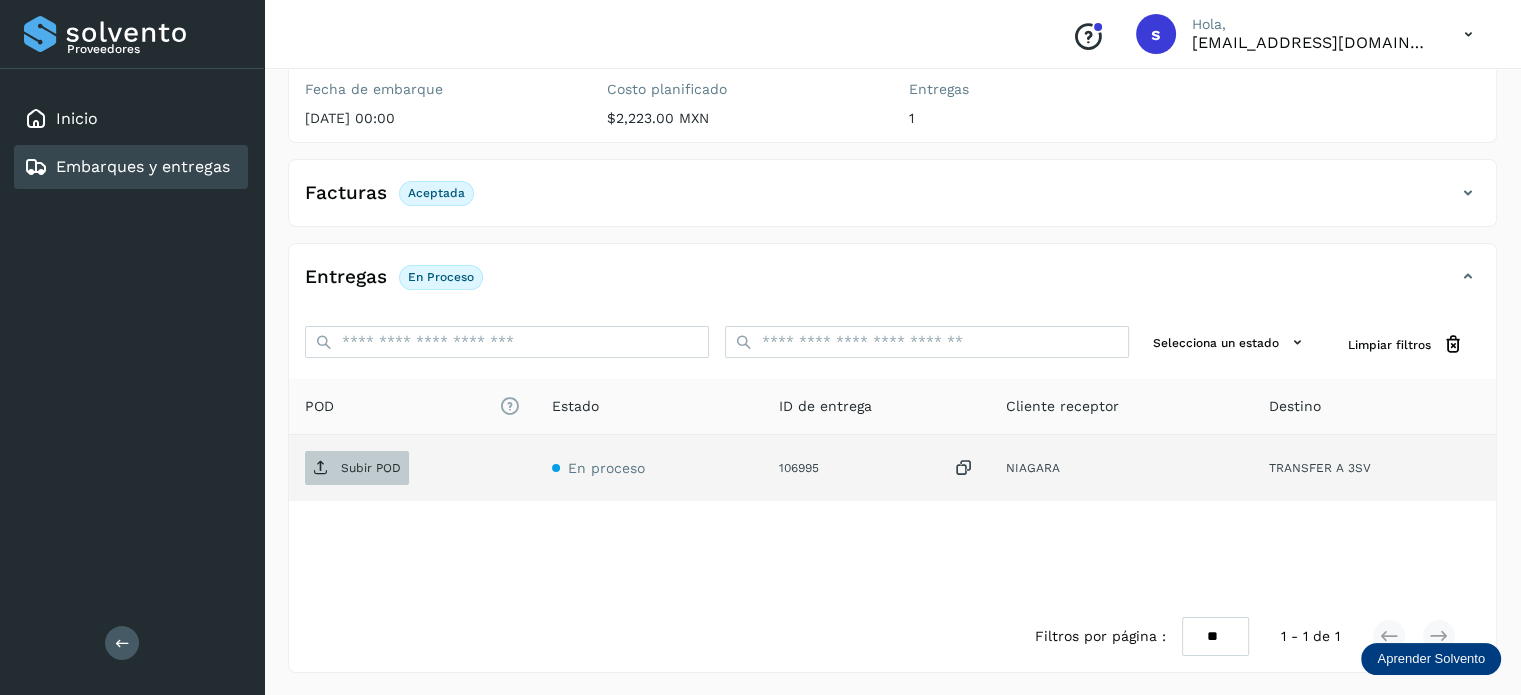 click on "Subir POD" at bounding box center (371, 468) 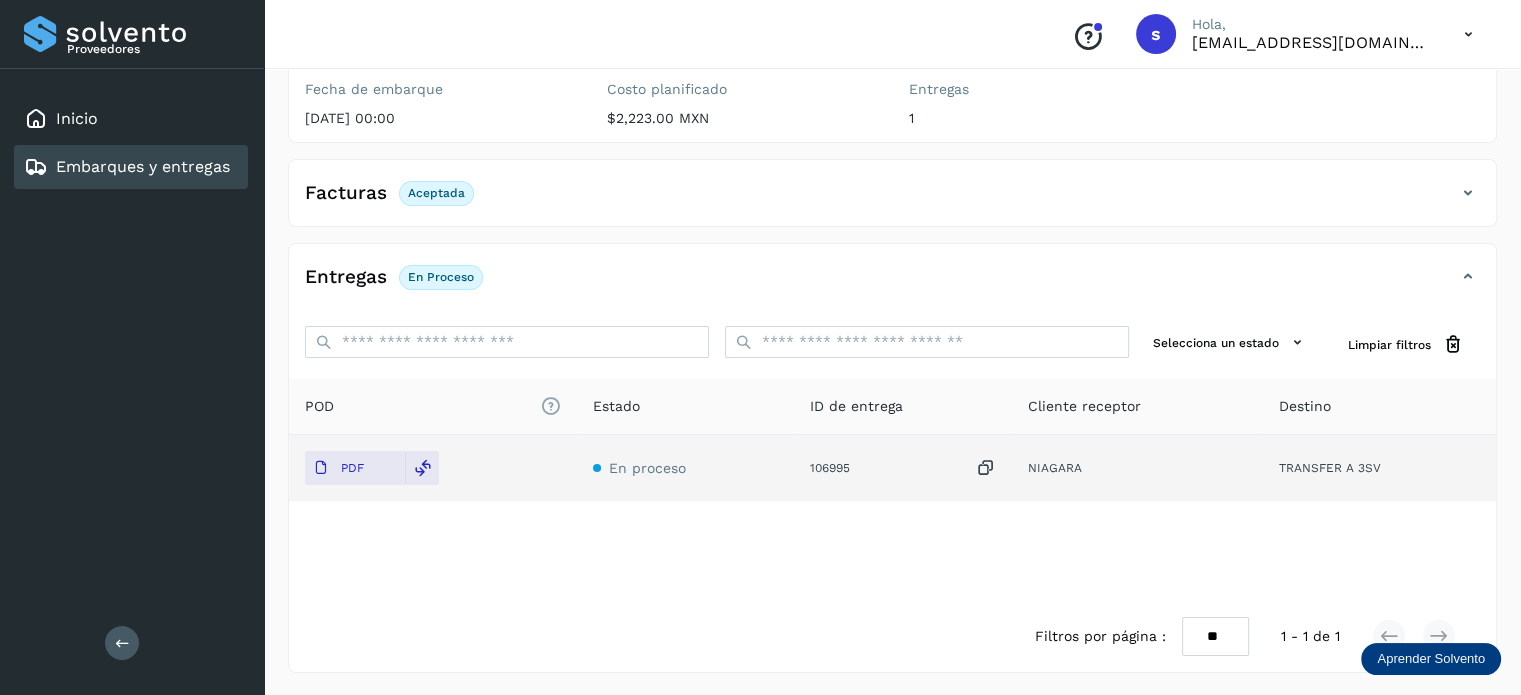 scroll, scrollTop: 0, scrollLeft: 0, axis: both 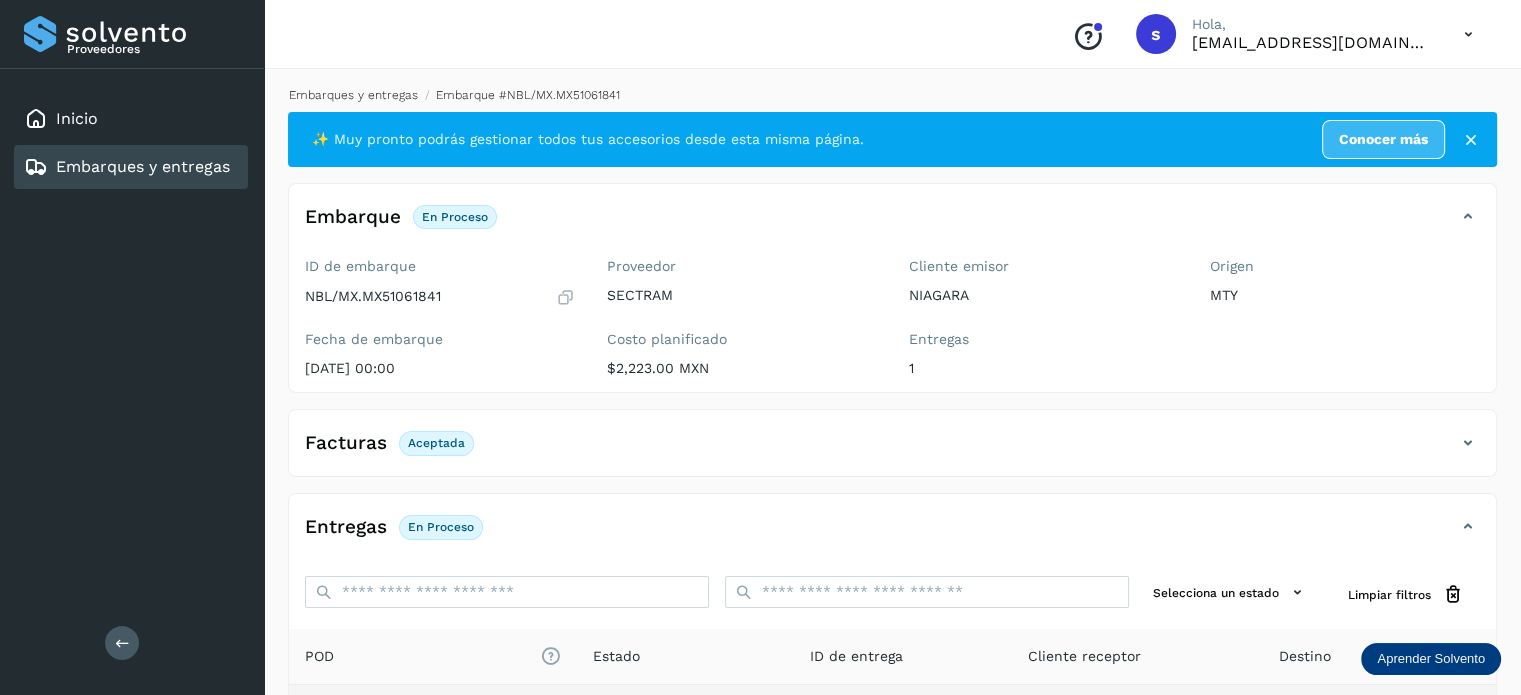 click on "Embarques y entregas" at bounding box center [353, 95] 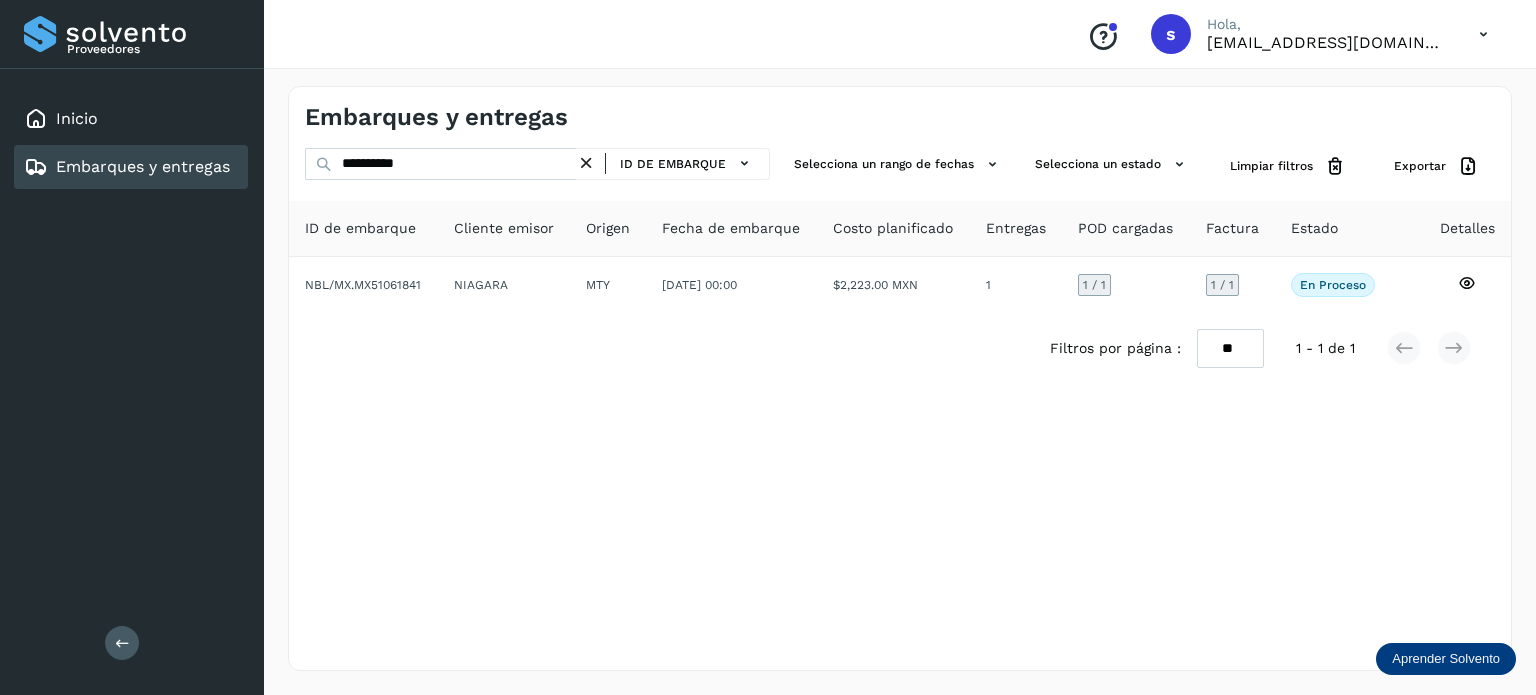 click at bounding box center [586, 163] 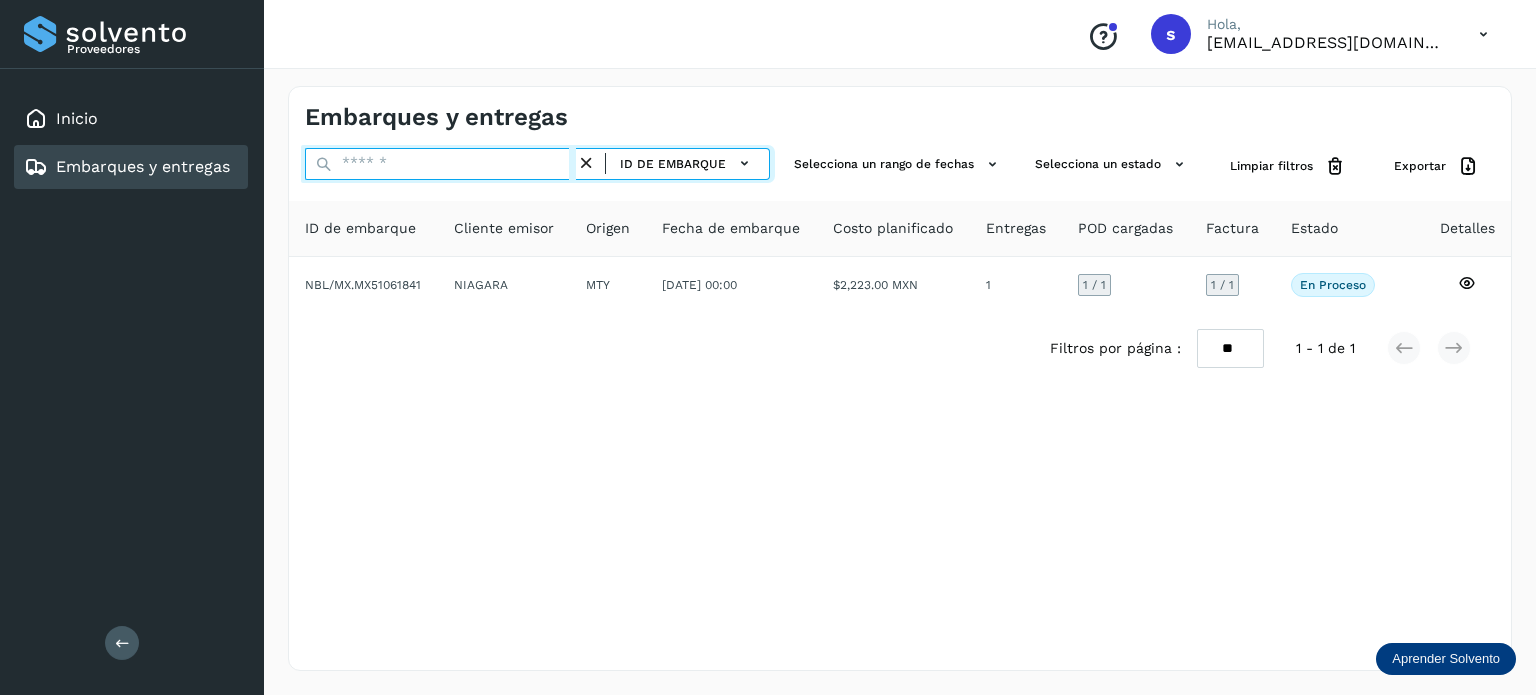 click at bounding box center (440, 164) 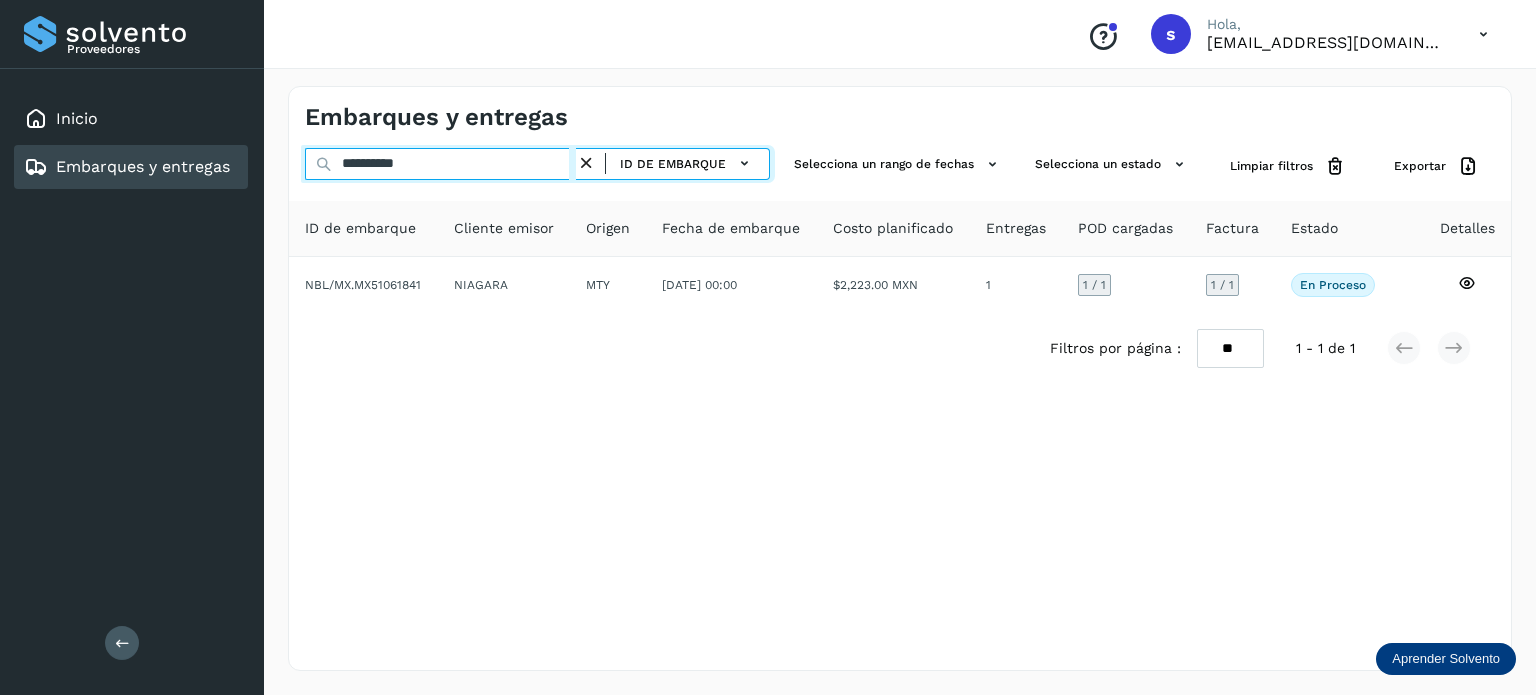 type on "**********" 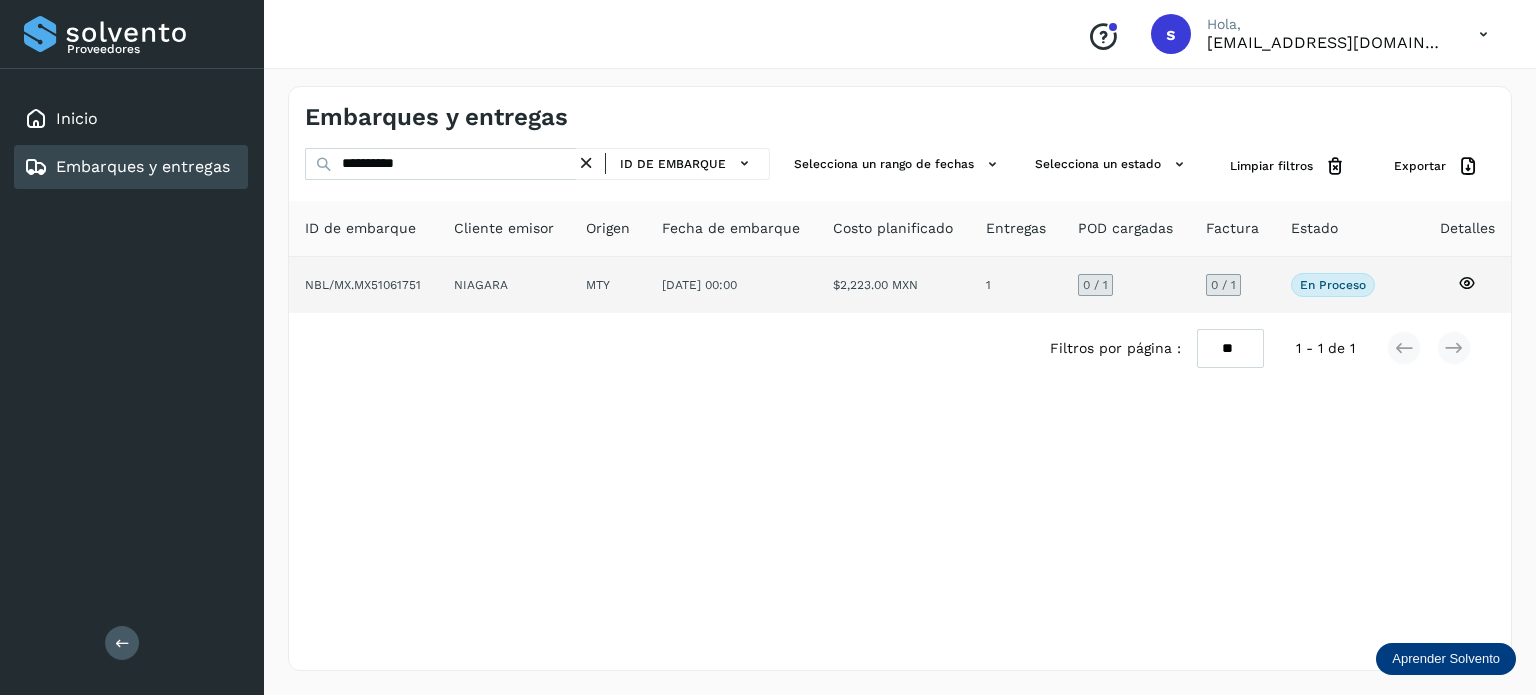 click on "MTY" 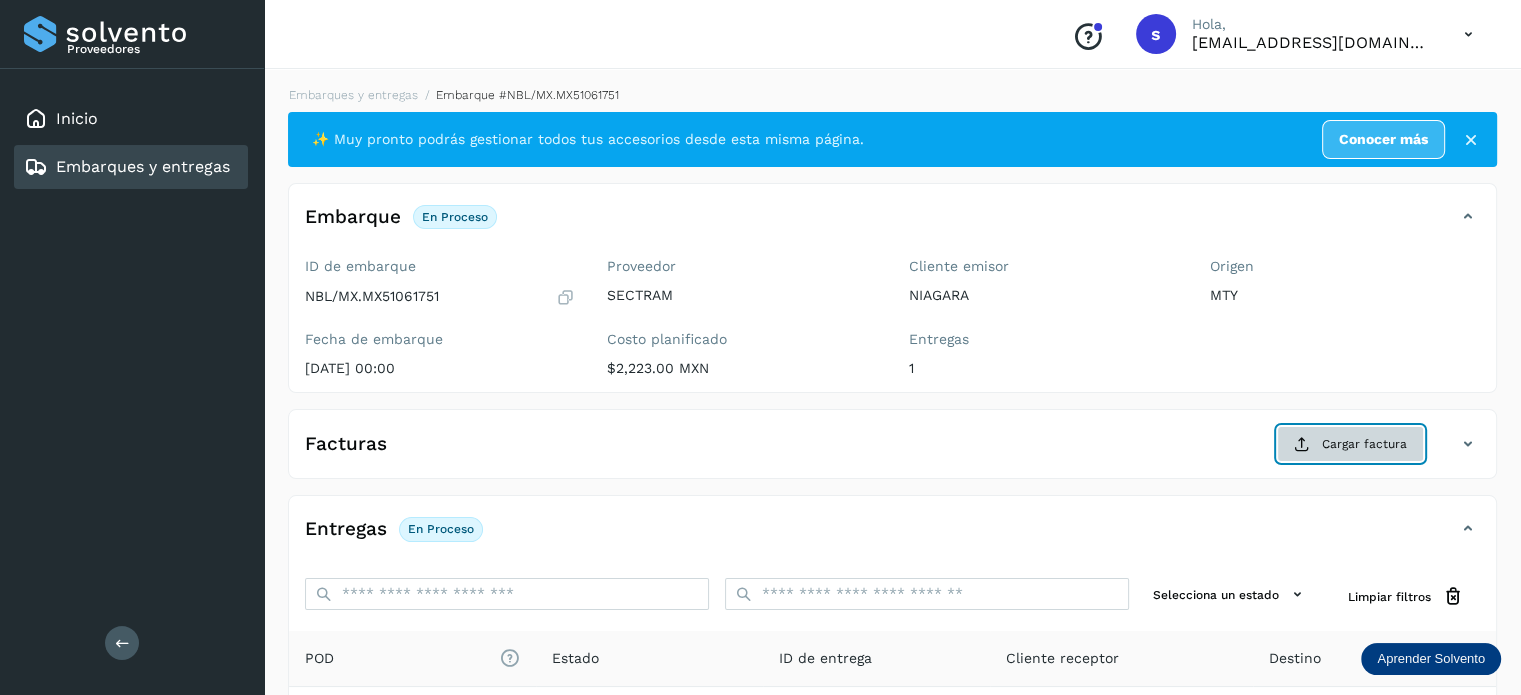 click on "Cargar factura" at bounding box center (1350, 444) 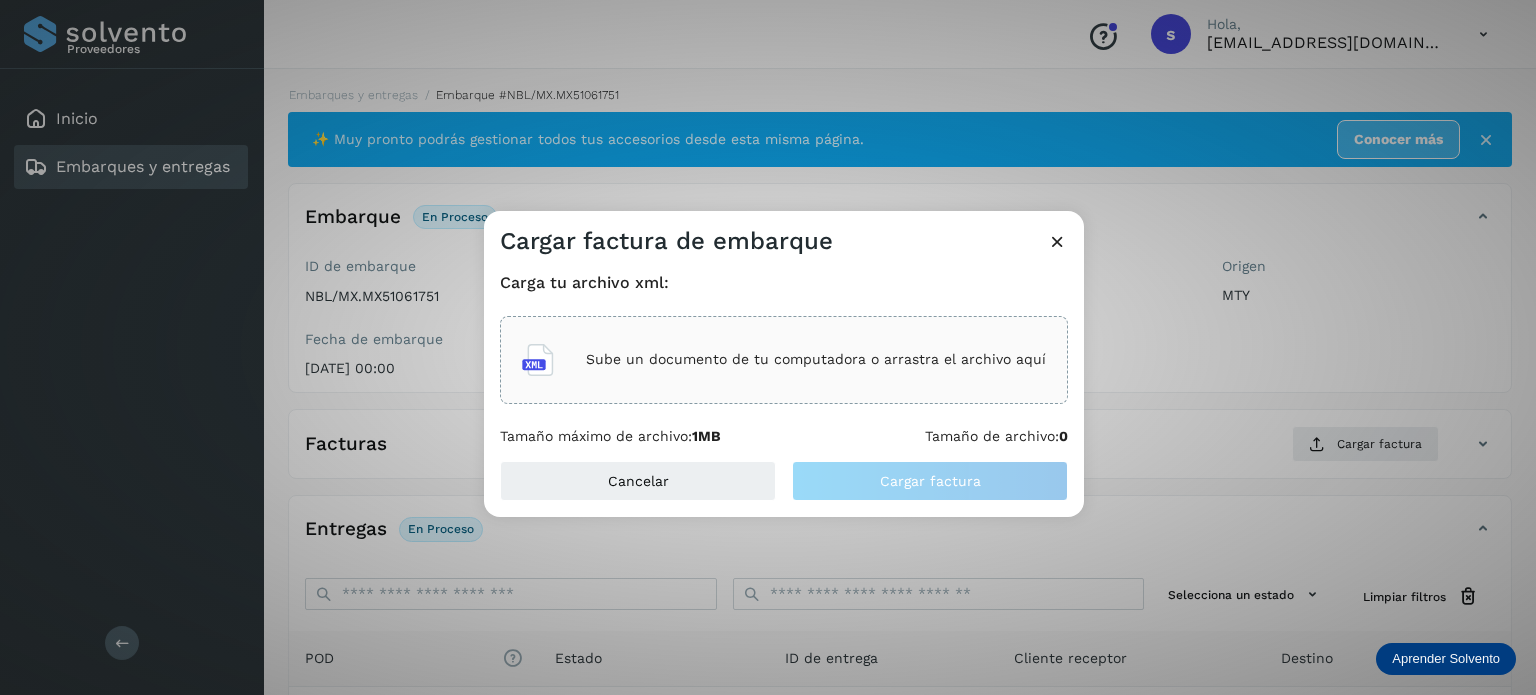 click on "Sube un documento de tu computadora o arrastra el archivo aquí" 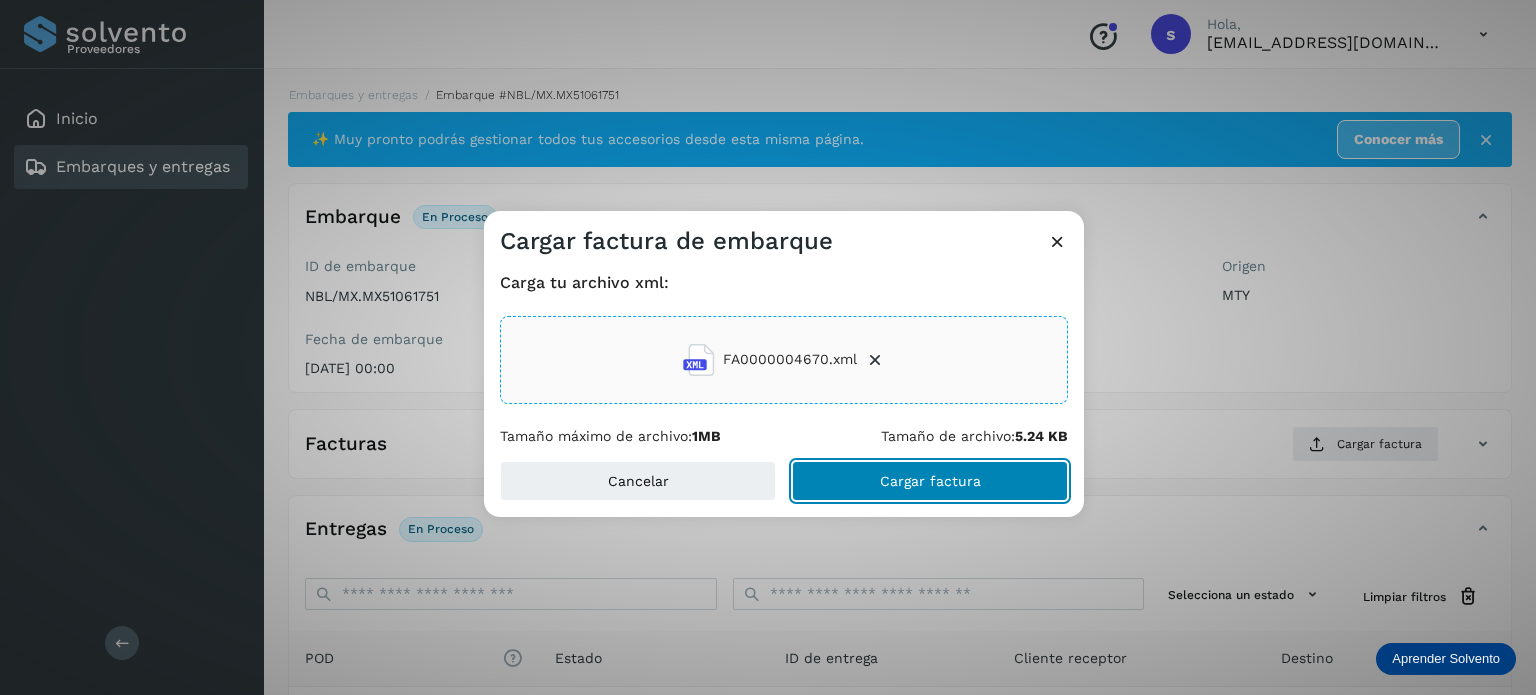 click on "Cargar factura" 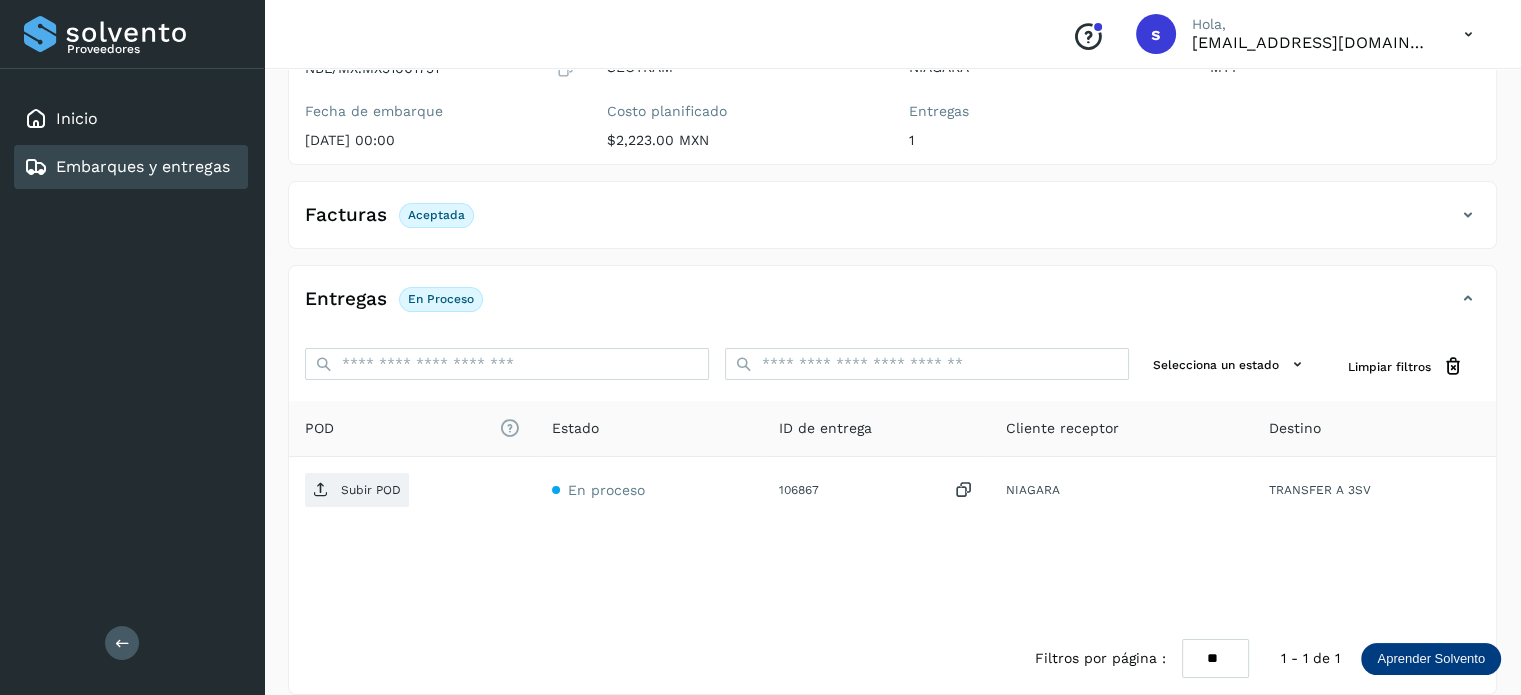 scroll, scrollTop: 250, scrollLeft: 0, axis: vertical 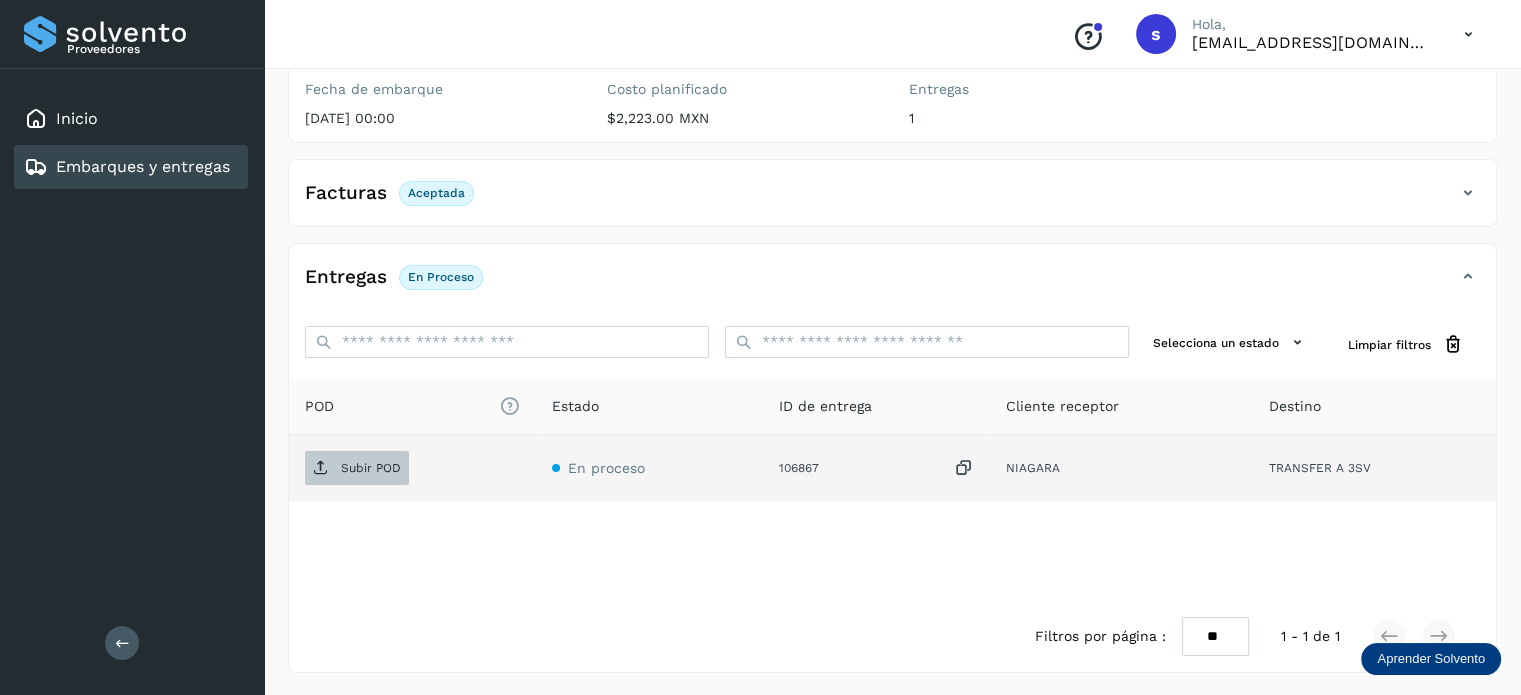 click on "Subir POD" at bounding box center [371, 468] 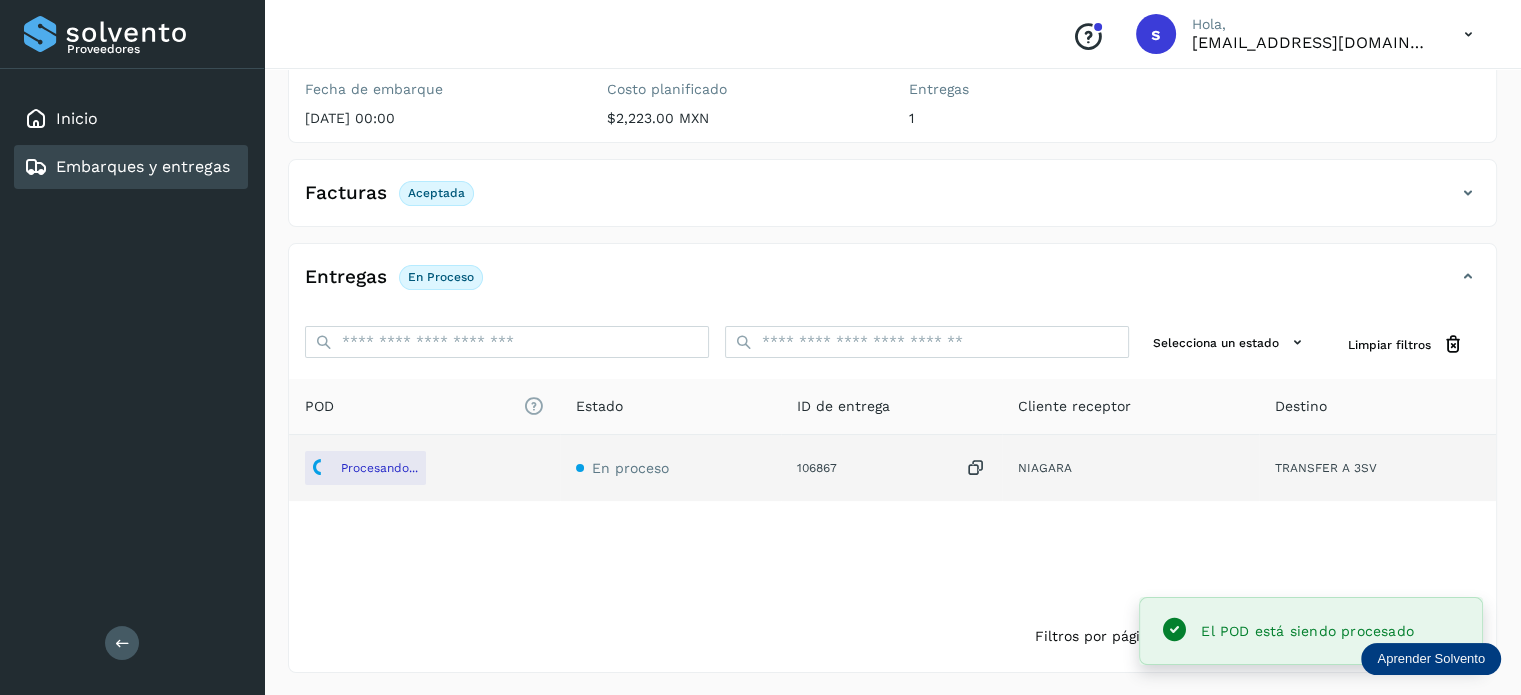 scroll, scrollTop: 0, scrollLeft: 0, axis: both 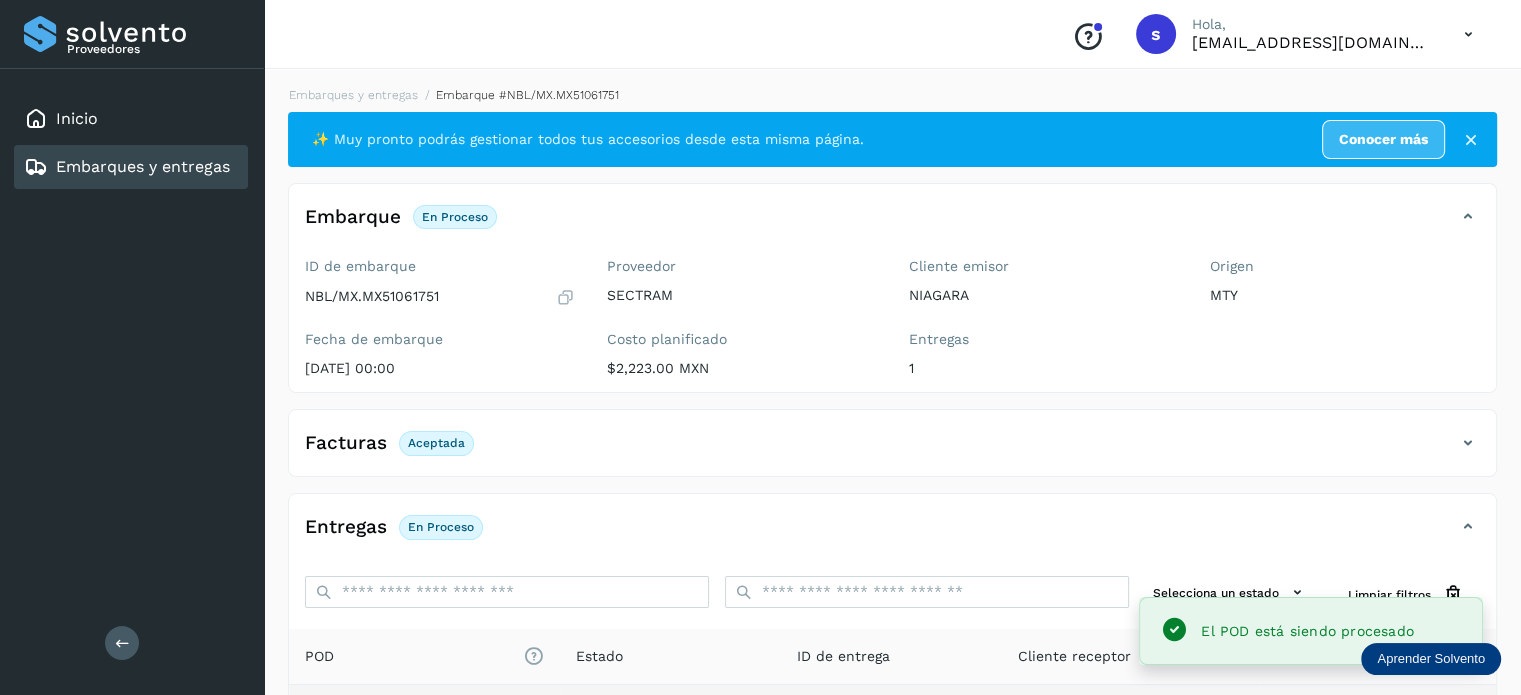 click on "Embarques y entregas" 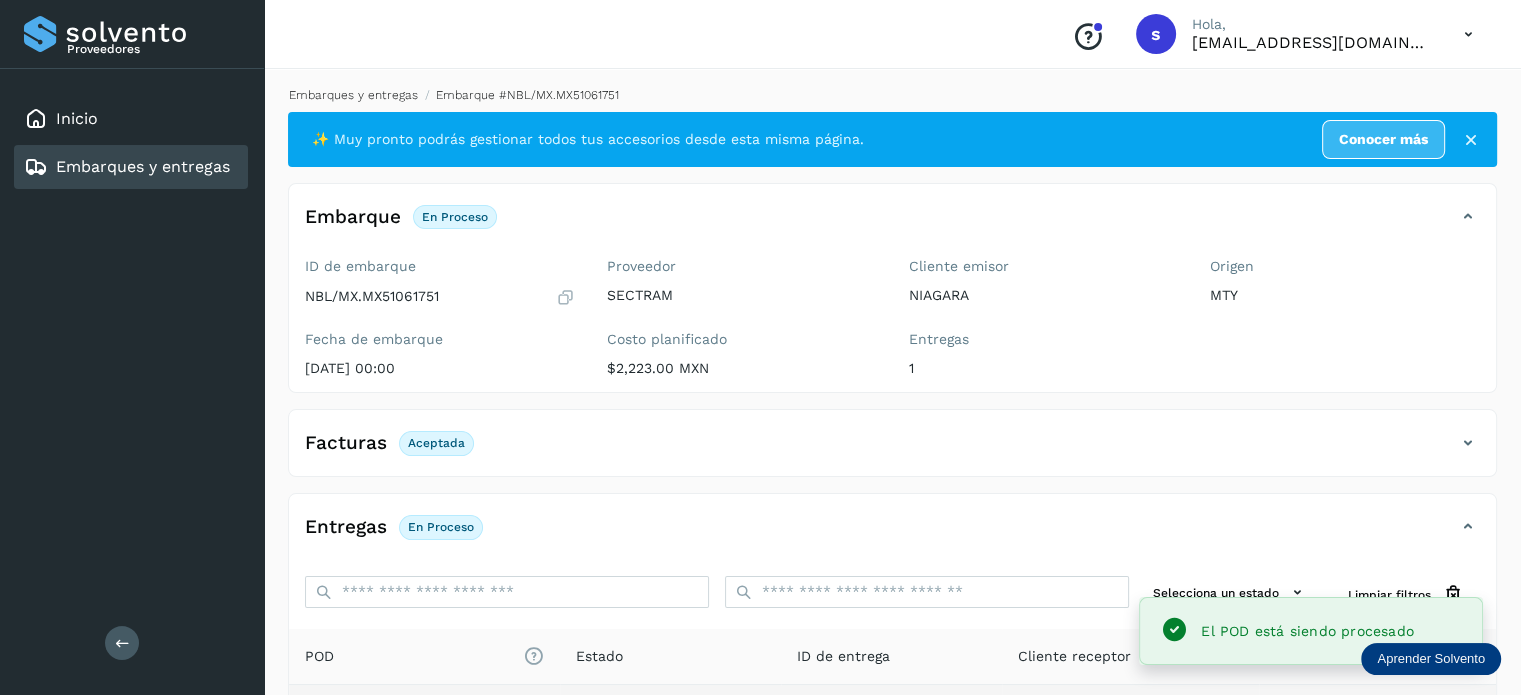 click on "Embarques y entregas" at bounding box center (353, 95) 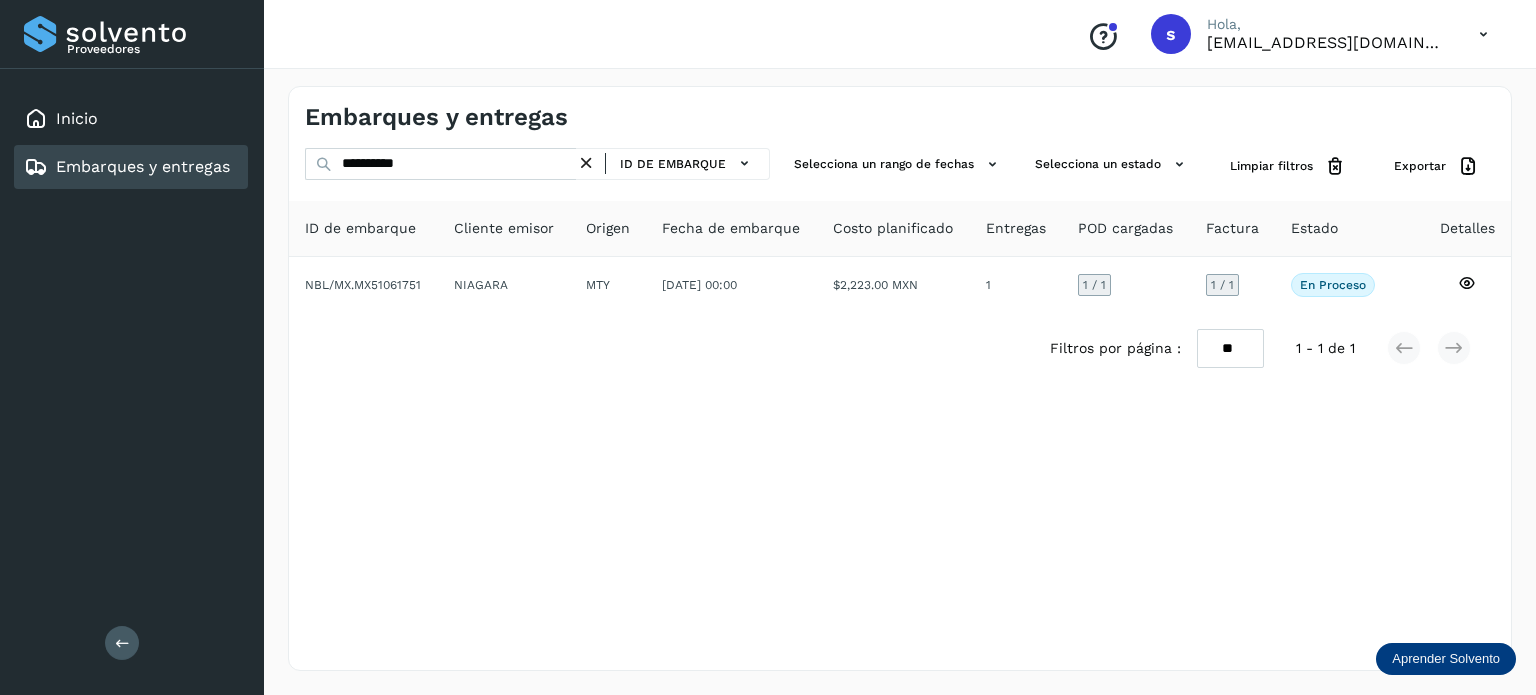 click at bounding box center [586, 163] 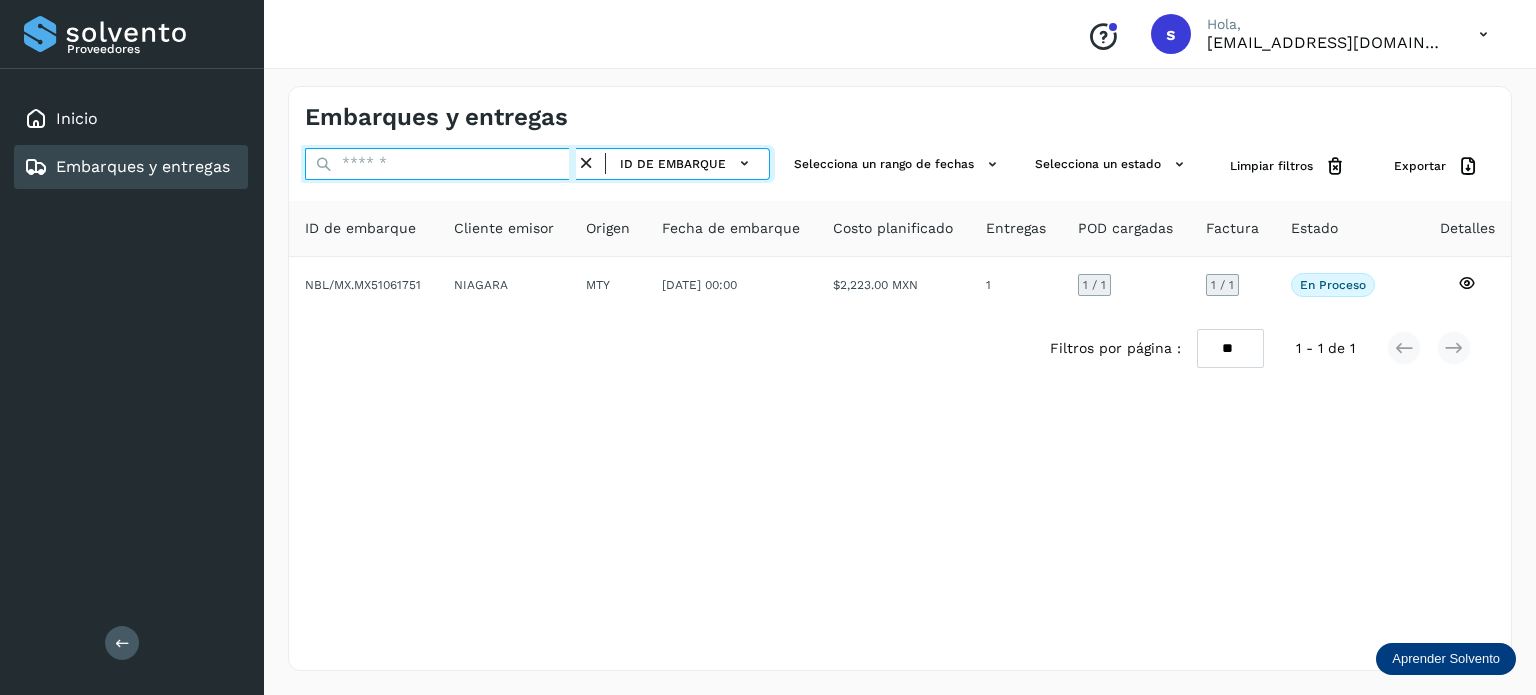 click at bounding box center (440, 164) 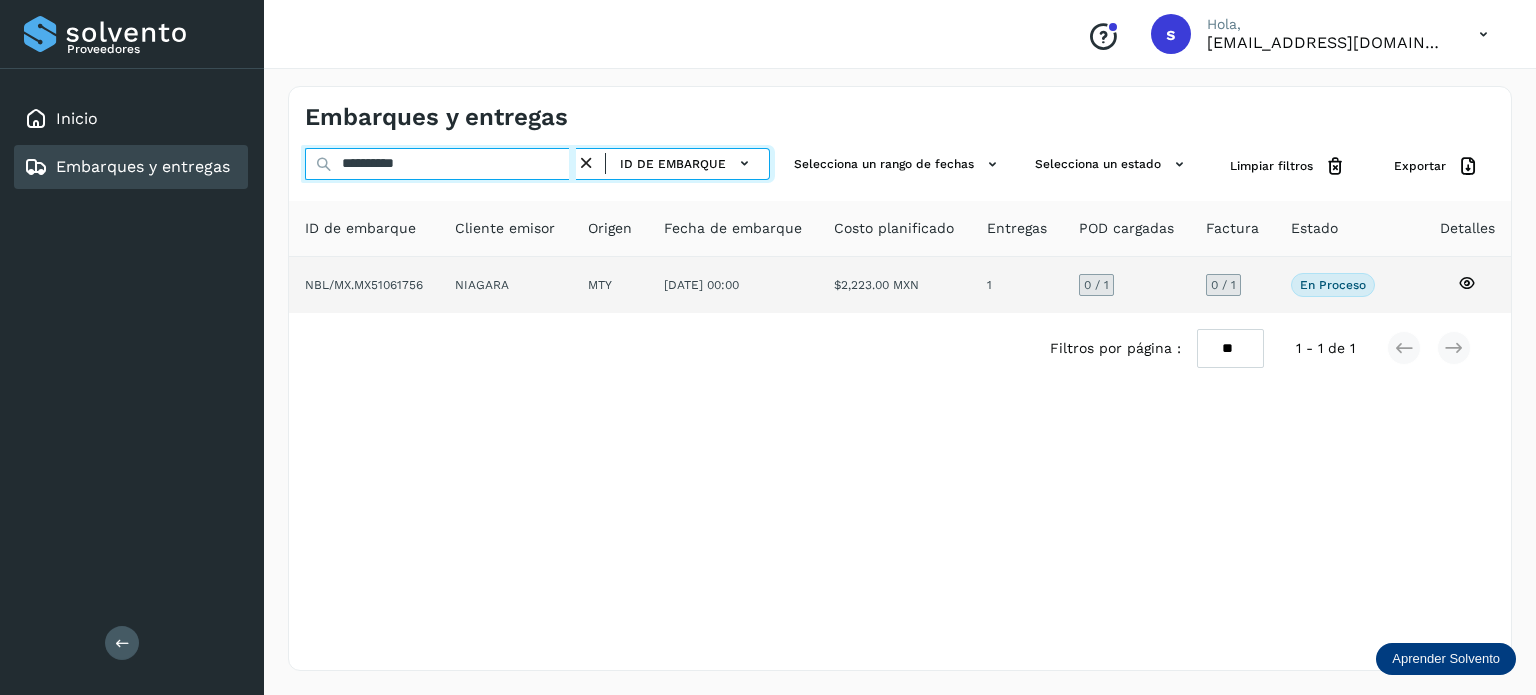 type on "**********" 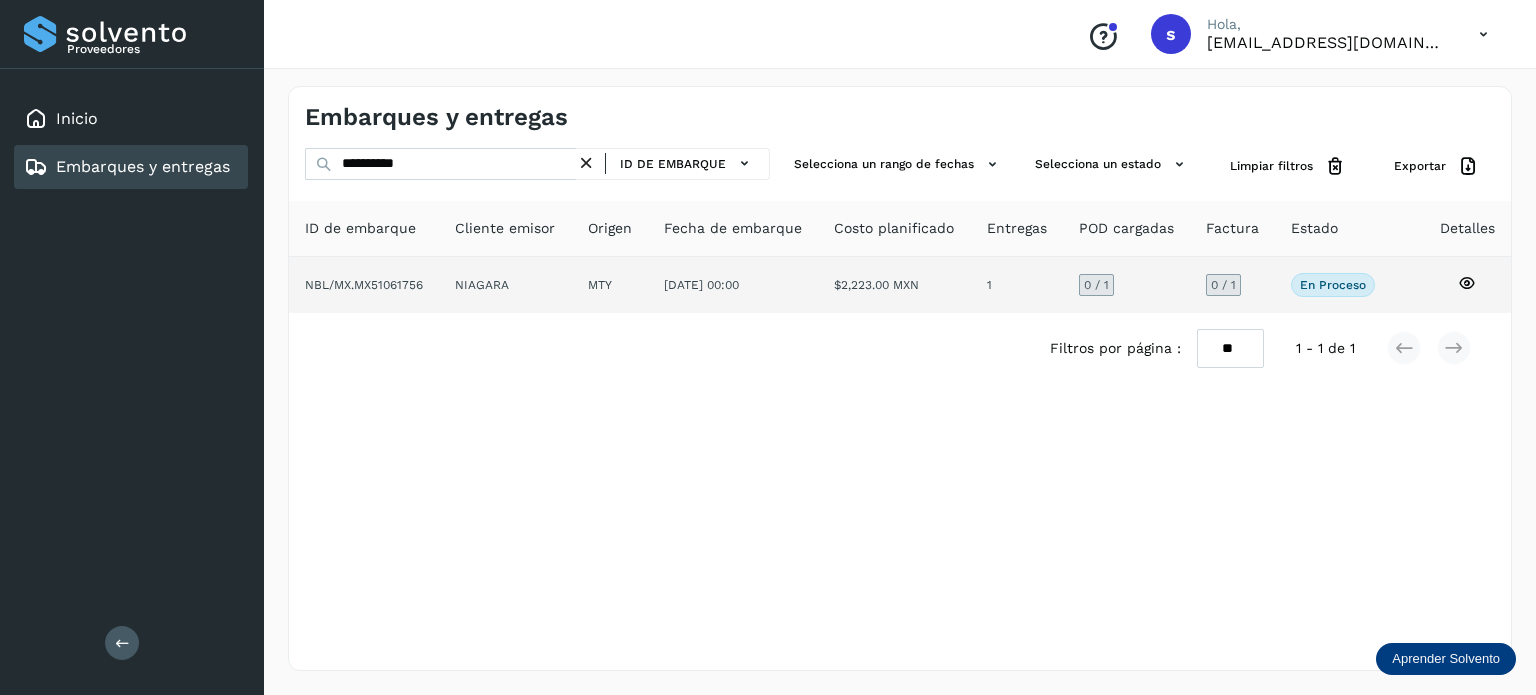 click on "NIAGARA" 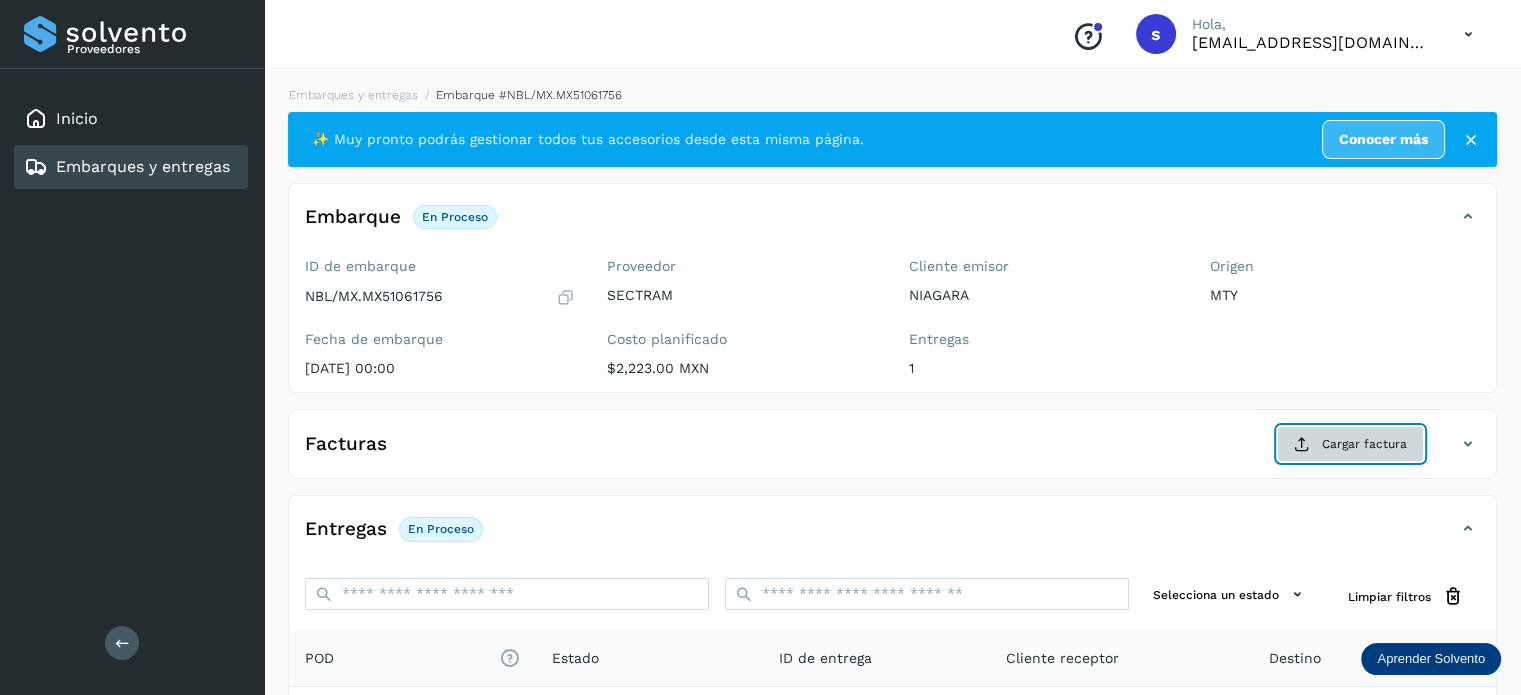 click at bounding box center (1302, 444) 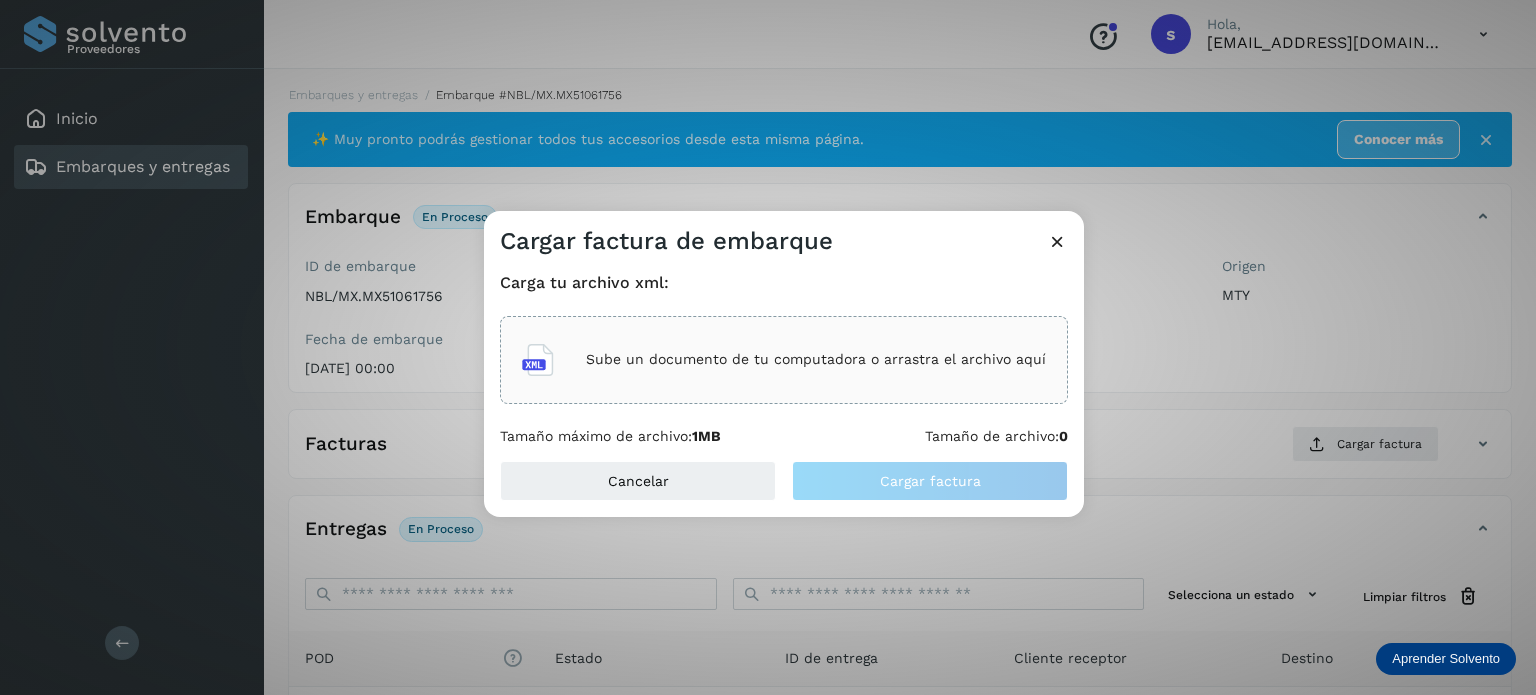 click on "Sube un documento de tu computadora o arrastra el archivo aquí" 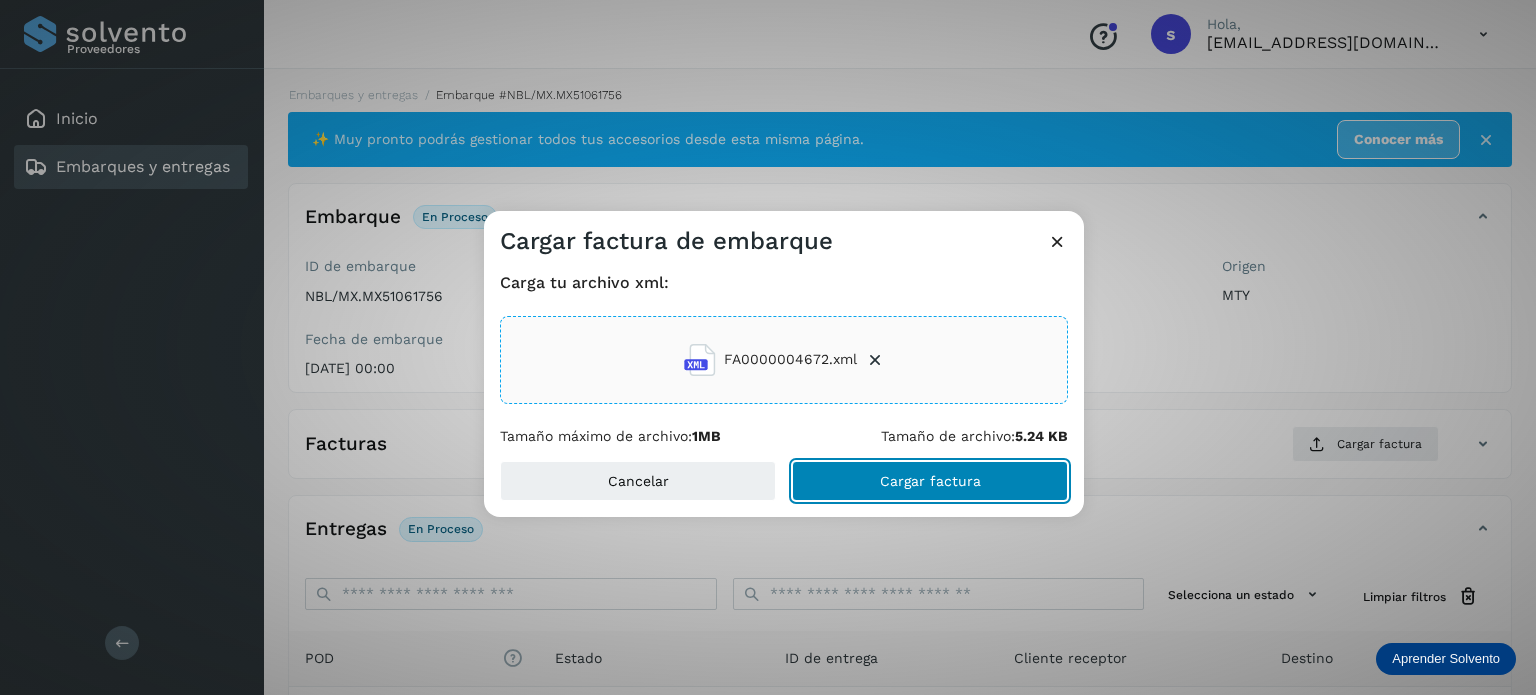 click on "Cargar factura" 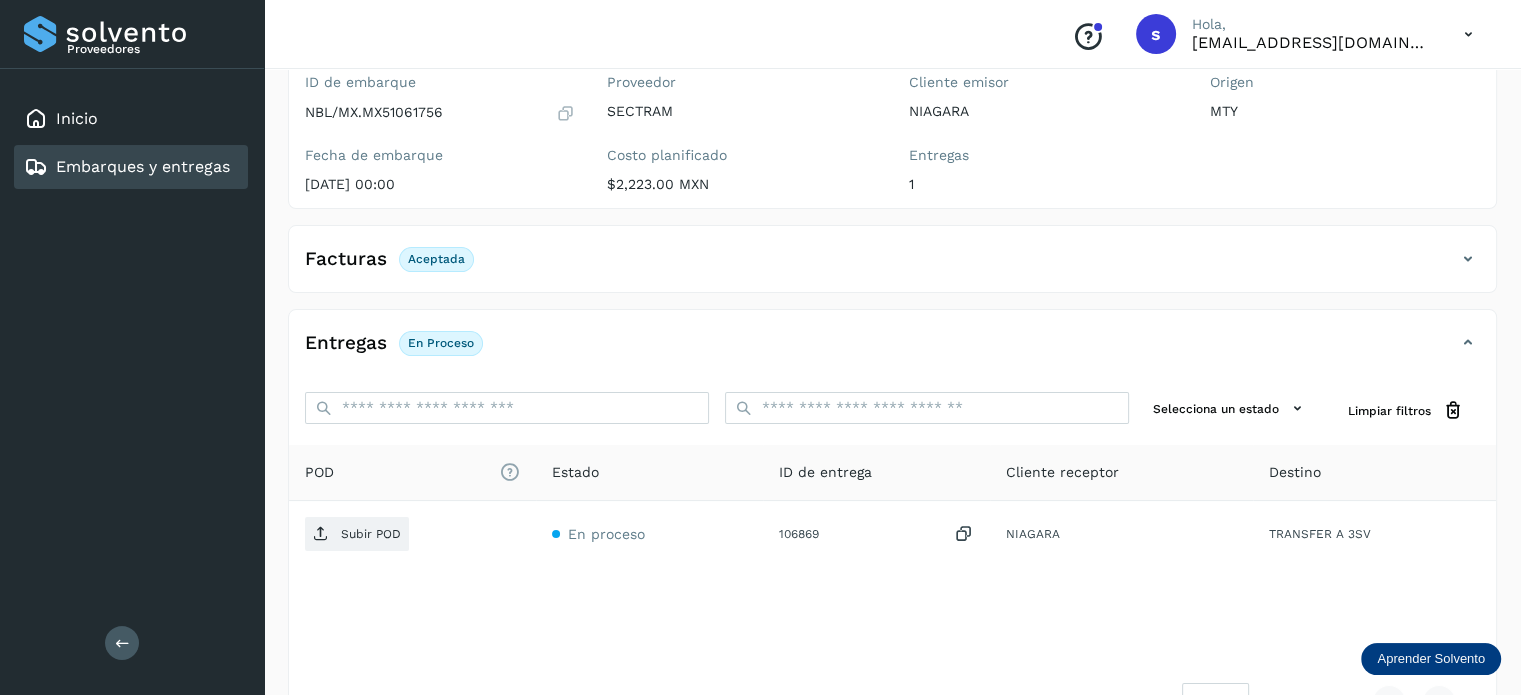 scroll, scrollTop: 250, scrollLeft: 0, axis: vertical 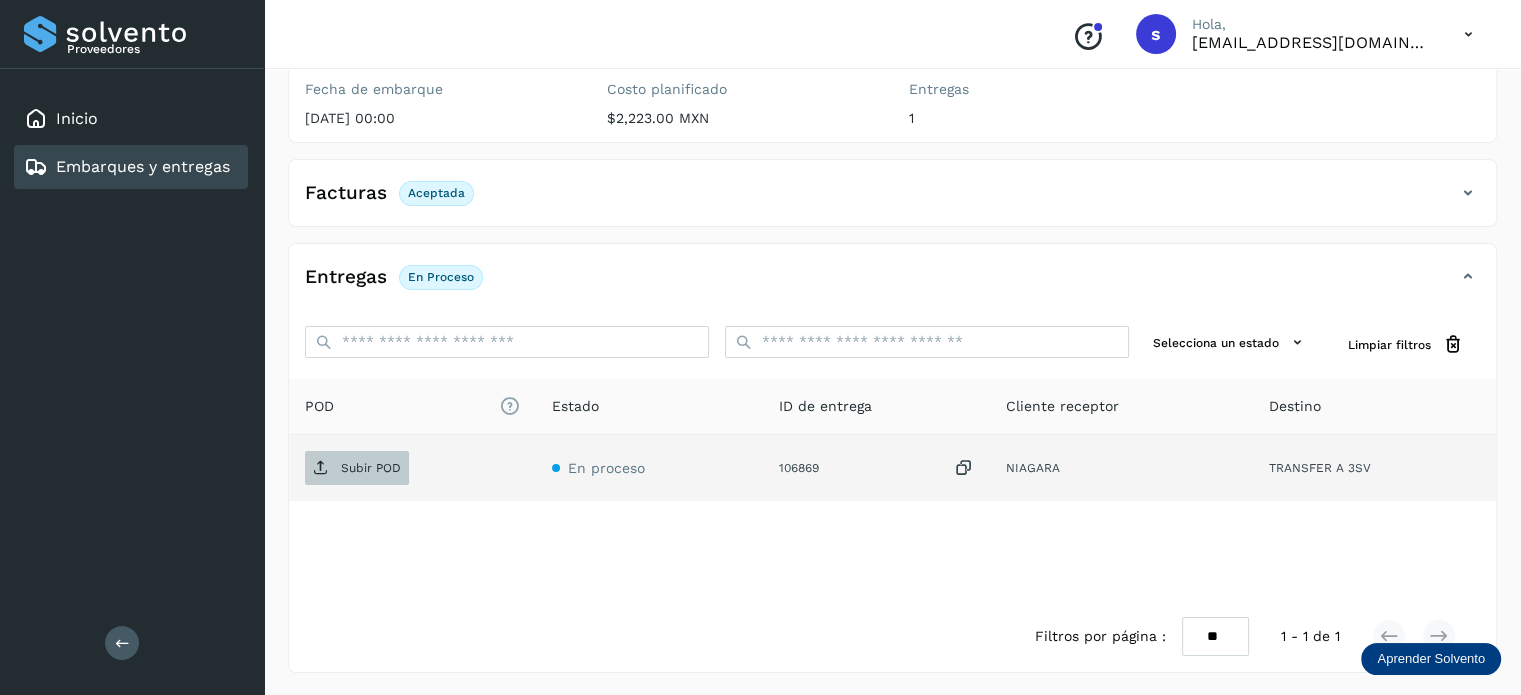 click on "Subir POD" at bounding box center [371, 468] 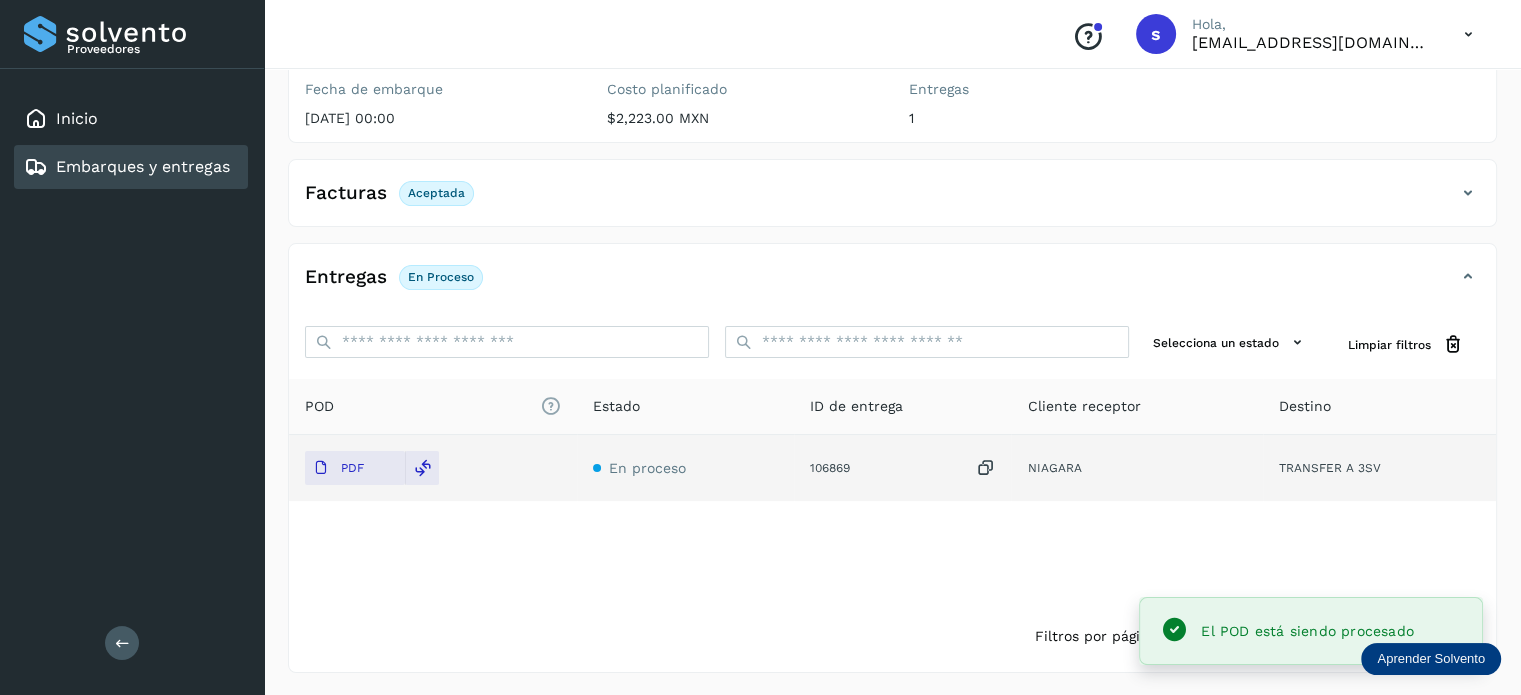 scroll, scrollTop: 0, scrollLeft: 0, axis: both 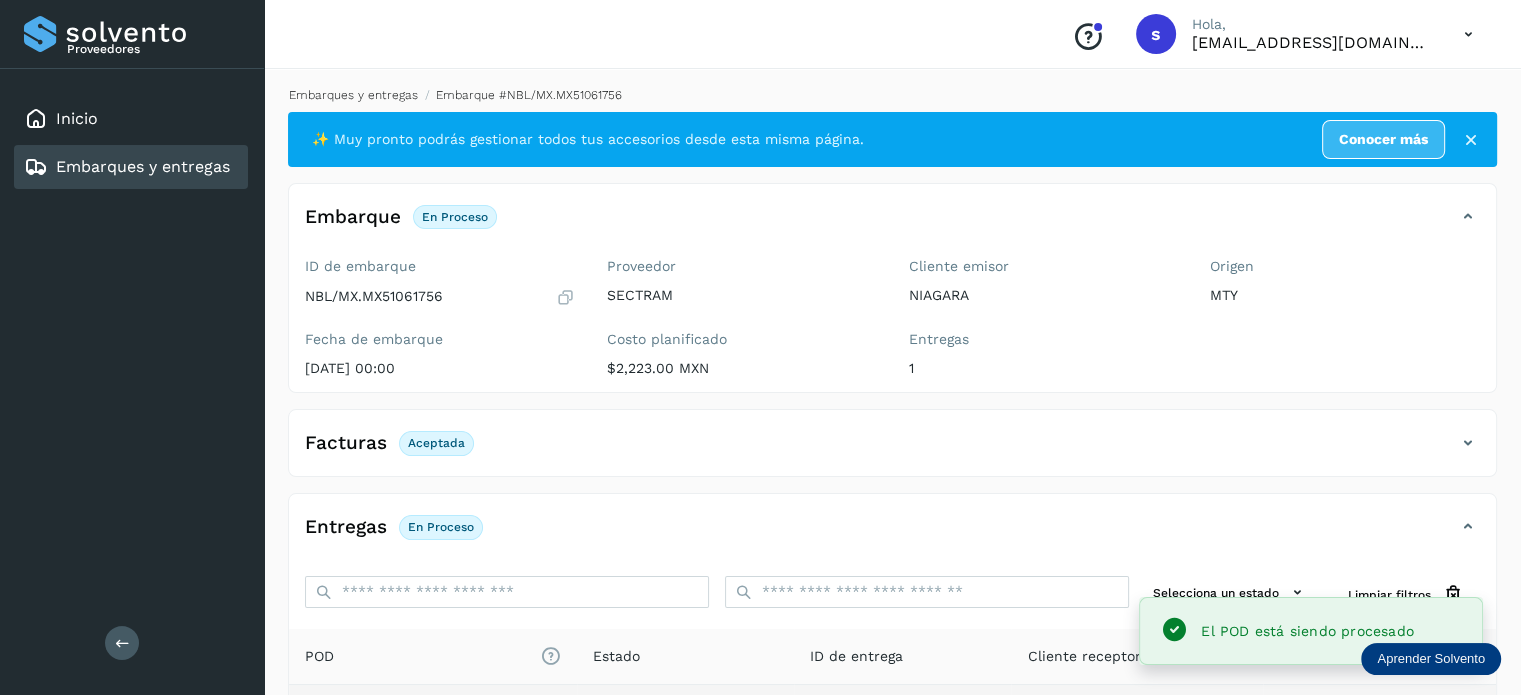 click on "Embarques y entregas" at bounding box center (353, 95) 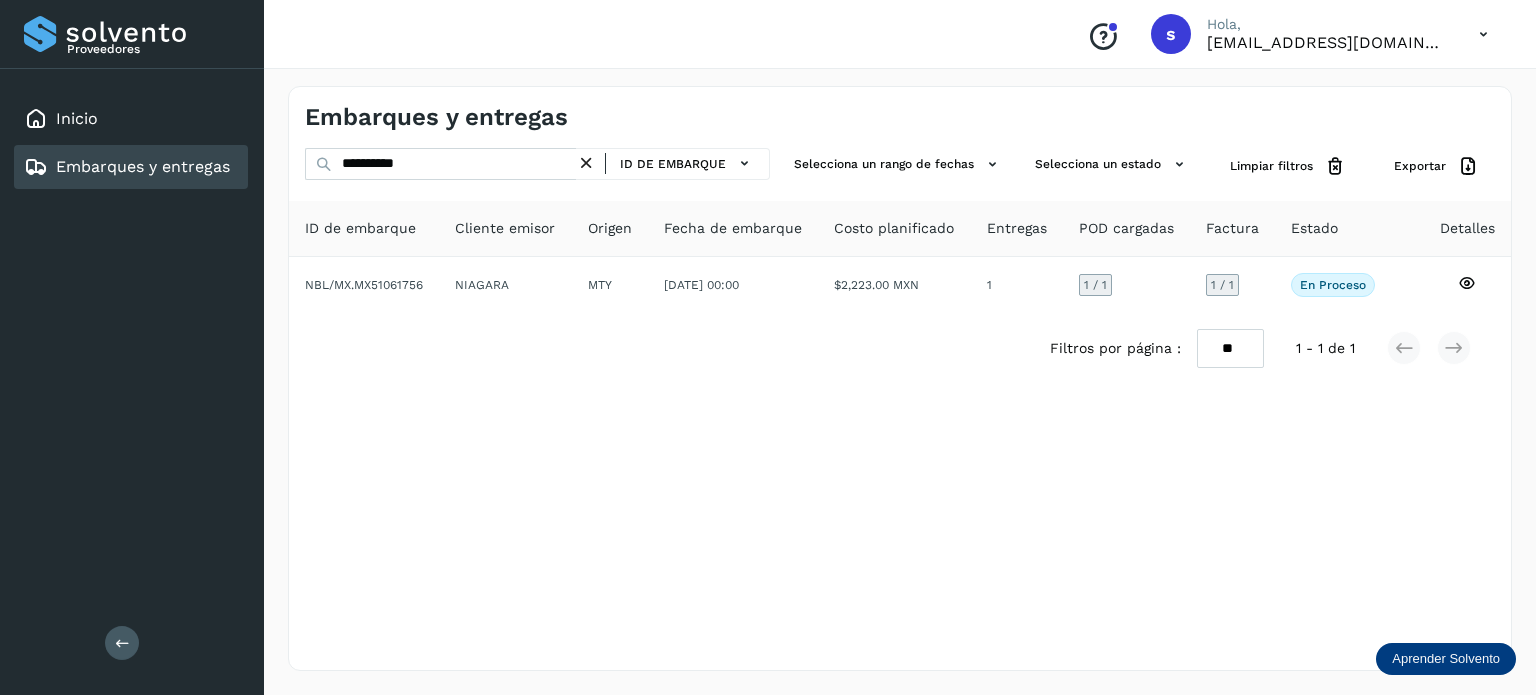 click at bounding box center [586, 163] 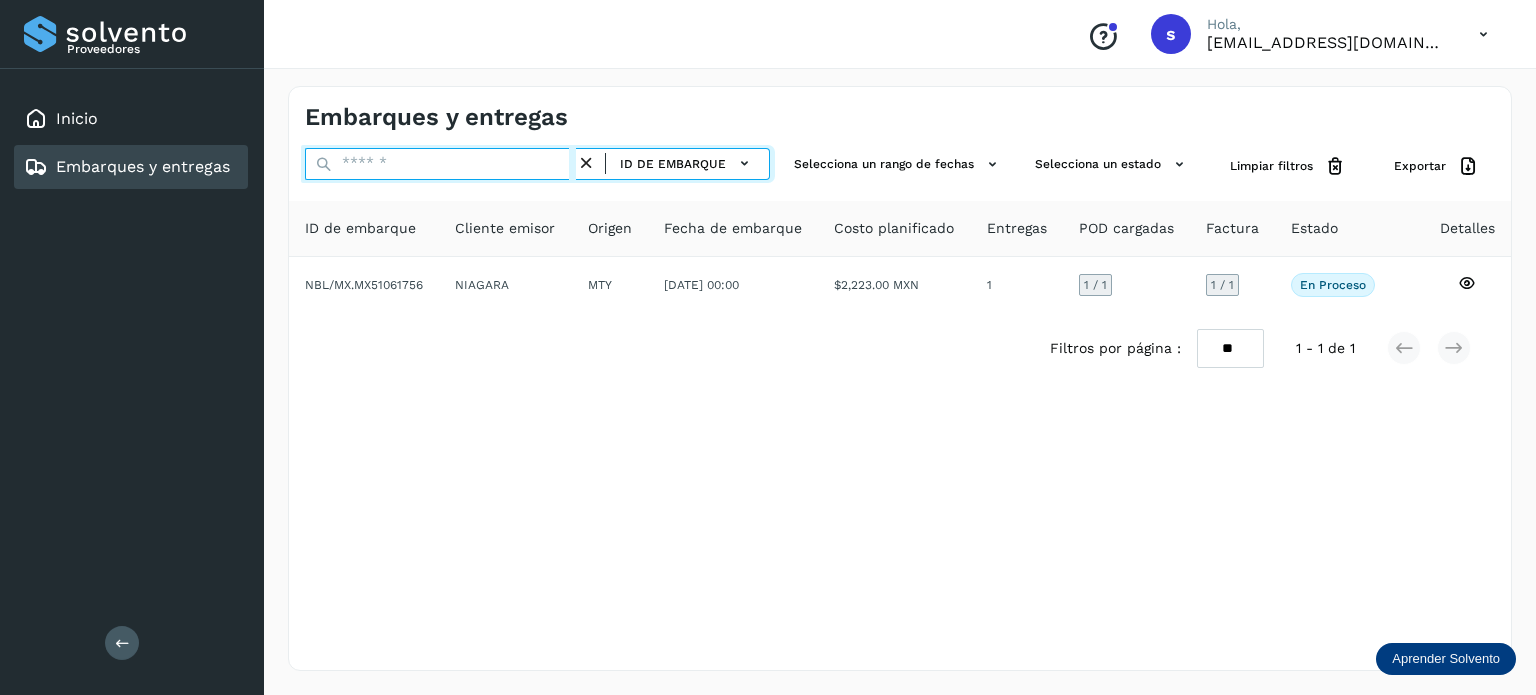 click at bounding box center (440, 164) 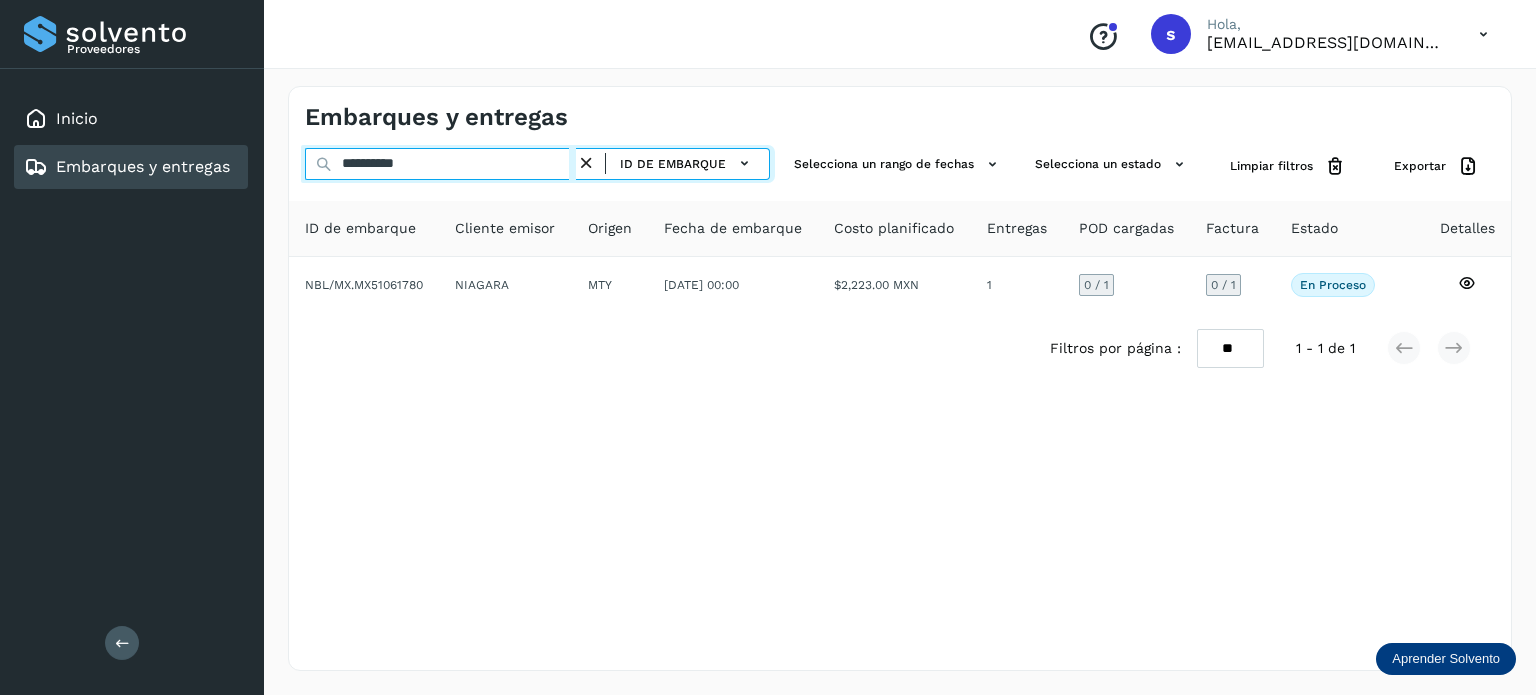 type on "**********" 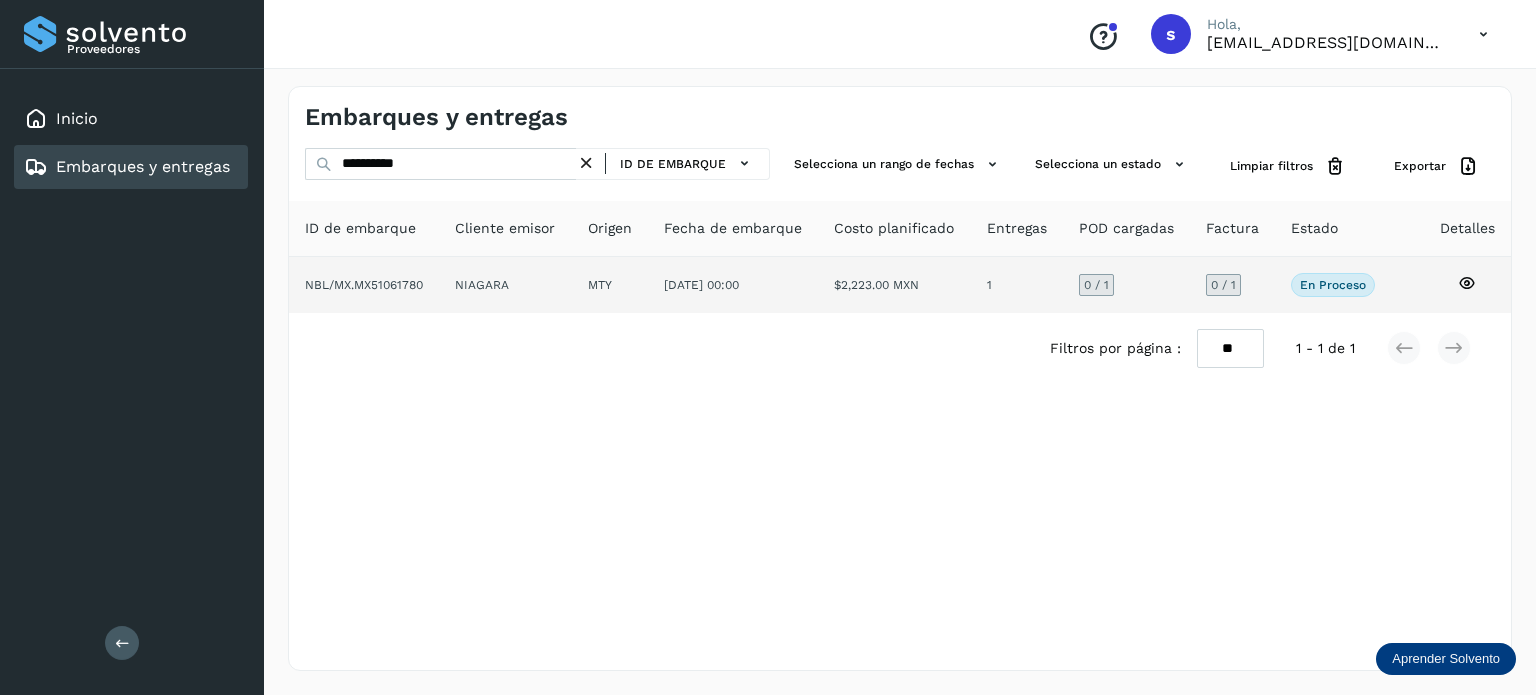 click on "MTY" 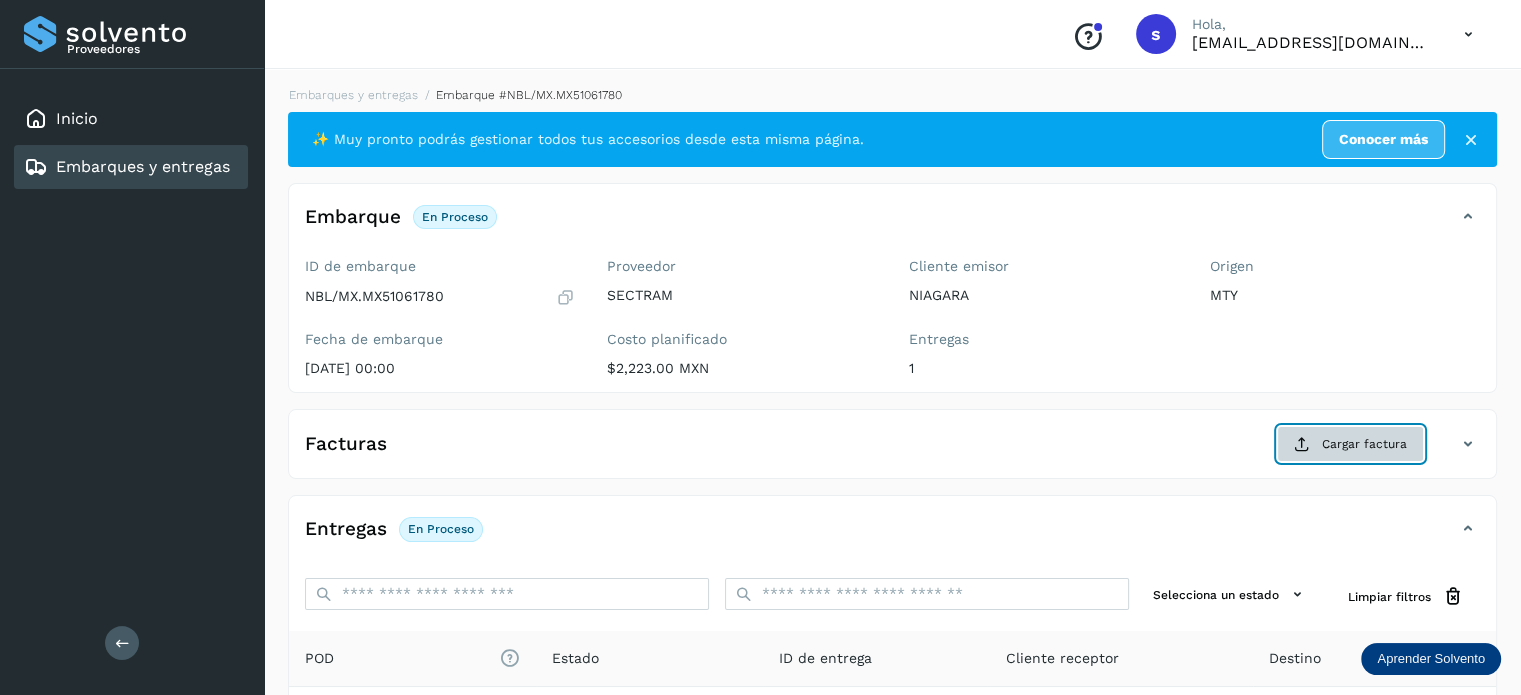 click on "Cargar factura" at bounding box center (1350, 444) 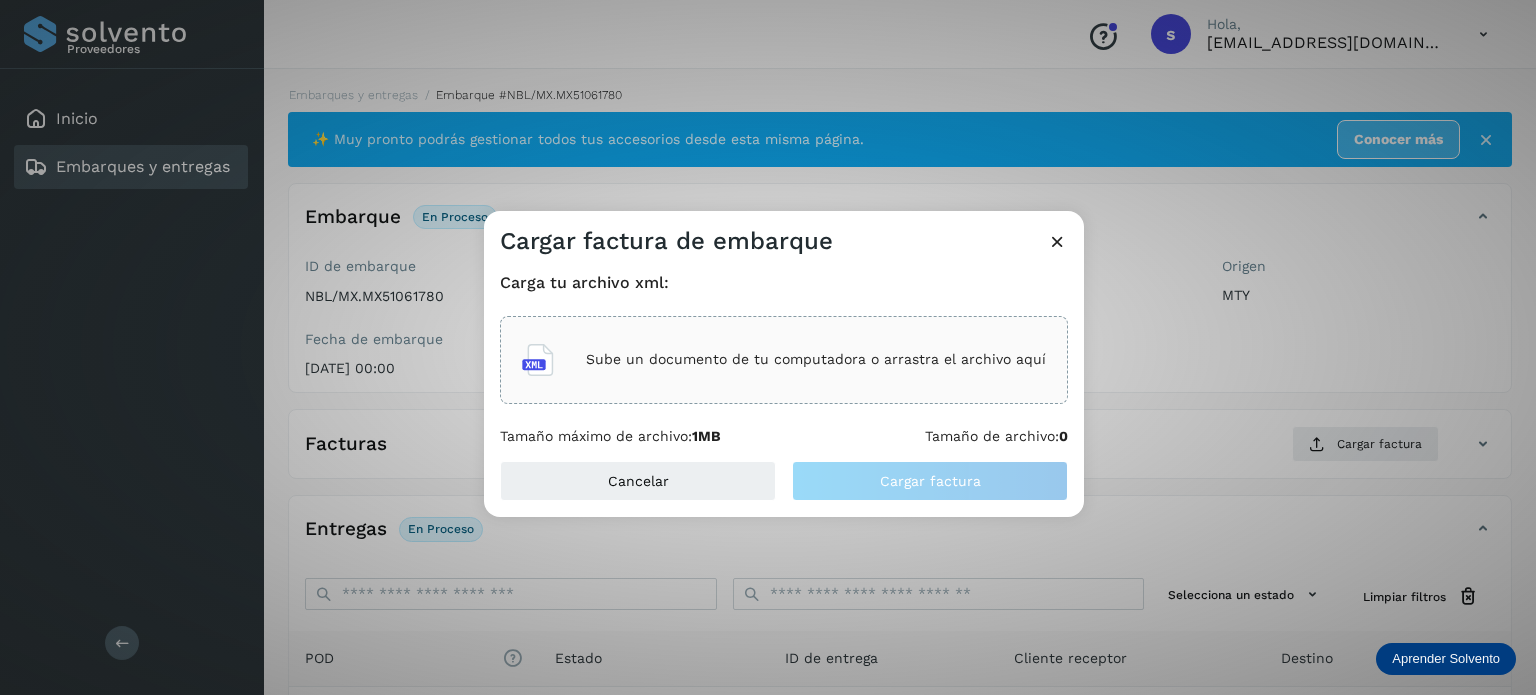 click on "Sube un documento de tu computadora o arrastra el archivo aquí" at bounding box center [816, 359] 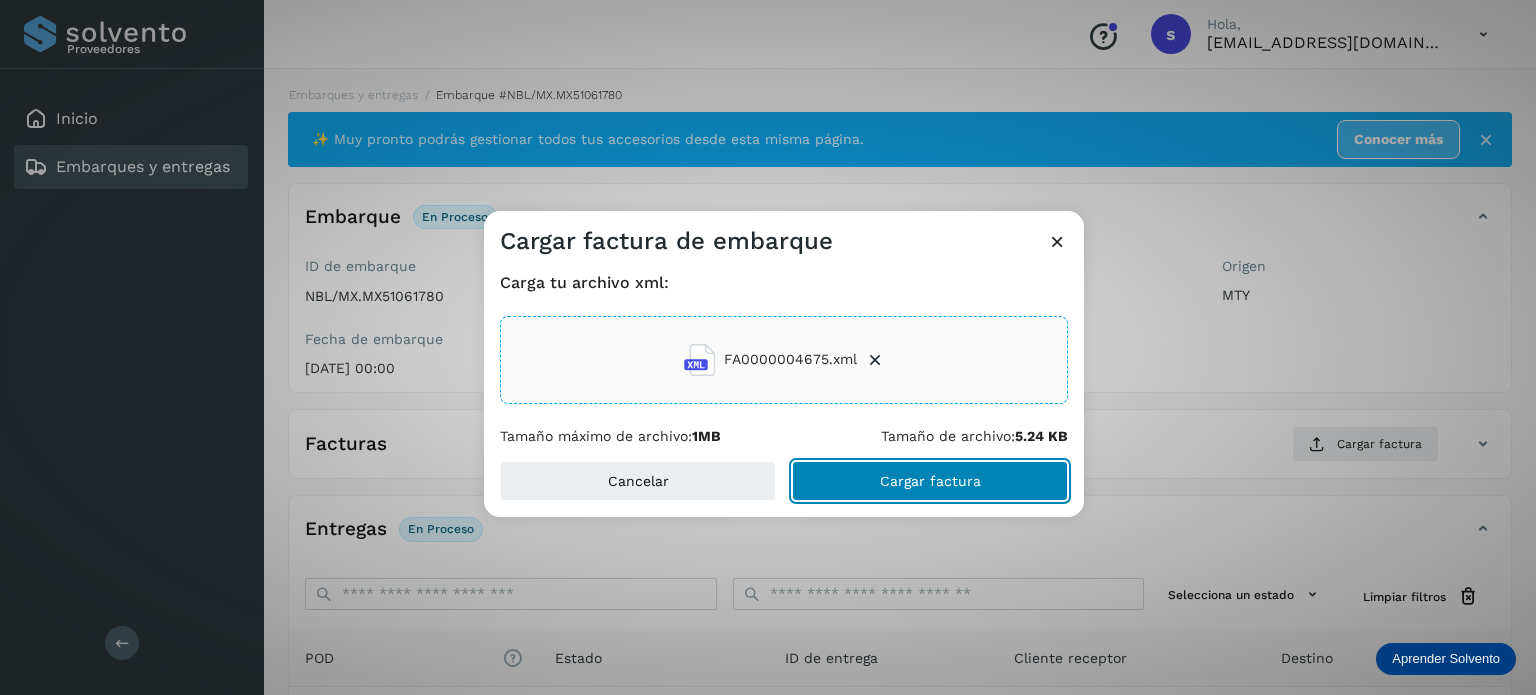click on "Cargar factura" 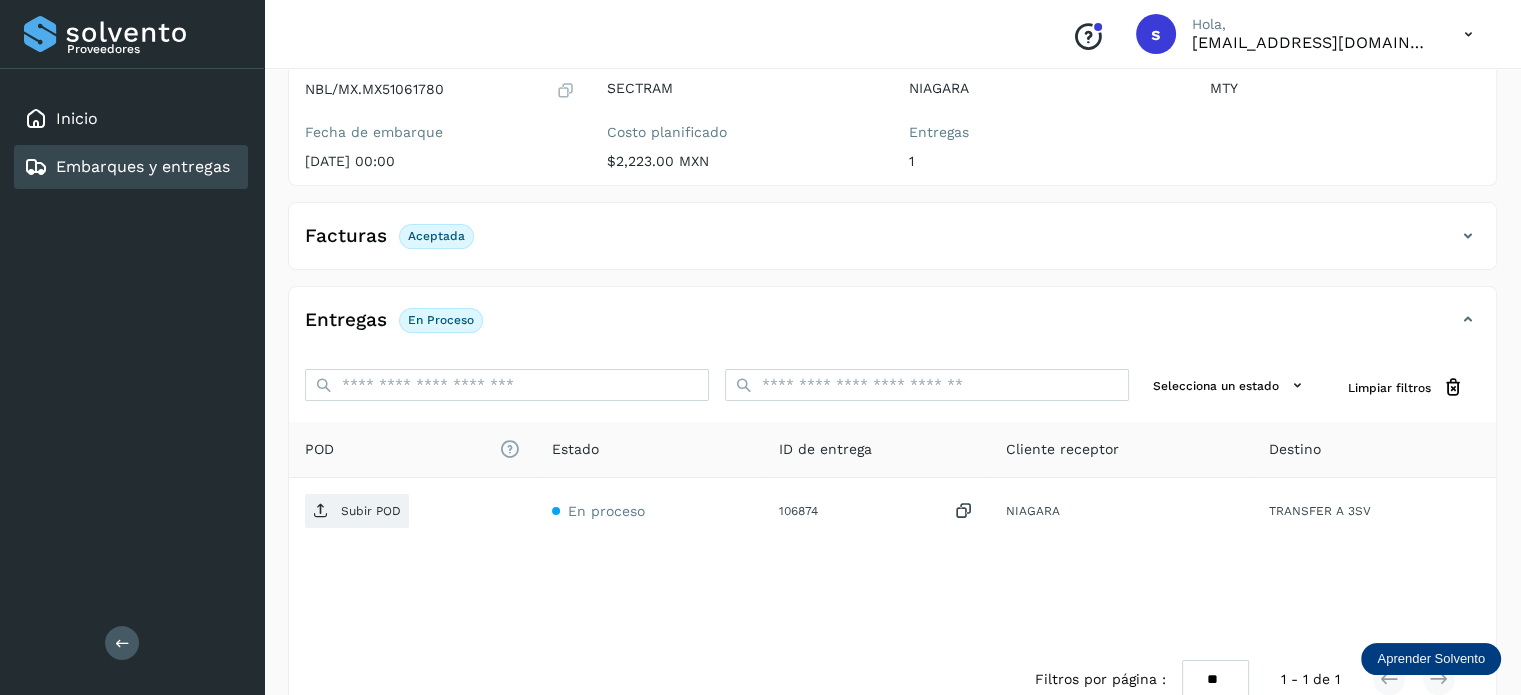 scroll, scrollTop: 208, scrollLeft: 0, axis: vertical 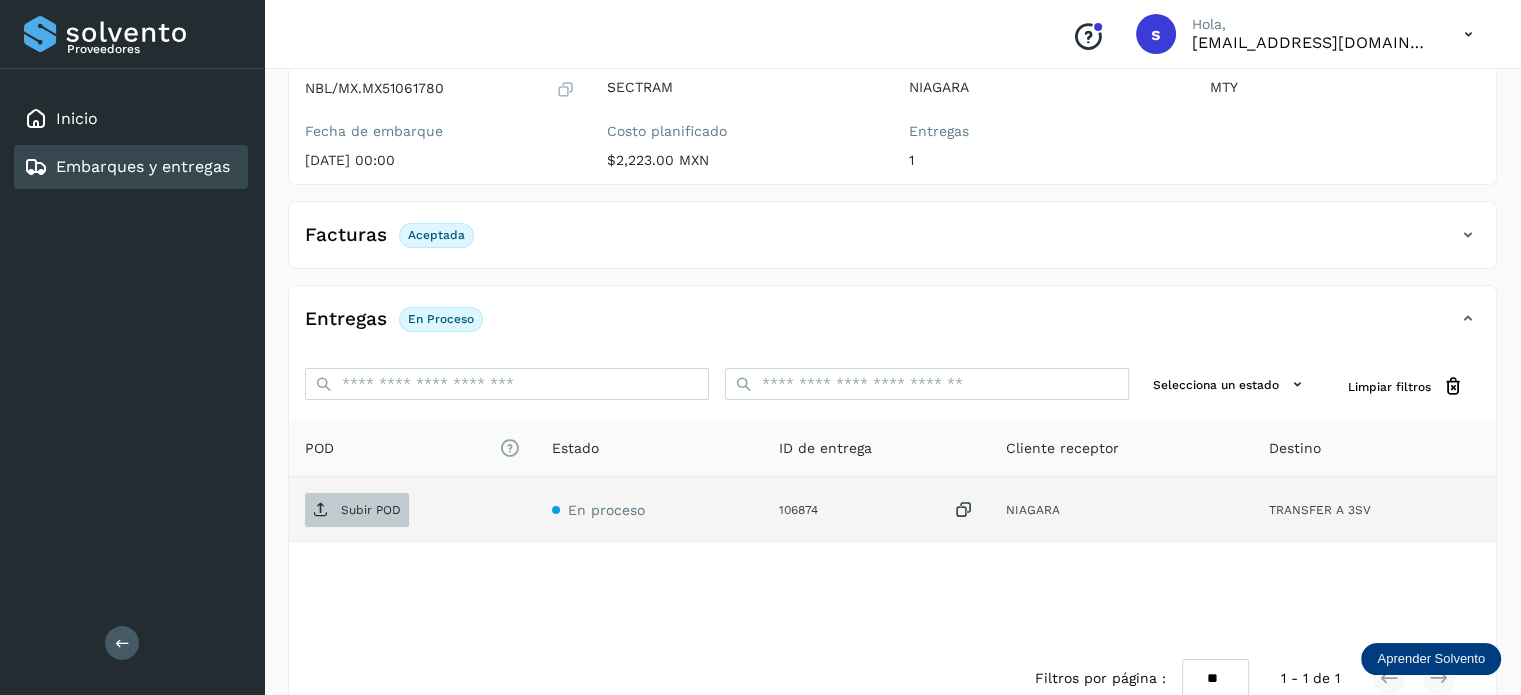 click on "Subir POD" at bounding box center [357, 510] 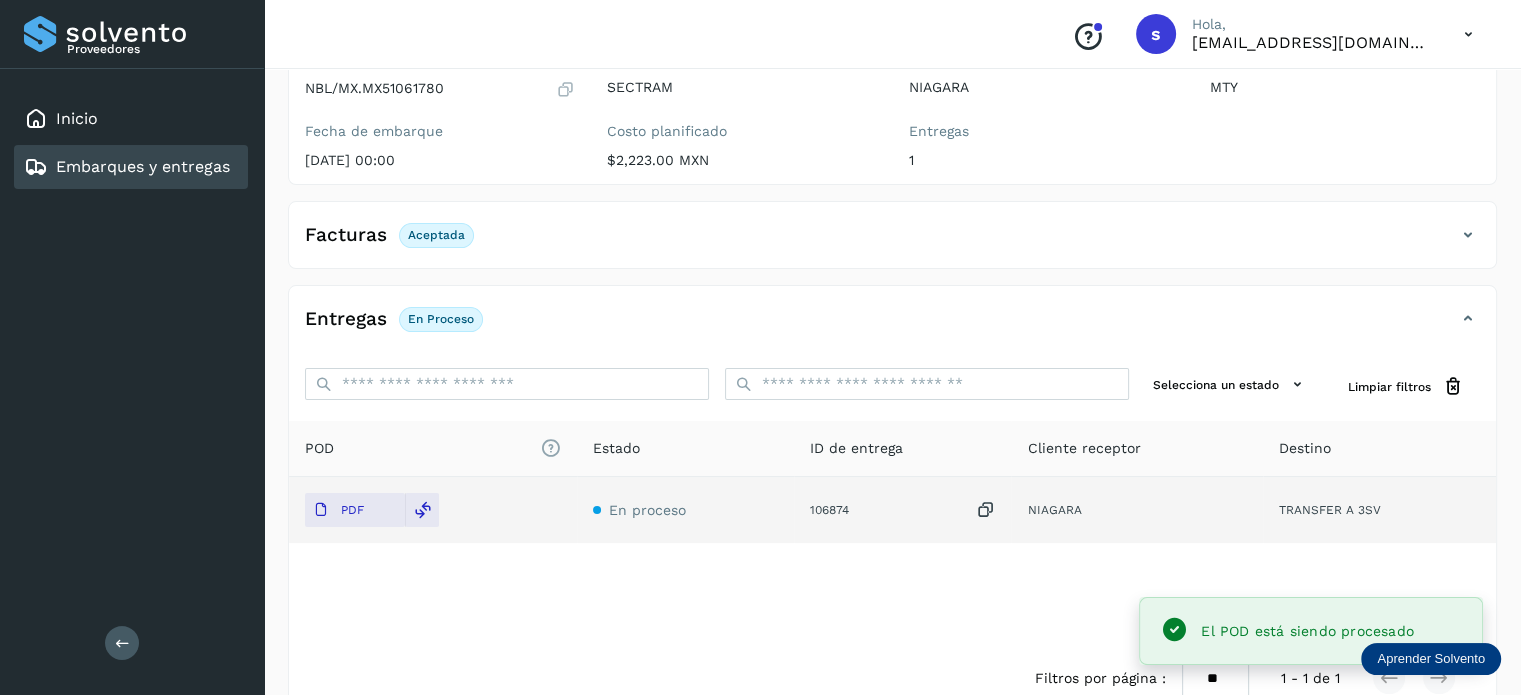 scroll, scrollTop: 0, scrollLeft: 0, axis: both 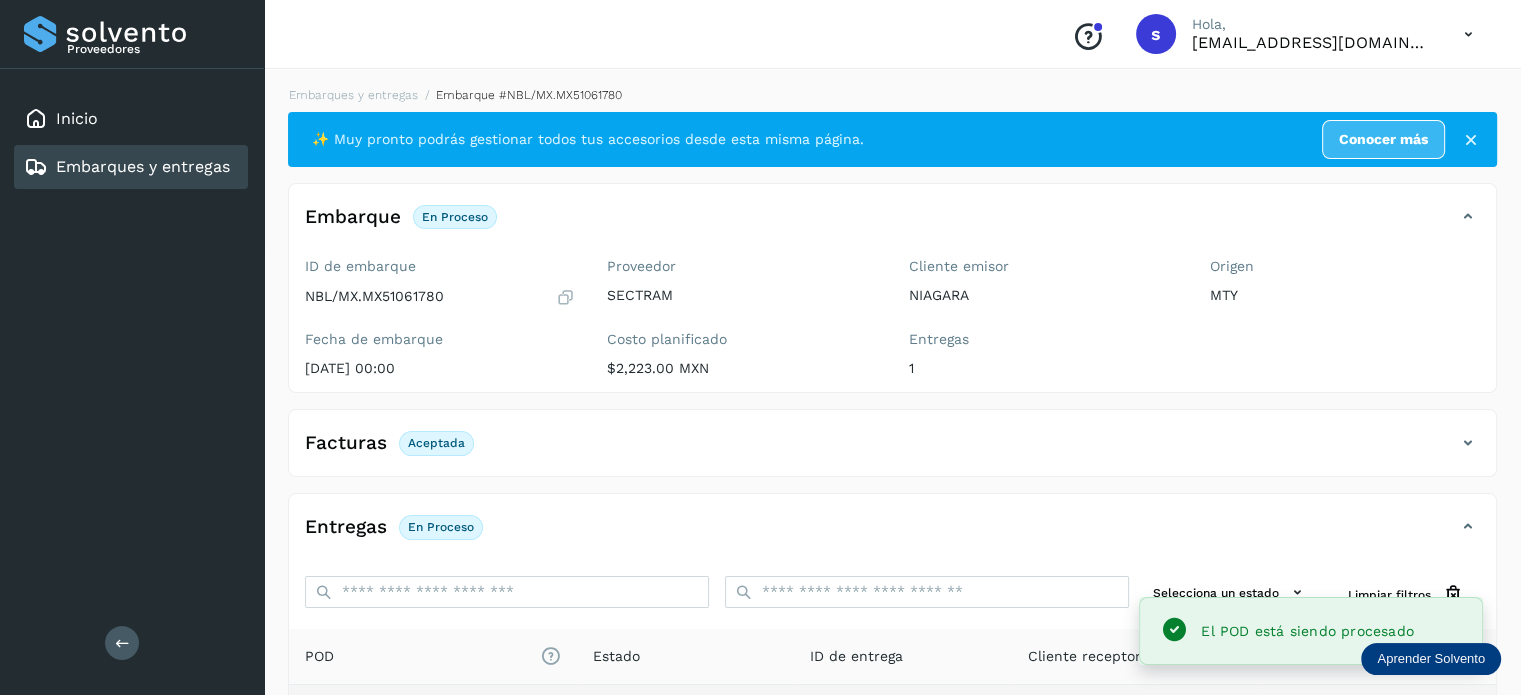 click on "Embarques y entregas" 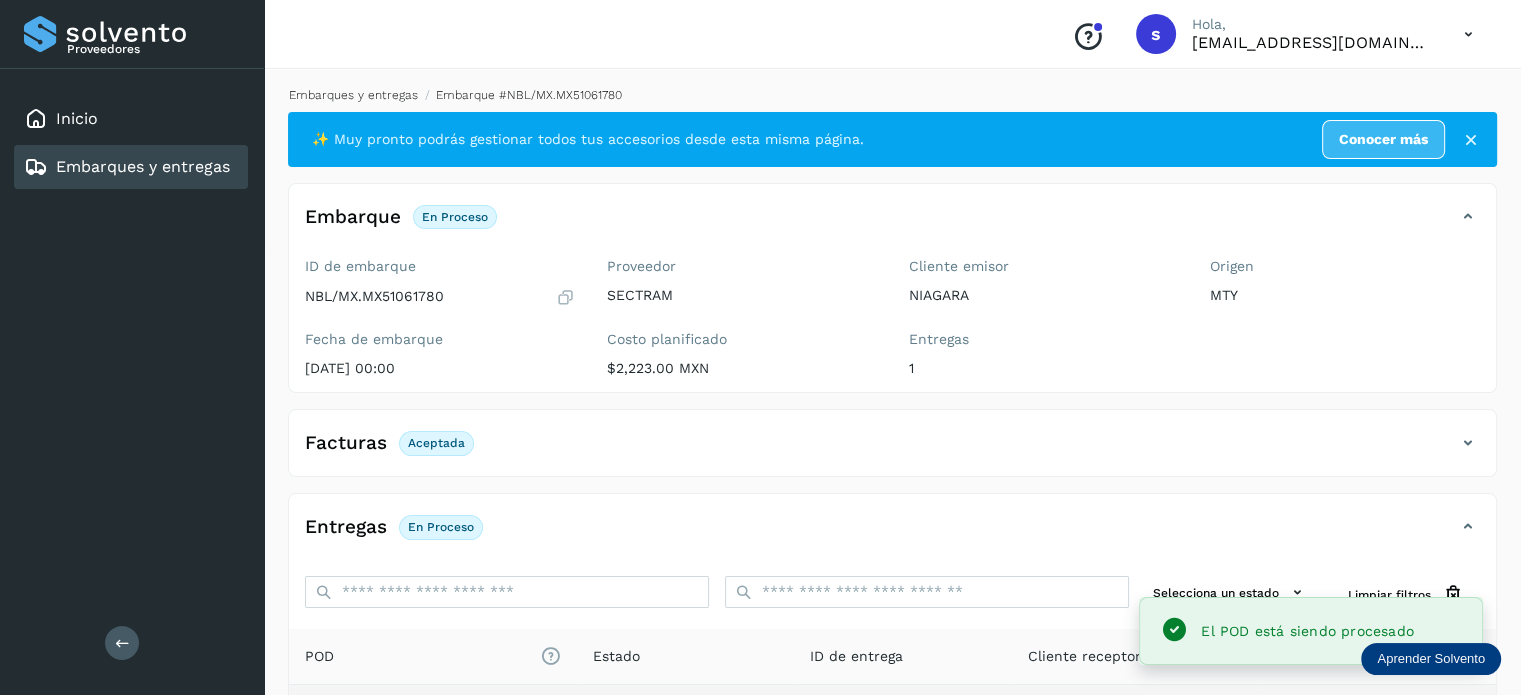 click on "Embarques y entregas" at bounding box center [353, 95] 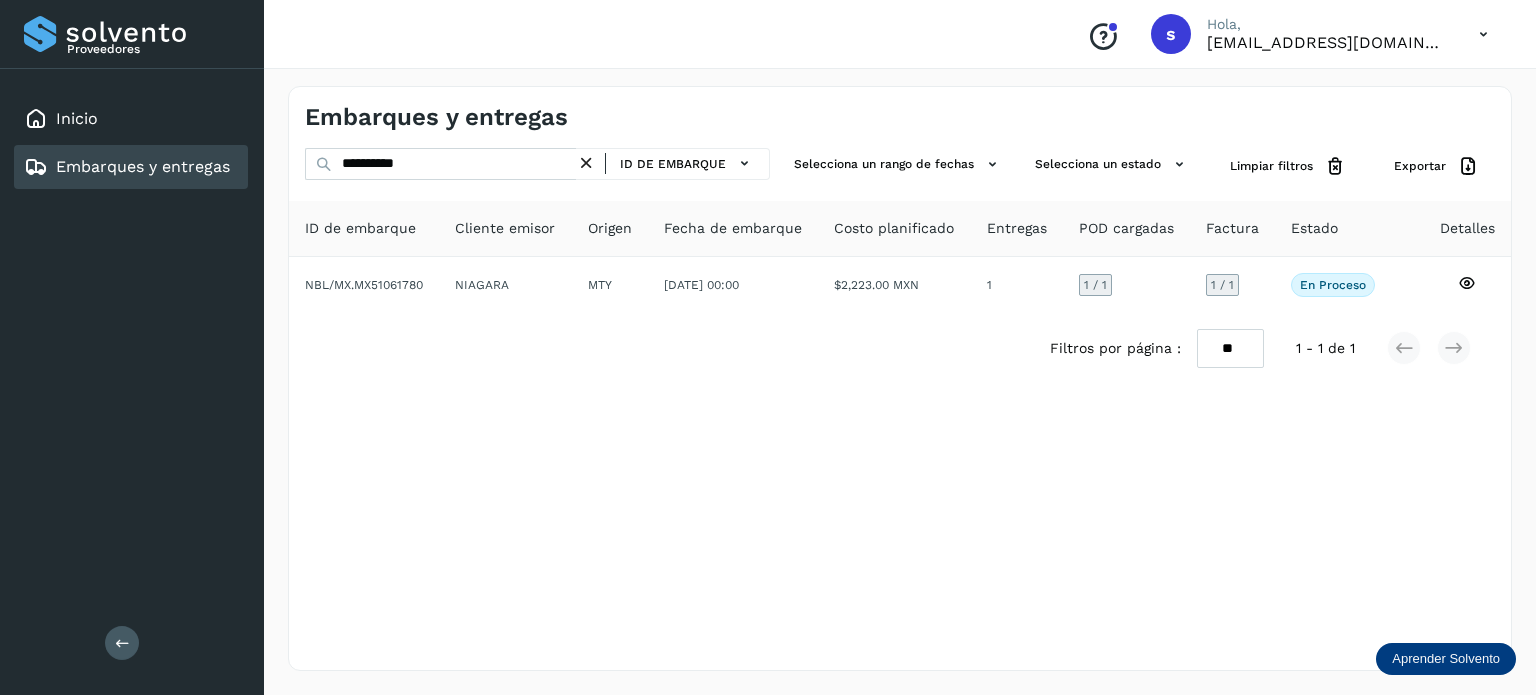click at bounding box center (586, 163) 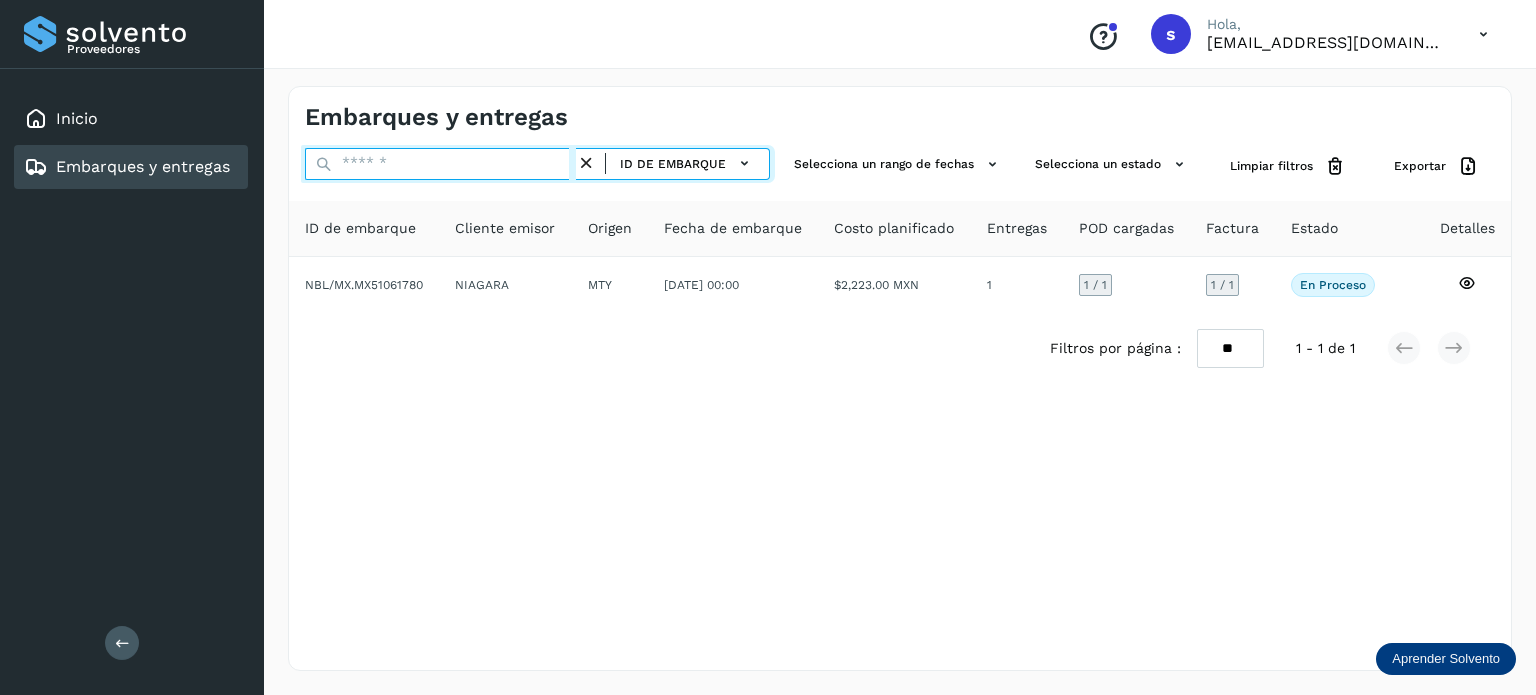 click at bounding box center [440, 164] 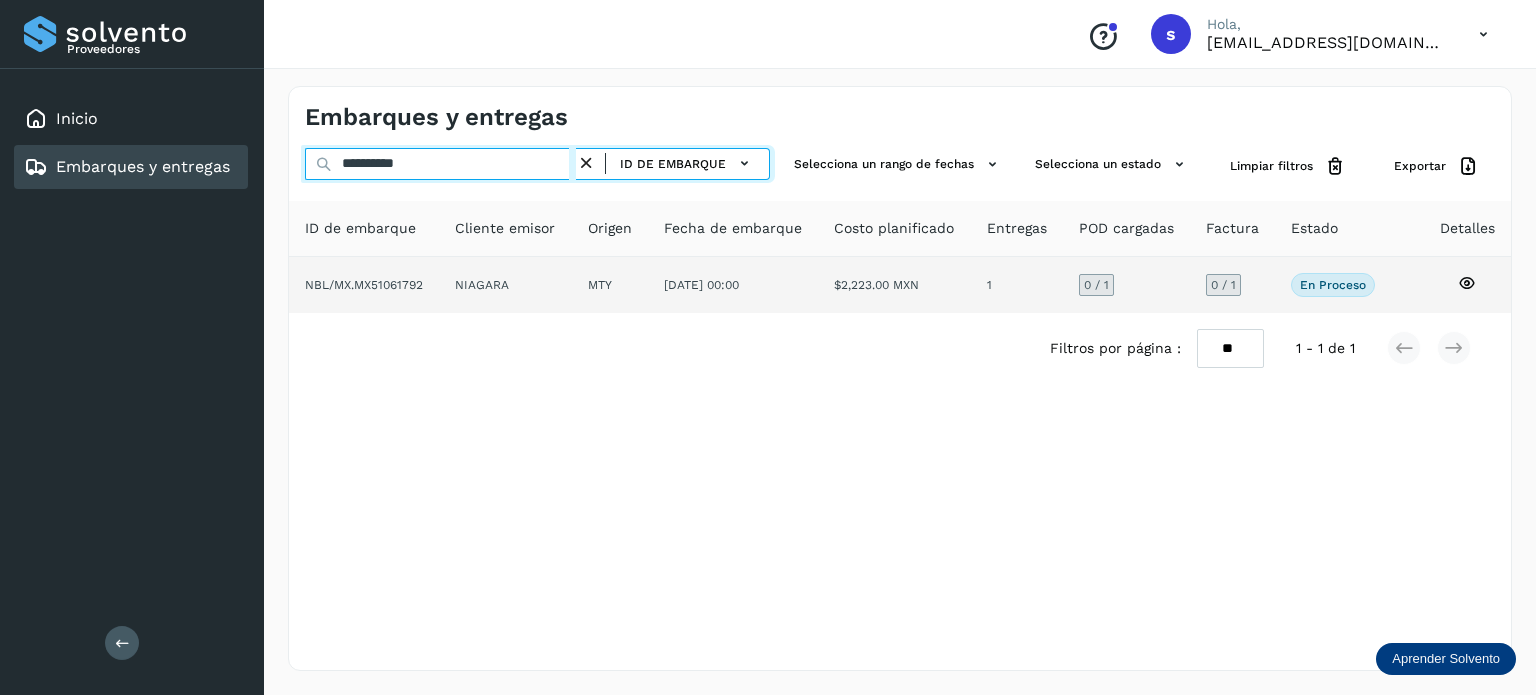 type on "**********" 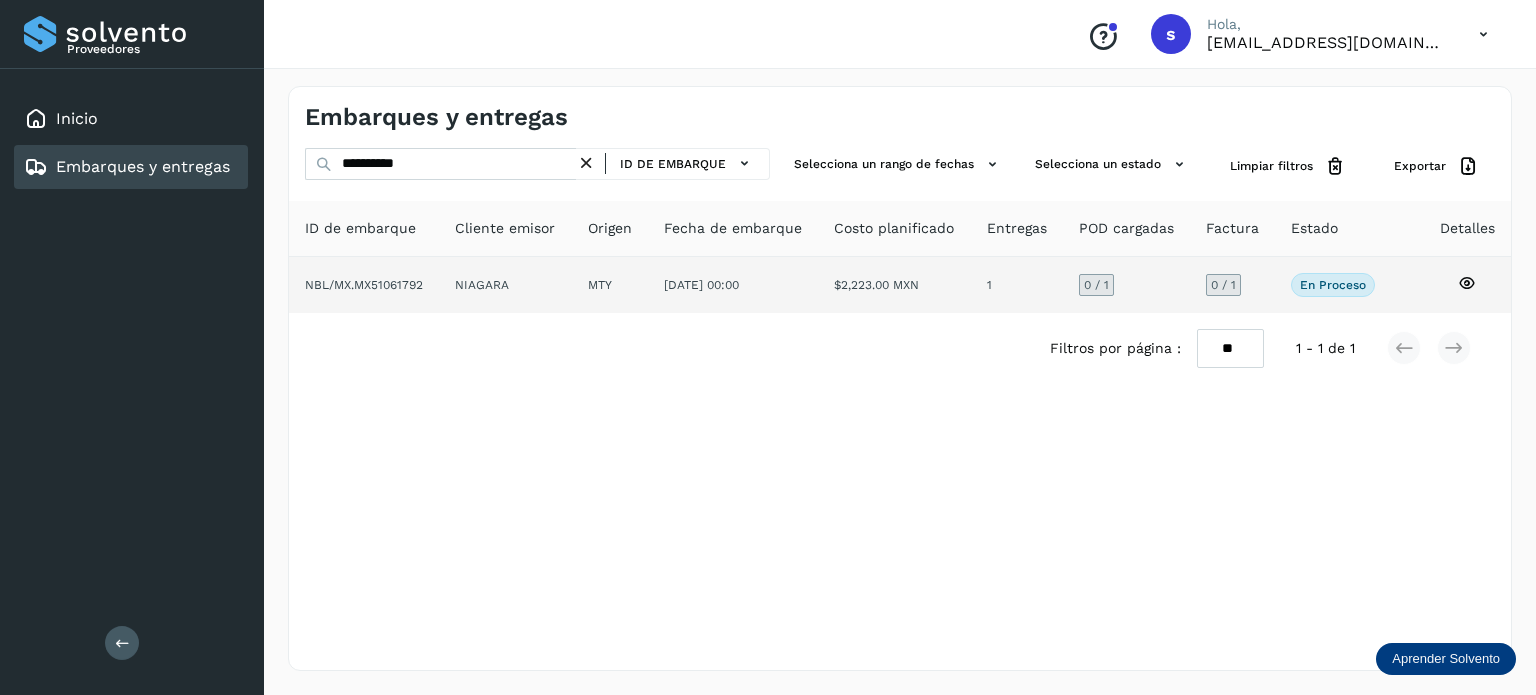click on "NIAGARA" 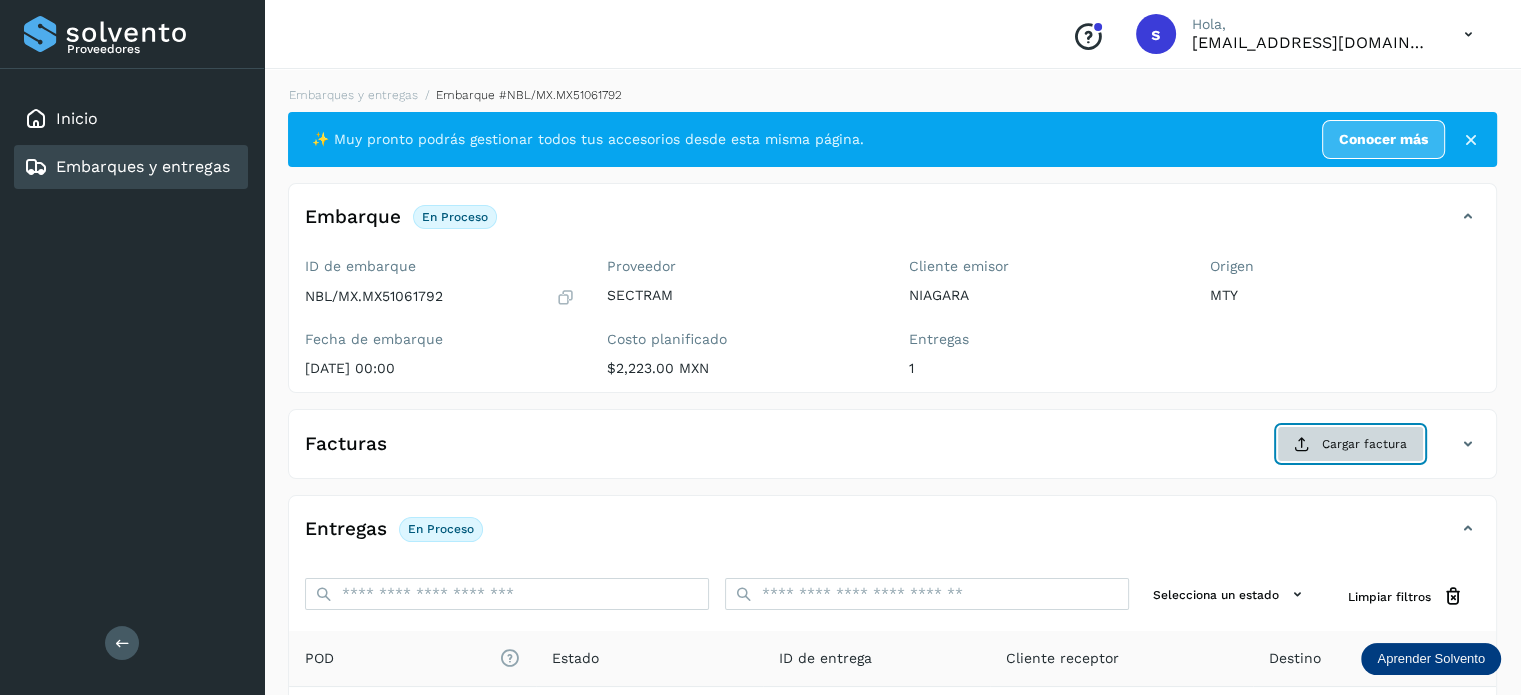 click on "Cargar factura" 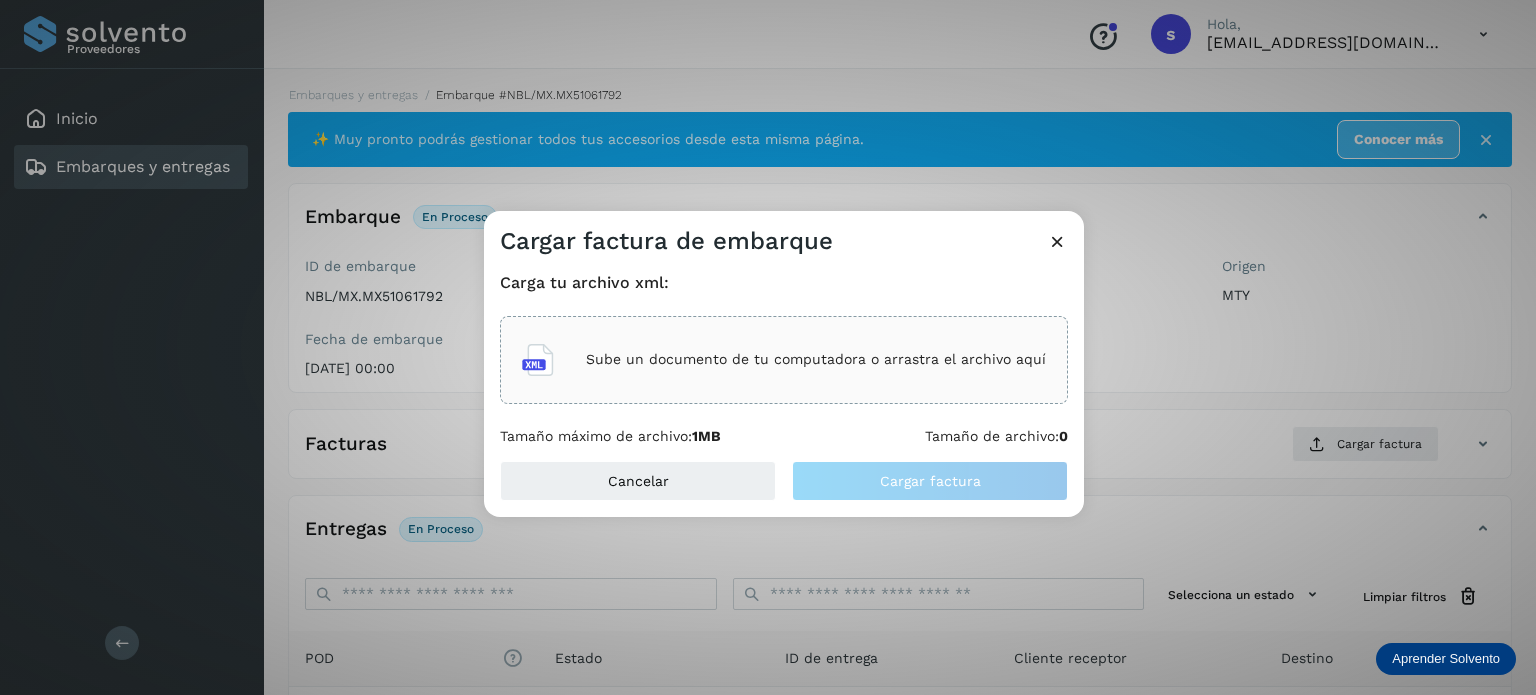 click on "Sube un documento de tu computadora o arrastra el archivo aquí" at bounding box center [816, 359] 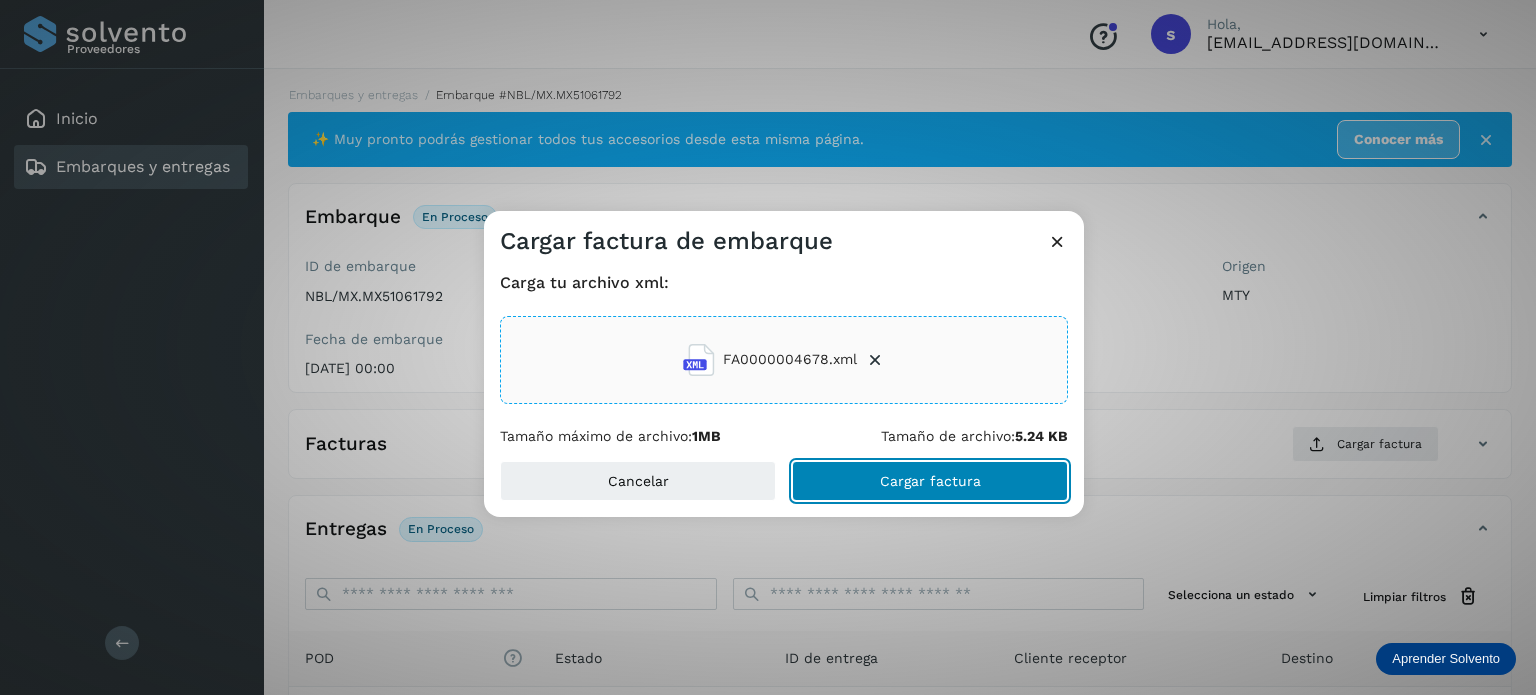 click on "Cargar factura" 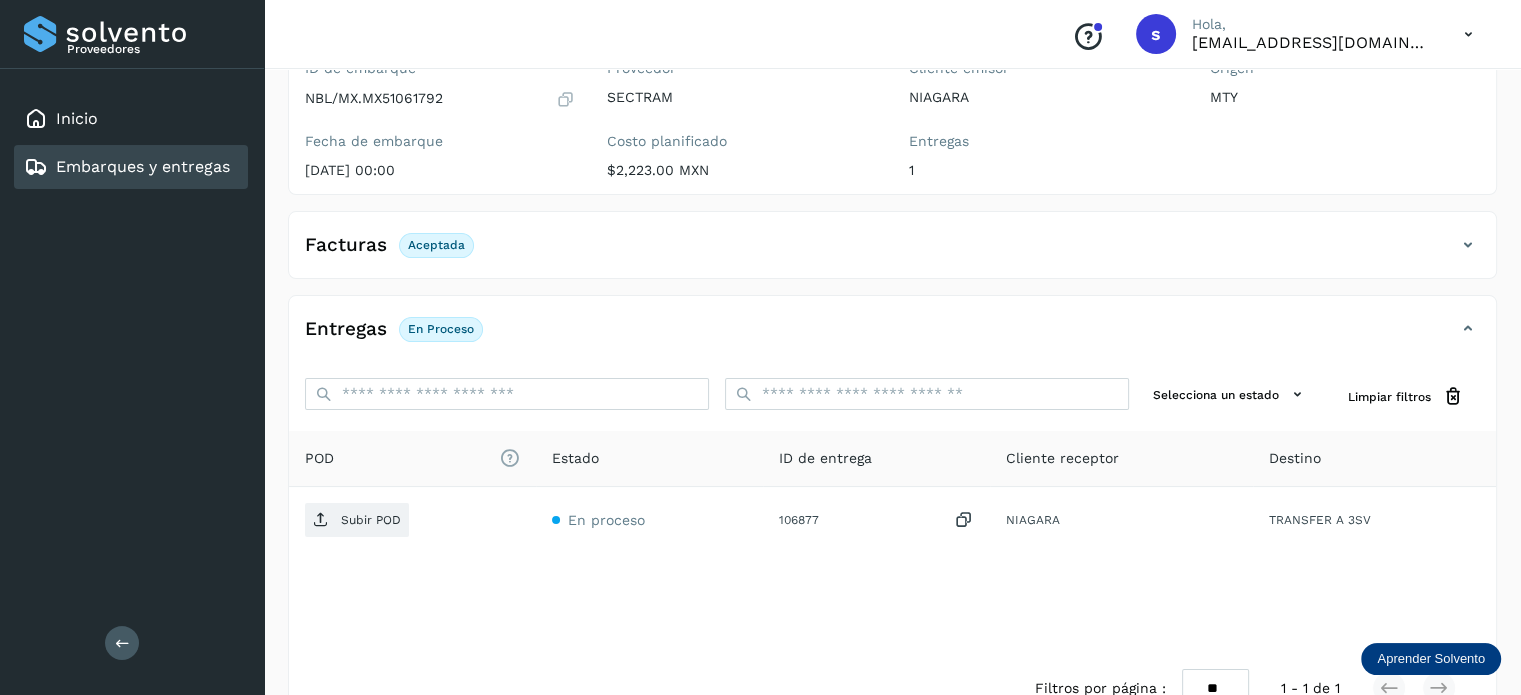 scroll, scrollTop: 250, scrollLeft: 0, axis: vertical 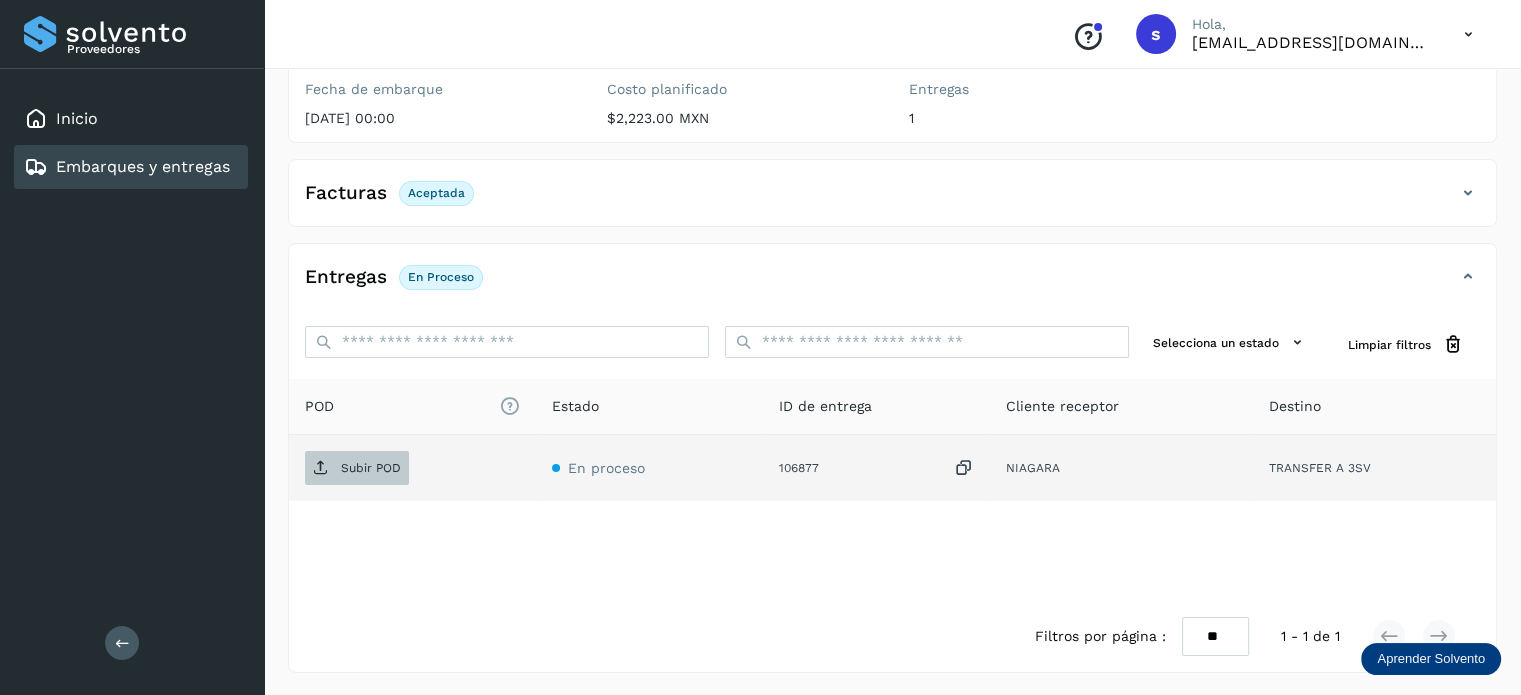 click on "Subir POD" at bounding box center [371, 468] 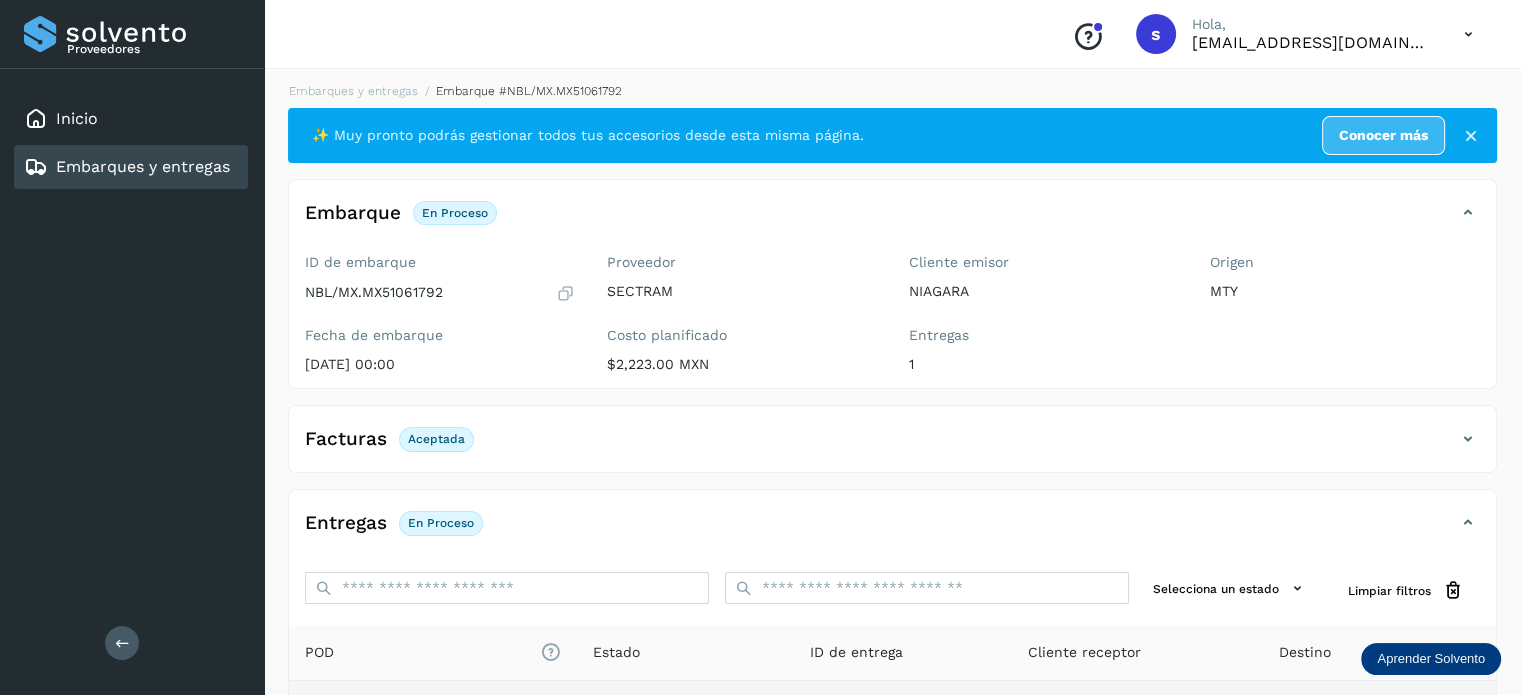 scroll, scrollTop: 0, scrollLeft: 0, axis: both 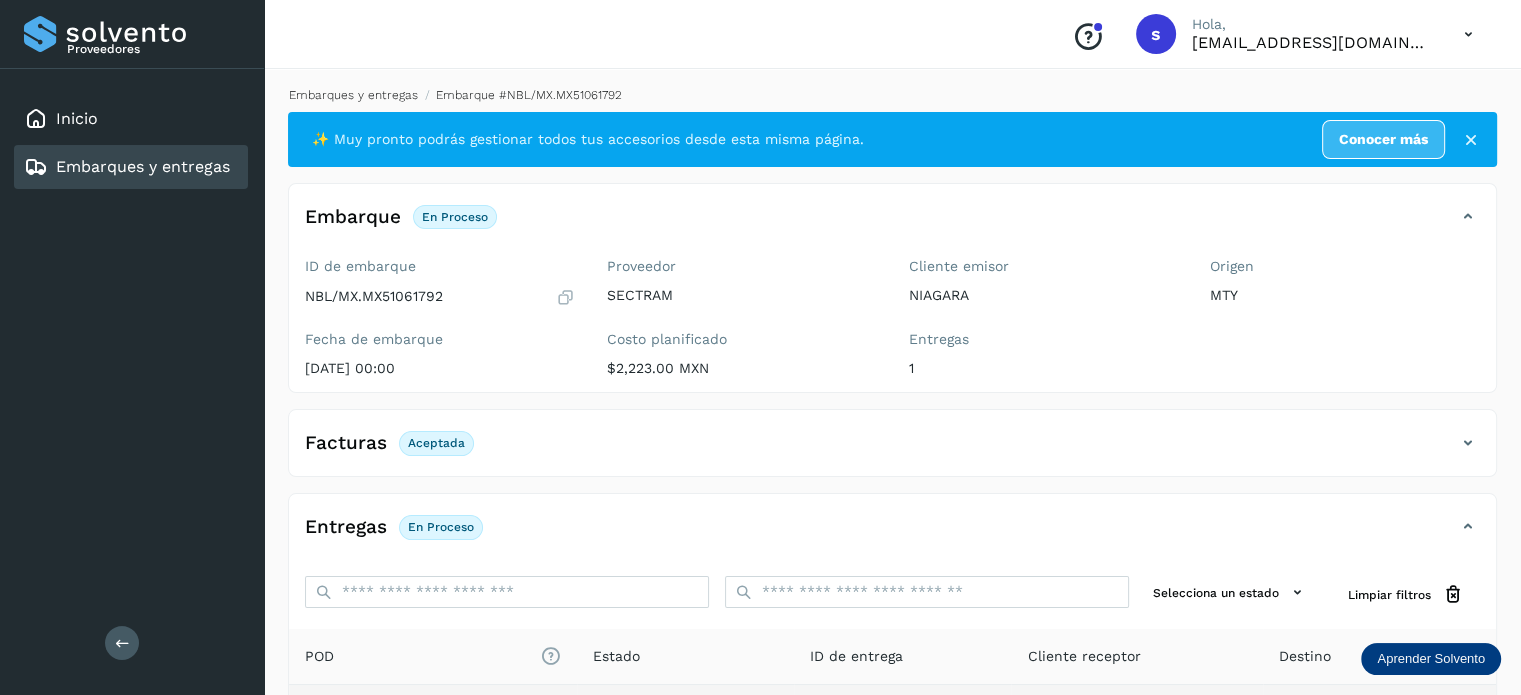click on "Embarques y entregas" at bounding box center [353, 95] 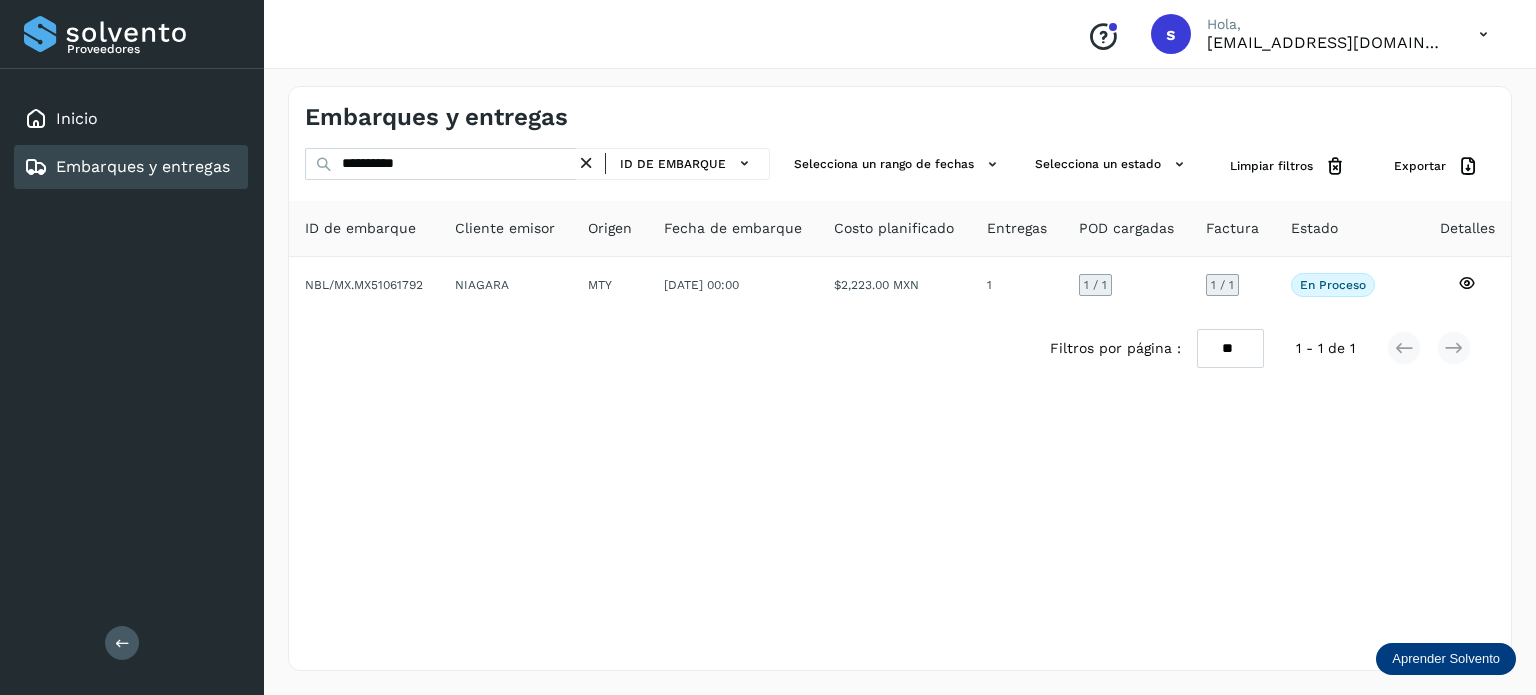 click at bounding box center [586, 163] 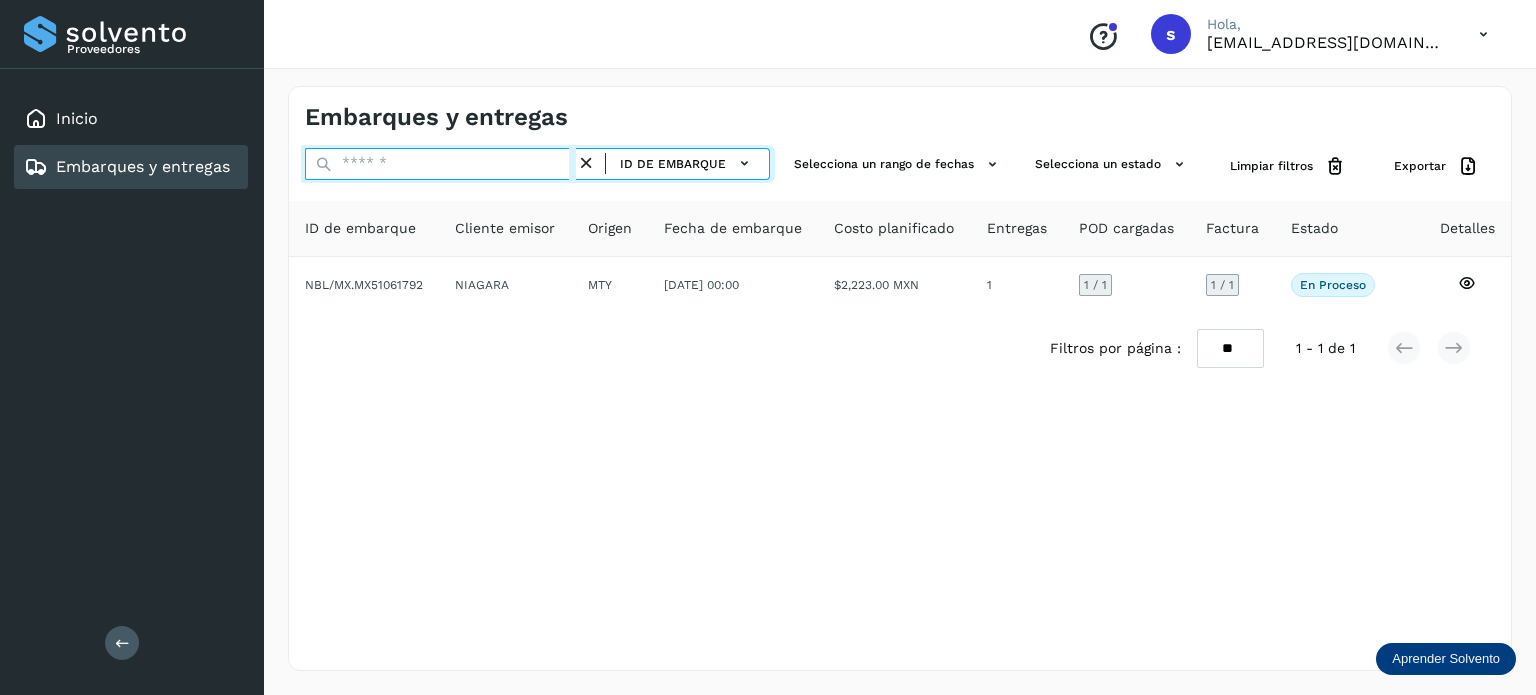 click at bounding box center [440, 164] 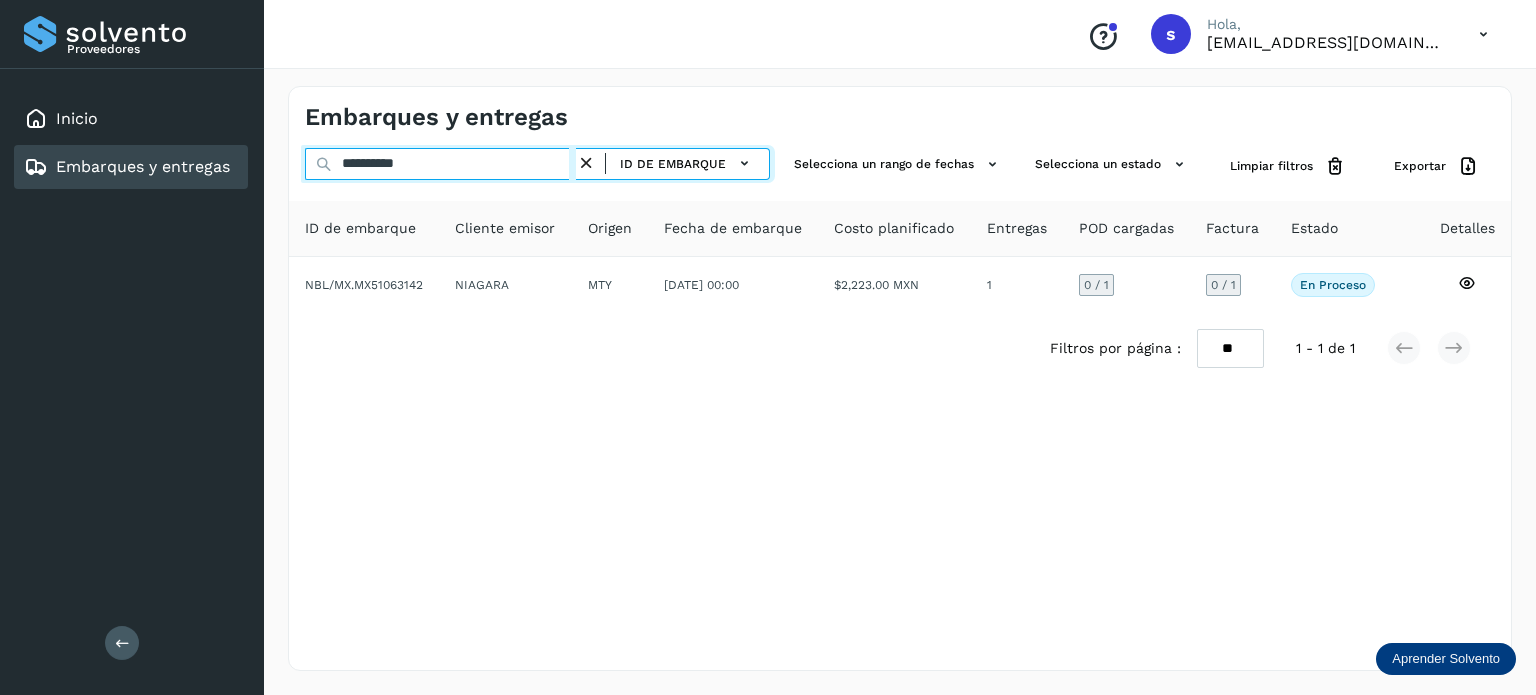 type on "**********" 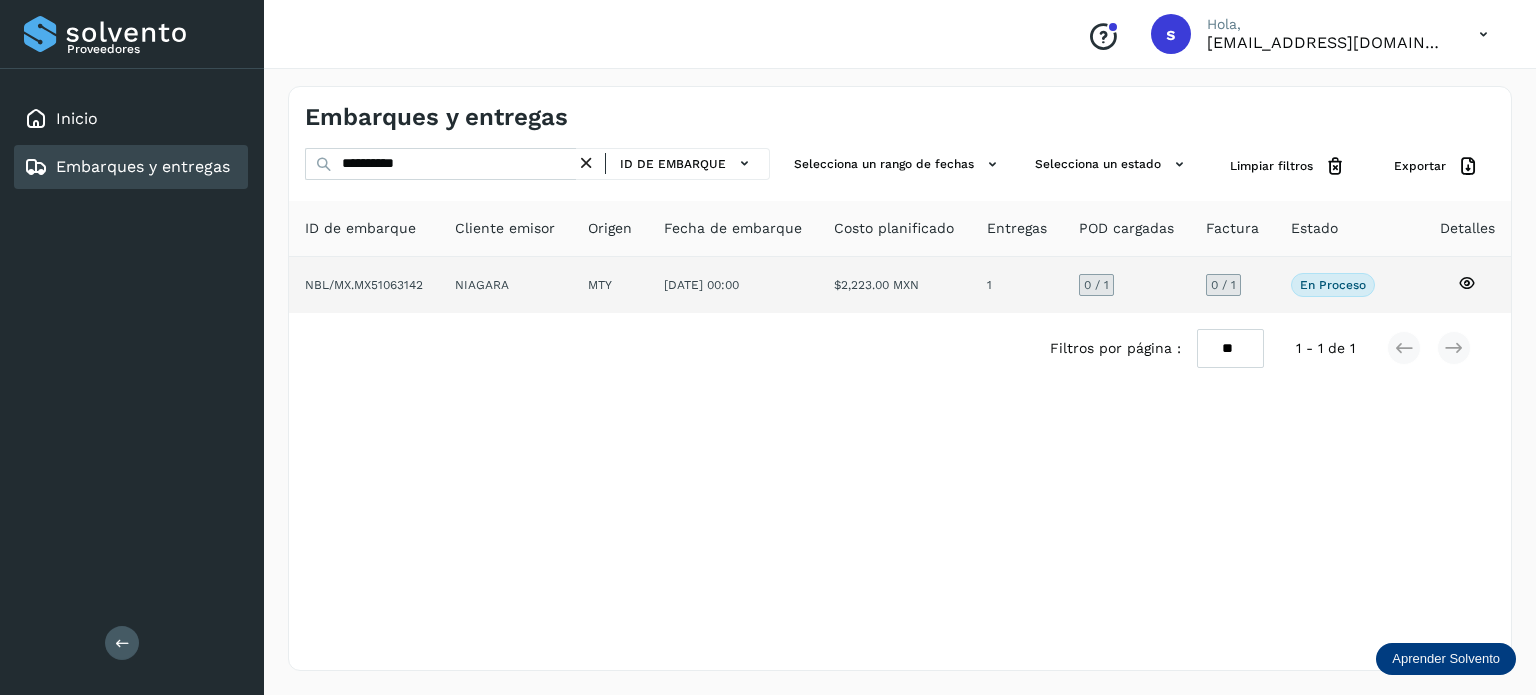 click on "NIAGARA" 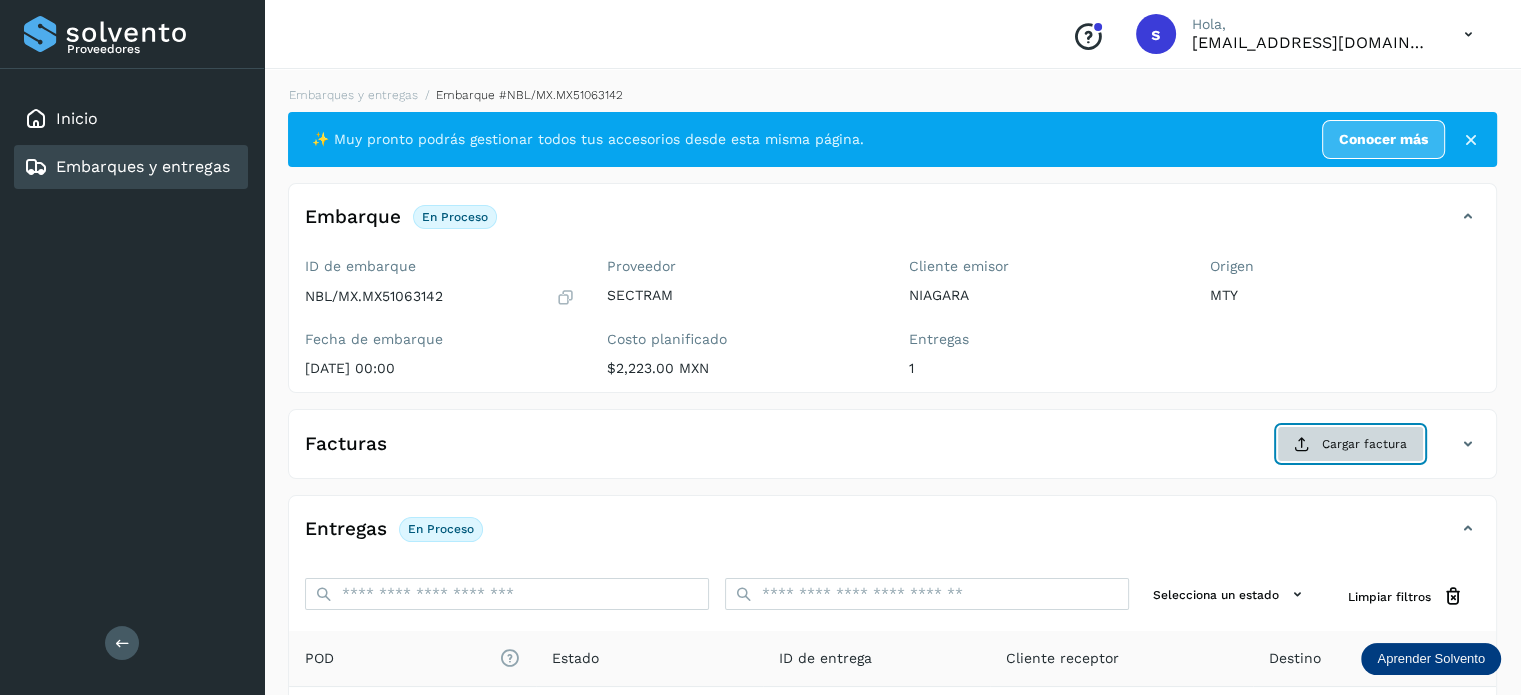 click on "Cargar factura" at bounding box center (1350, 444) 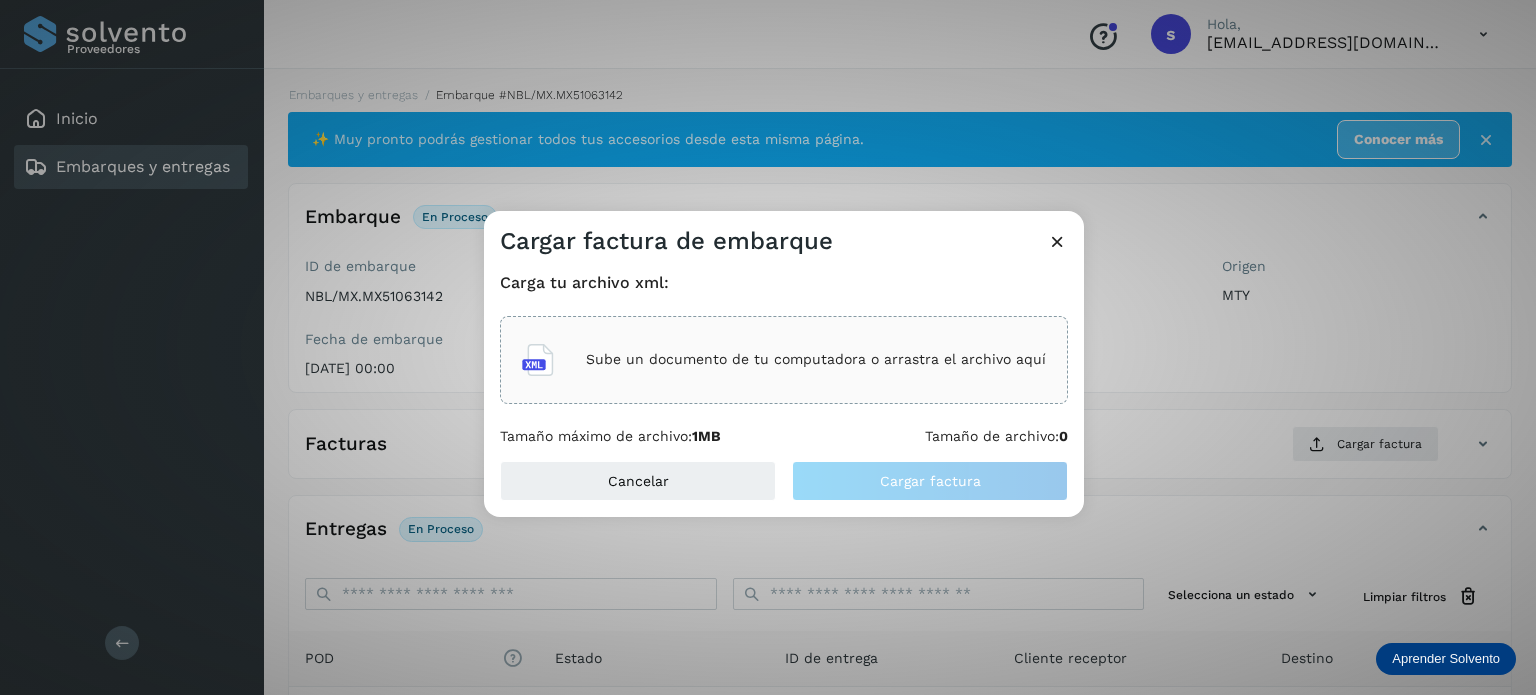 click on "Sube un documento de tu computadora o arrastra el archivo aquí" 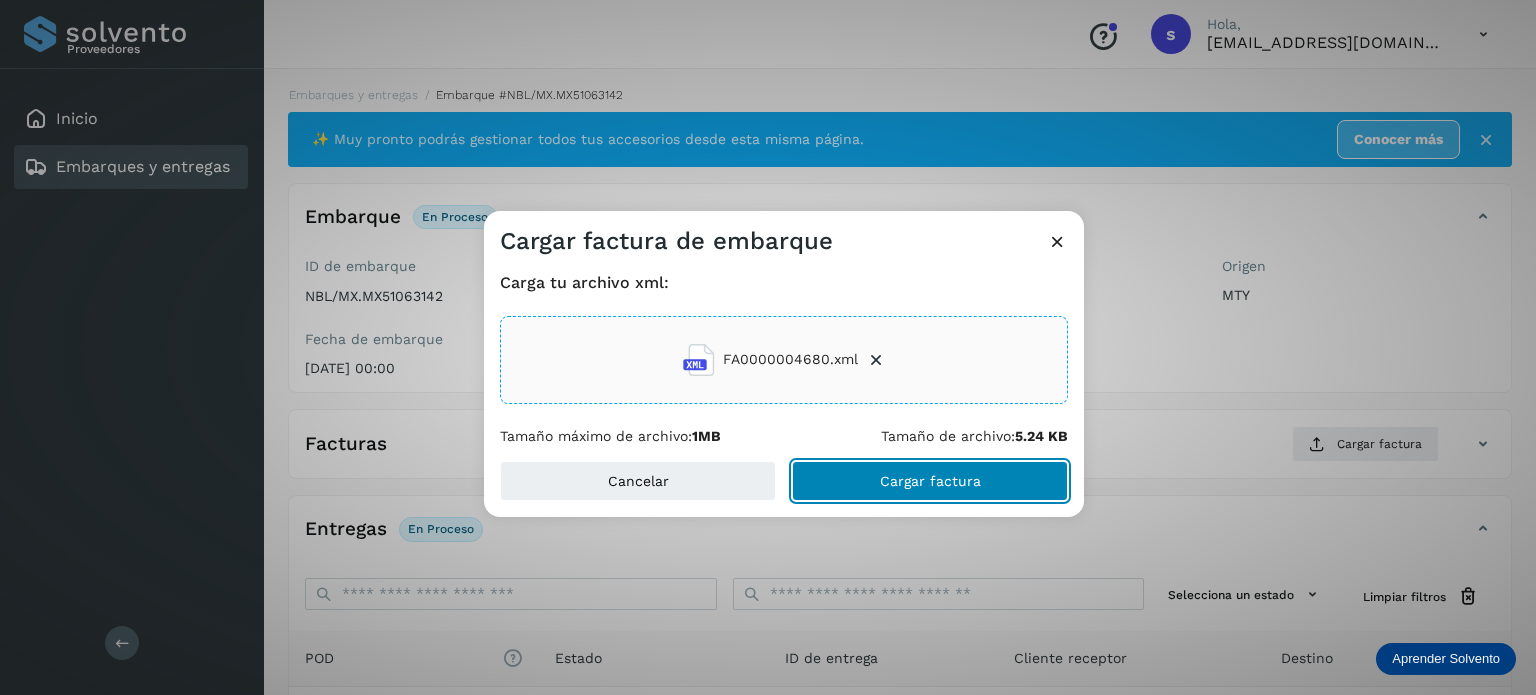 click on "Cargar factura" 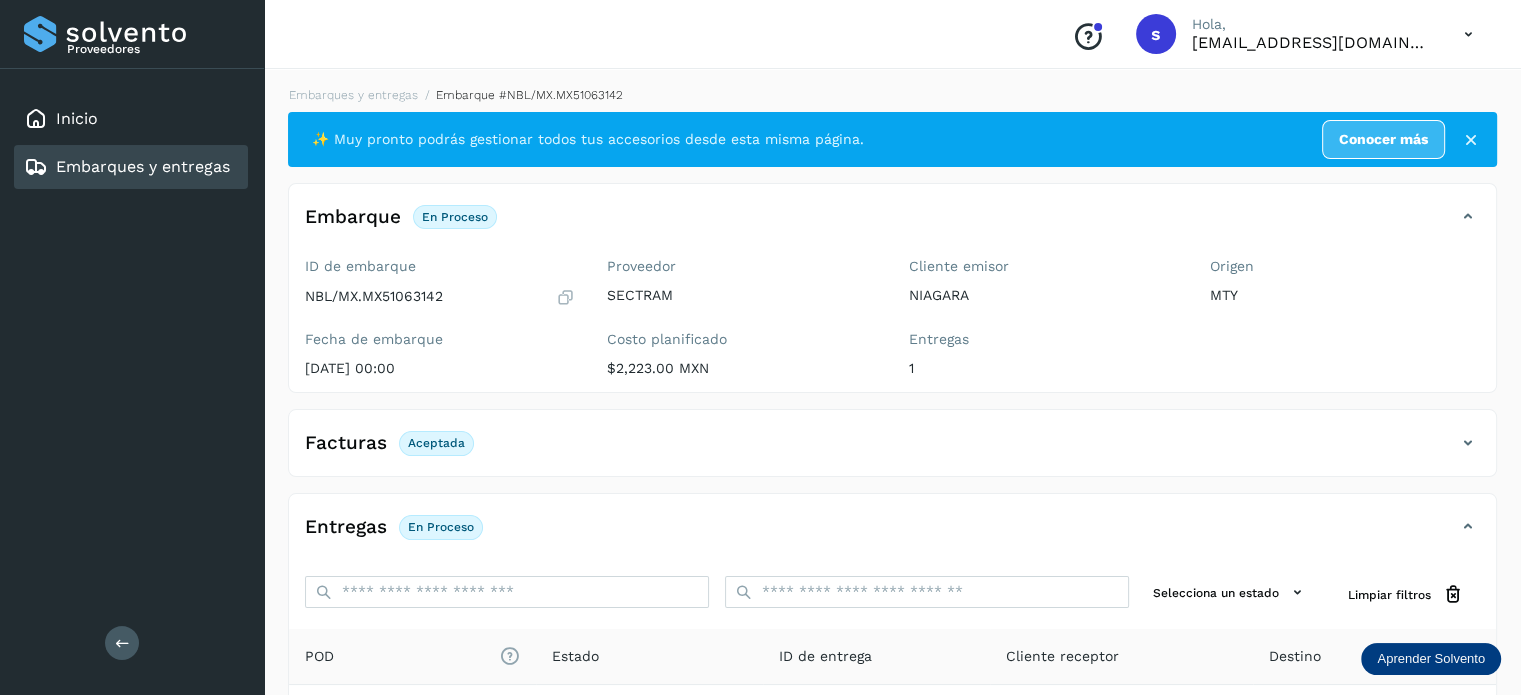 scroll, scrollTop: 250, scrollLeft: 0, axis: vertical 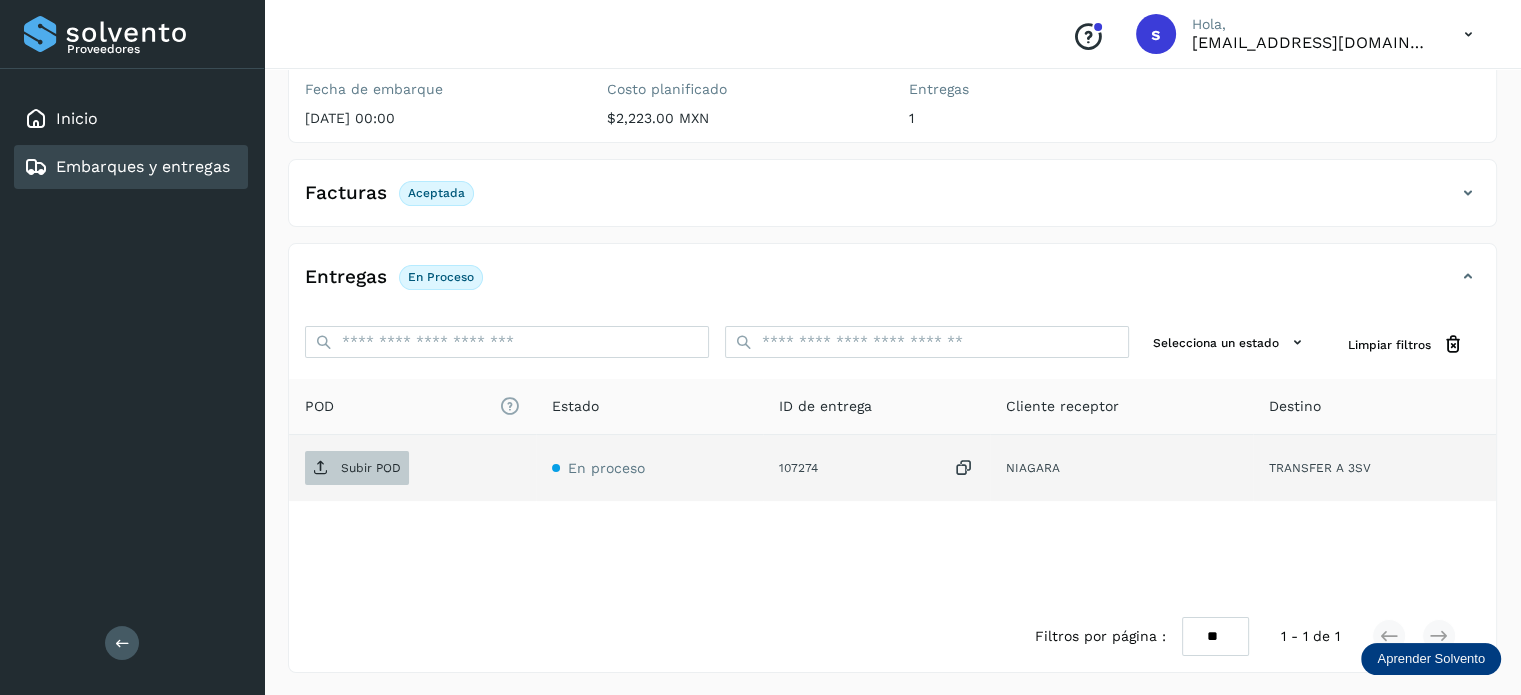 click on "Subir POD" at bounding box center (357, 468) 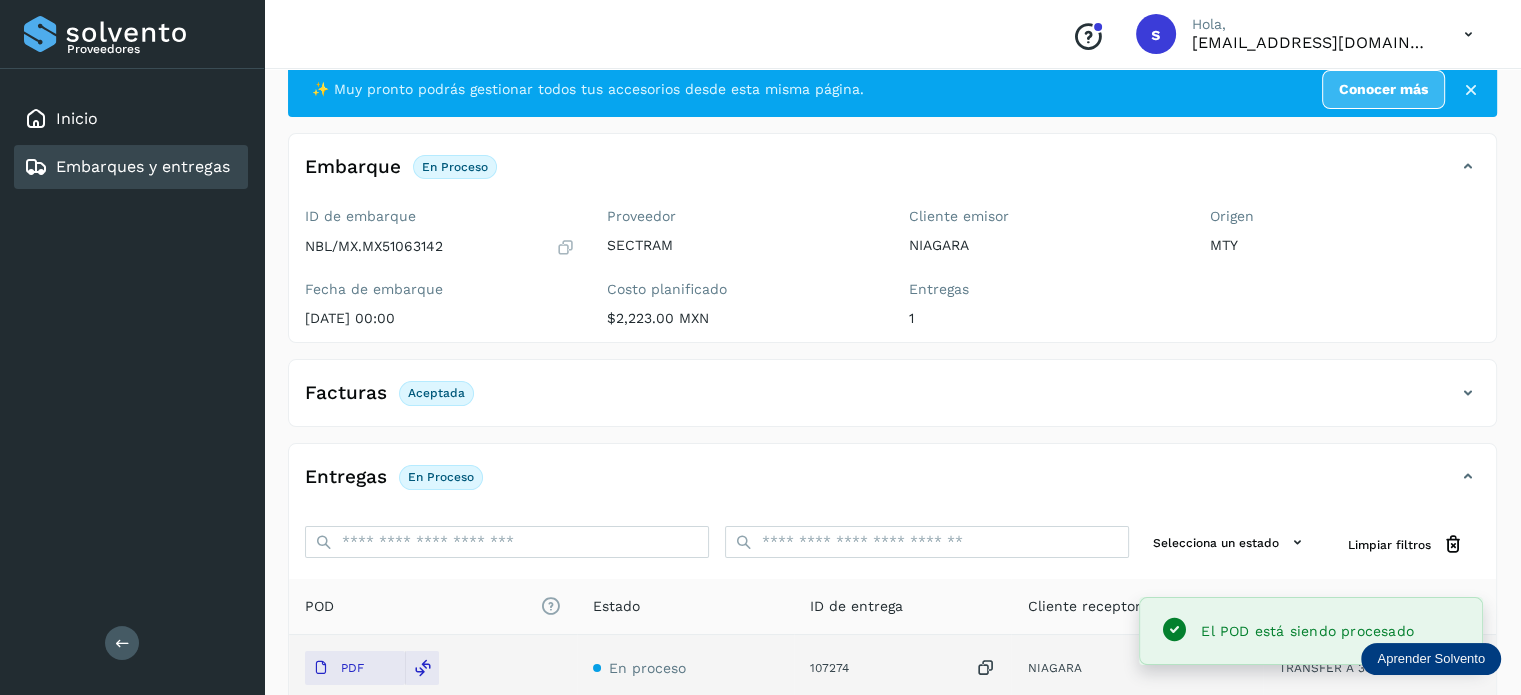 scroll, scrollTop: 0, scrollLeft: 0, axis: both 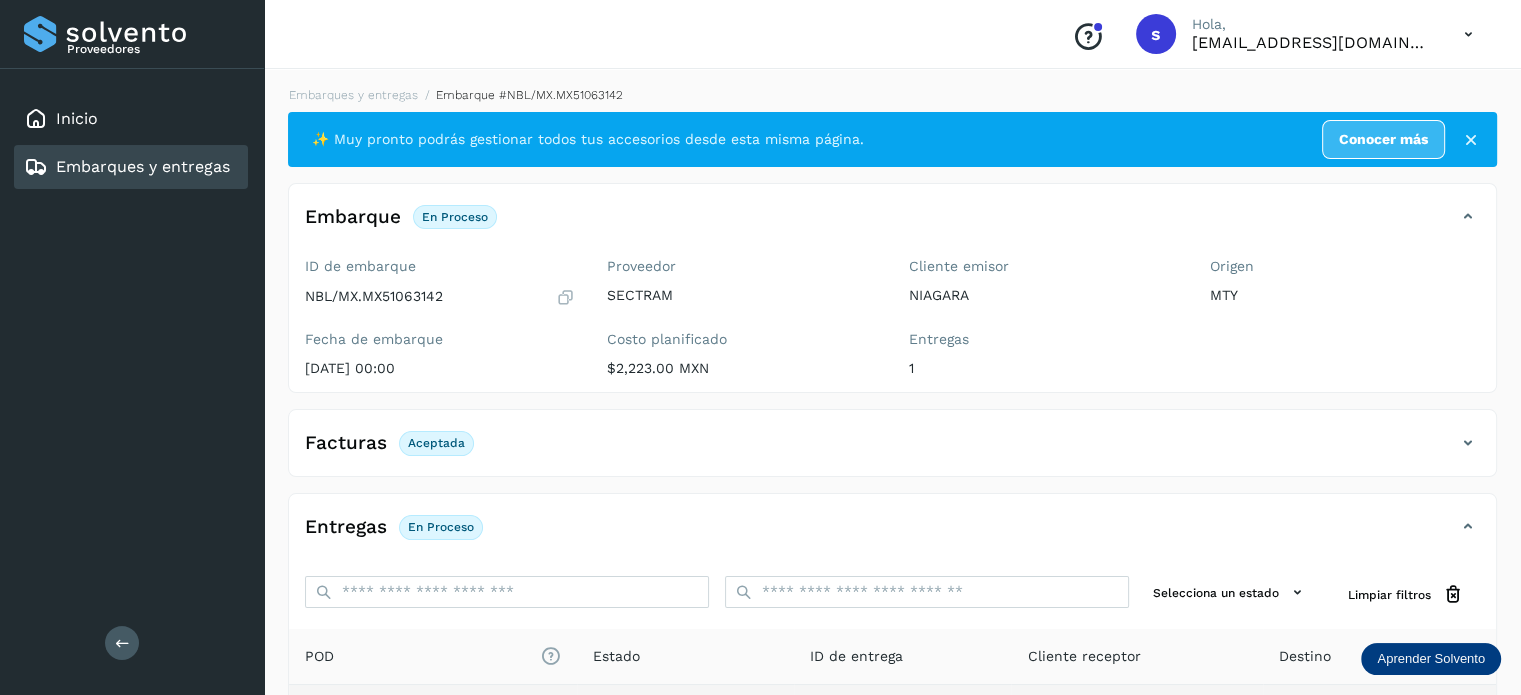 click on "Embarques y entregas Embarque #NBL/MX.MX51063142  ✨ Muy pronto podrás gestionar todos tus accesorios desde esta misma página. Conocer más Embarque En proceso
Verifica el estado de la factura o entregas asociadas a este embarque
ID de embarque NBL/MX.MX51063142 Fecha de embarque [DATE] 00:00 Proveedor SECTRAM Costo planificado  $2,223.00 MXN  Cliente emisor NIAGARA Entregas 1 Origen MTY Facturas Aceptada Estado Aceptada Entregas En proceso Selecciona un estado Limpiar filtros POD
El tamaño máximo de archivo es de 20 Mb.
Estado ID de entrega Cliente receptor Destino PDF En proceso 107274  NIAGARA TRANSFER A 3SV NIAGARA 107274 PDF Destino: TRANSFER A 3SV En proceso Filtros por página : ** ** ** 1 - 1 de 1" at bounding box center (892, 504) 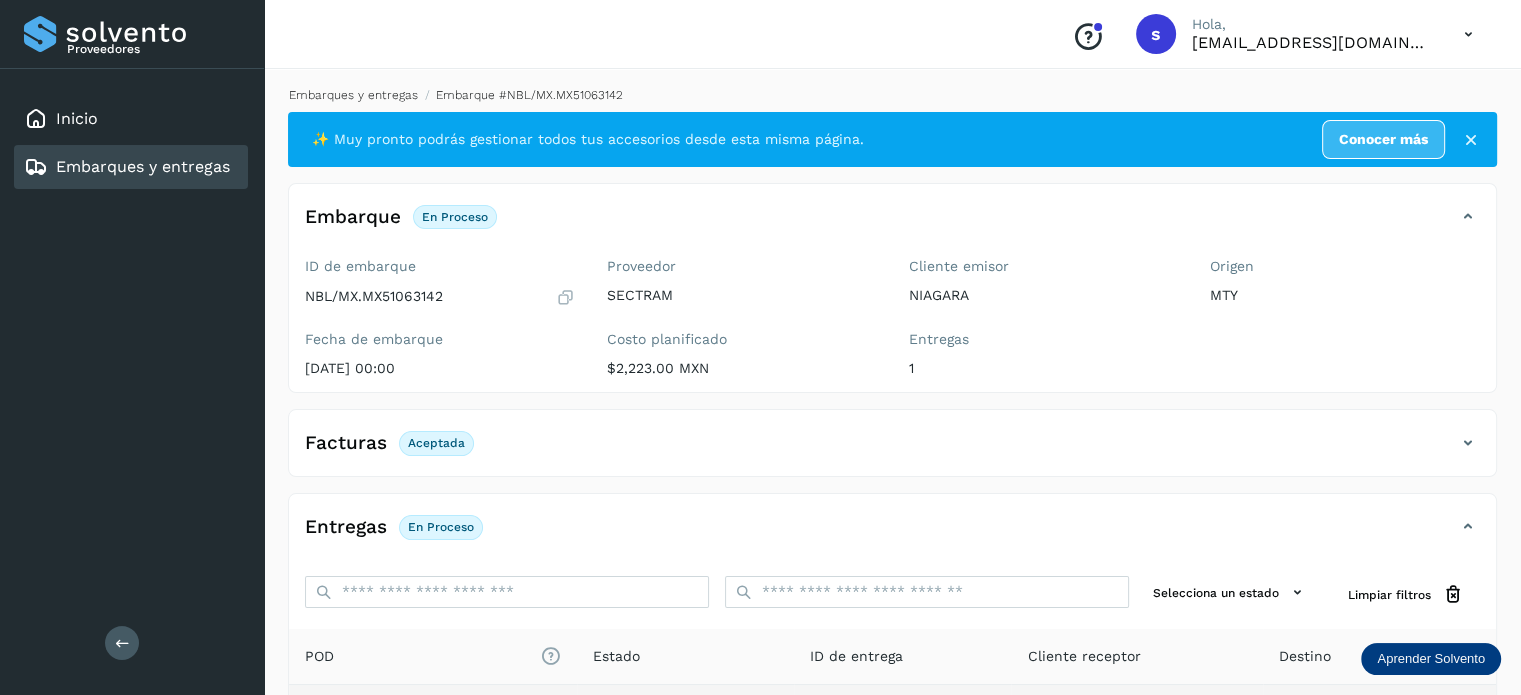 click on "Embarques y entregas" at bounding box center [353, 95] 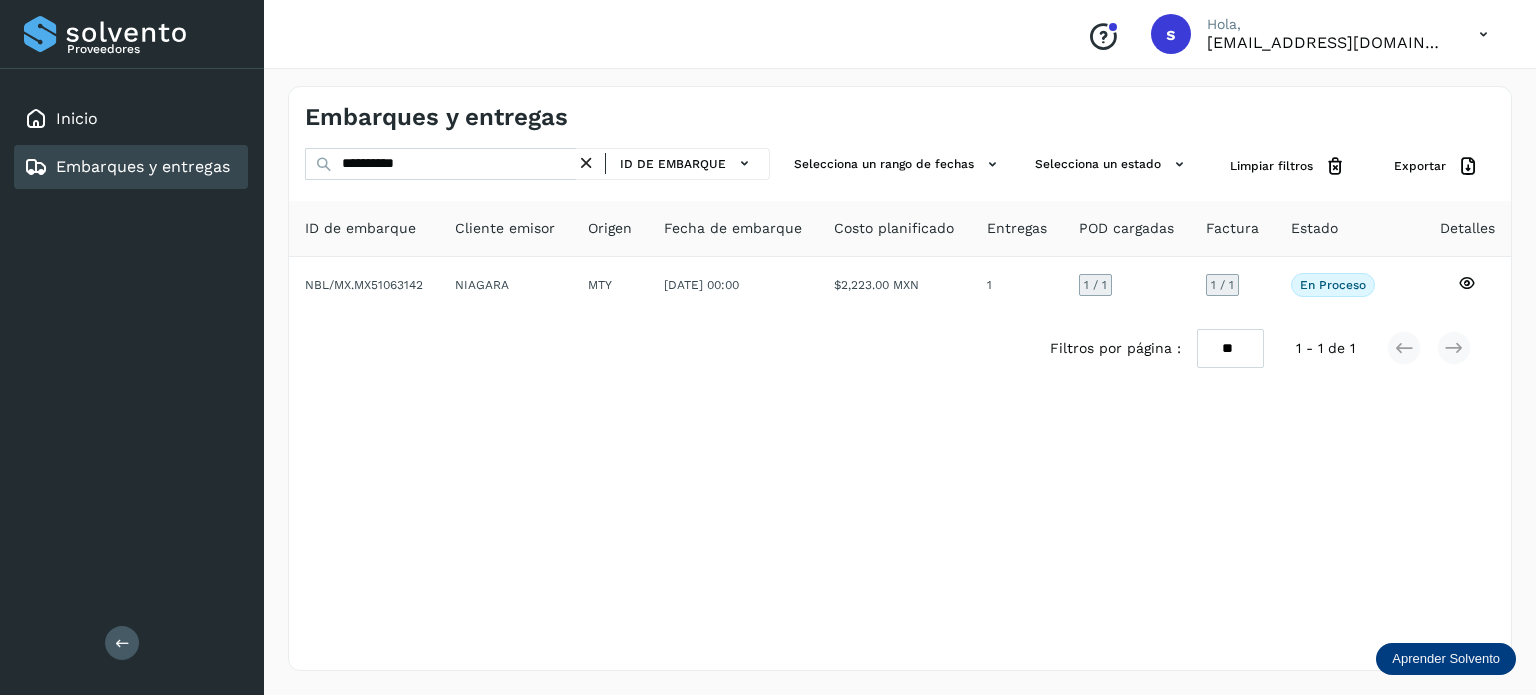click at bounding box center (586, 163) 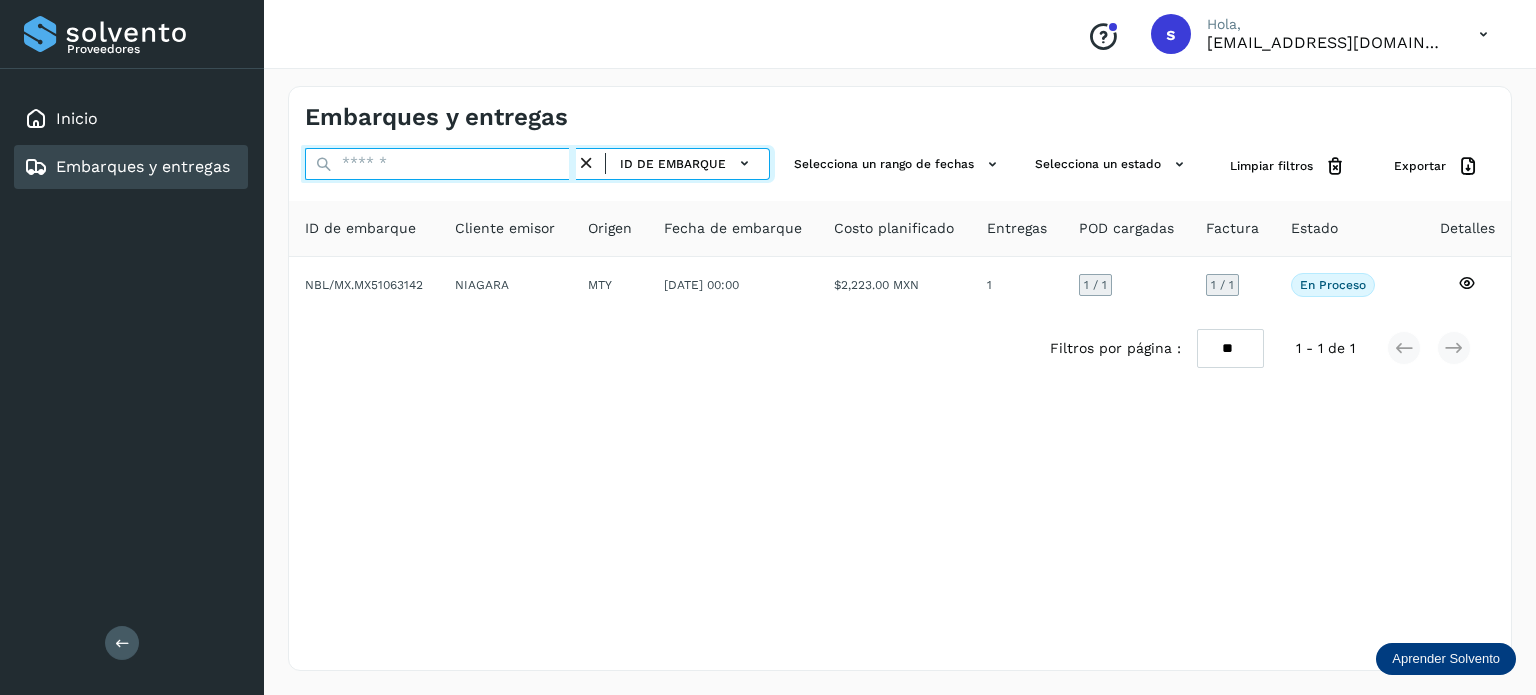 click at bounding box center (440, 164) 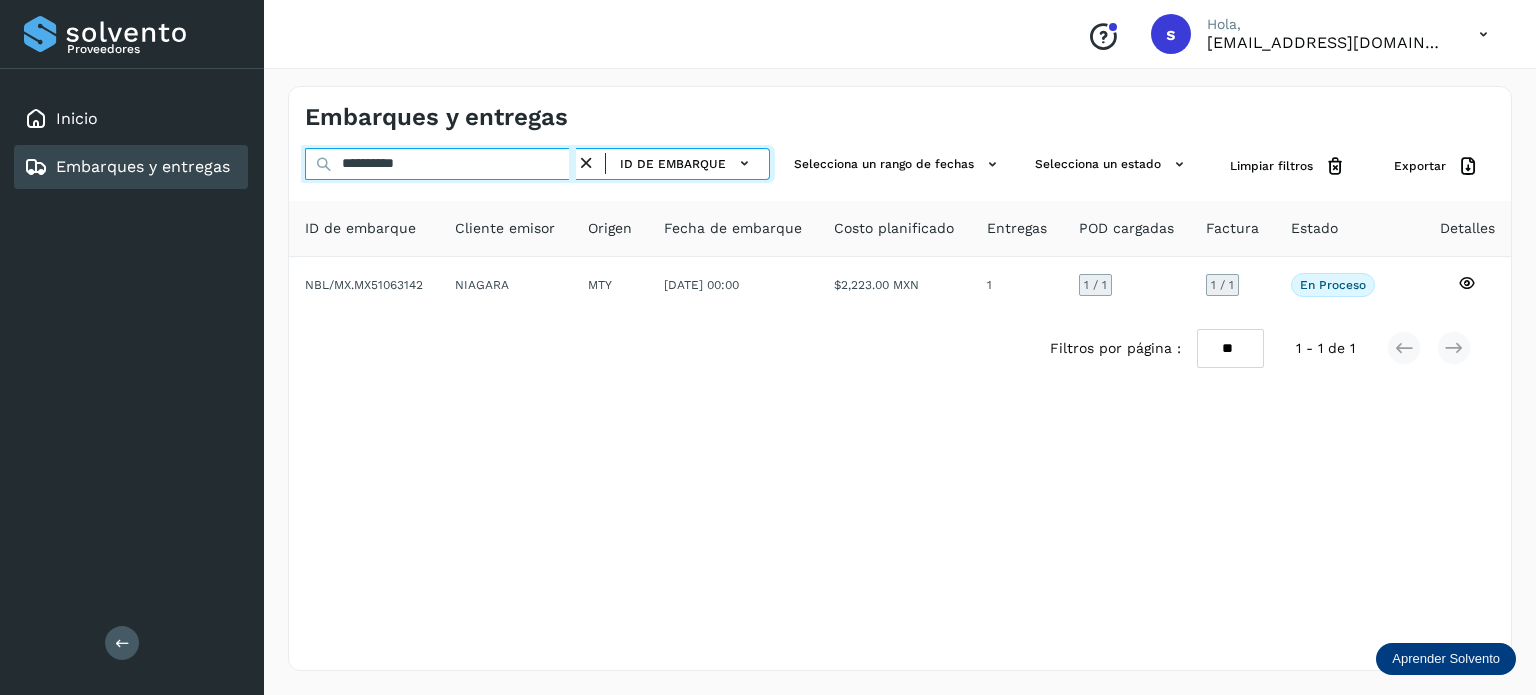 type on "**********" 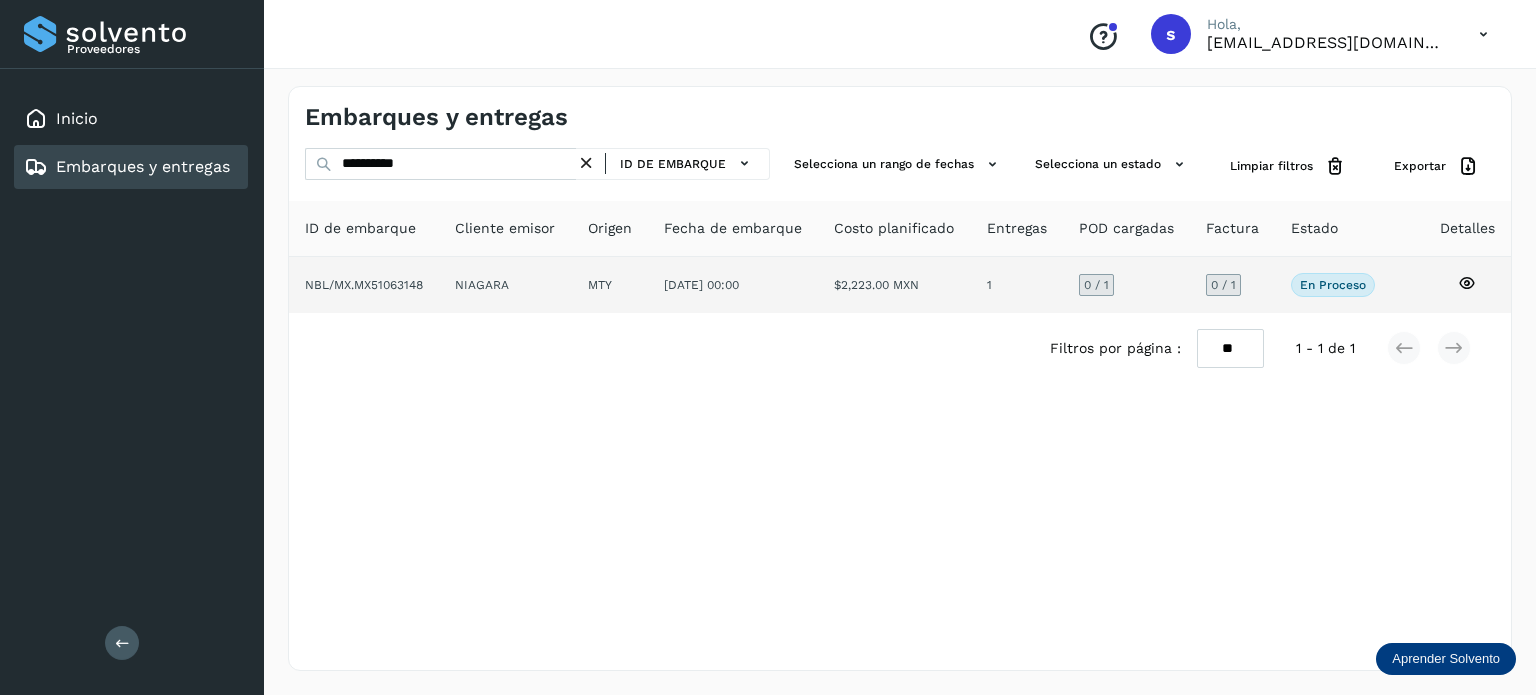 click on "NIAGARA" 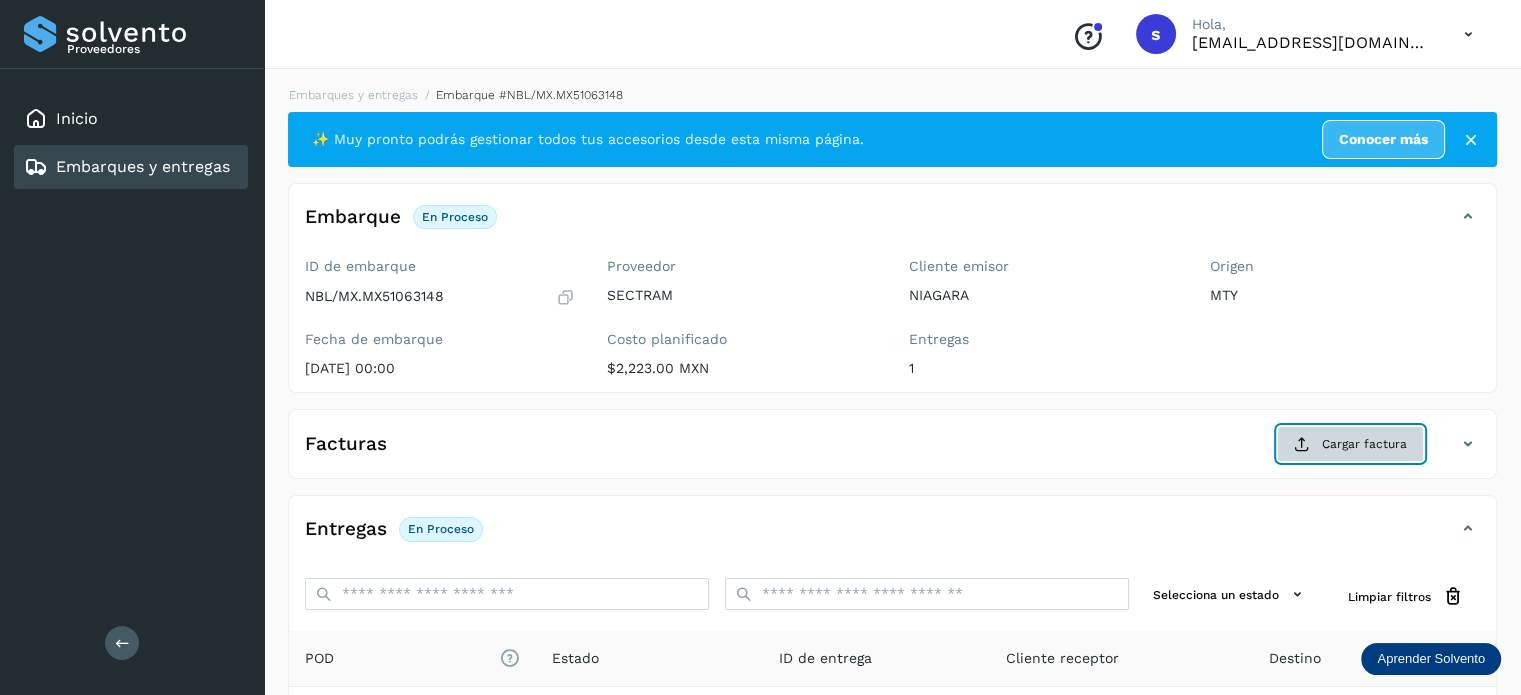 click on "Cargar factura" 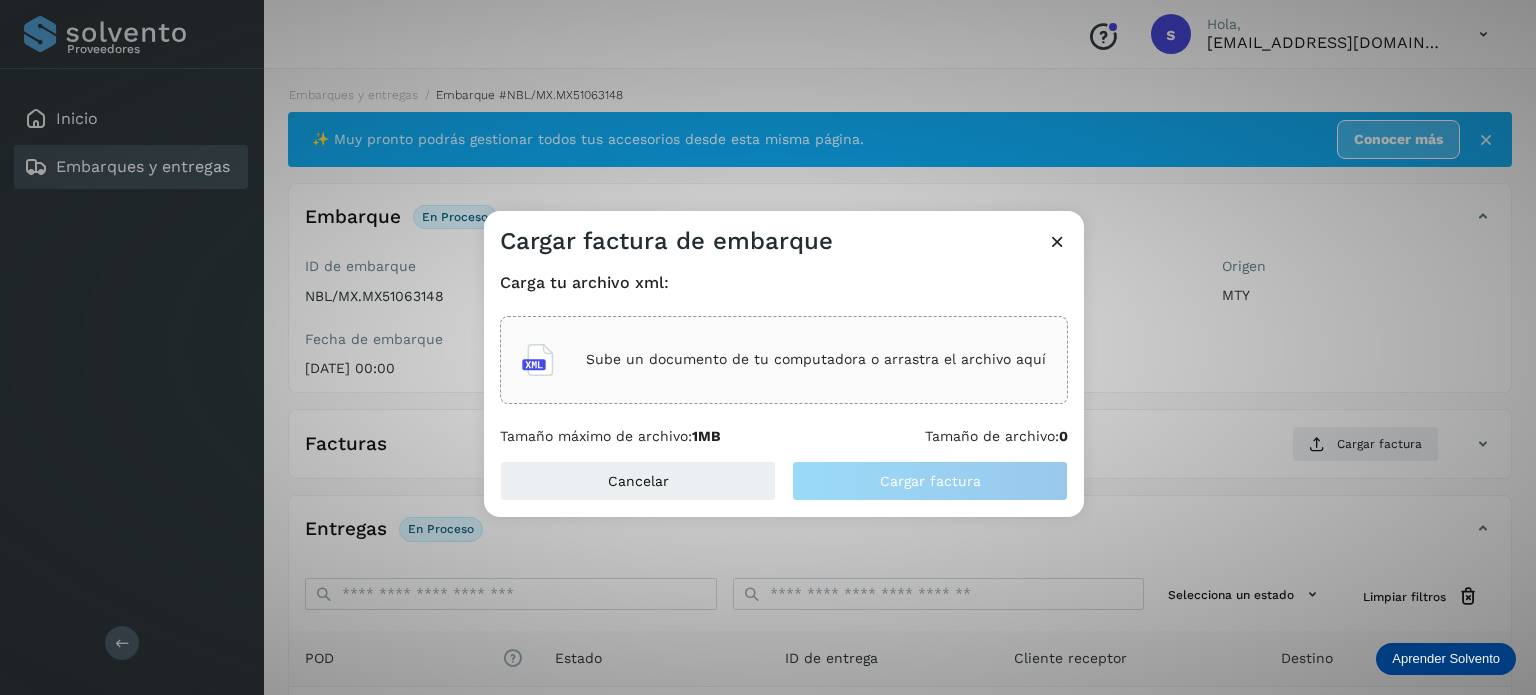 click on "Sube un documento de tu computadora o arrastra el archivo aquí" 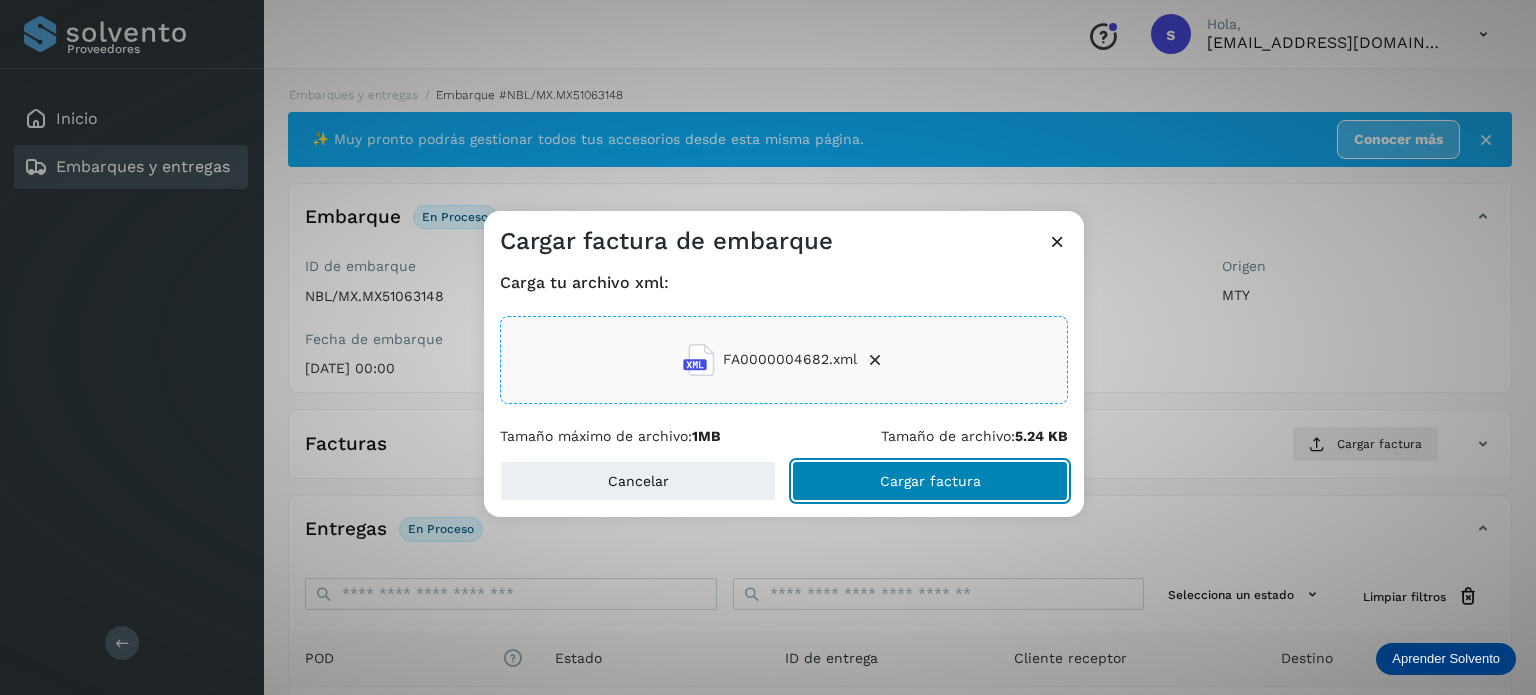 click on "Cargar factura" 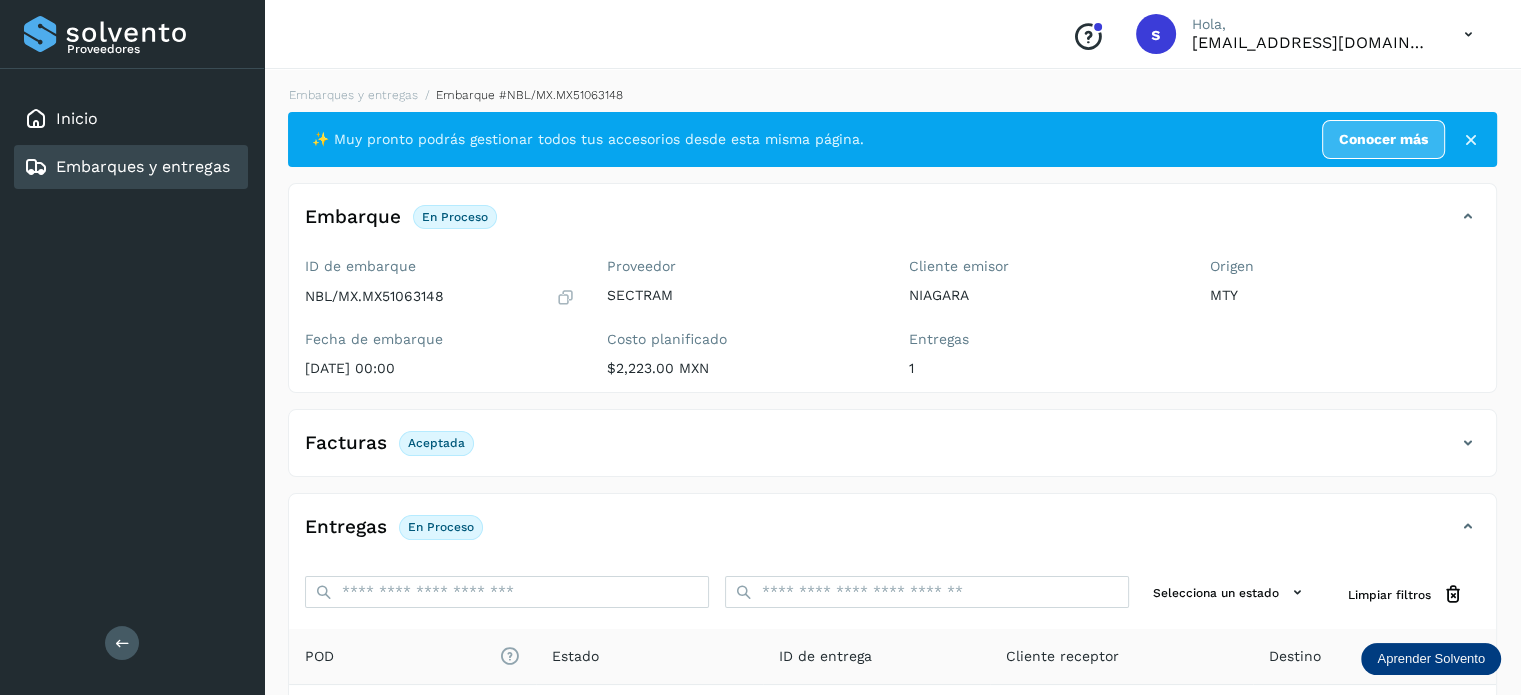 scroll, scrollTop: 250, scrollLeft: 0, axis: vertical 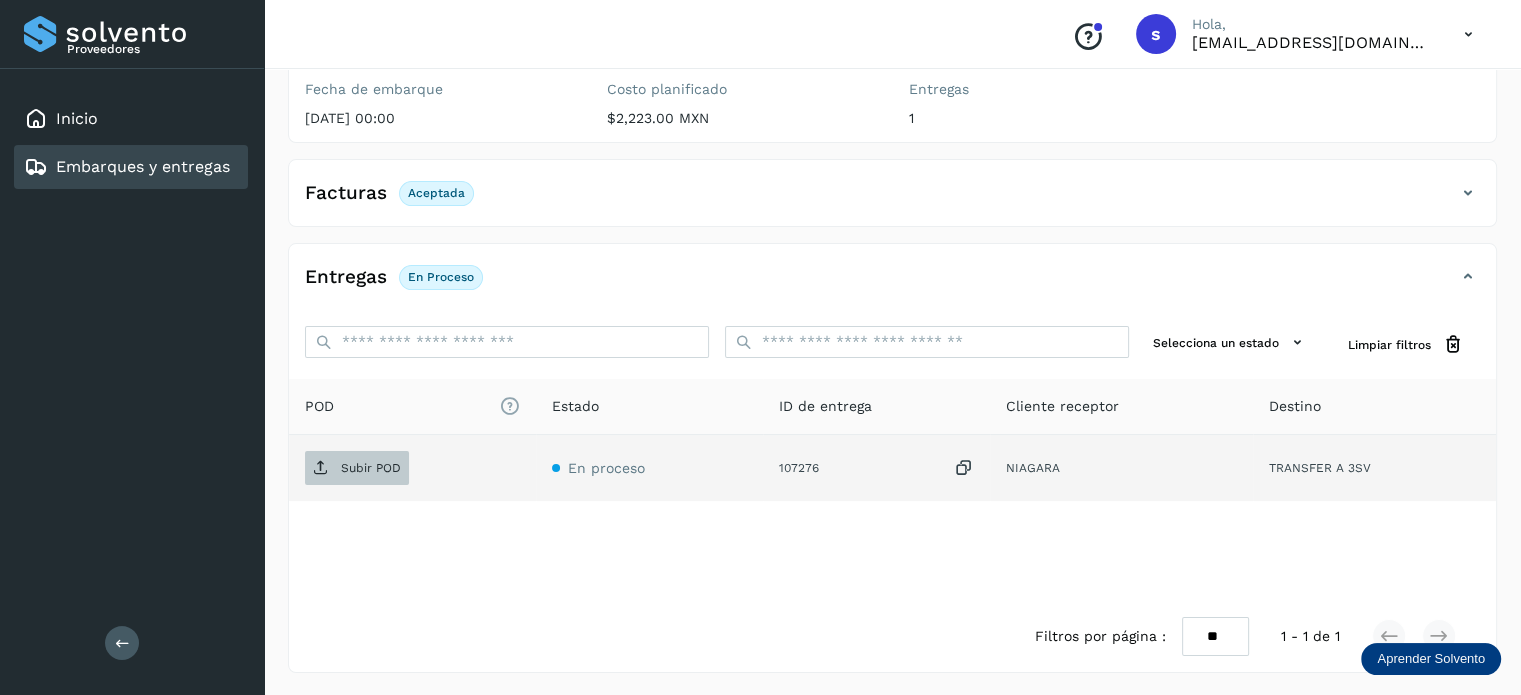 click on "Subir POD" at bounding box center (371, 468) 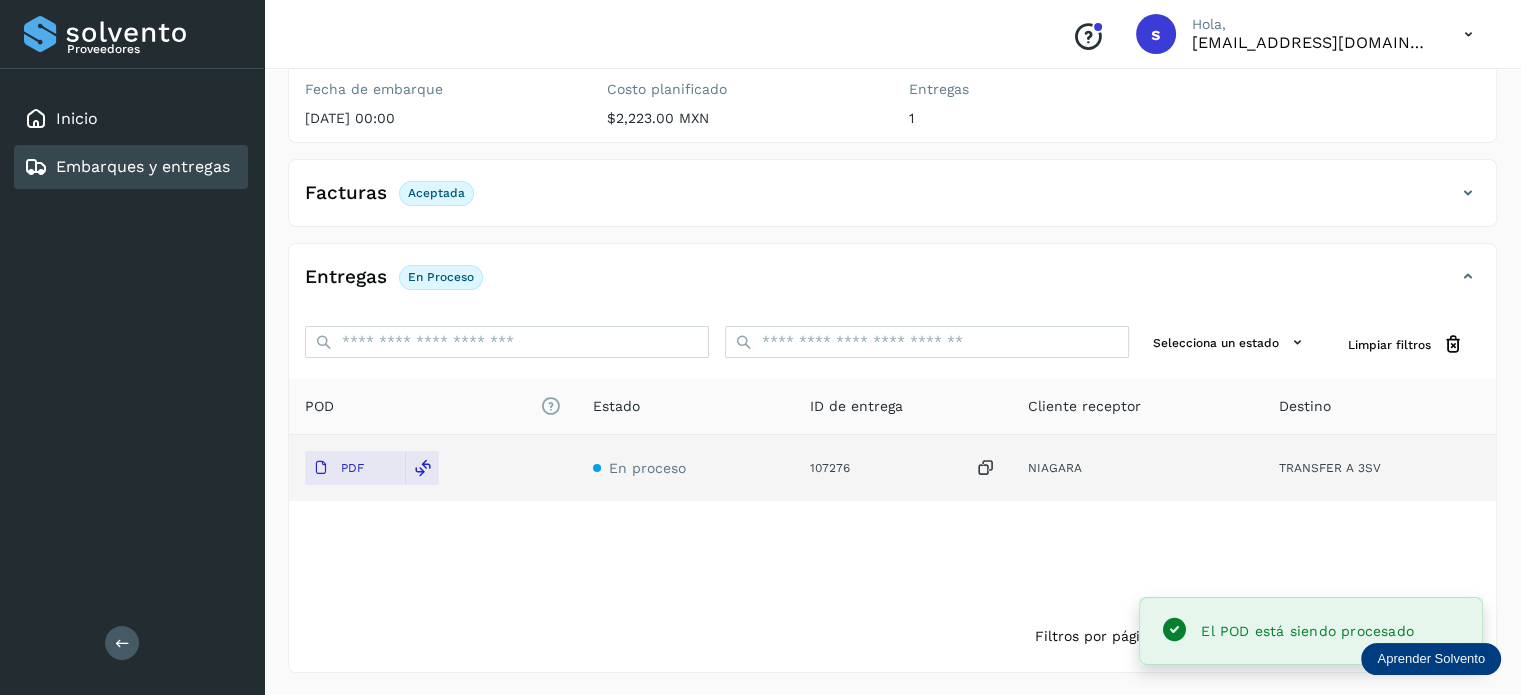 scroll, scrollTop: 0, scrollLeft: 0, axis: both 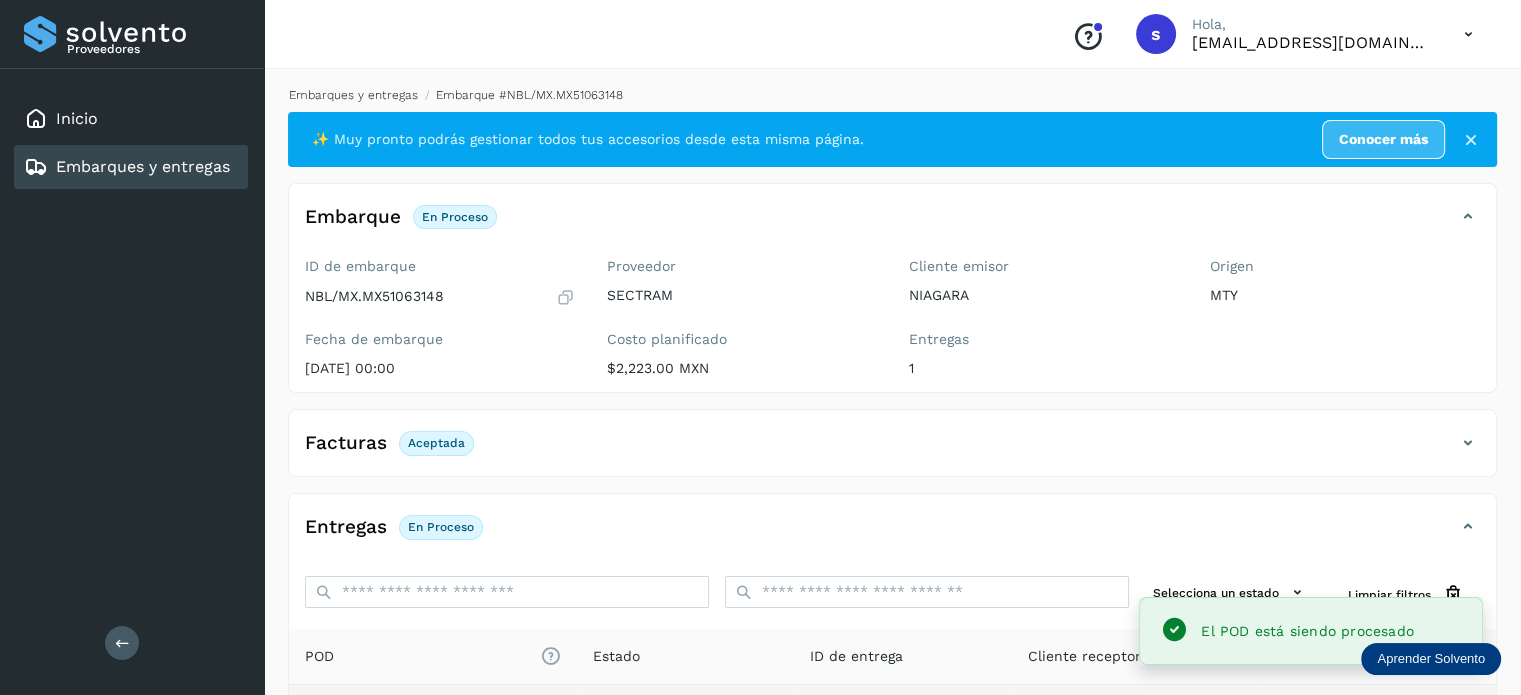 click on "Embarques y entregas" at bounding box center [353, 95] 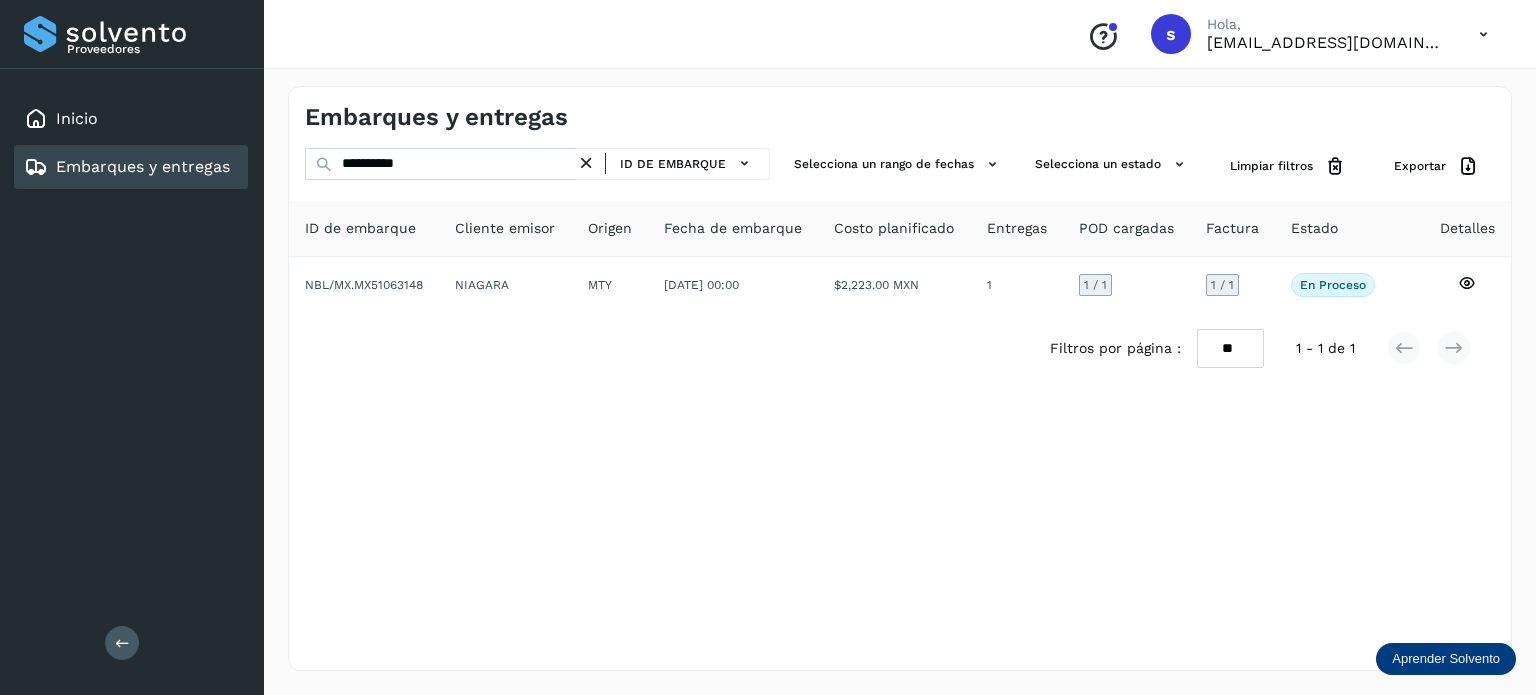 click at bounding box center (586, 163) 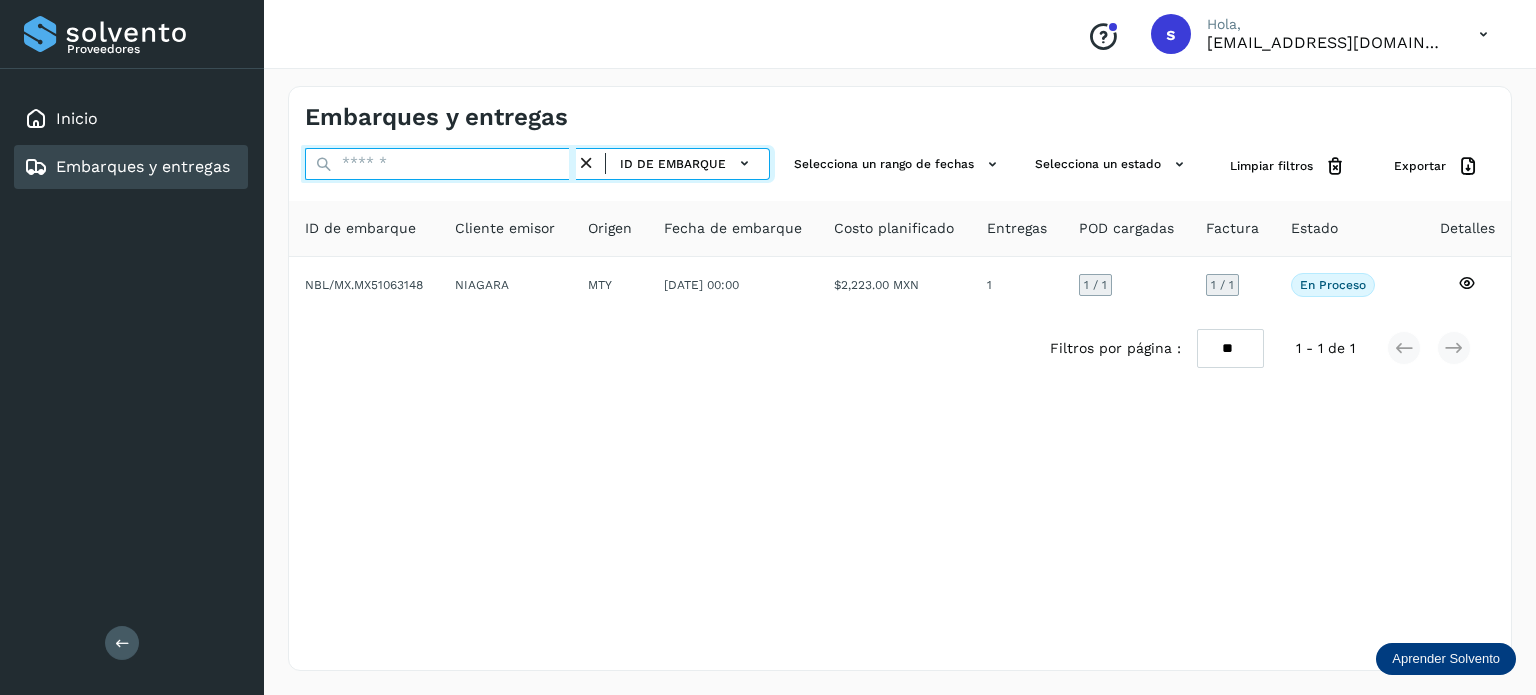 click at bounding box center [440, 164] 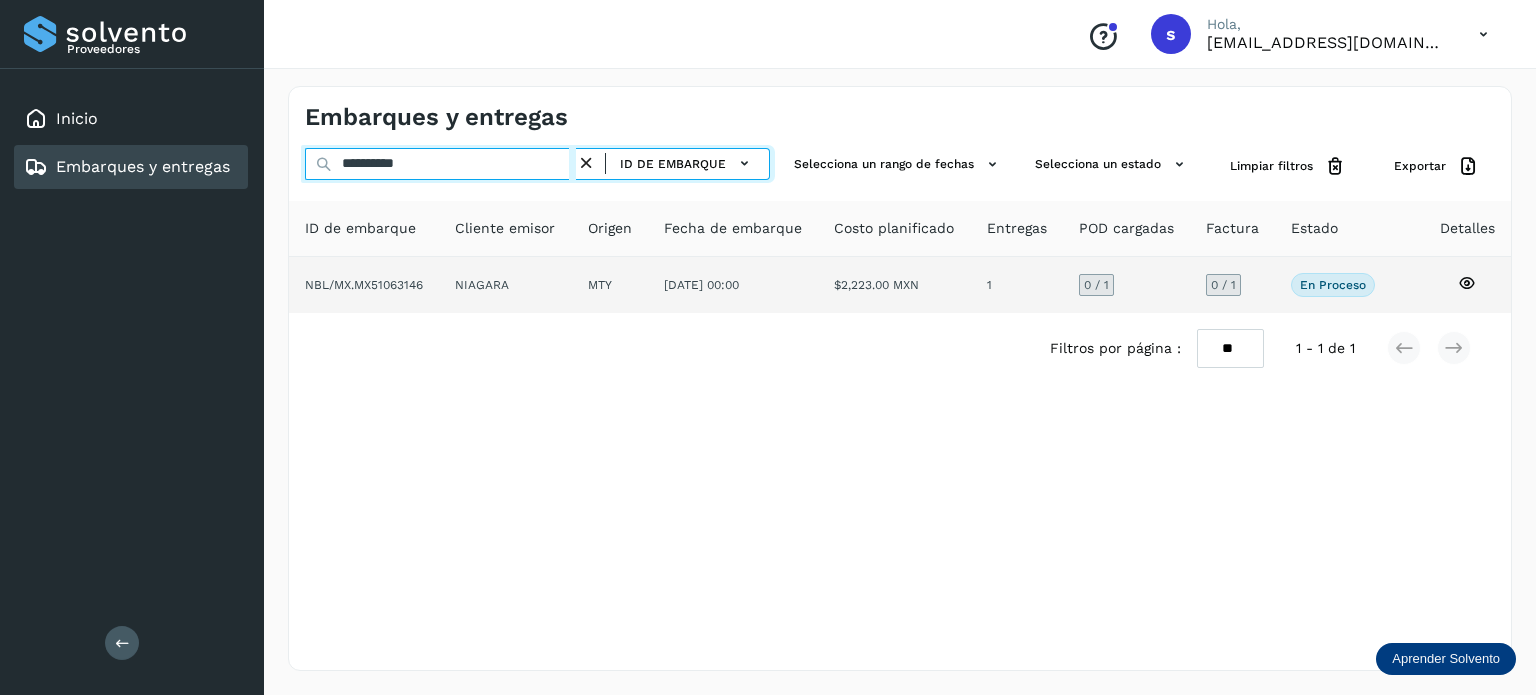 type on "**********" 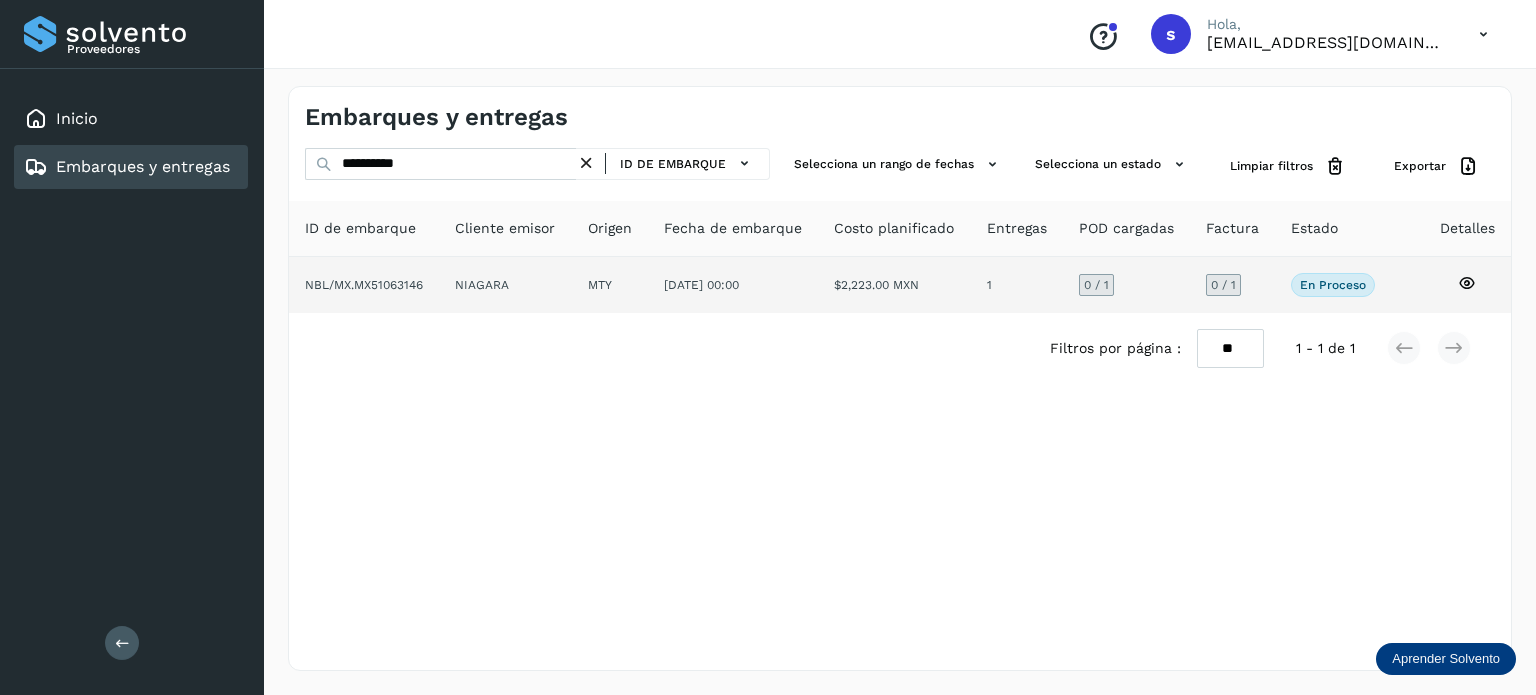 click on "NIAGARA" 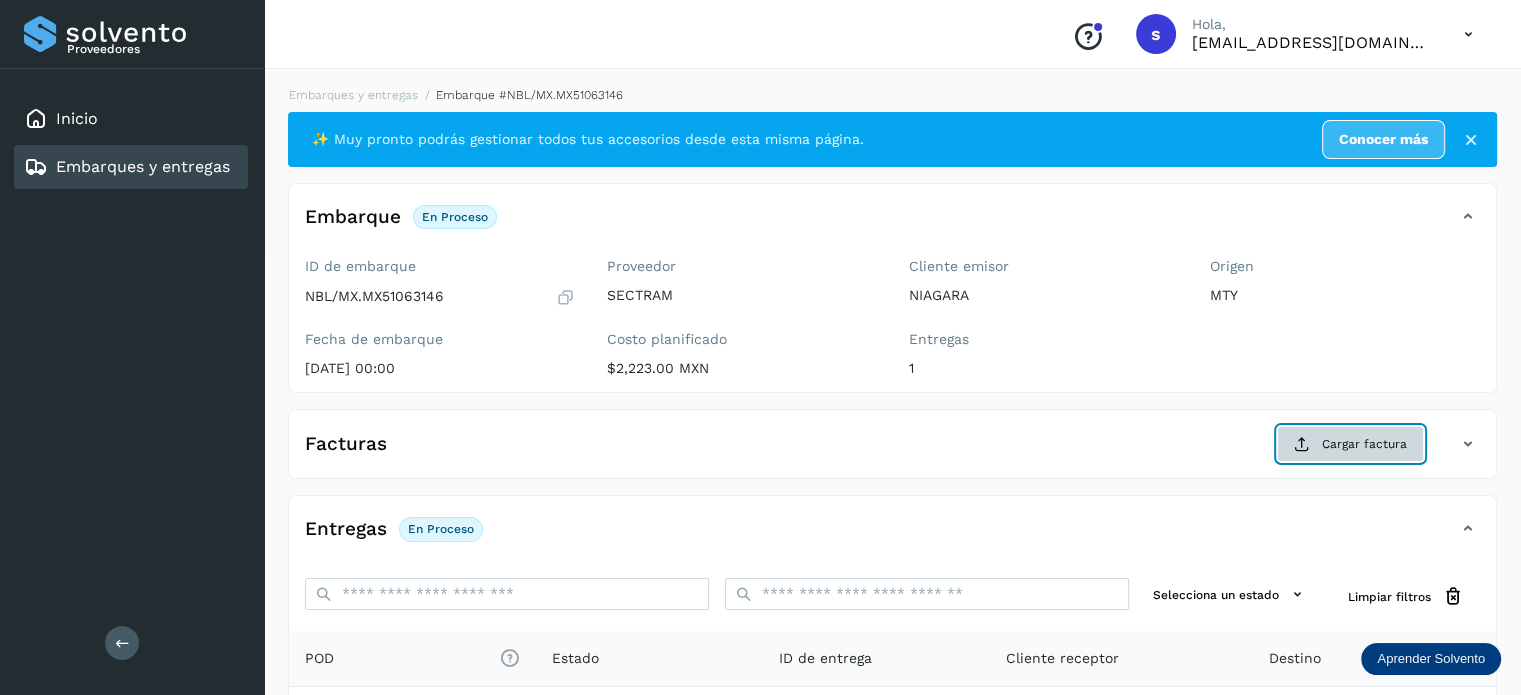 click on "Cargar factura" 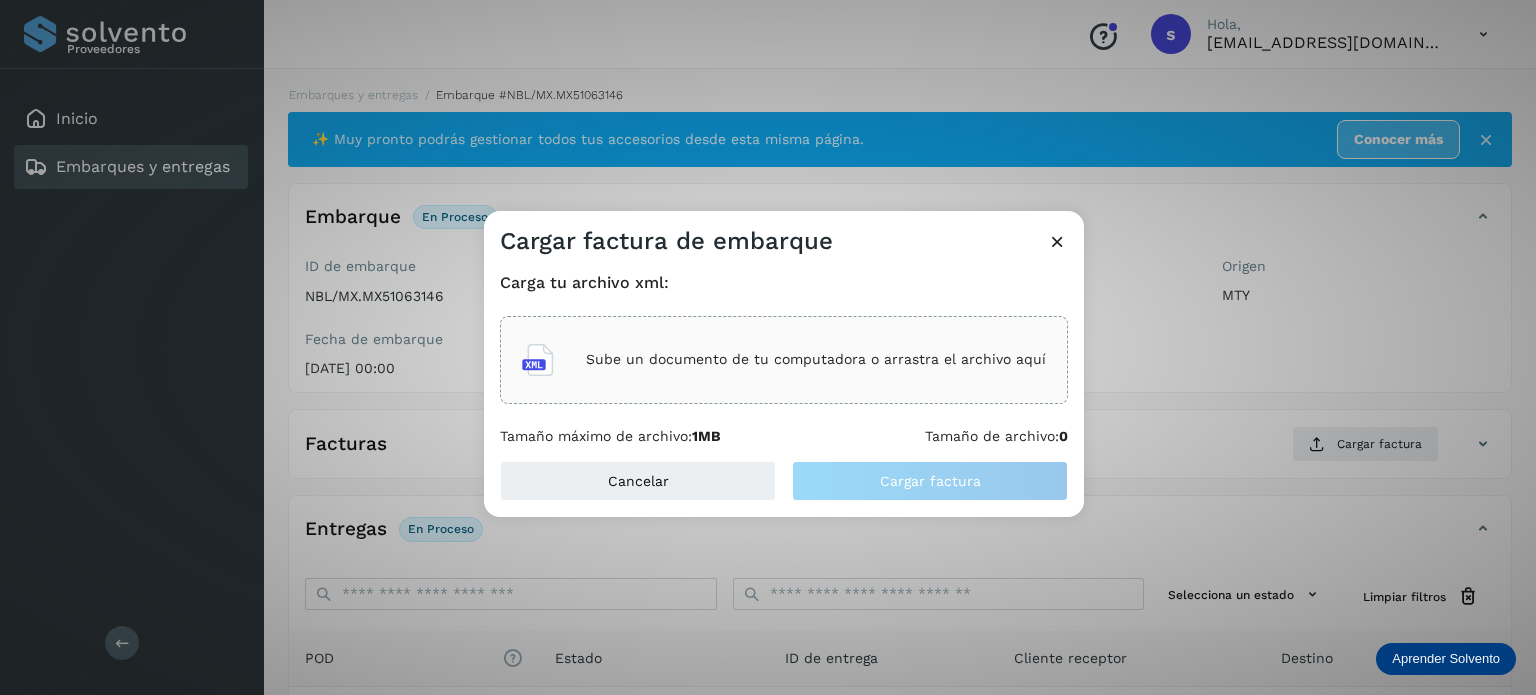 click on "Sube un documento de tu computadora o arrastra el archivo aquí" at bounding box center (816, 359) 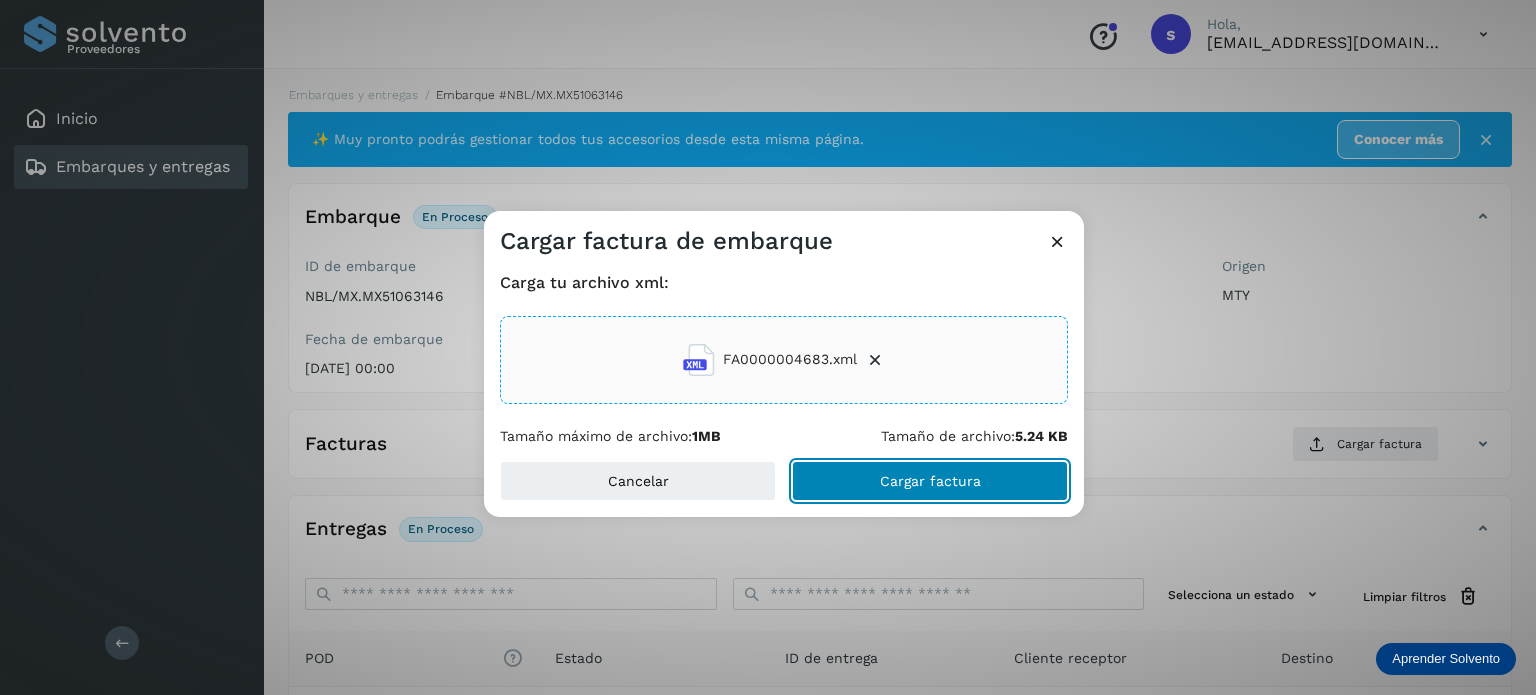 click on "Cargar factura" 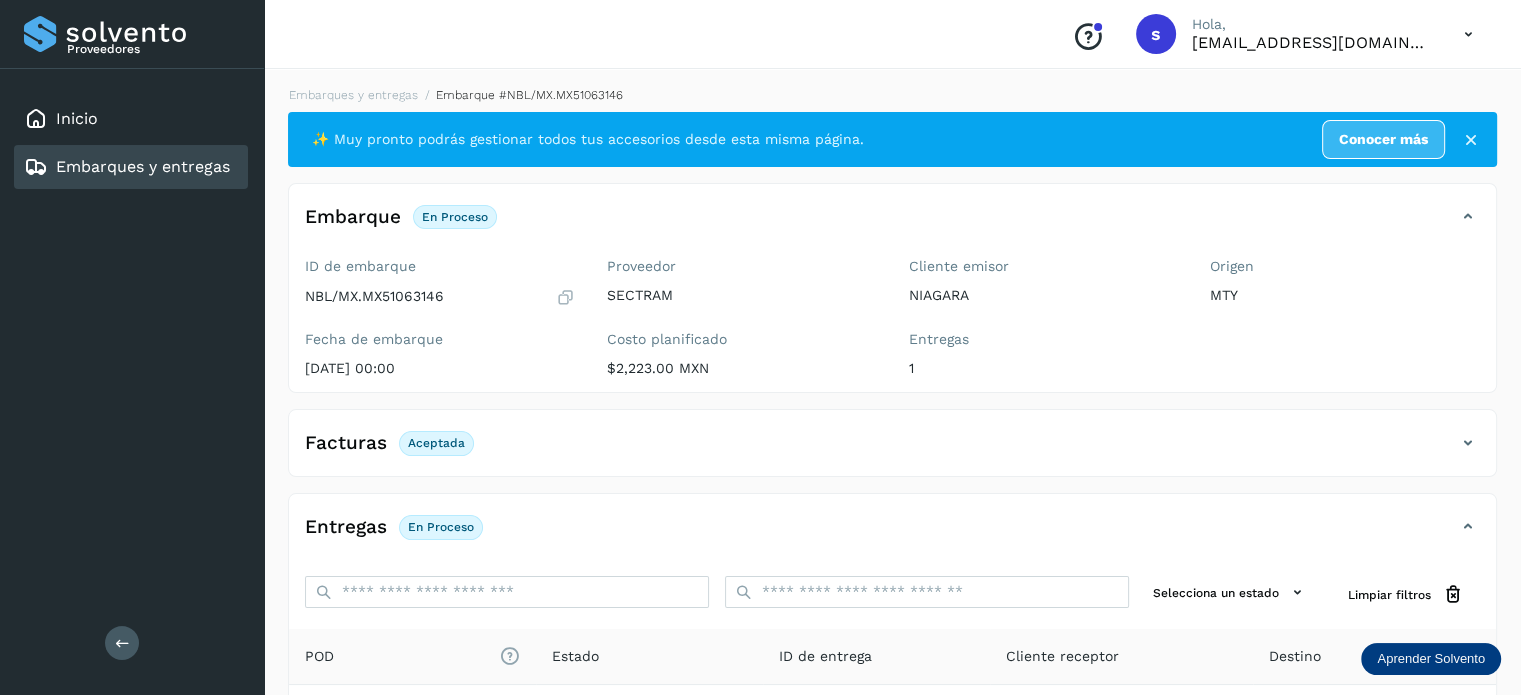 scroll, scrollTop: 250, scrollLeft: 0, axis: vertical 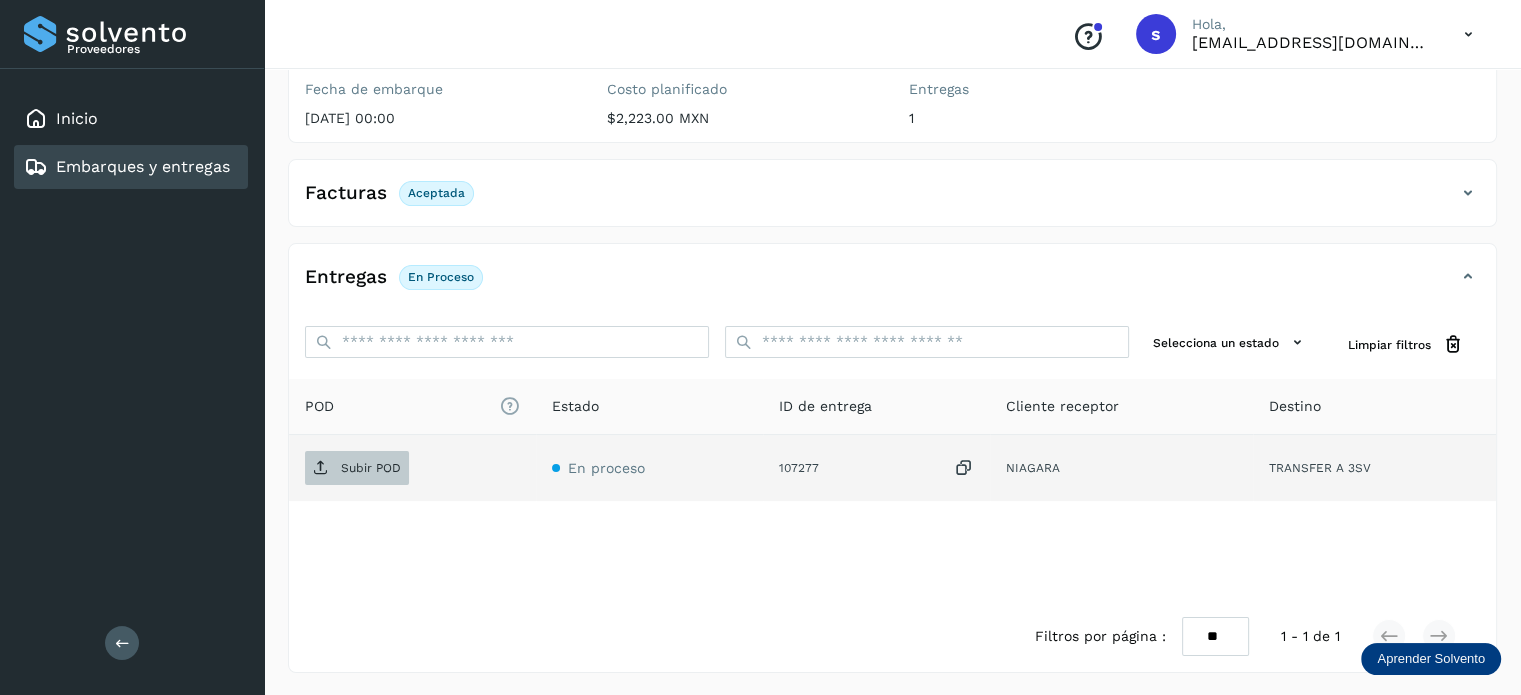click on "Subir POD" at bounding box center (357, 468) 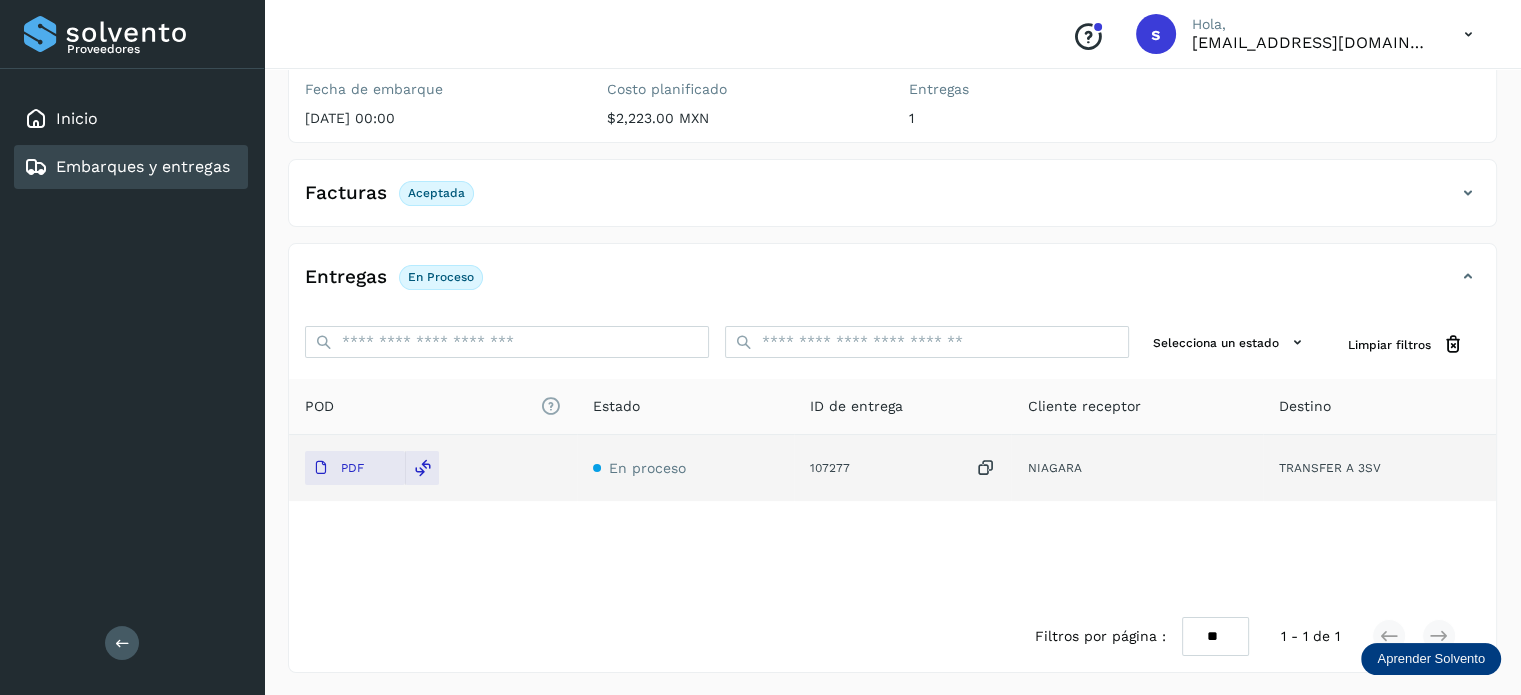 scroll, scrollTop: 0, scrollLeft: 0, axis: both 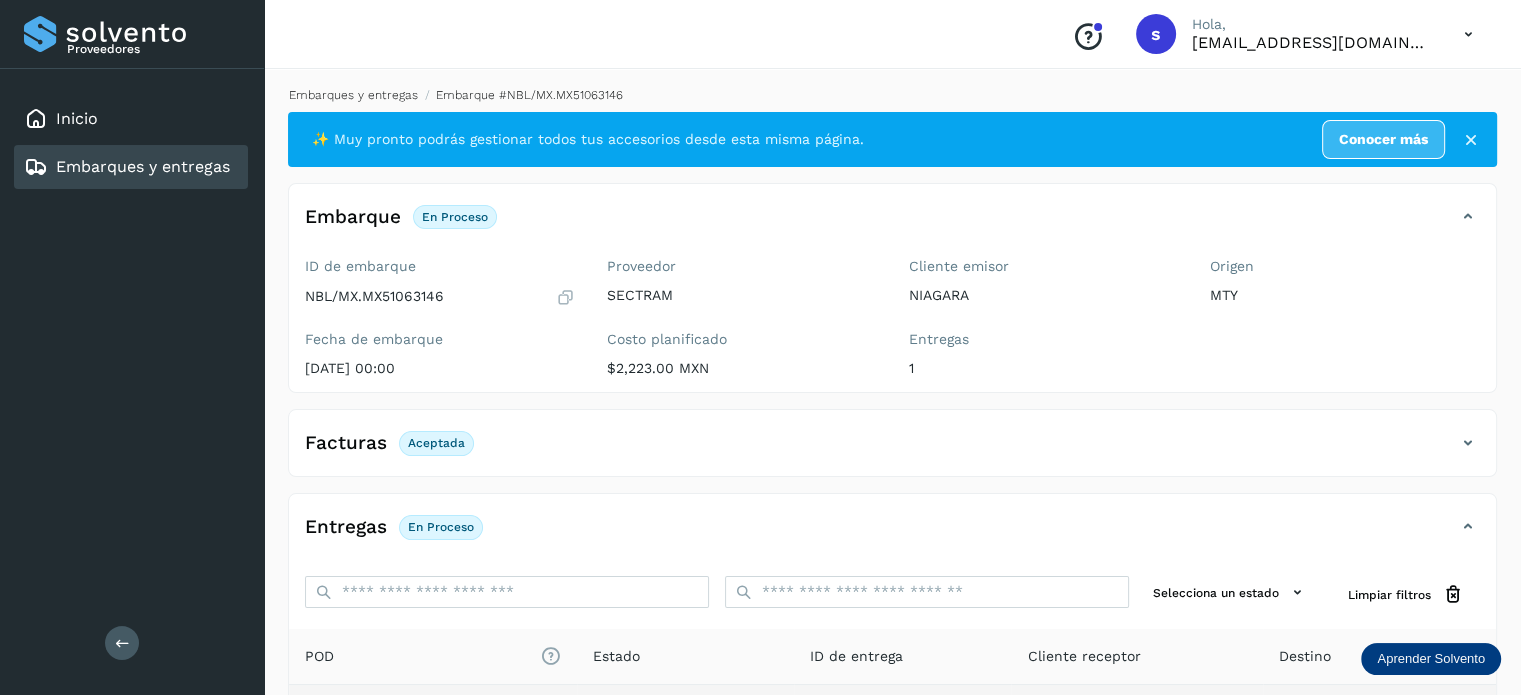 click on "Embarques y entregas" at bounding box center (353, 95) 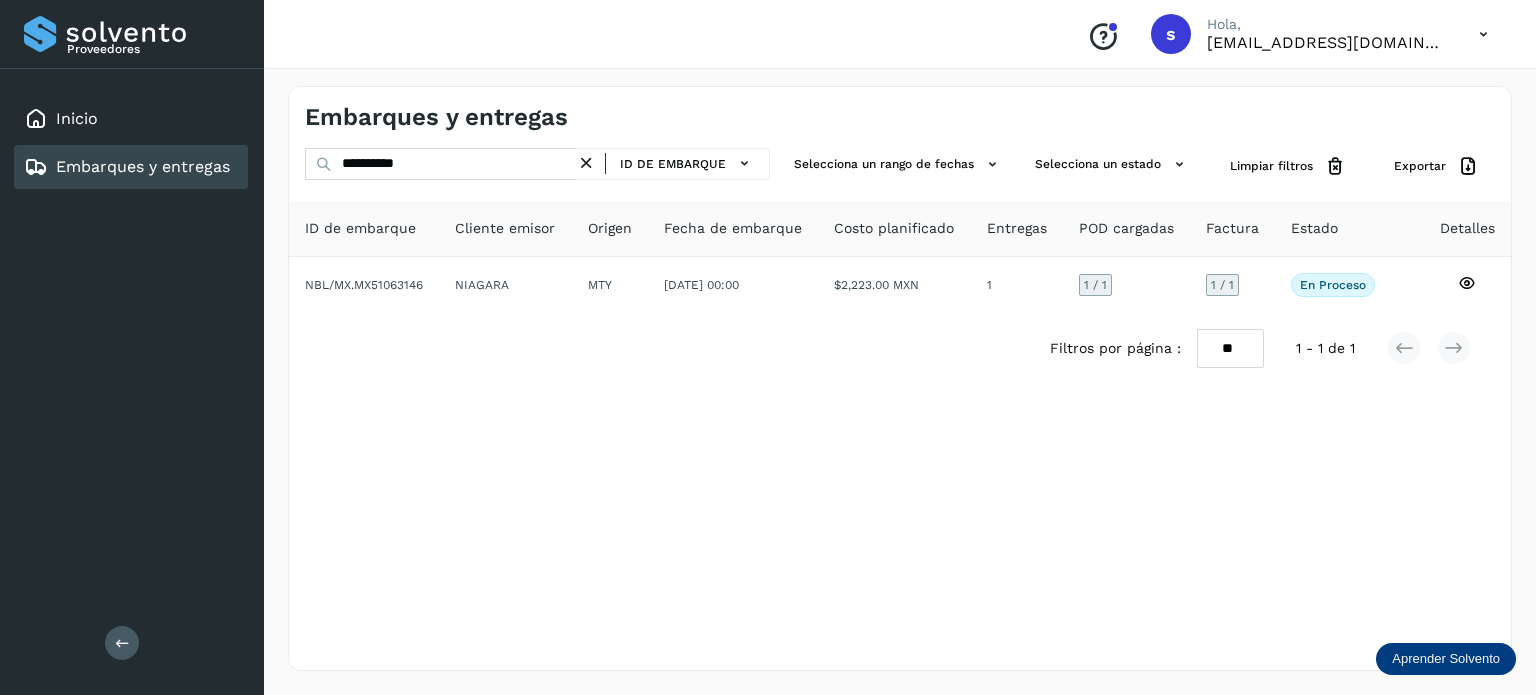 click at bounding box center [586, 163] 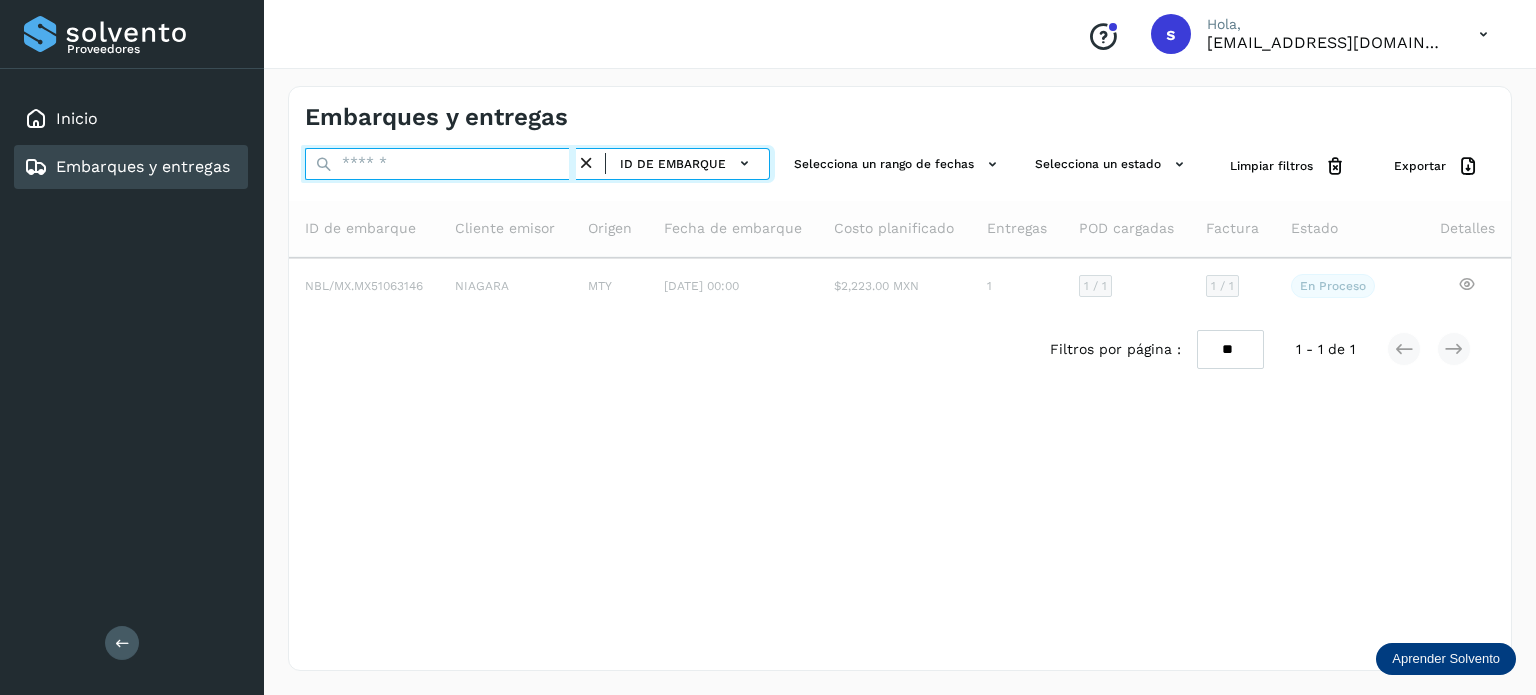 click at bounding box center [440, 164] 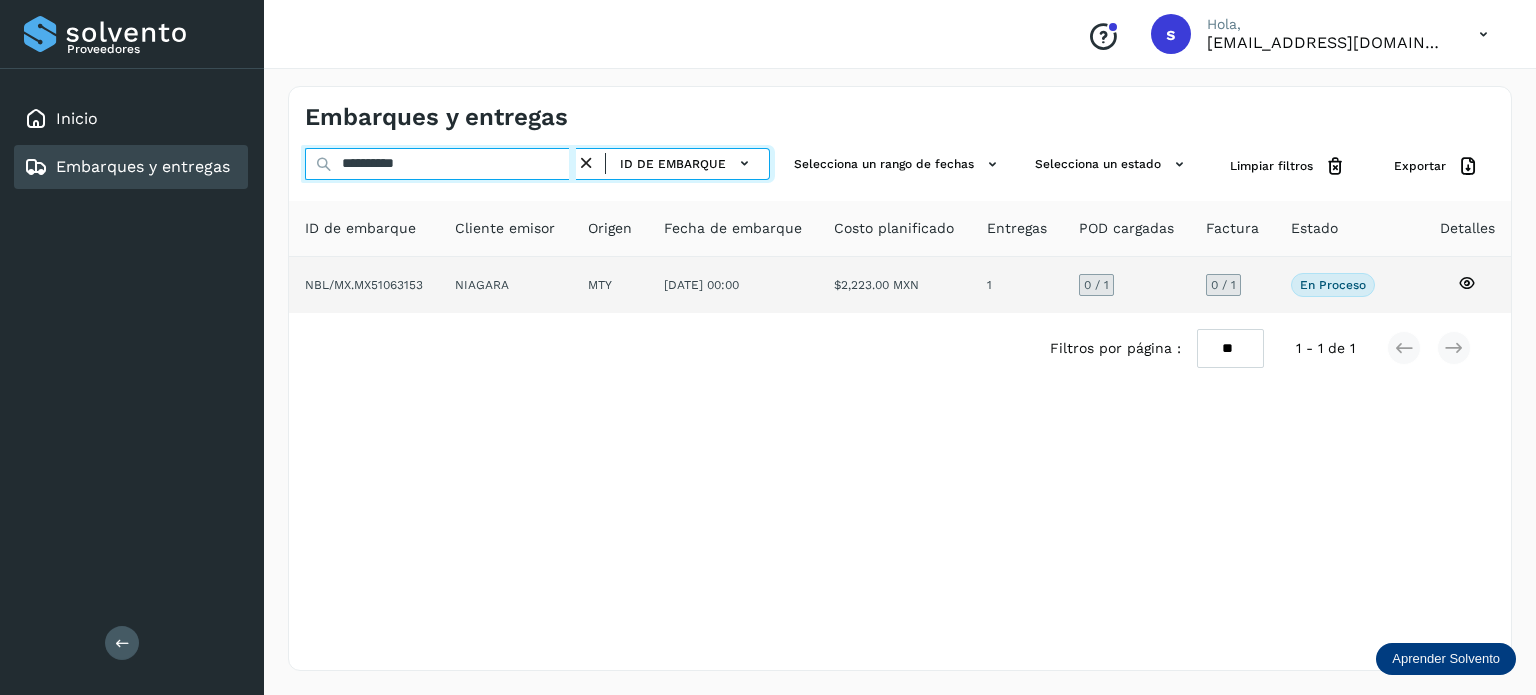 type on "**********" 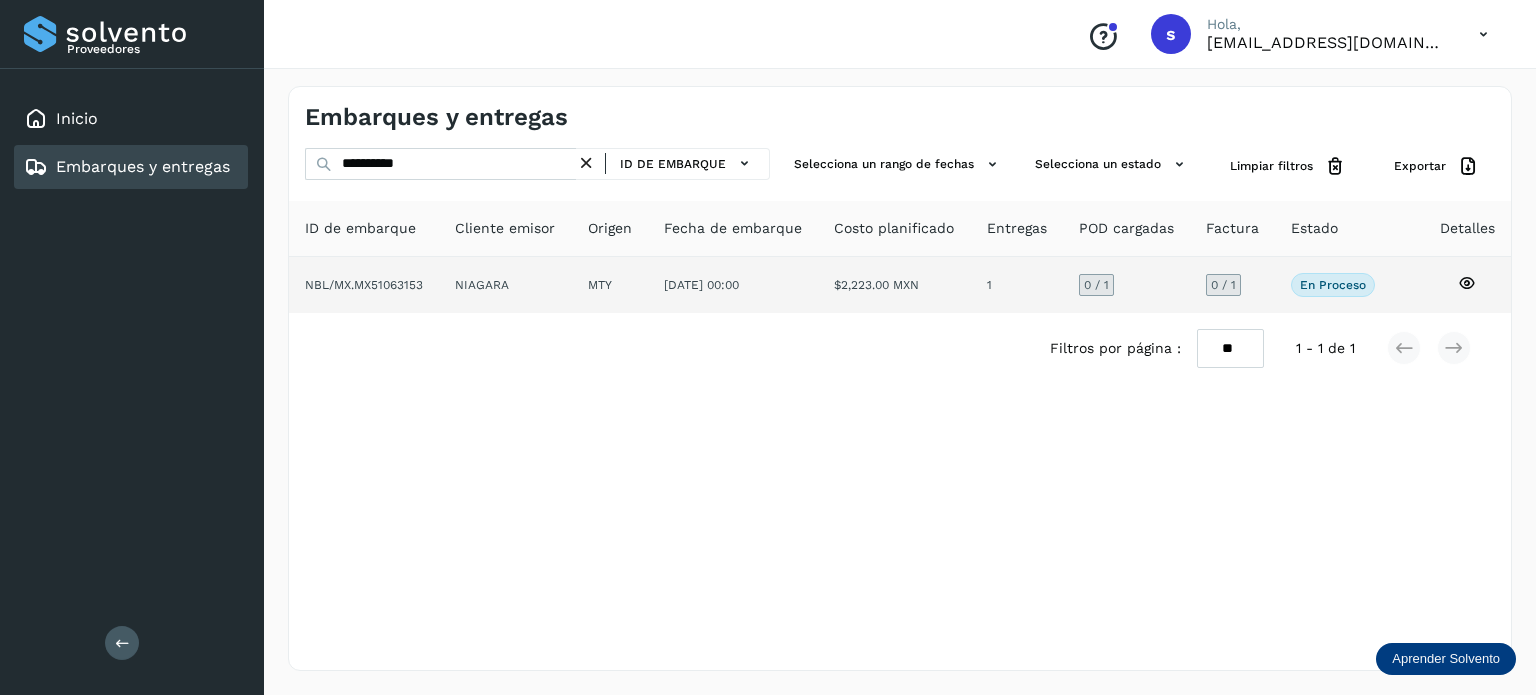 click on "NIAGARA" 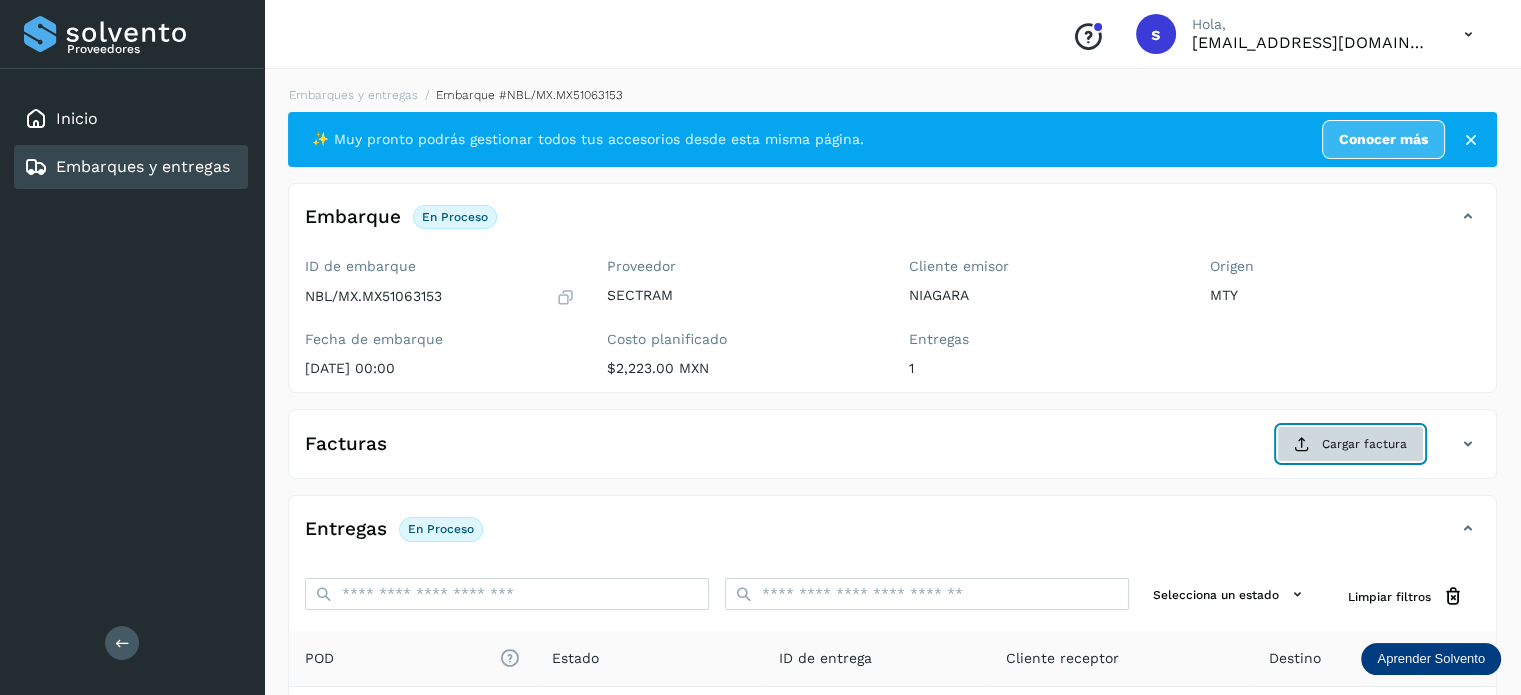 click at bounding box center (1302, 444) 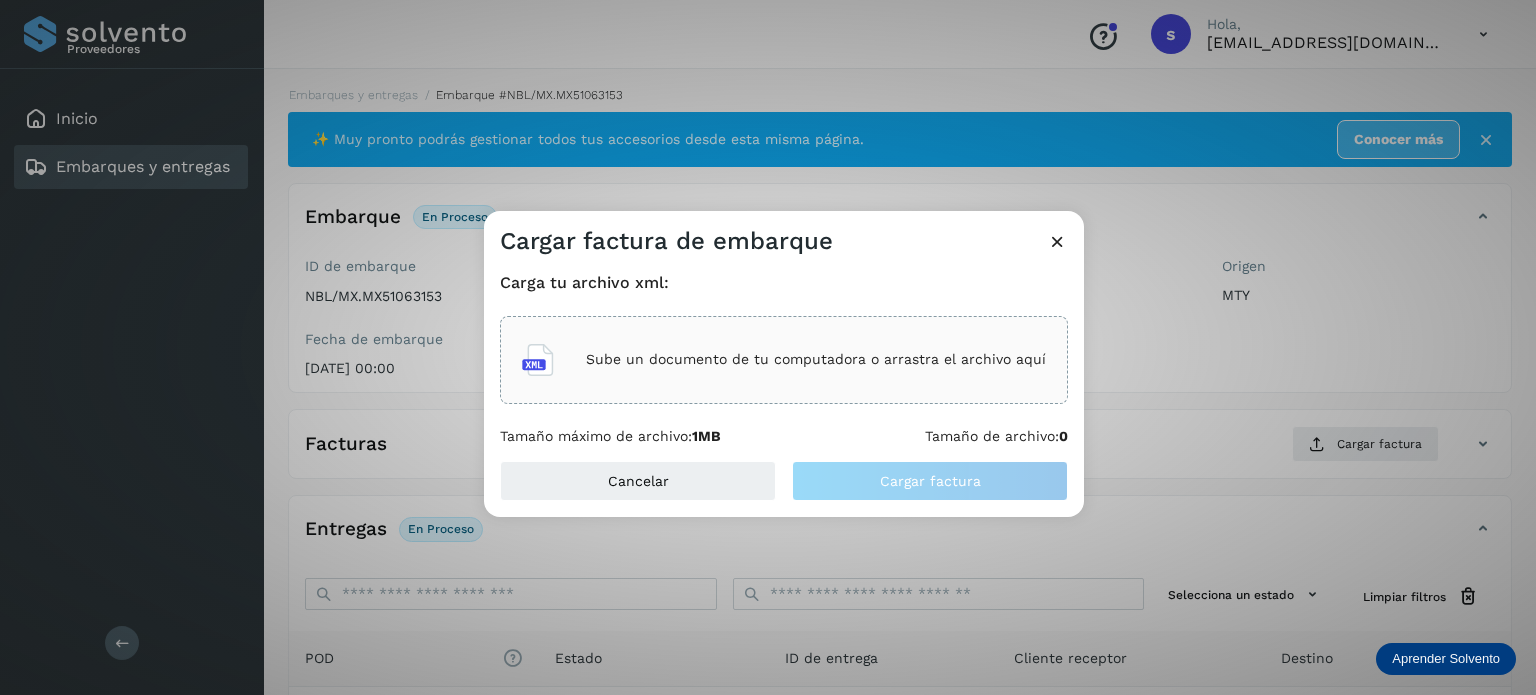 click on "Sube un documento de tu computadora o arrastra el archivo aquí" at bounding box center [816, 359] 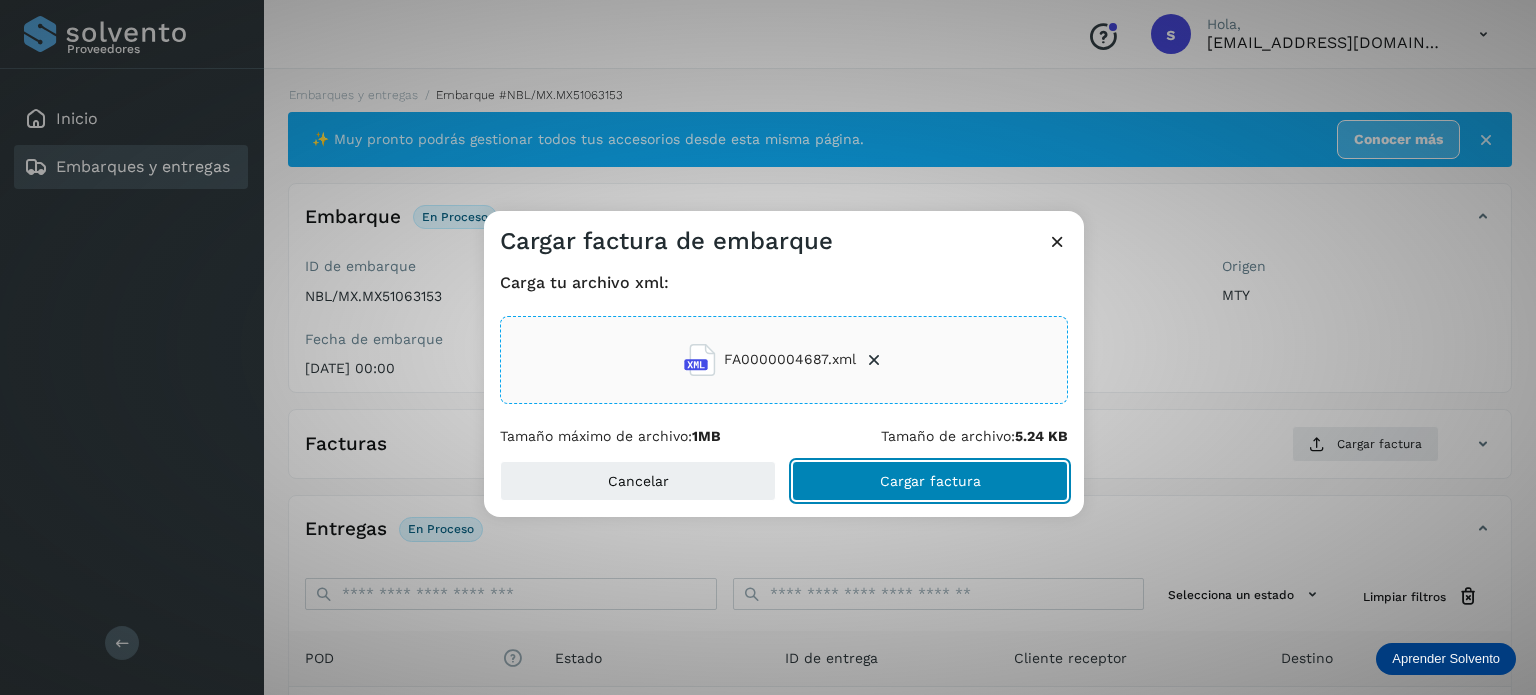 click on "Cargar factura" 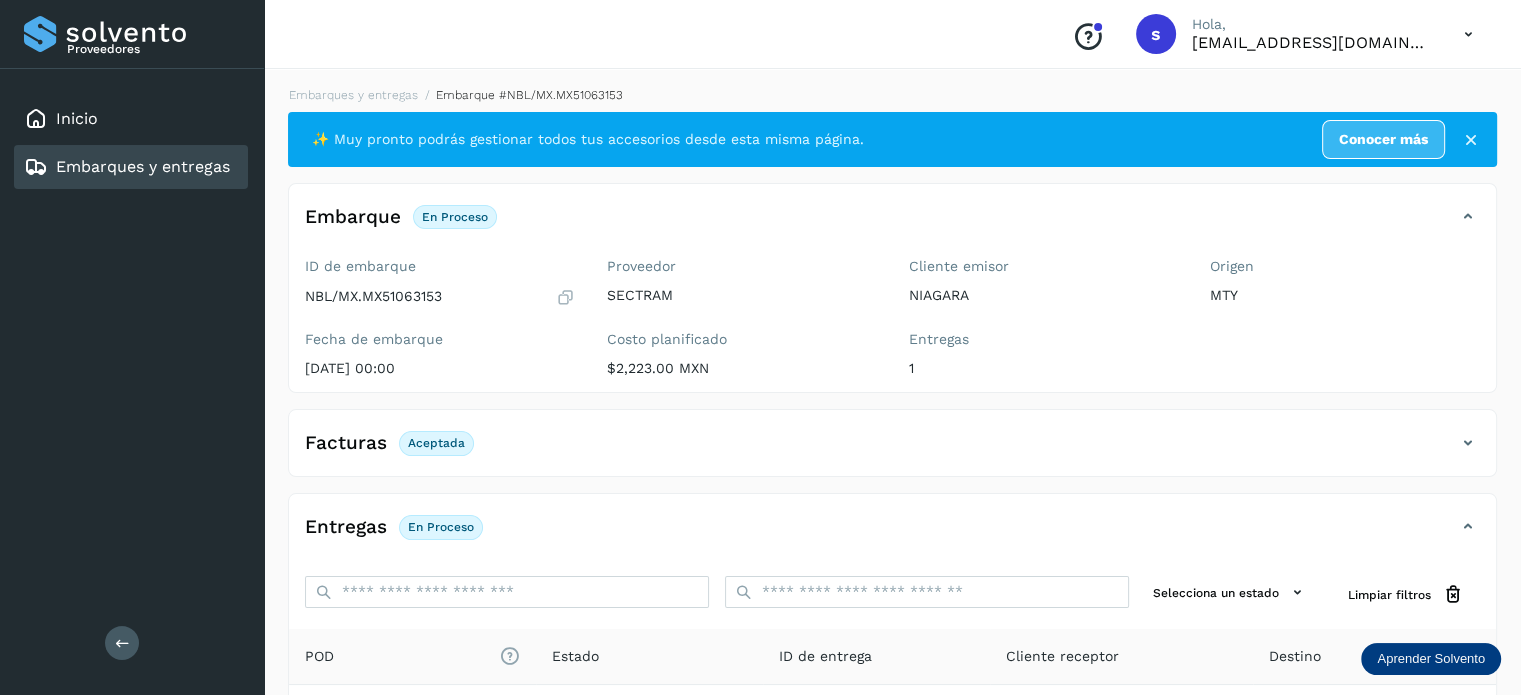 scroll, scrollTop: 250, scrollLeft: 0, axis: vertical 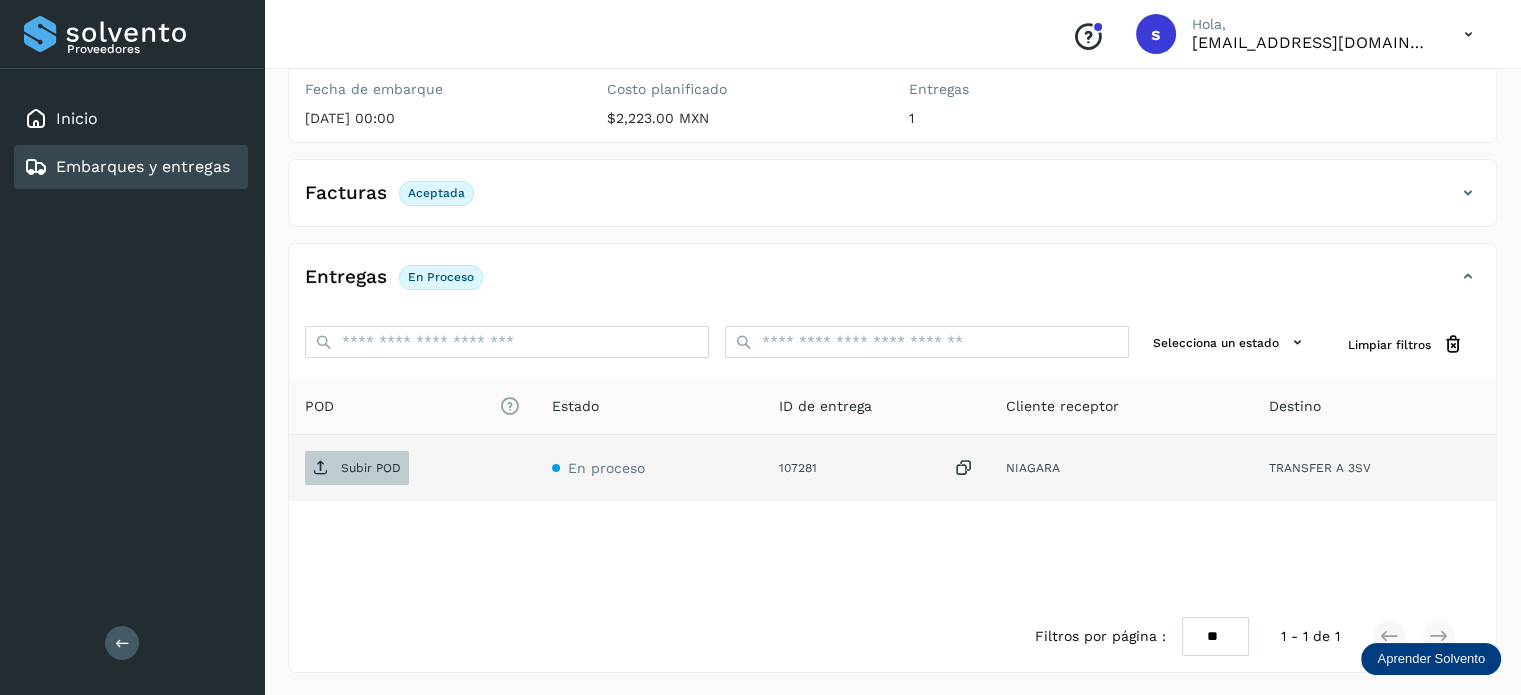 click on "Subir POD" at bounding box center (371, 468) 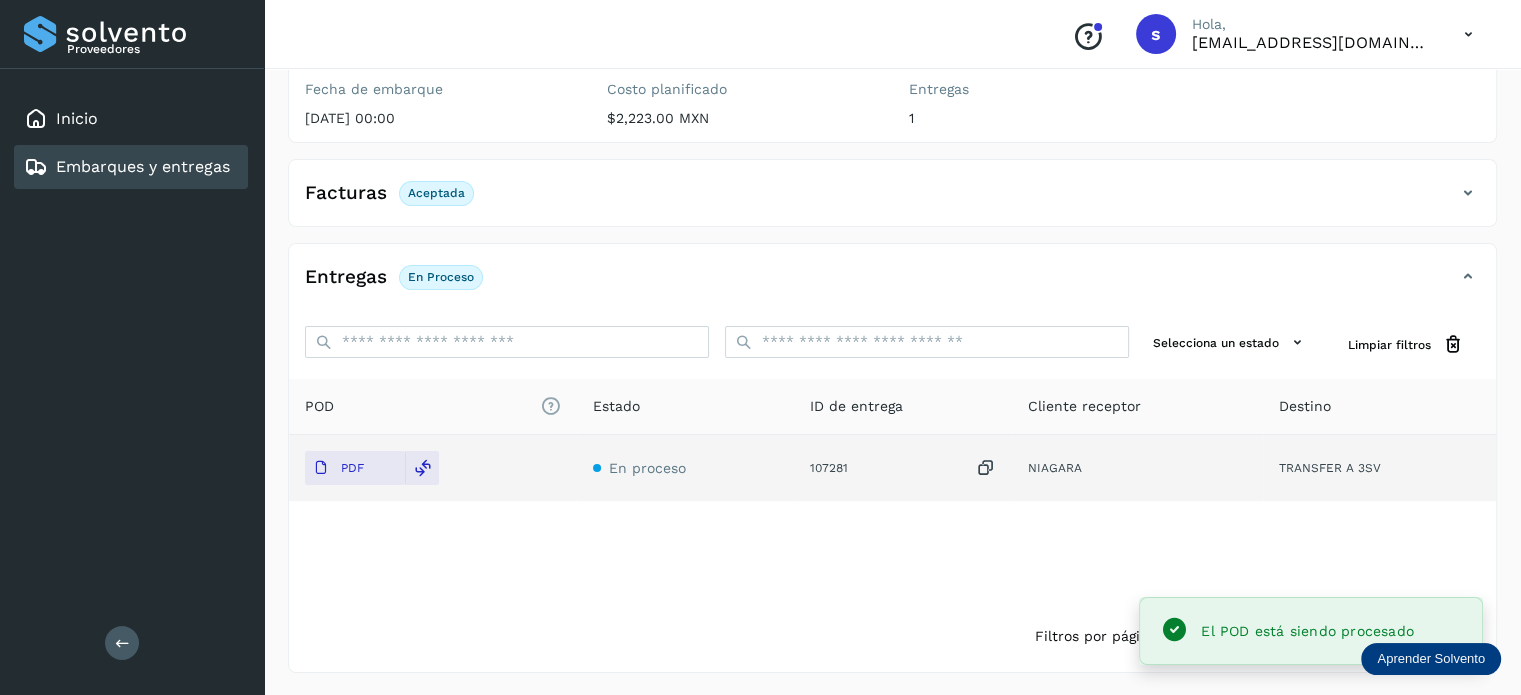 scroll, scrollTop: 0, scrollLeft: 0, axis: both 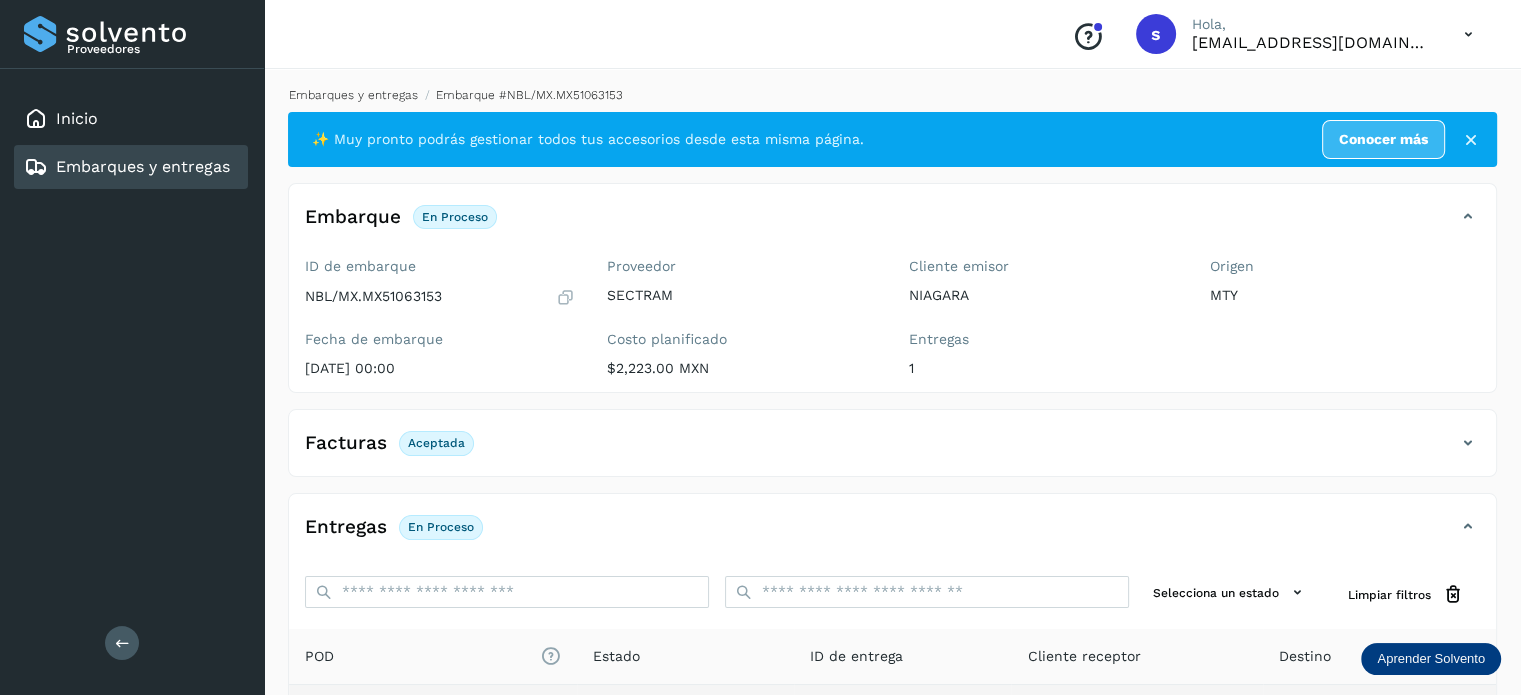 click on "Embarques y entregas" at bounding box center [353, 95] 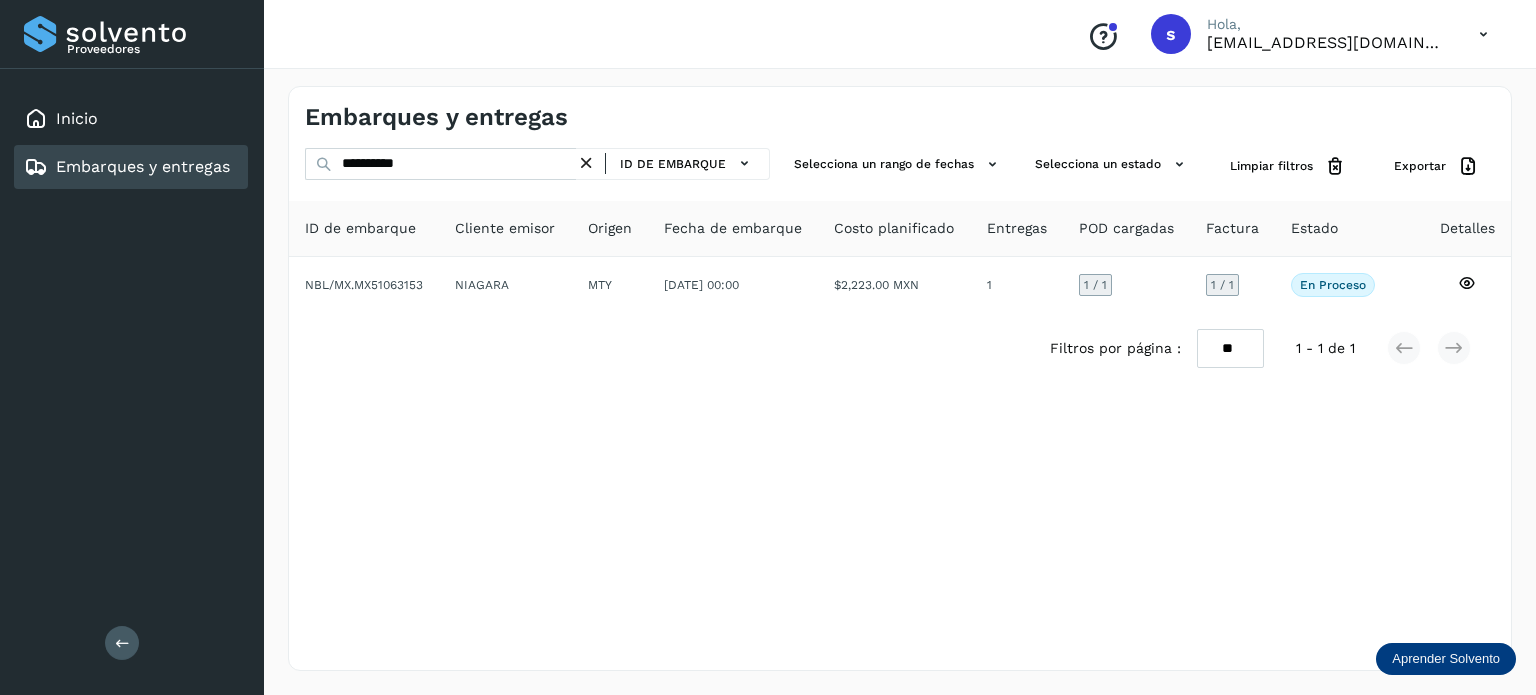 click at bounding box center [586, 163] 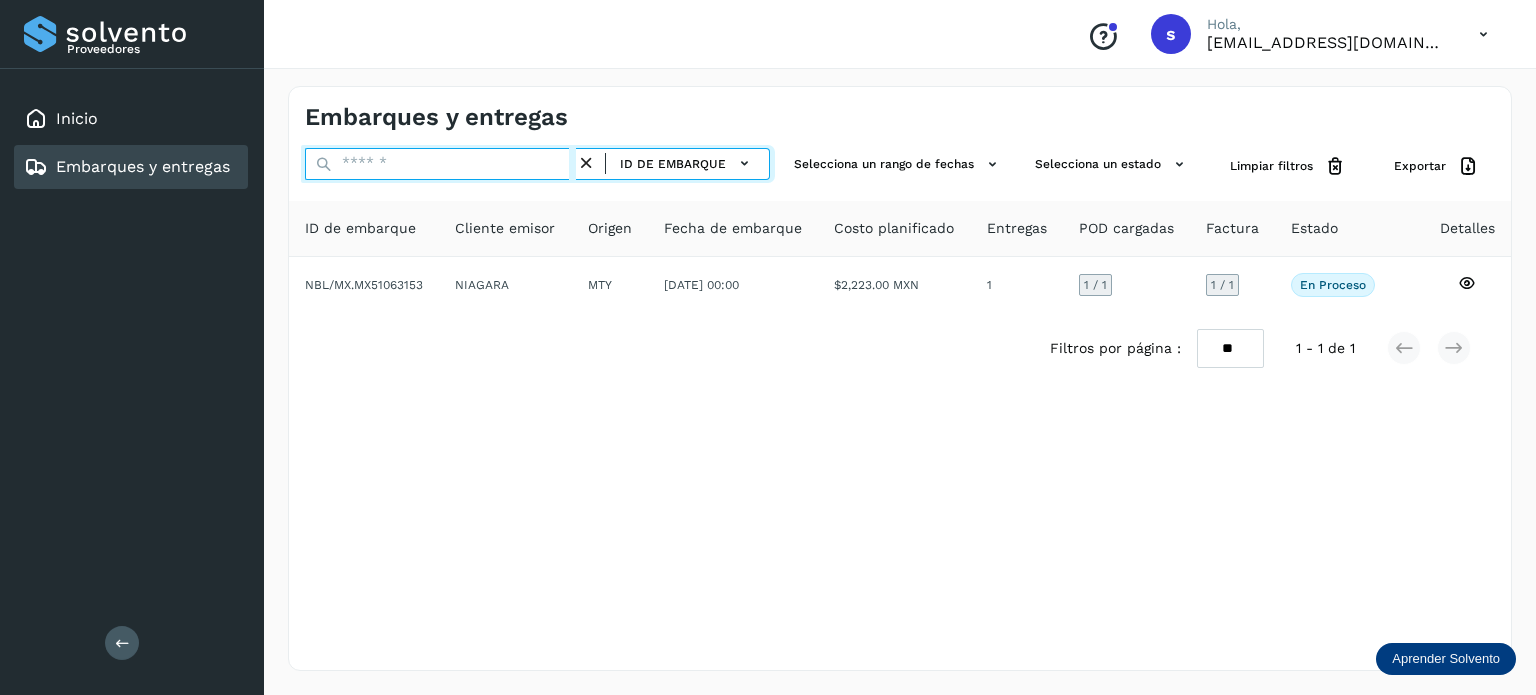 click at bounding box center (440, 164) 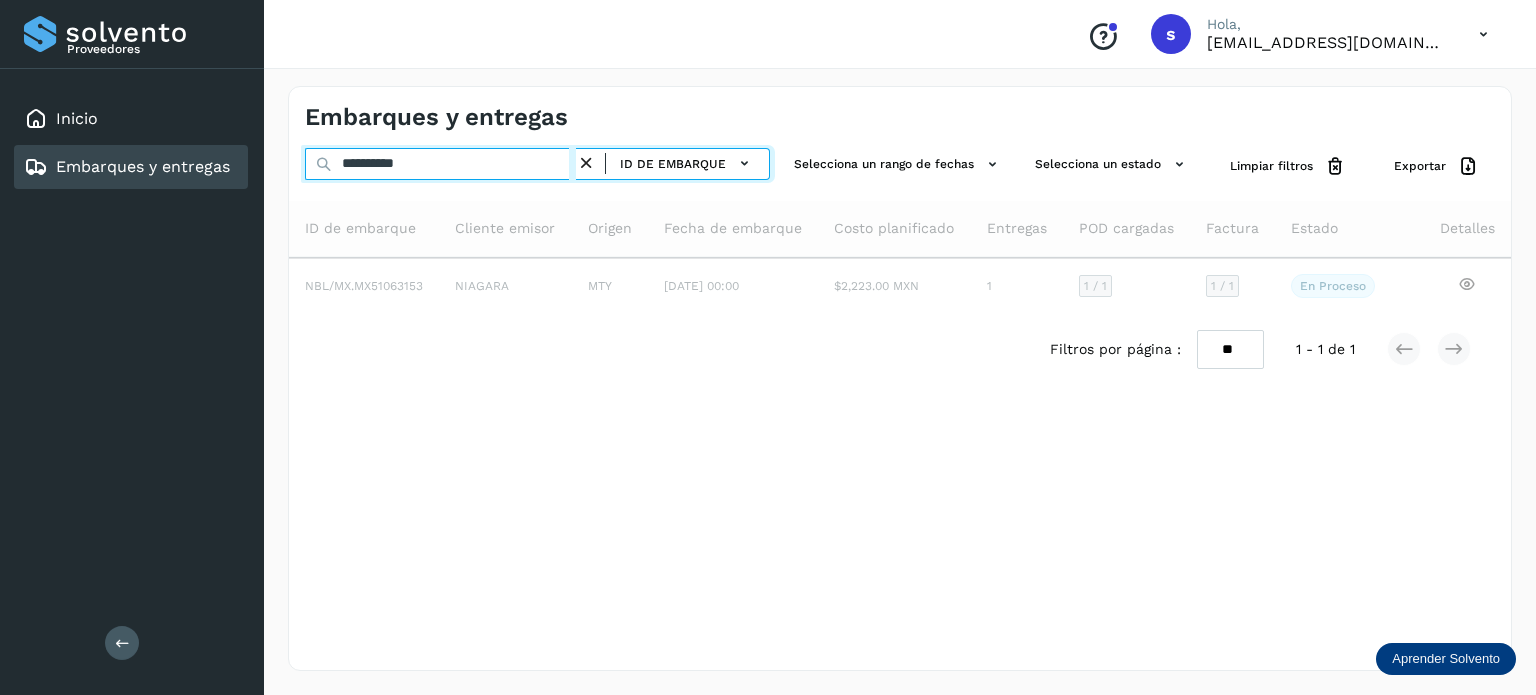 type on "**********" 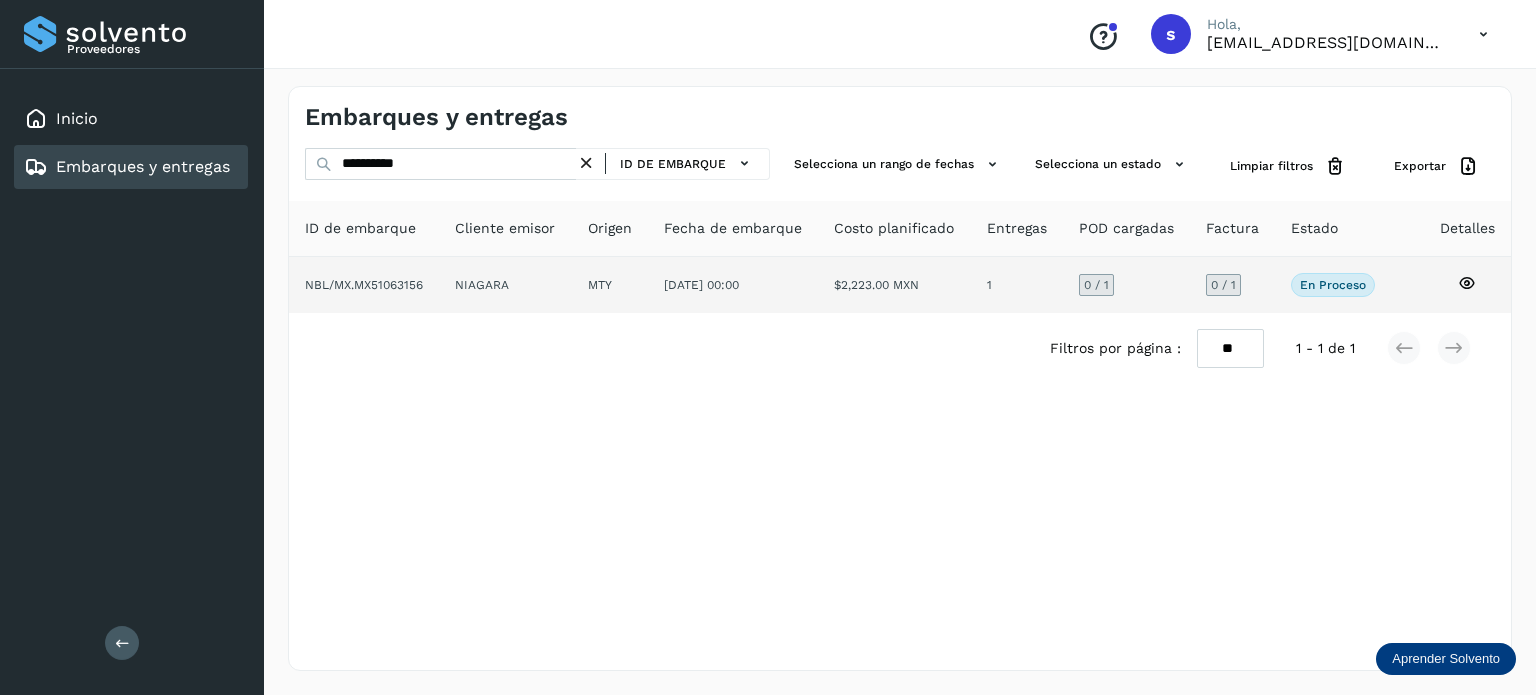 click on "NIAGARA" 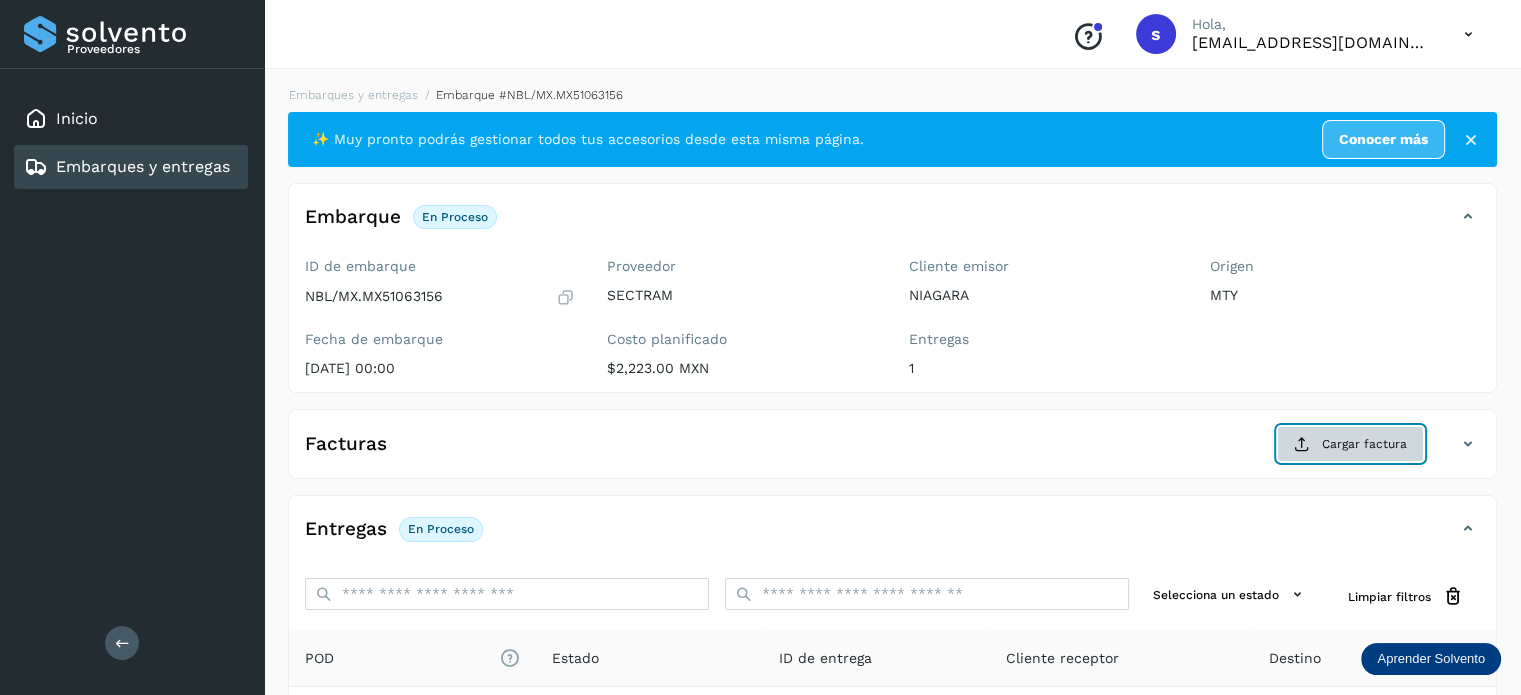 click on "Cargar factura" 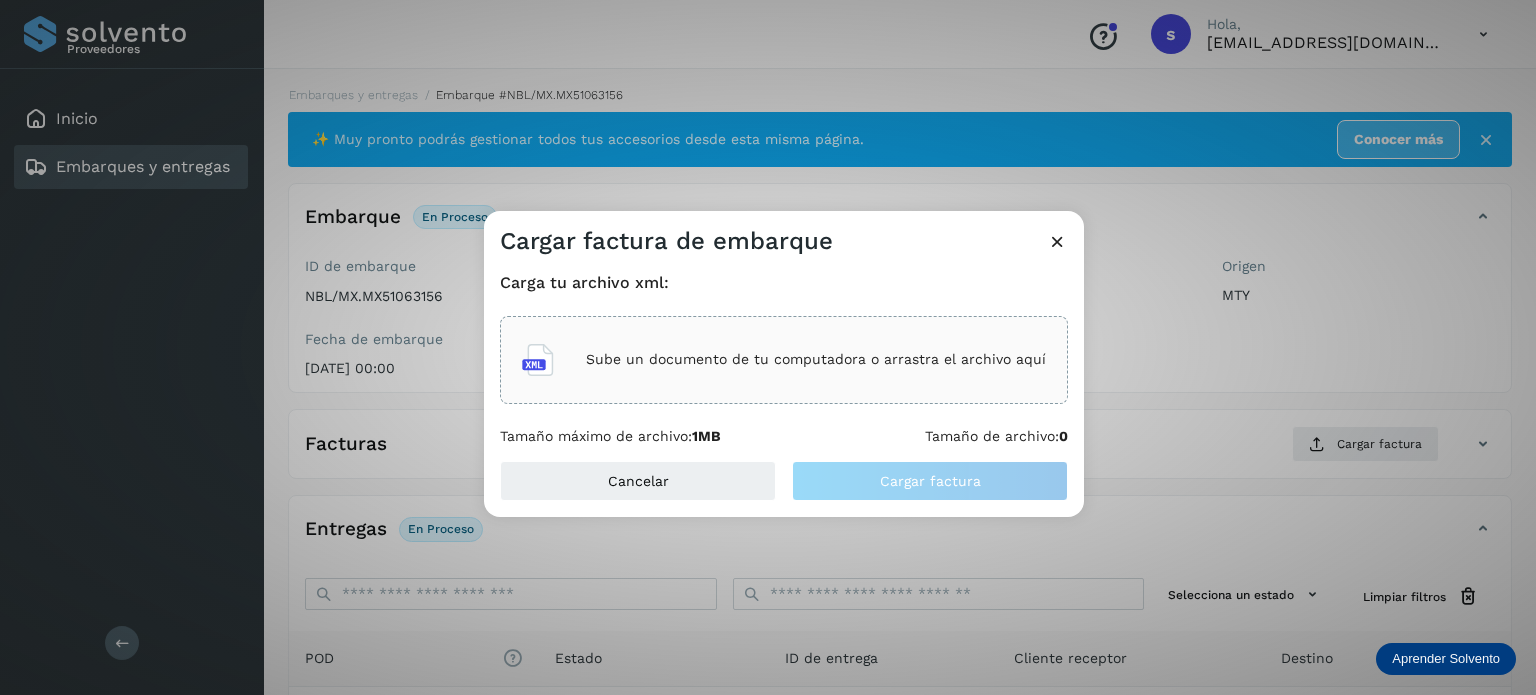 click on "Sube un documento de tu computadora o arrastra el archivo aquí" at bounding box center (816, 359) 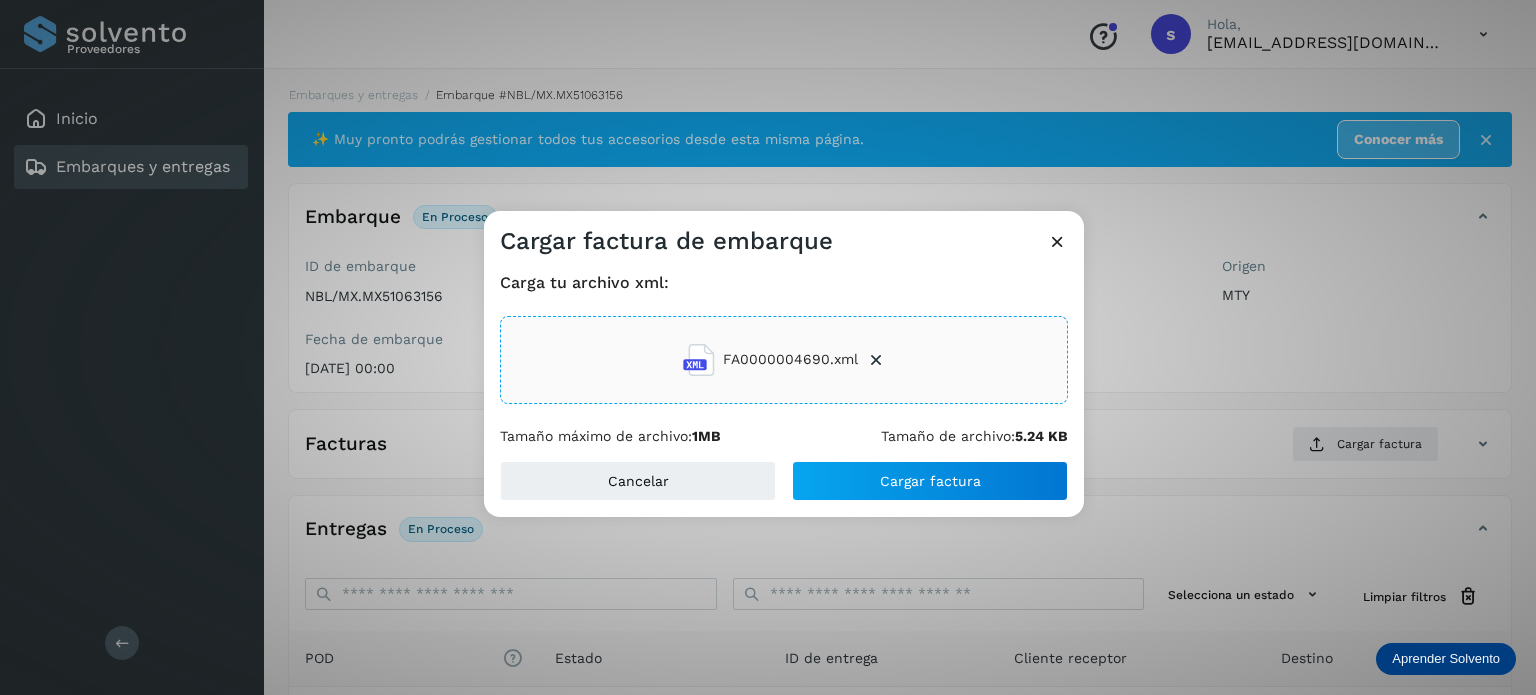 click on "Cancelar Cargar factura" at bounding box center (784, 489) 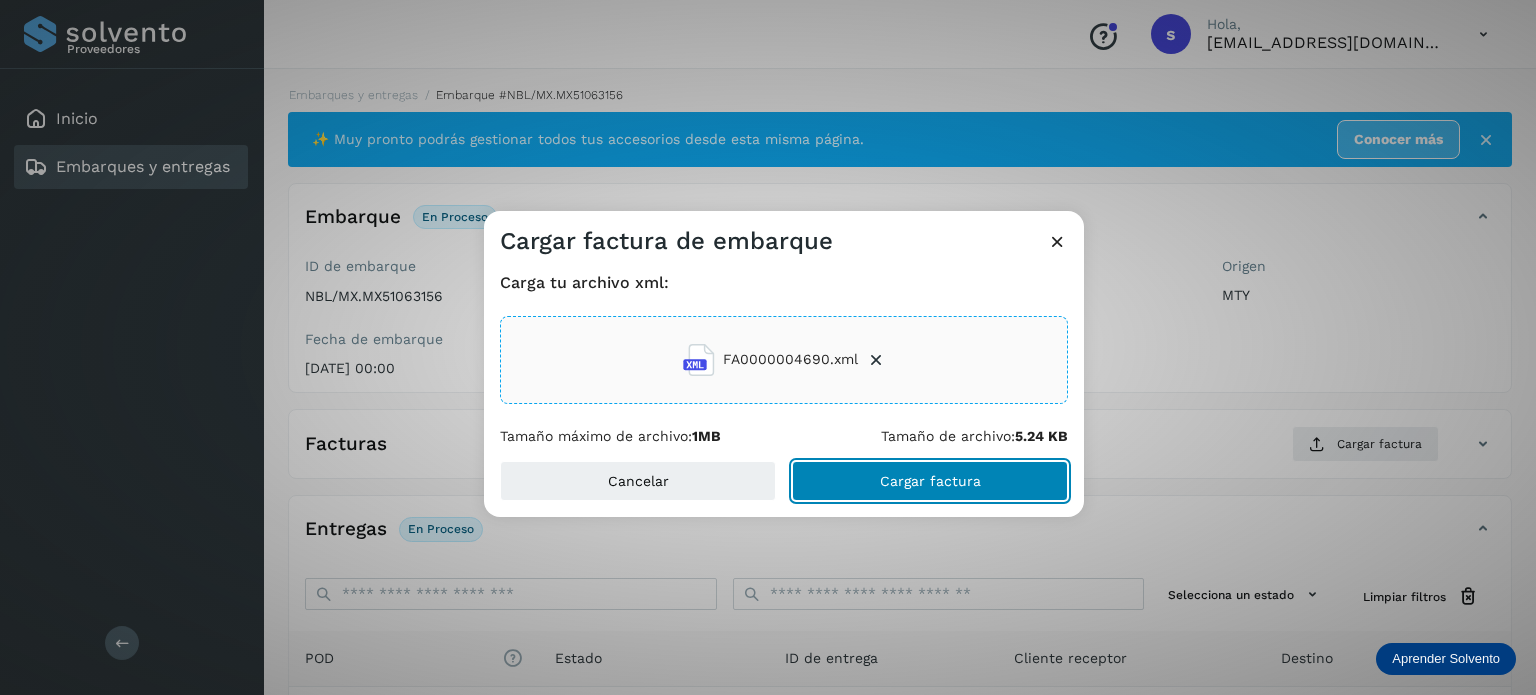 click on "Cargar factura" 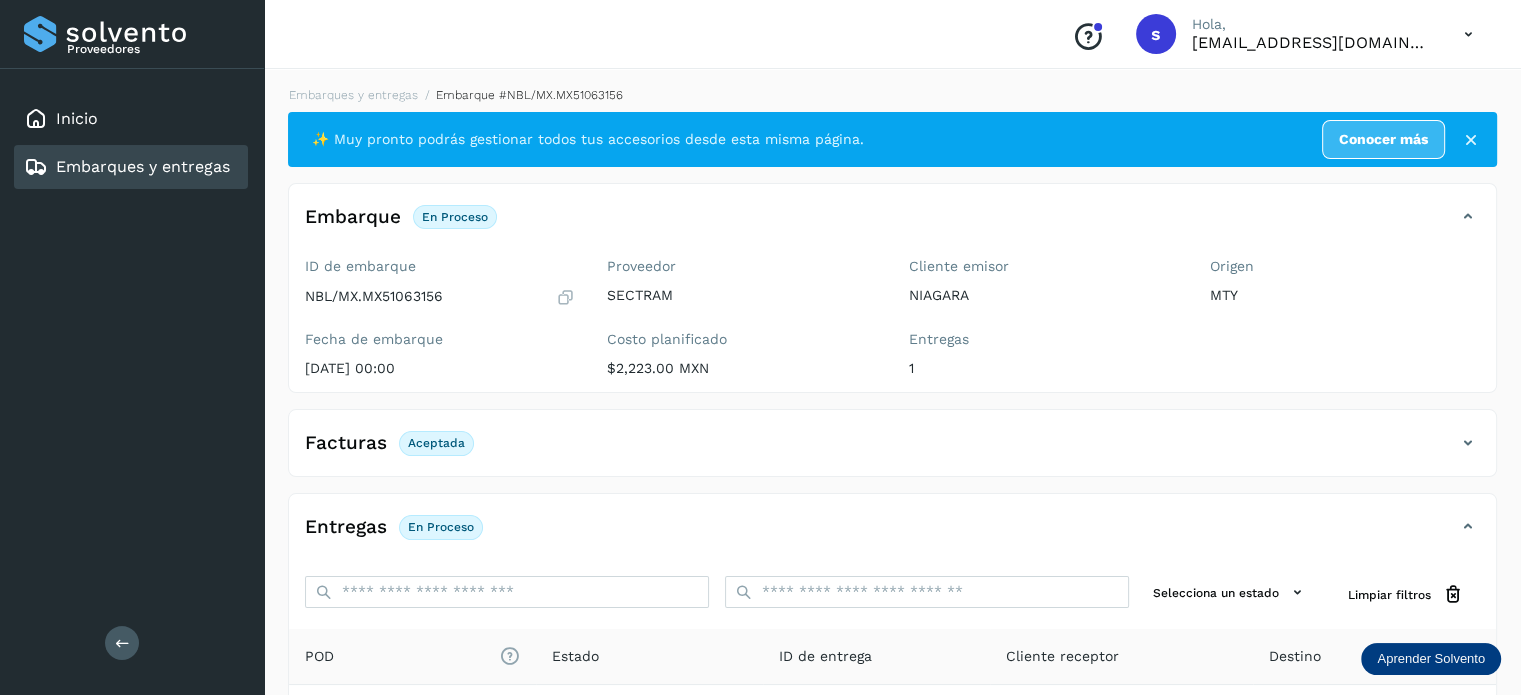 scroll, scrollTop: 250, scrollLeft: 0, axis: vertical 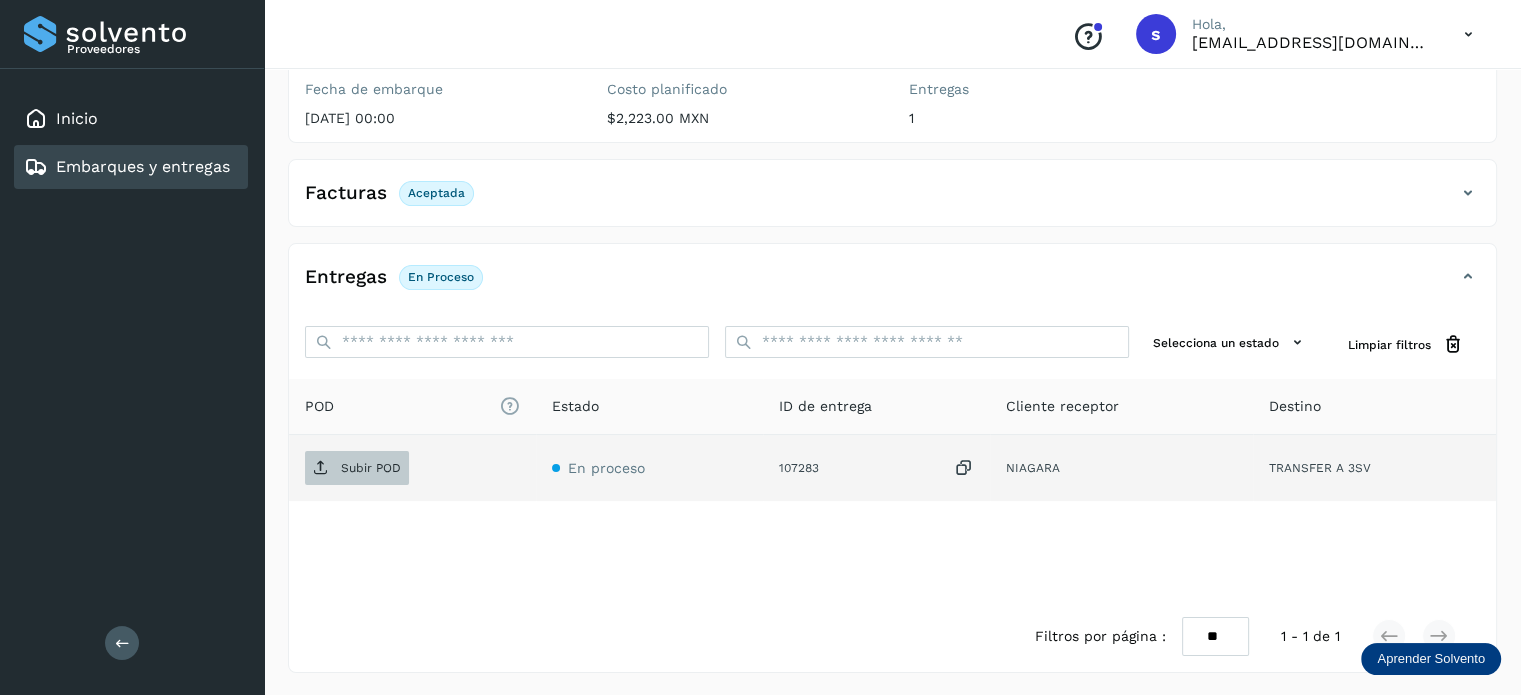 click on "Subir POD" at bounding box center (371, 468) 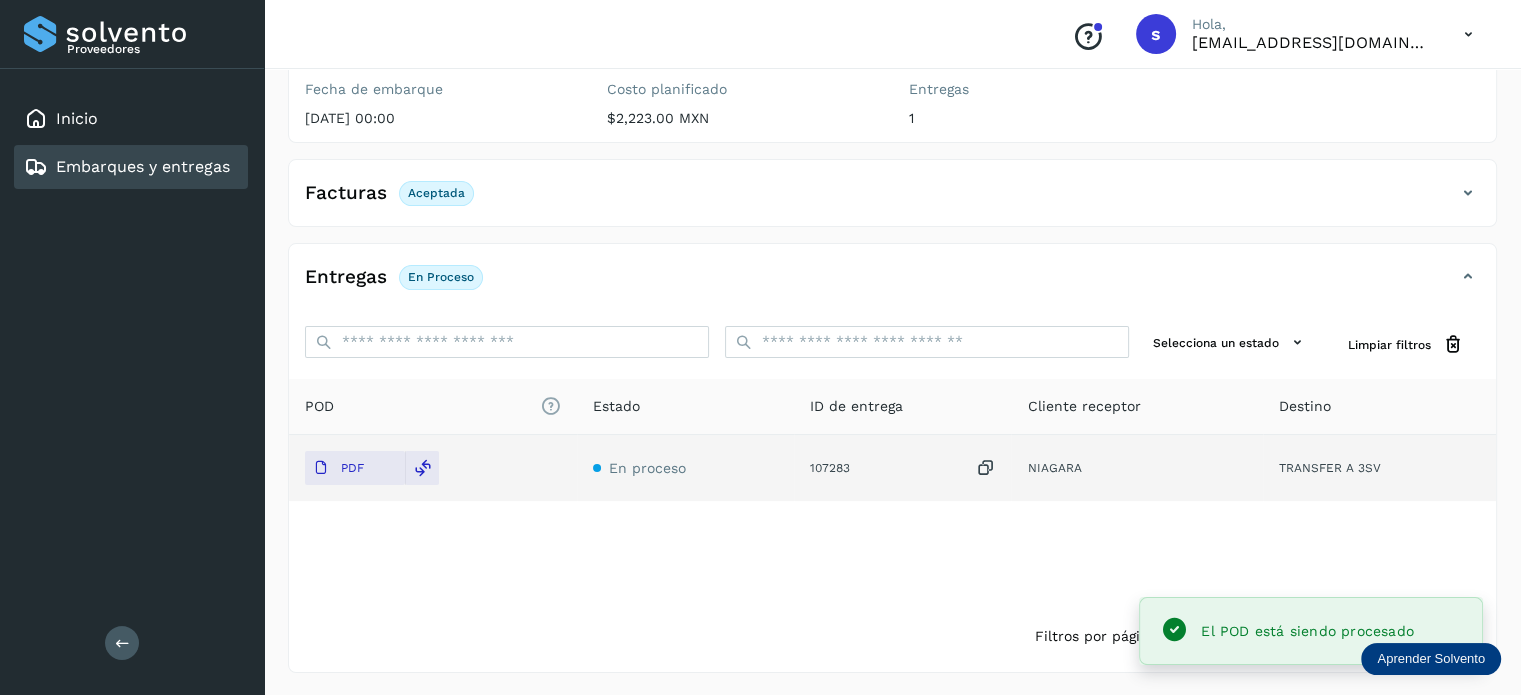 scroll, scrollTop: 0, scrollLeft: 0, axis: both 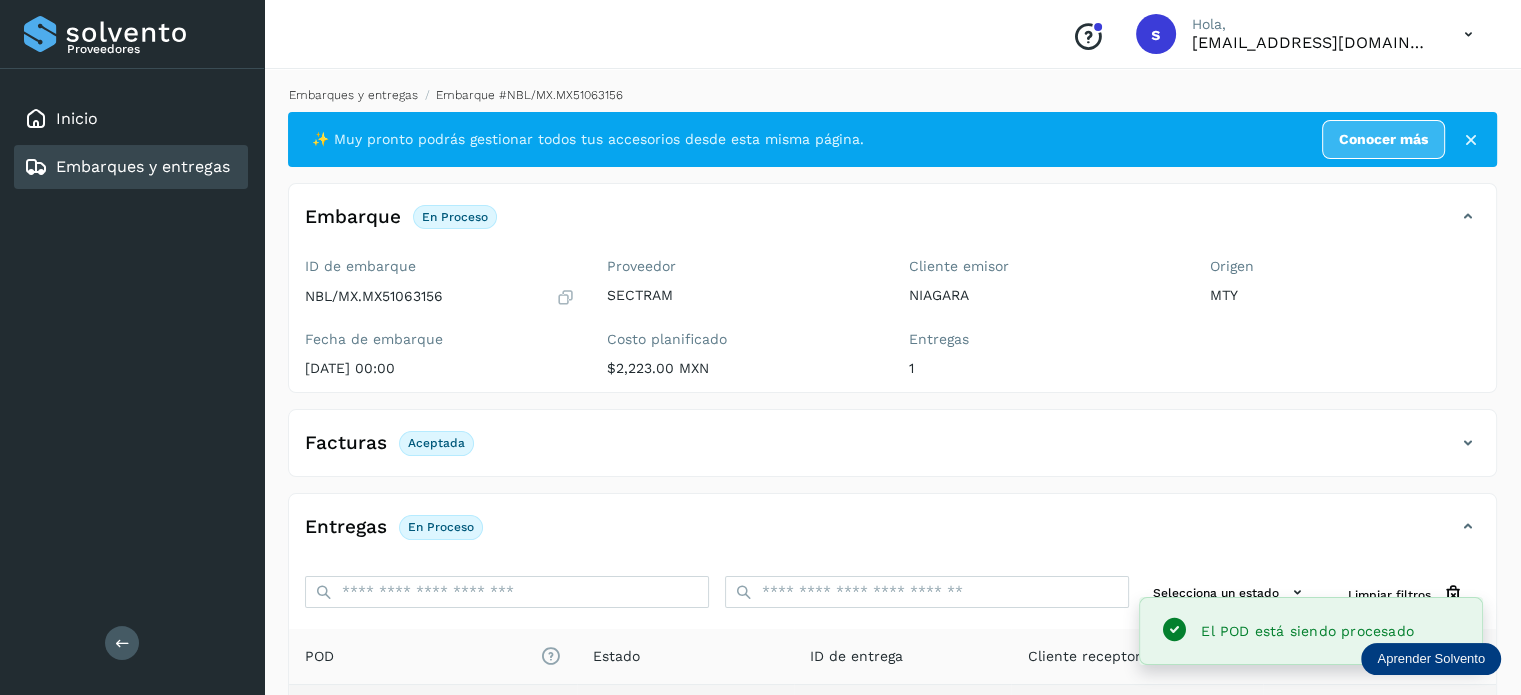 click on "Embarques y entregas" at bounding box center (353, 95) 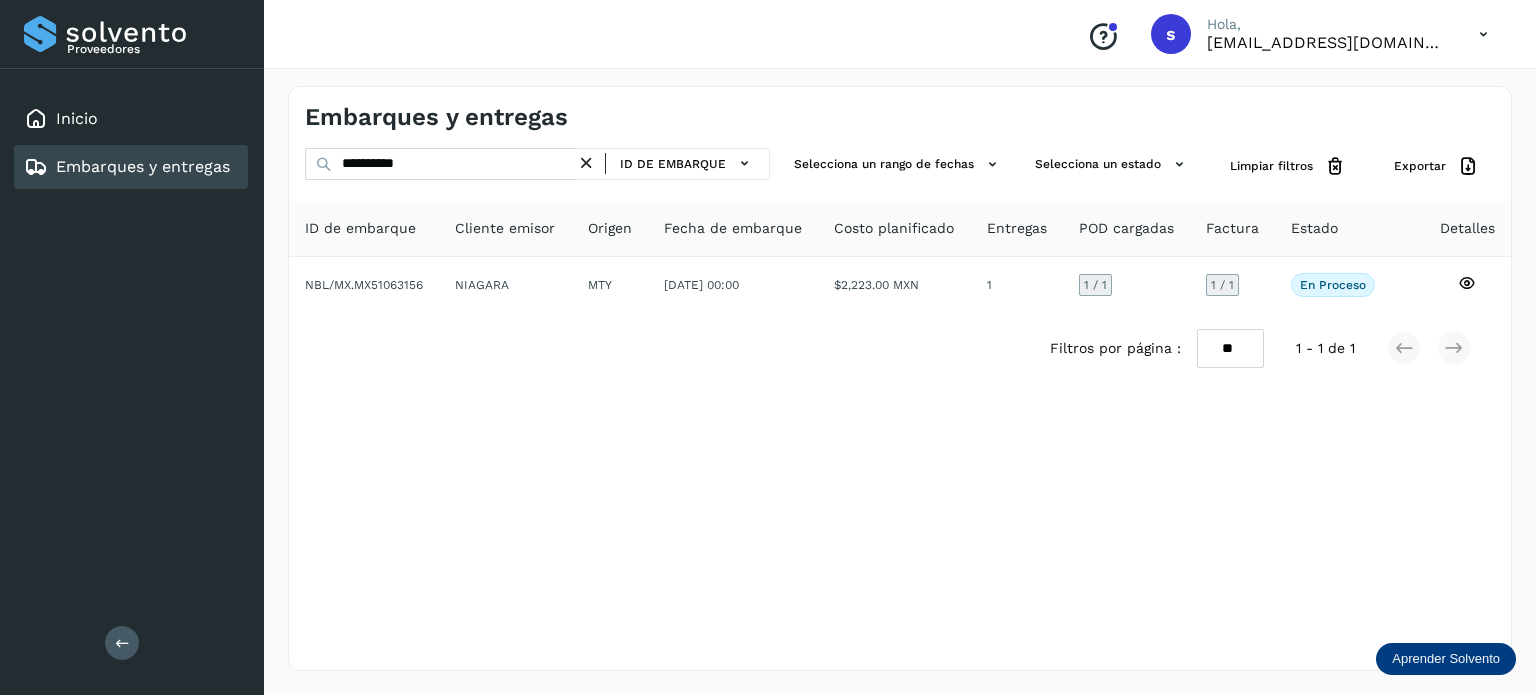 click at bounding box center [586, 163] 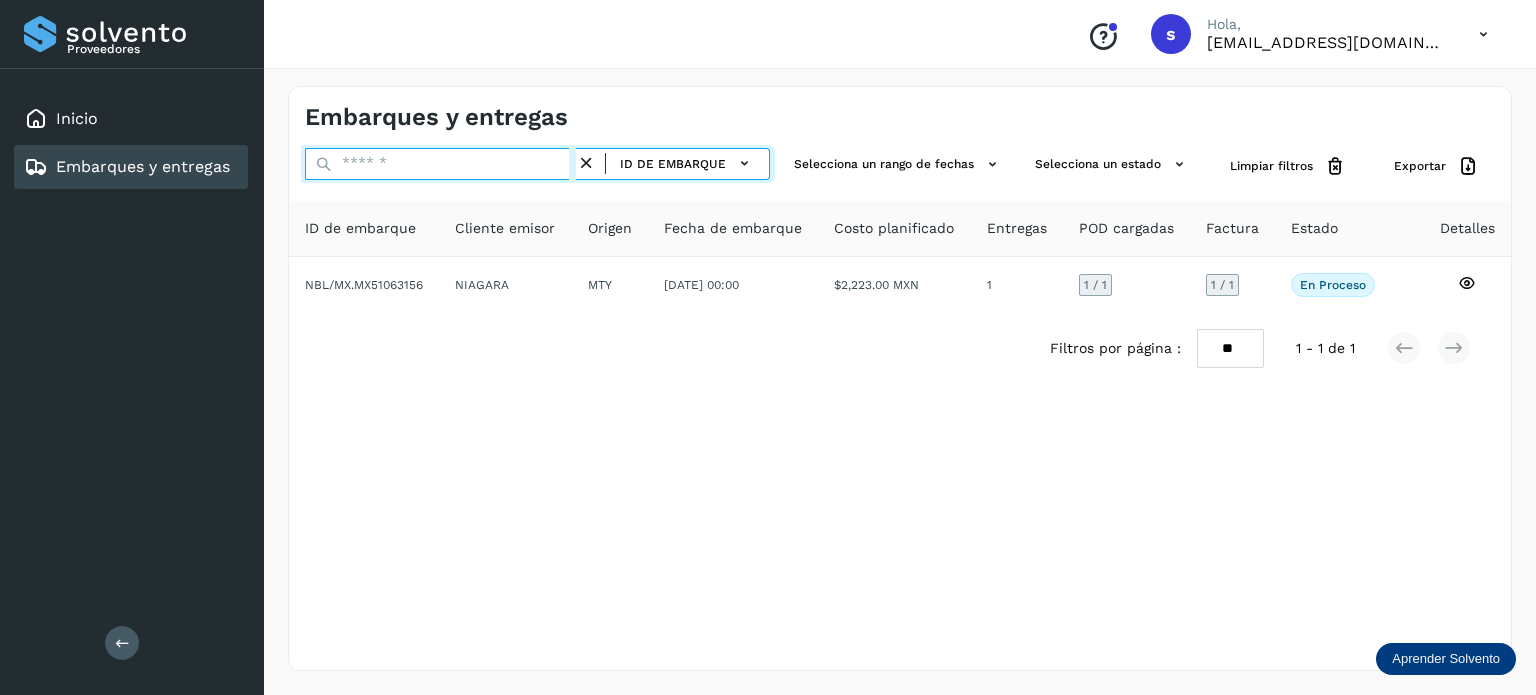 click at bounding box center [440, 164] 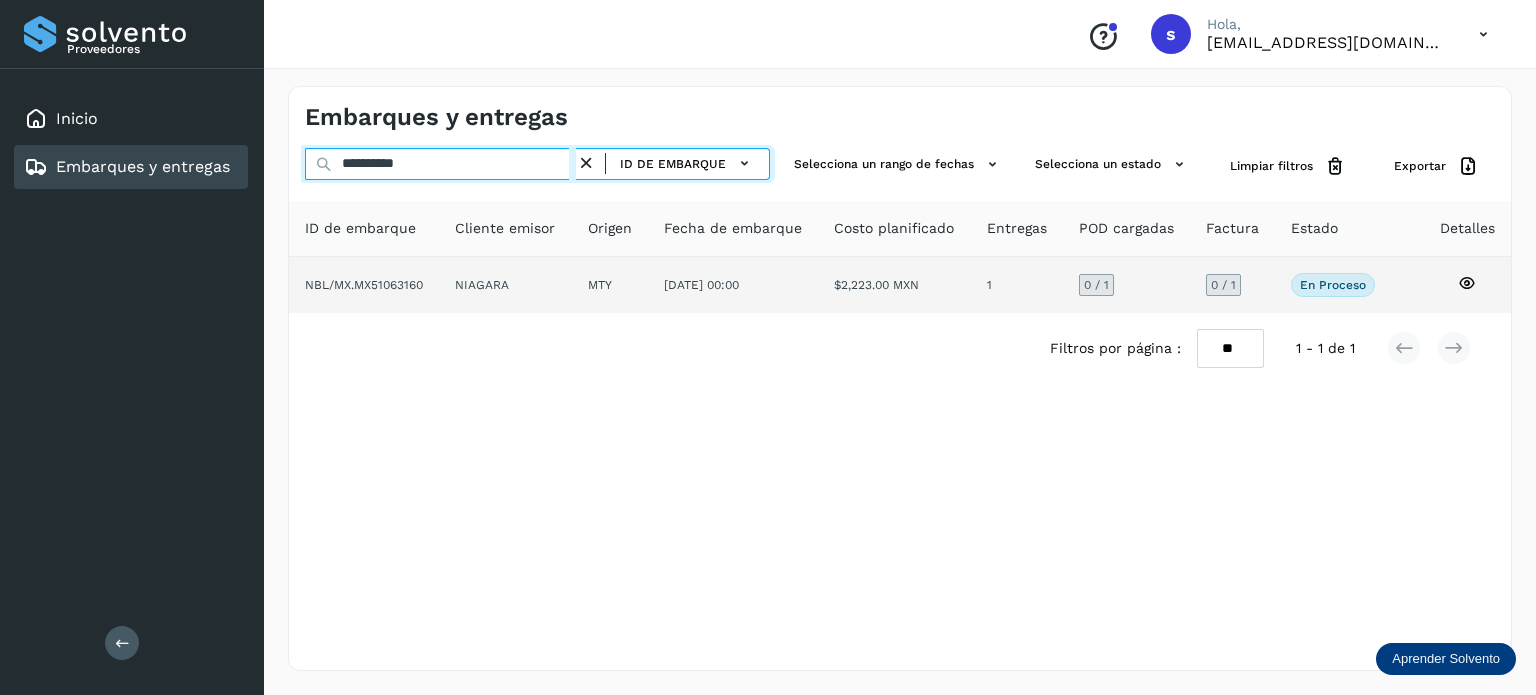 type on "**********" 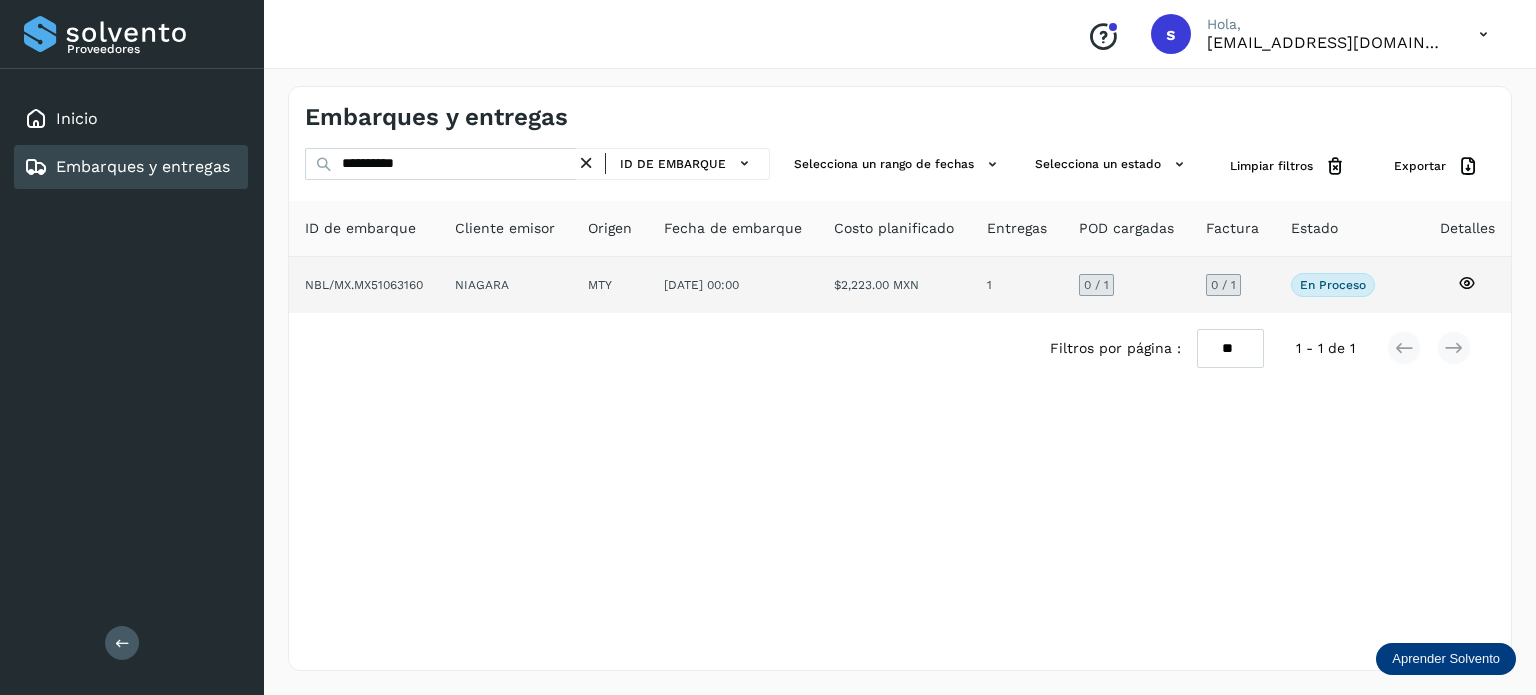 click on "NIAGARA" 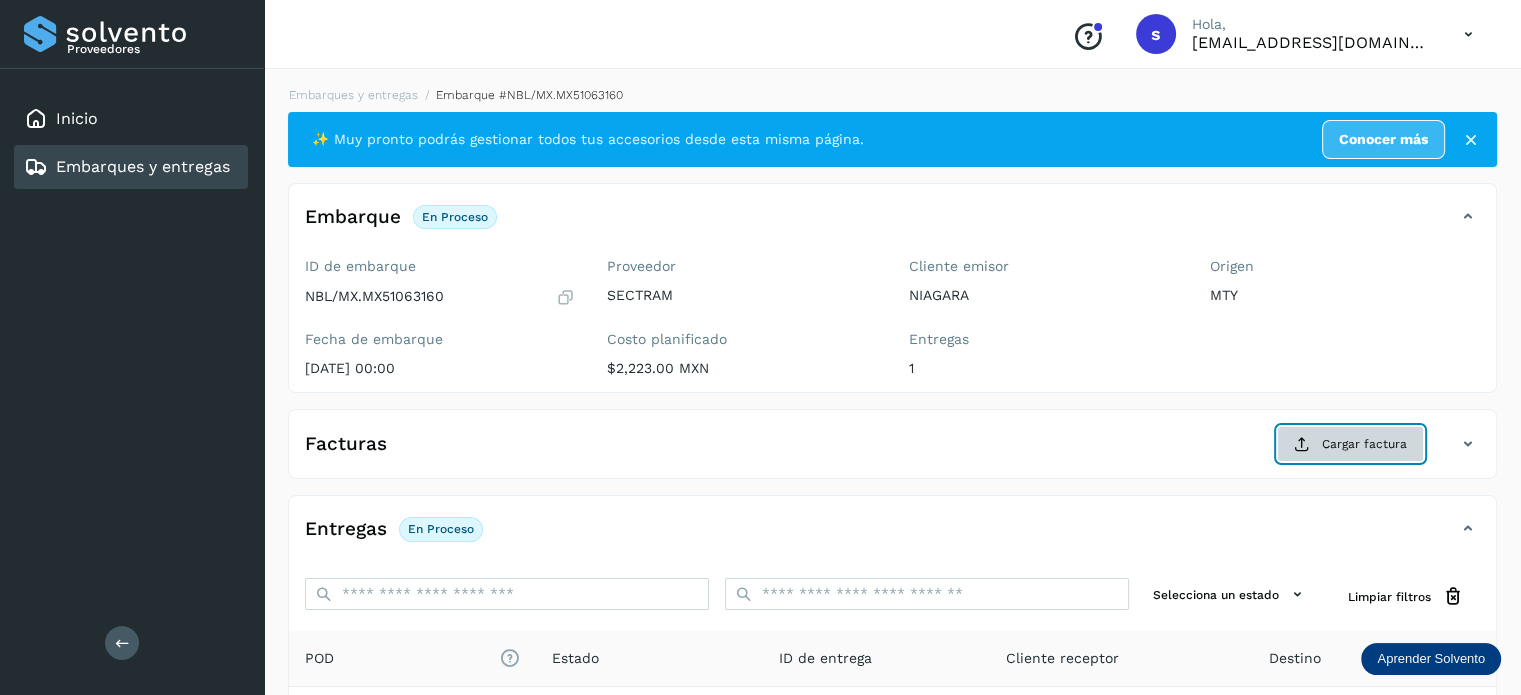 click on "Cargar factura" 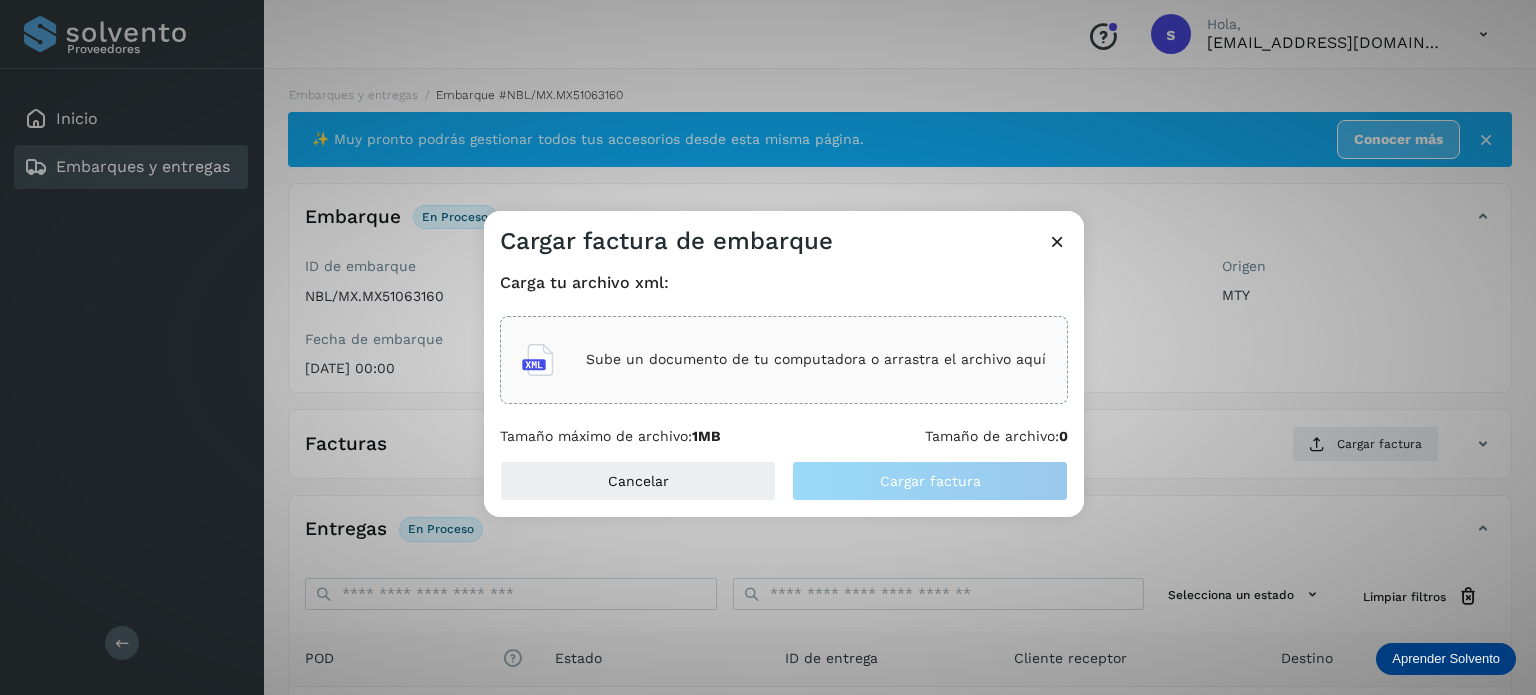 click on "Sube un documento de tu computadora o arrastra el archivo aquí" 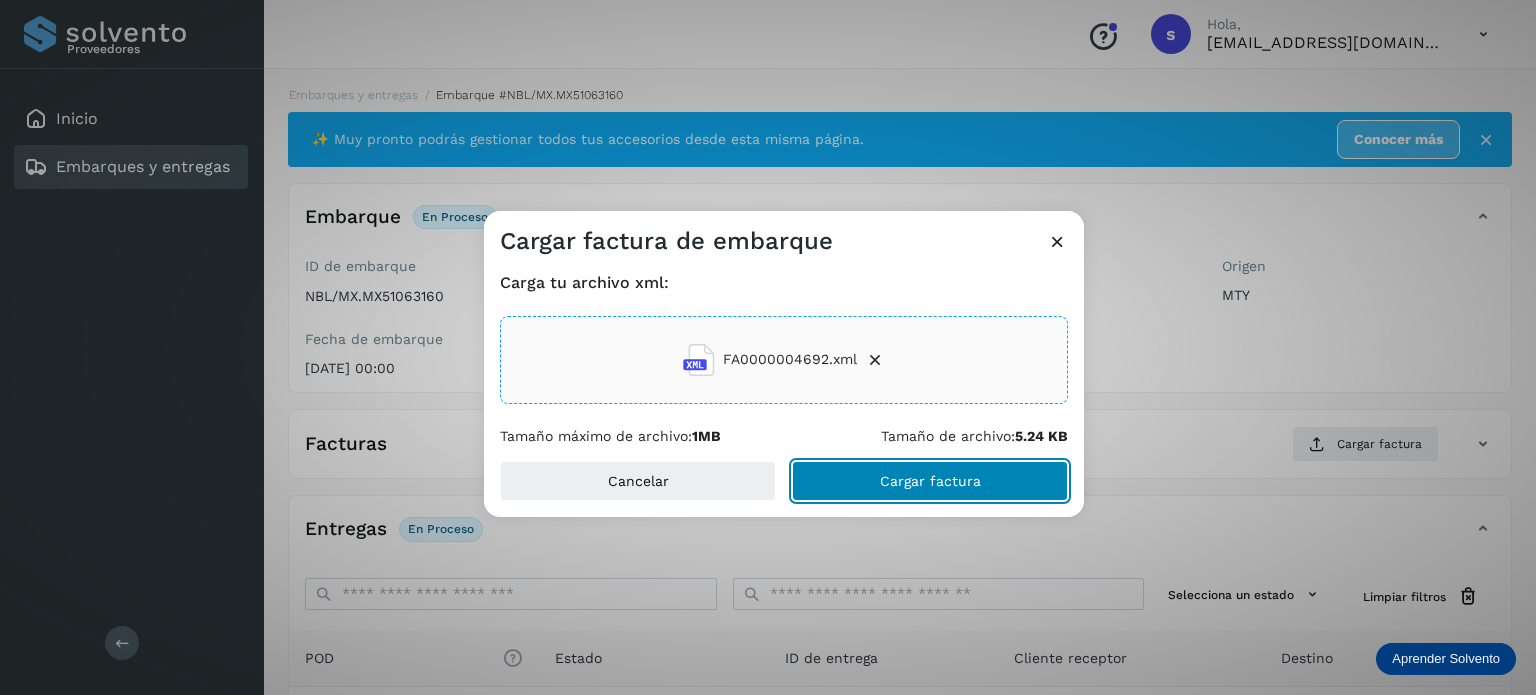 click on "Cargar factura" 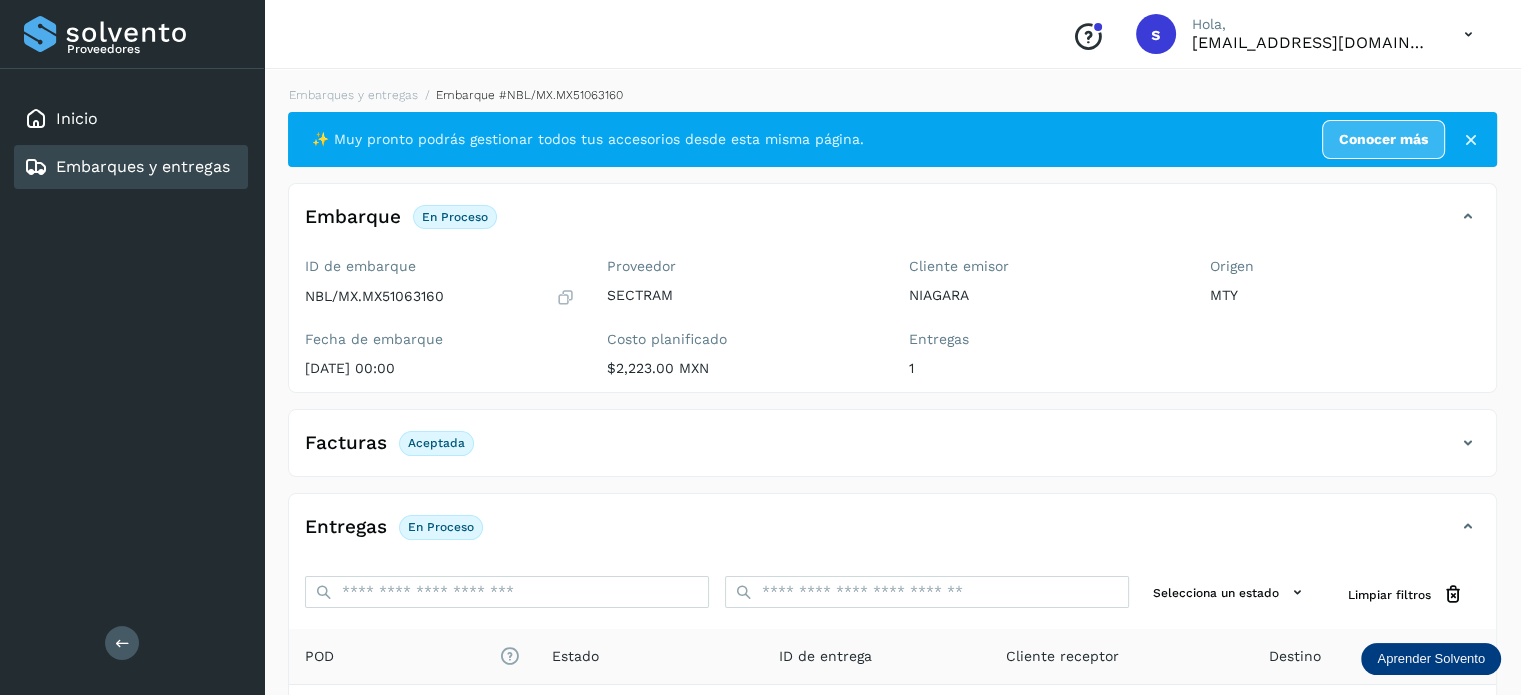 scroll, scrollTop: 250, scrollLeft: 0, axis: vertical 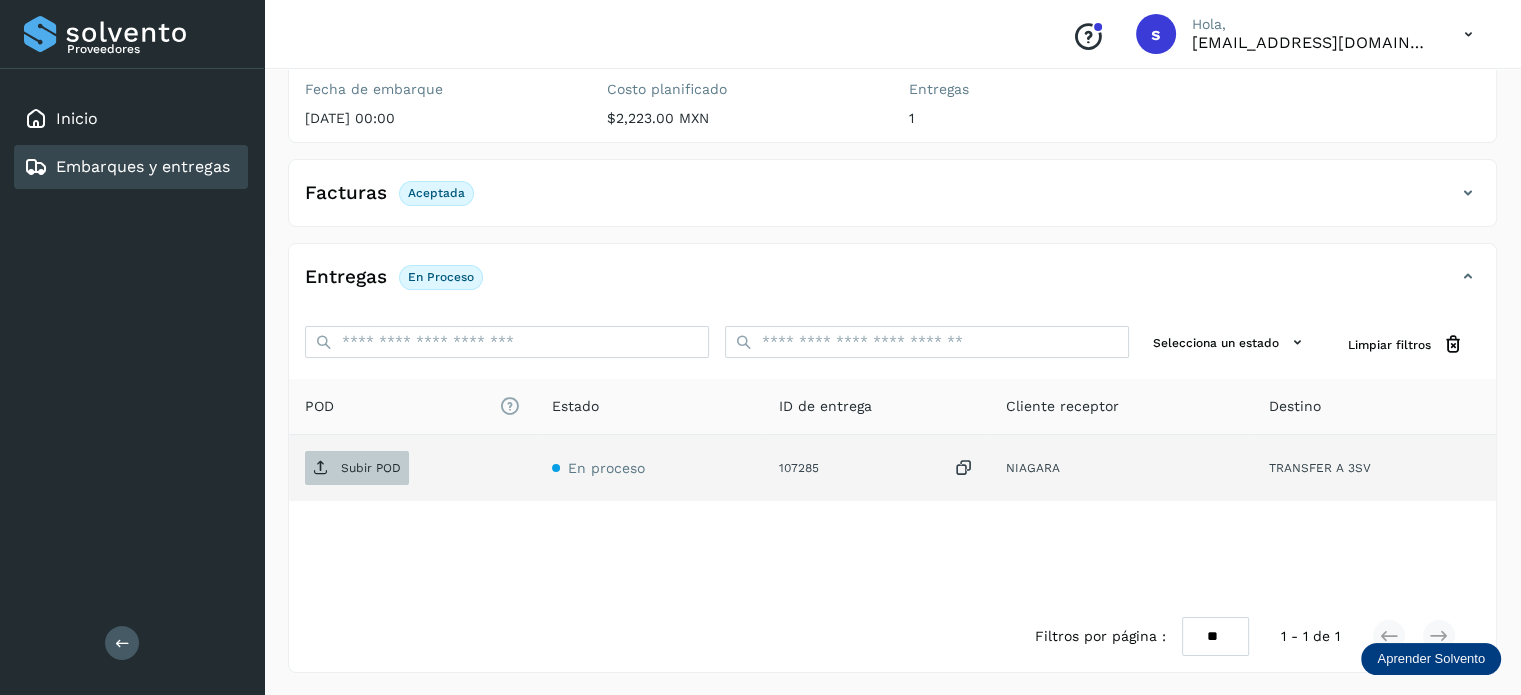 click on "Subir POD" at bounding box center [371, 468] 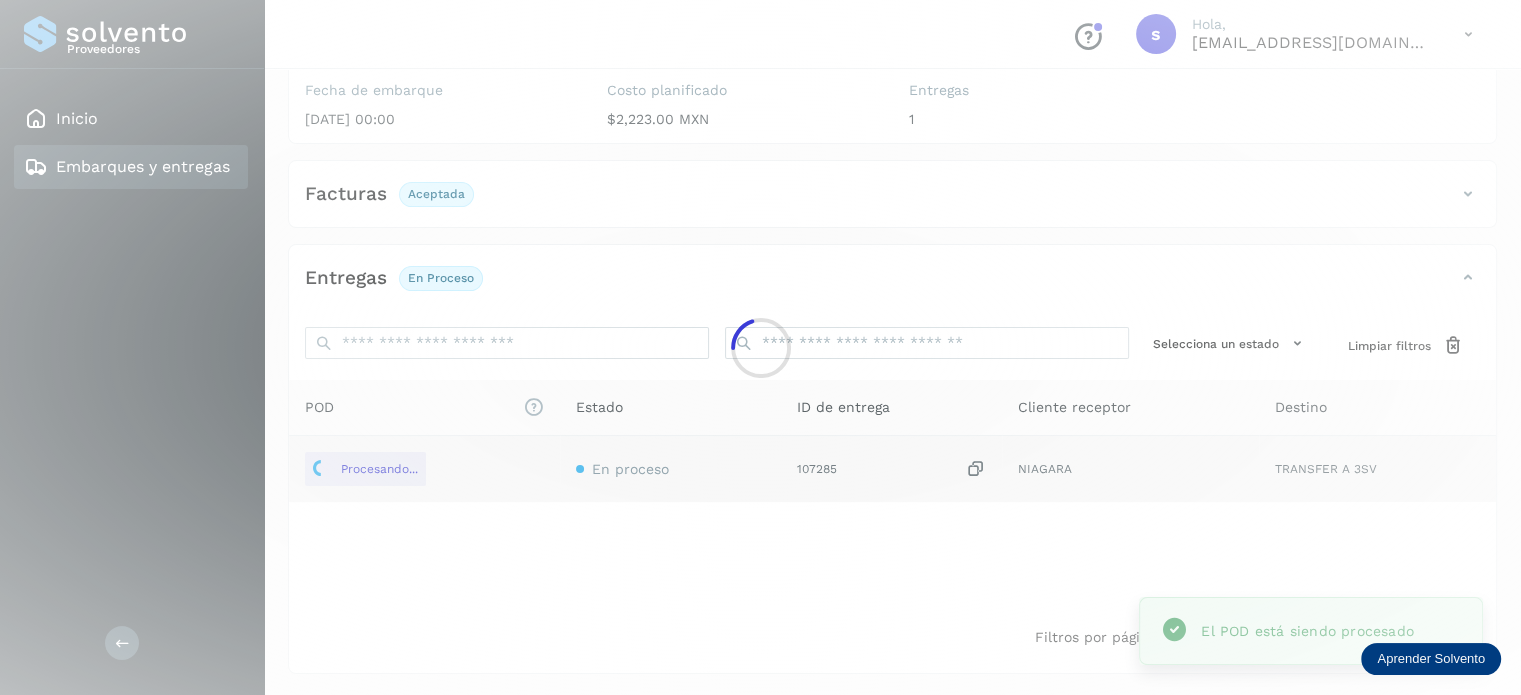 scroll, scrollTop: 0, scrollLeft: 0, axis: both 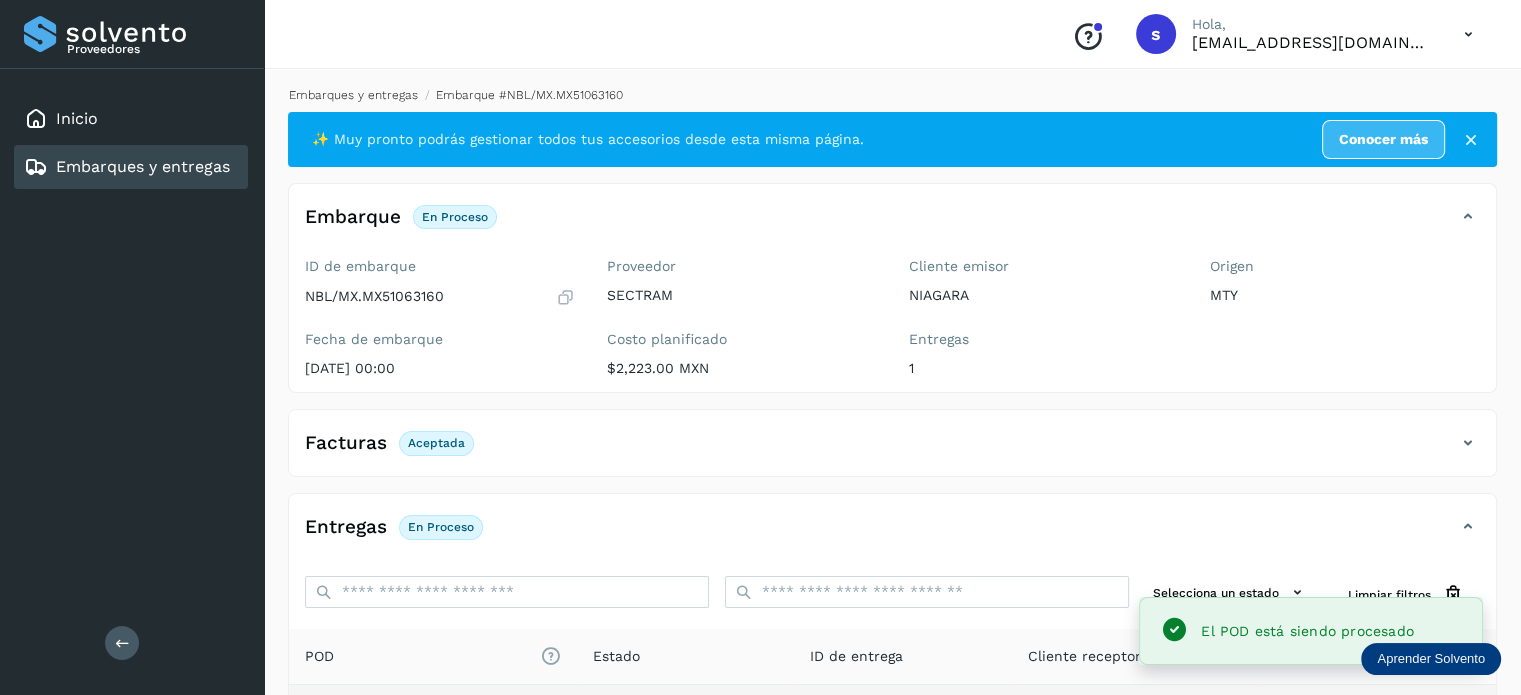 click on "Embarques y entregas" at bounding box center [353, 95] 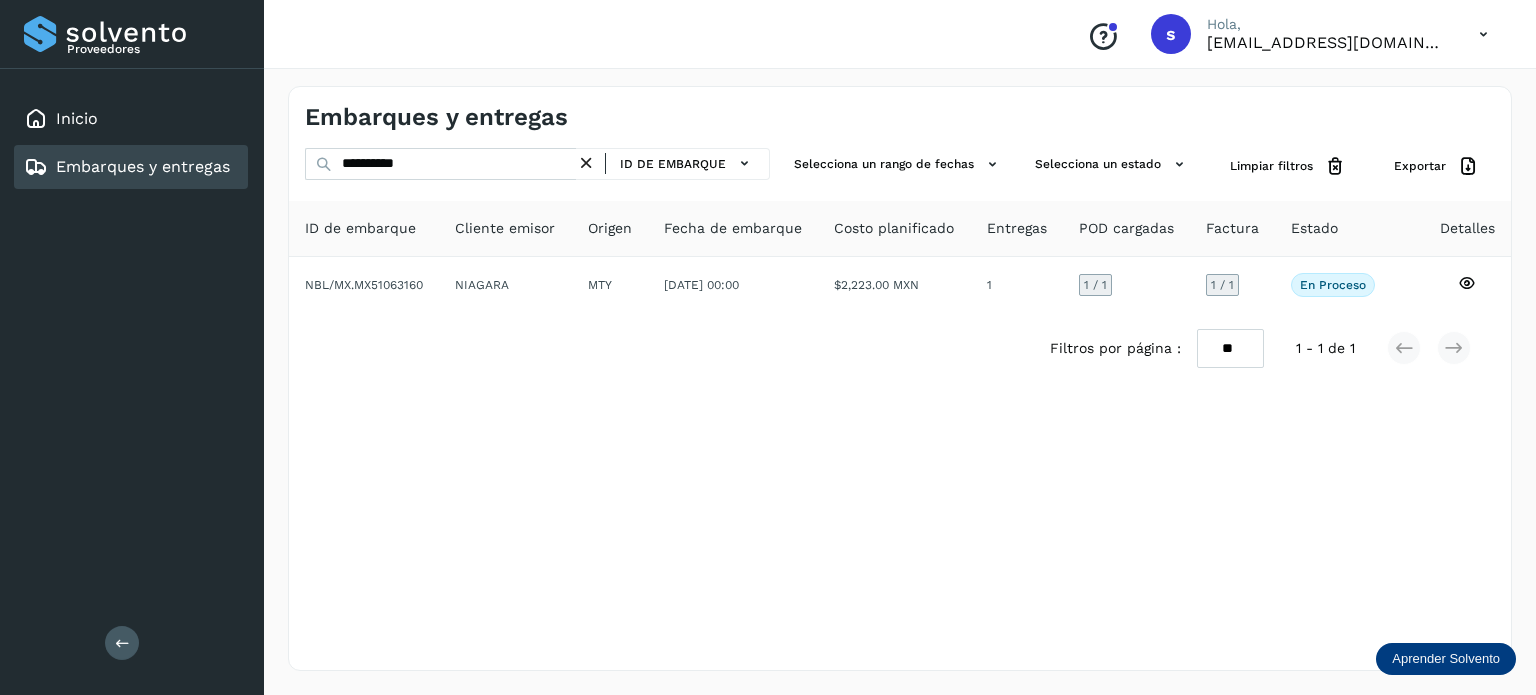 click at bounding box center (586, 163) 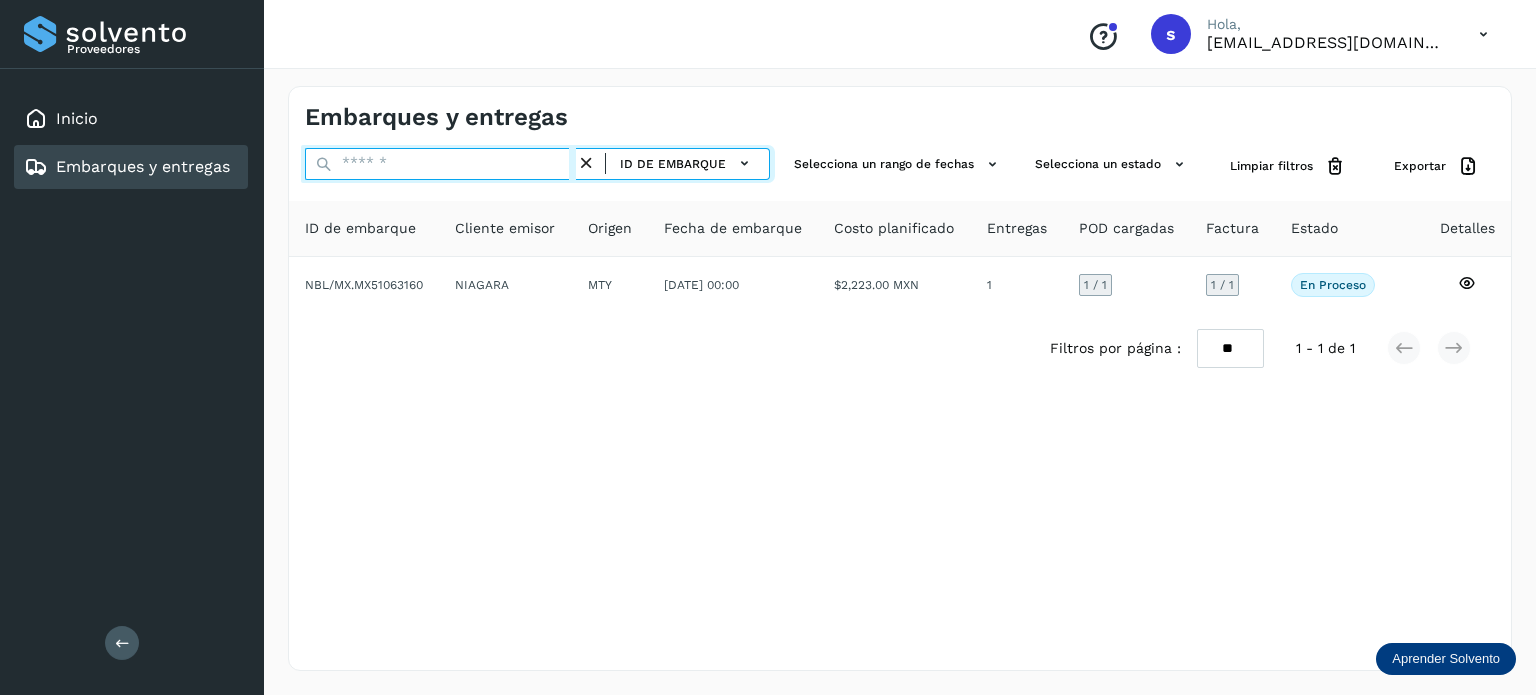 click at bounding box center [440, 164] 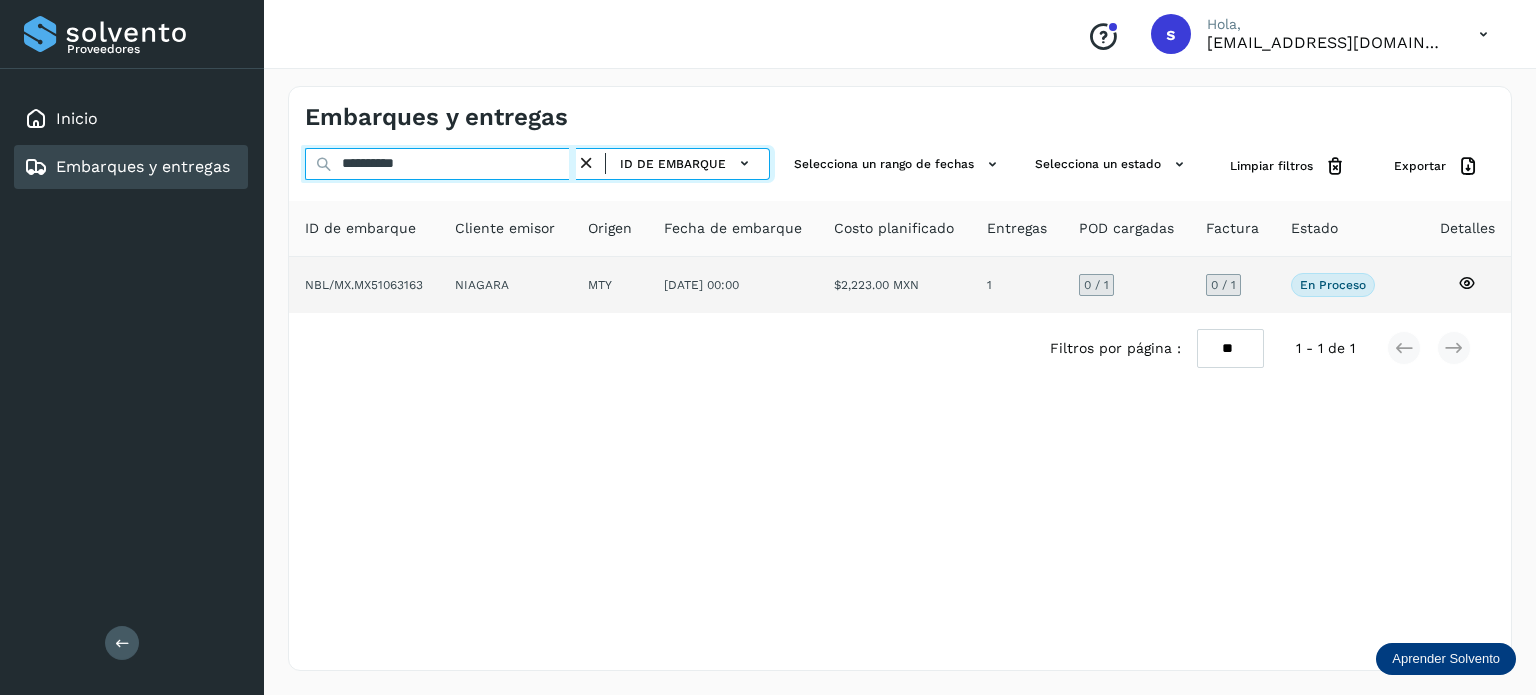 type on "**********" 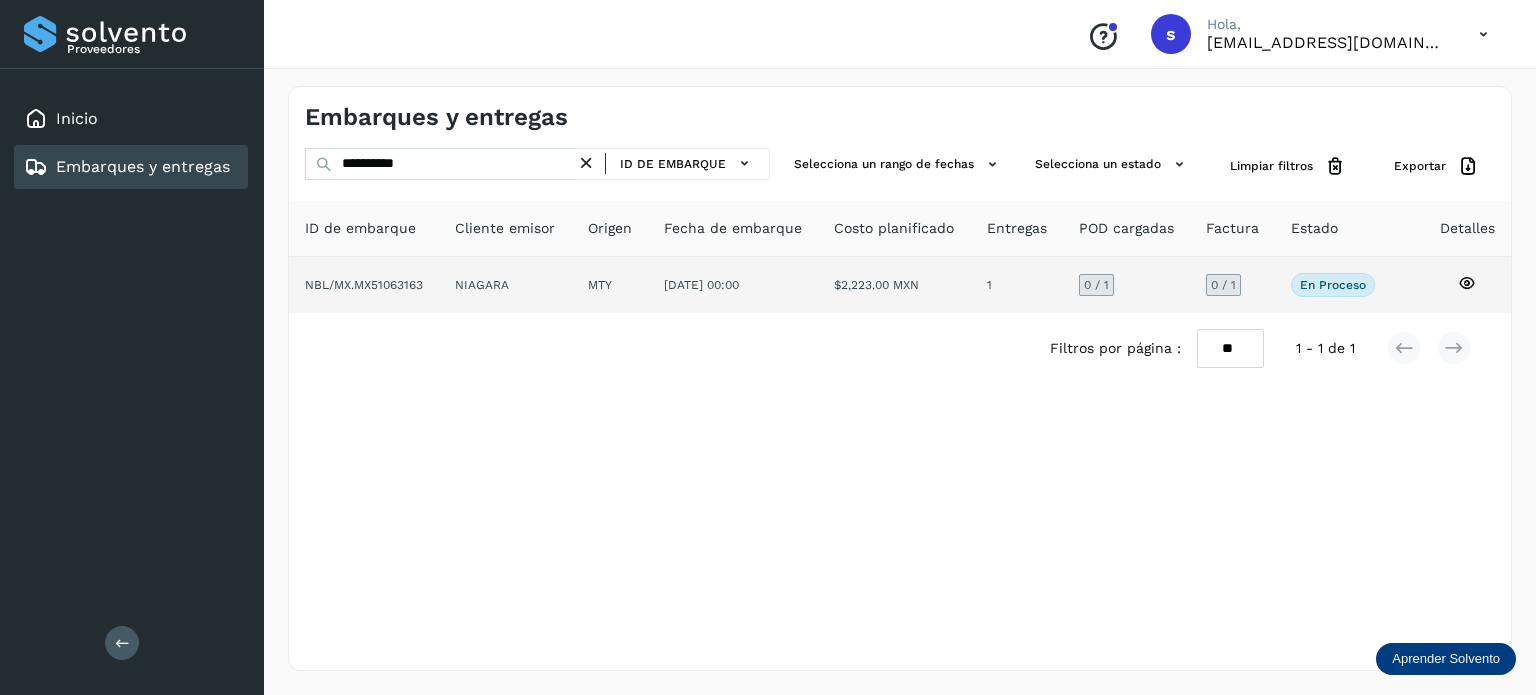click on "NIAGARA" 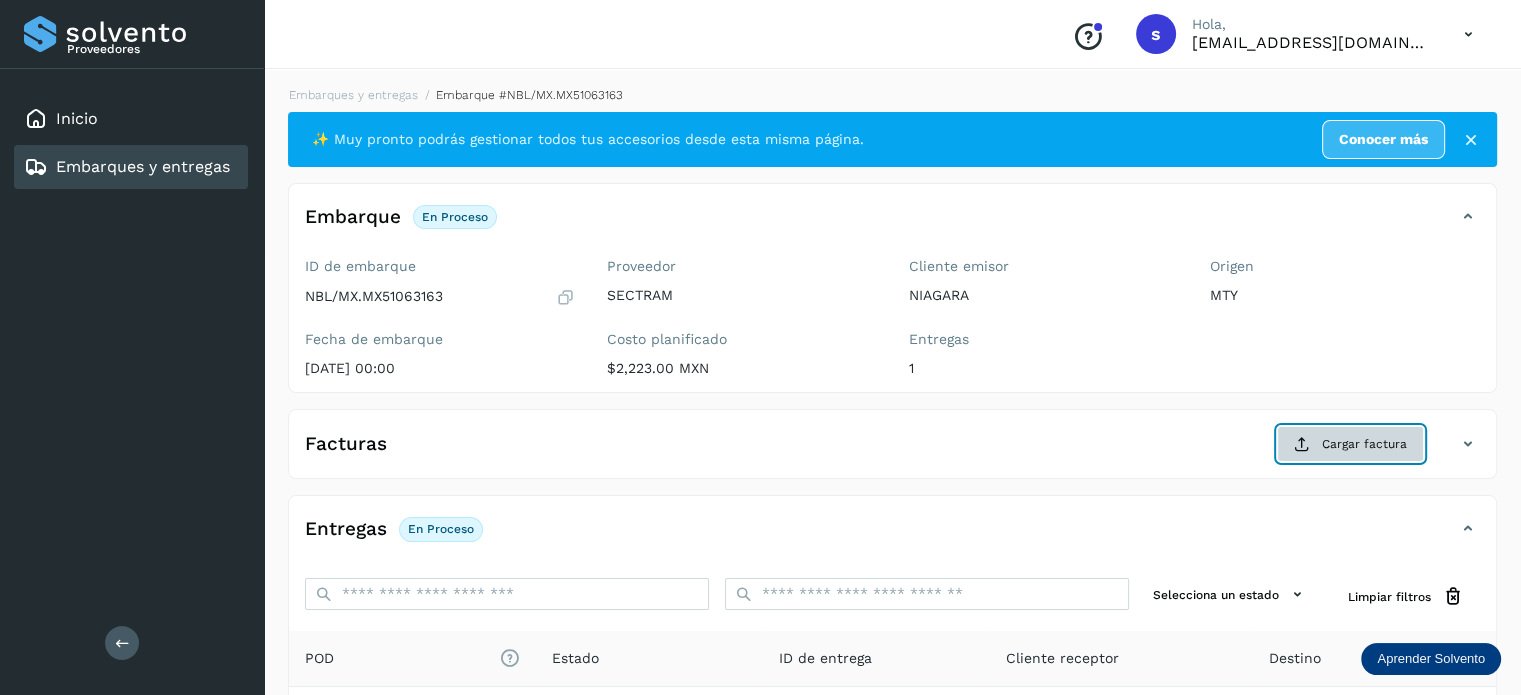 click on "Cargar factura" 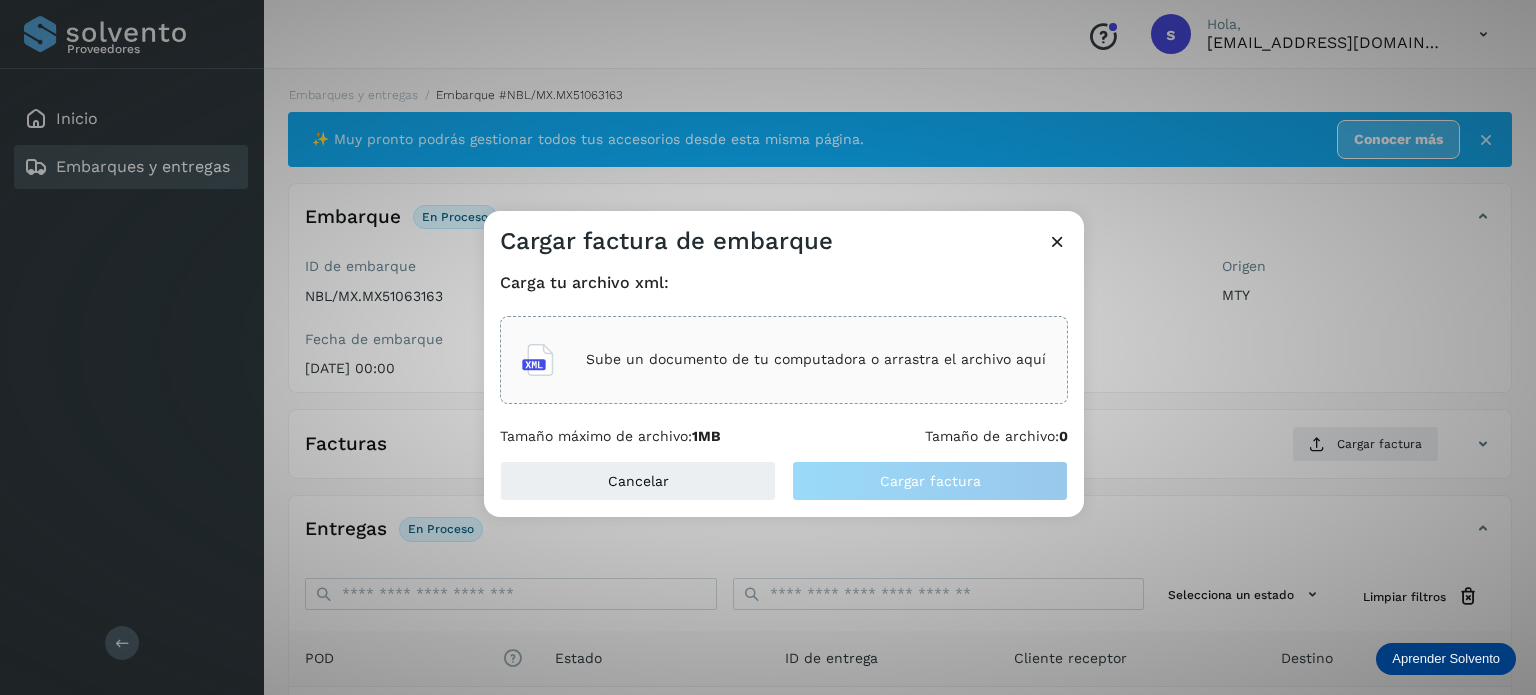click on "Sube un documento de tu computadora o arrastra el archivo aquí" 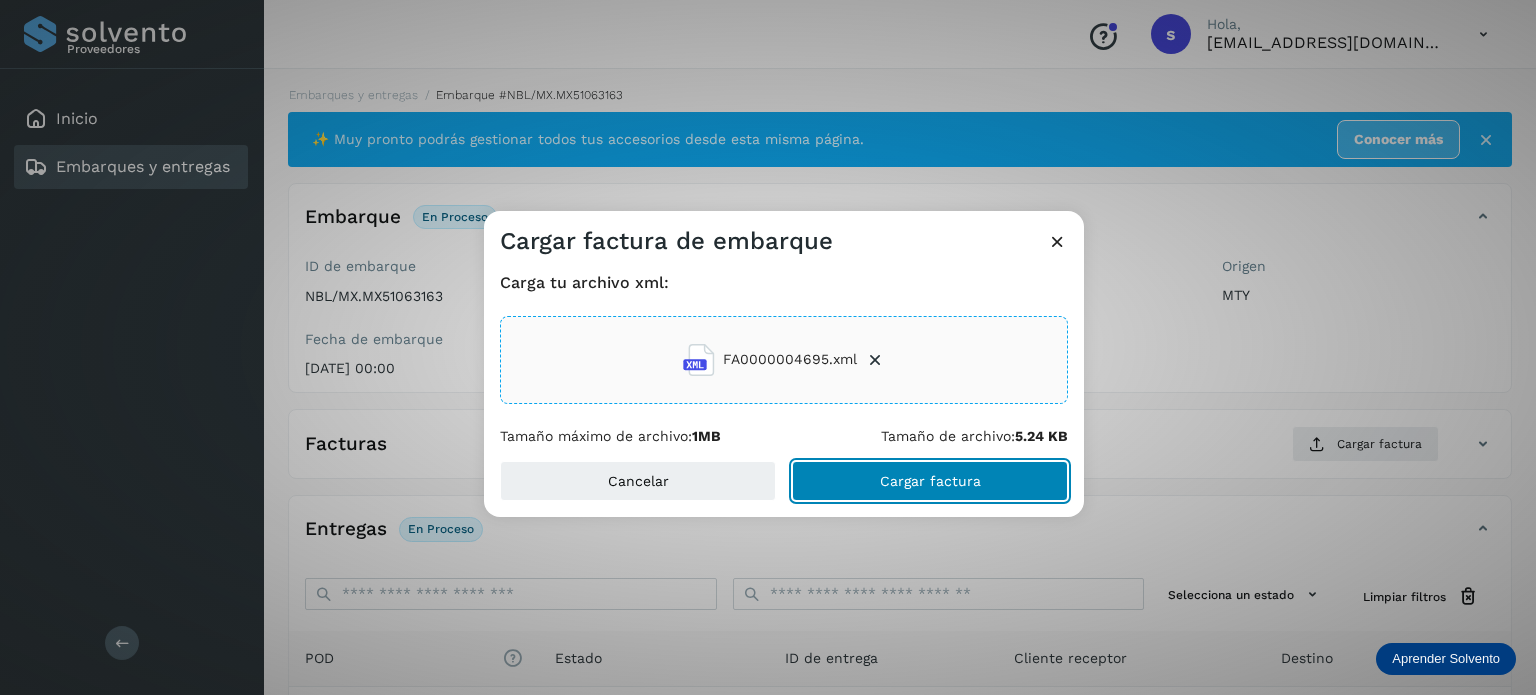 click on "Cargar factura" 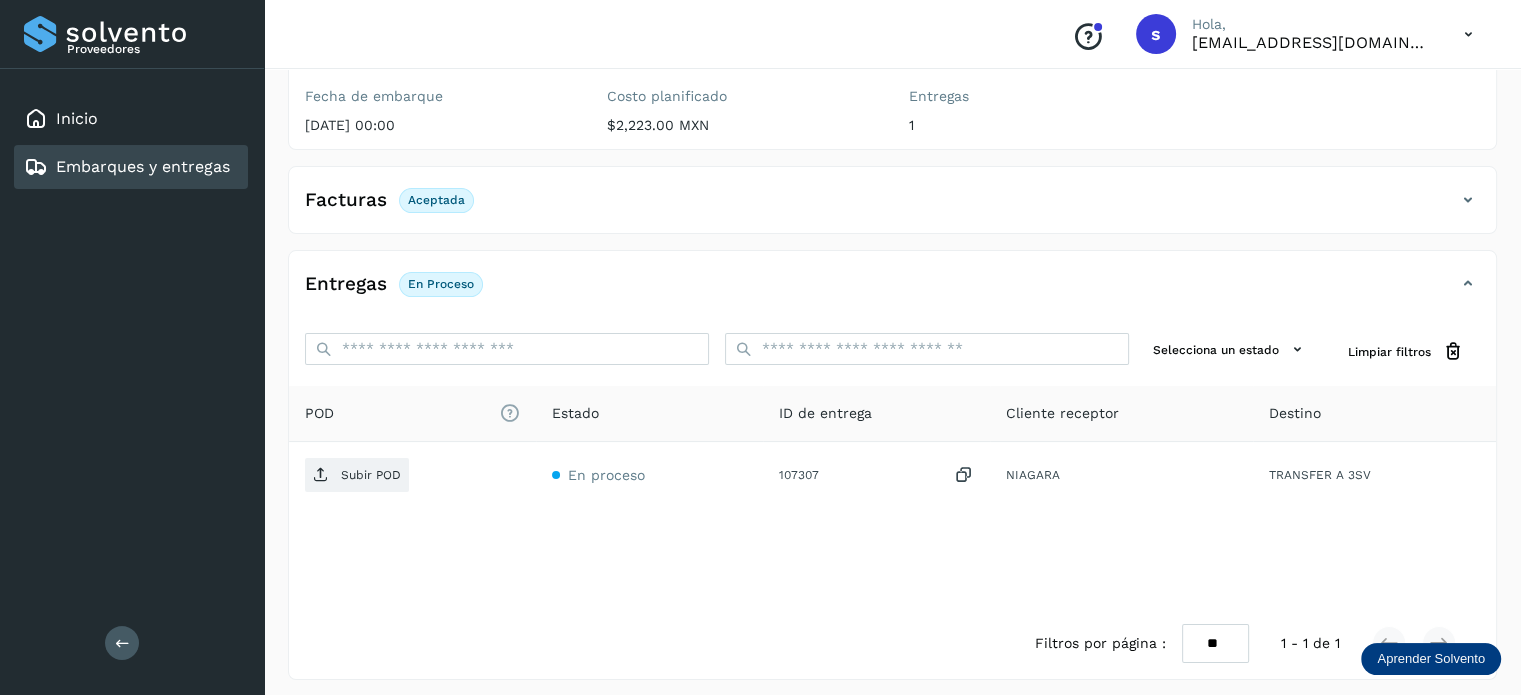 scroll, scrollTop: 250, scrollLeft: 0, axis: vertical 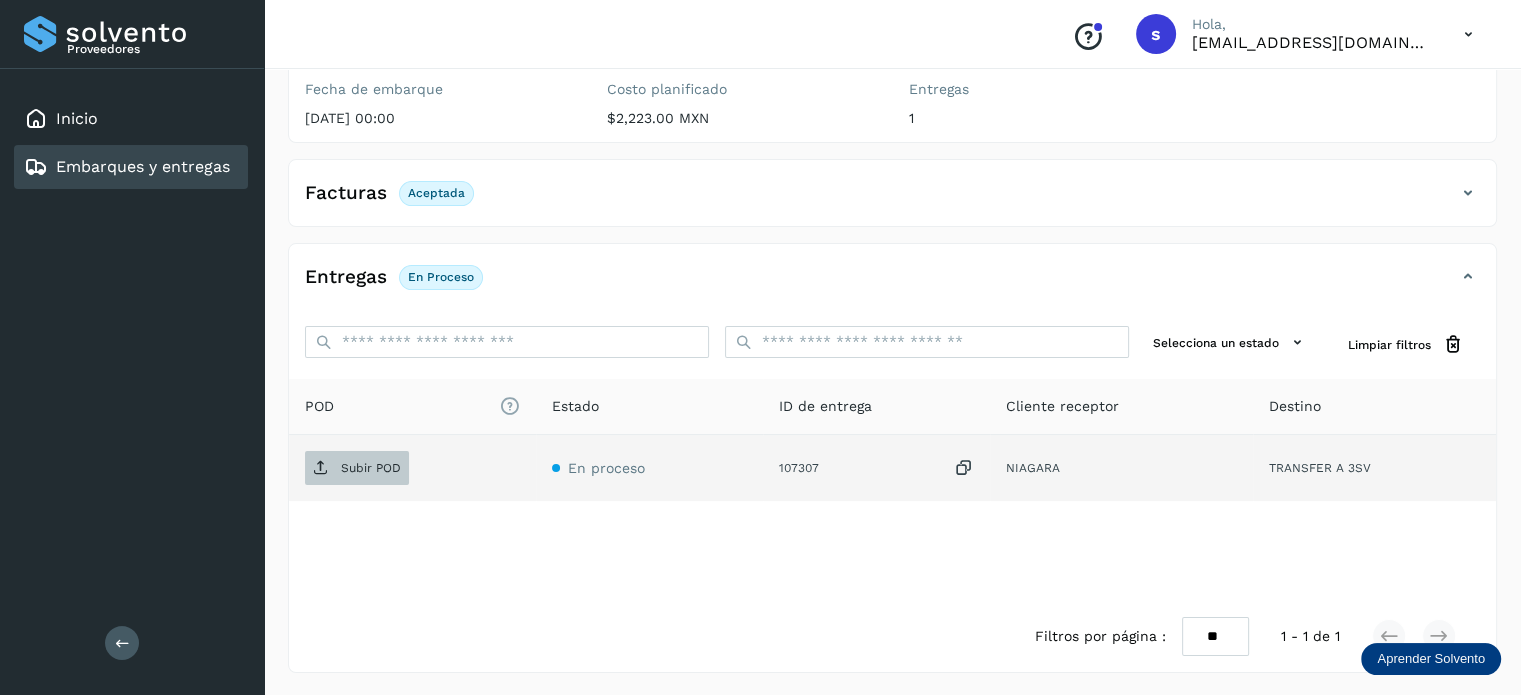 click on "Subir POD" at bounding box center (357, 468) 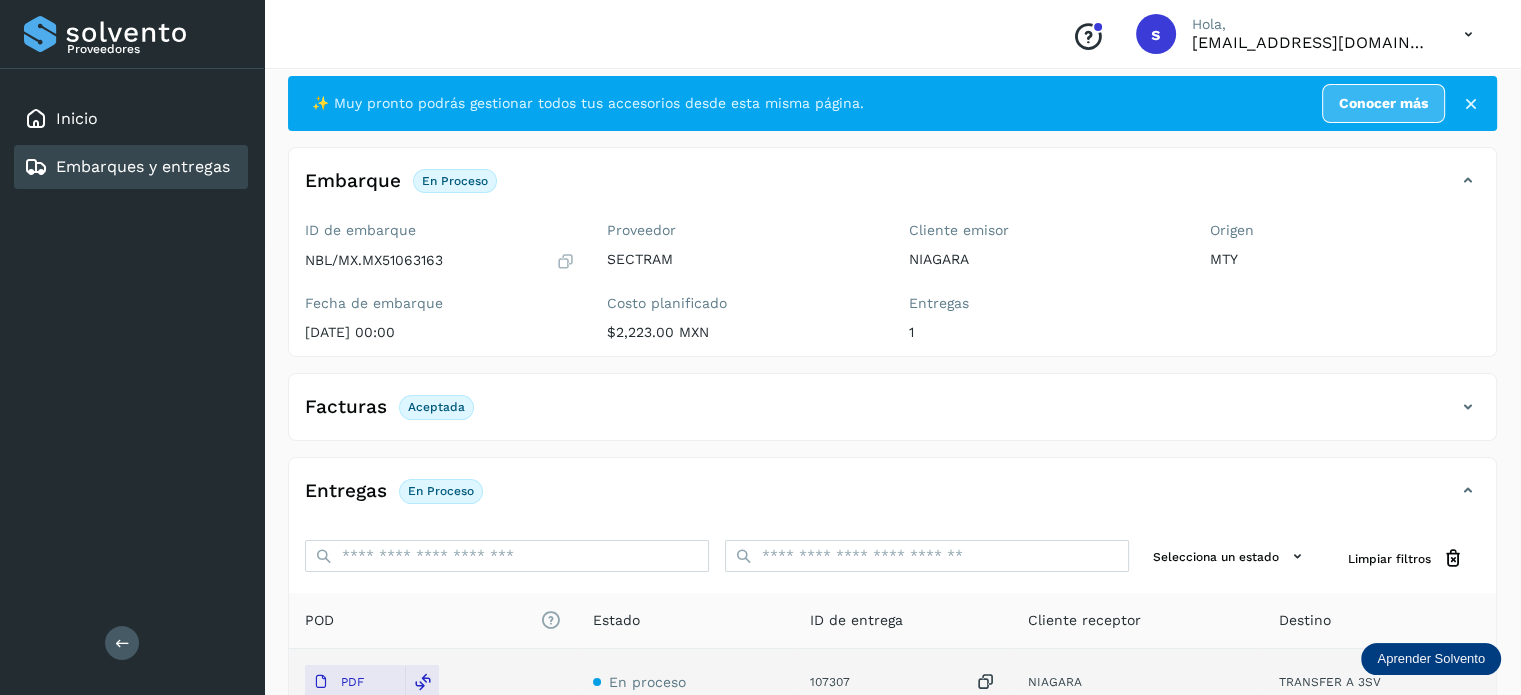 scroll, scrollTop: 0, scrollLeft: 0, axis: both 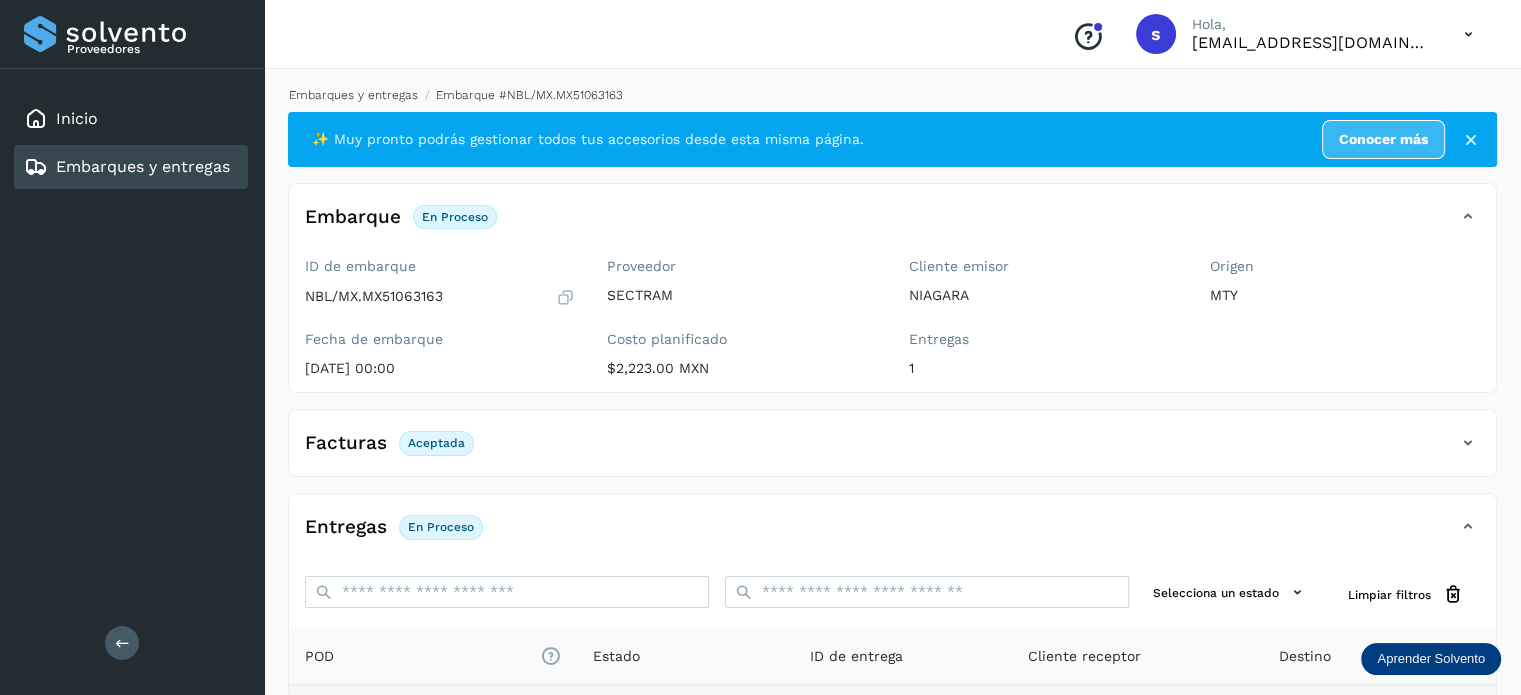 click on "Embarques y entregas" at bounding box center [353, 95] 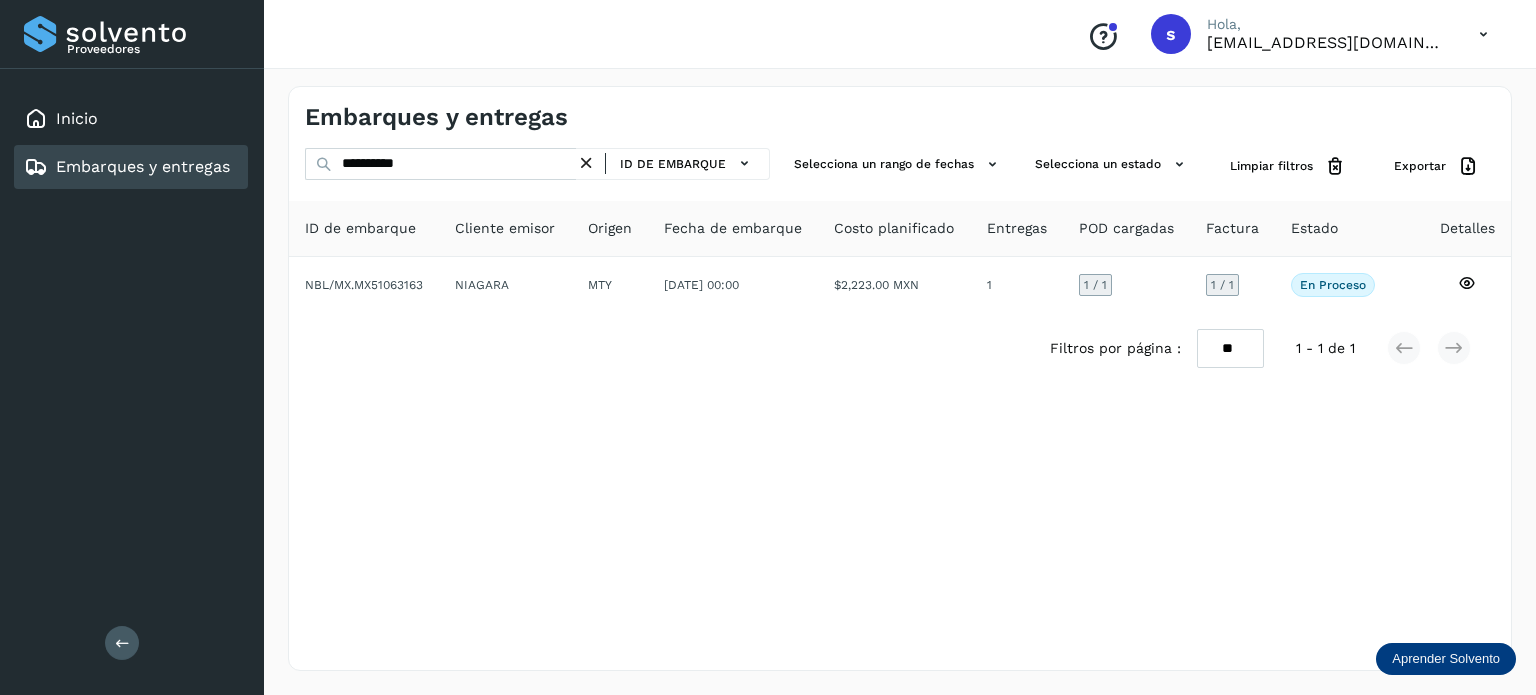 click at bounding box center (586, 163) 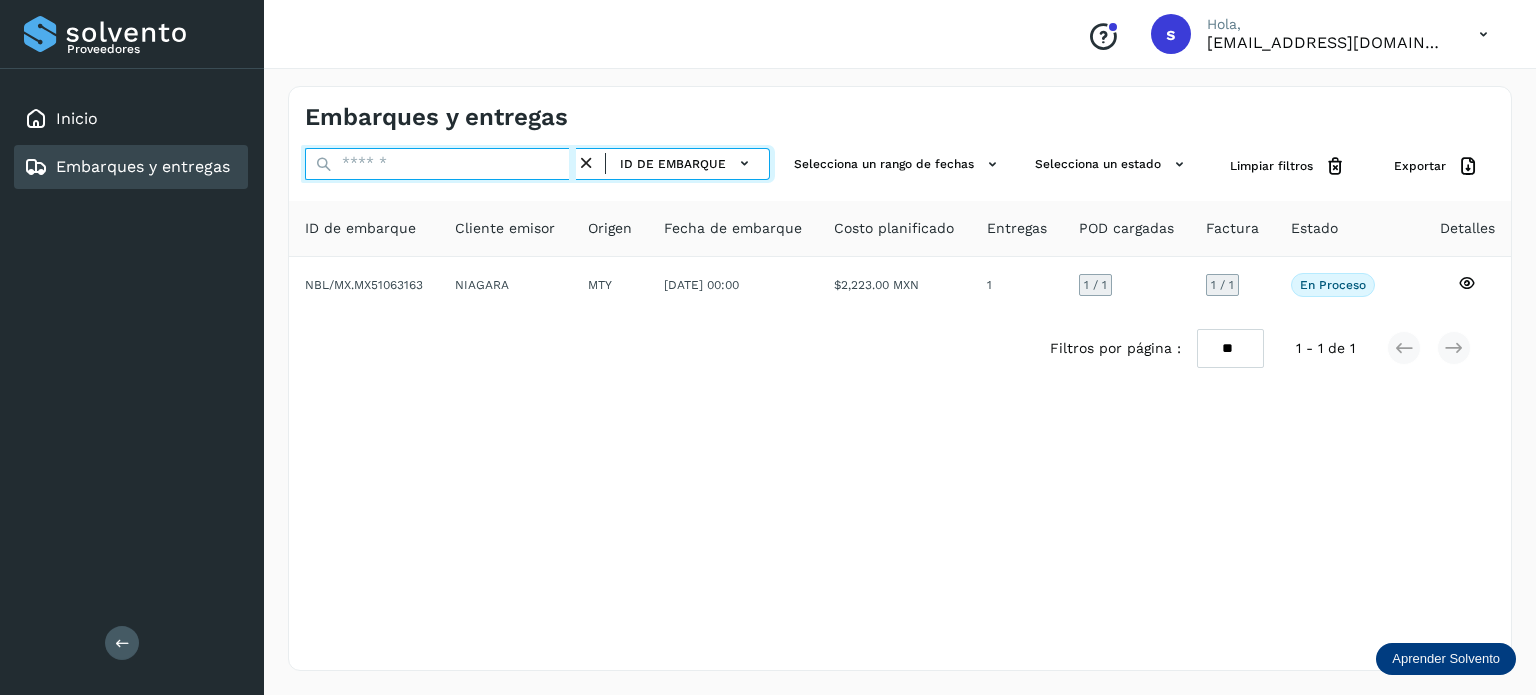 click at bounding box center [440, 164] 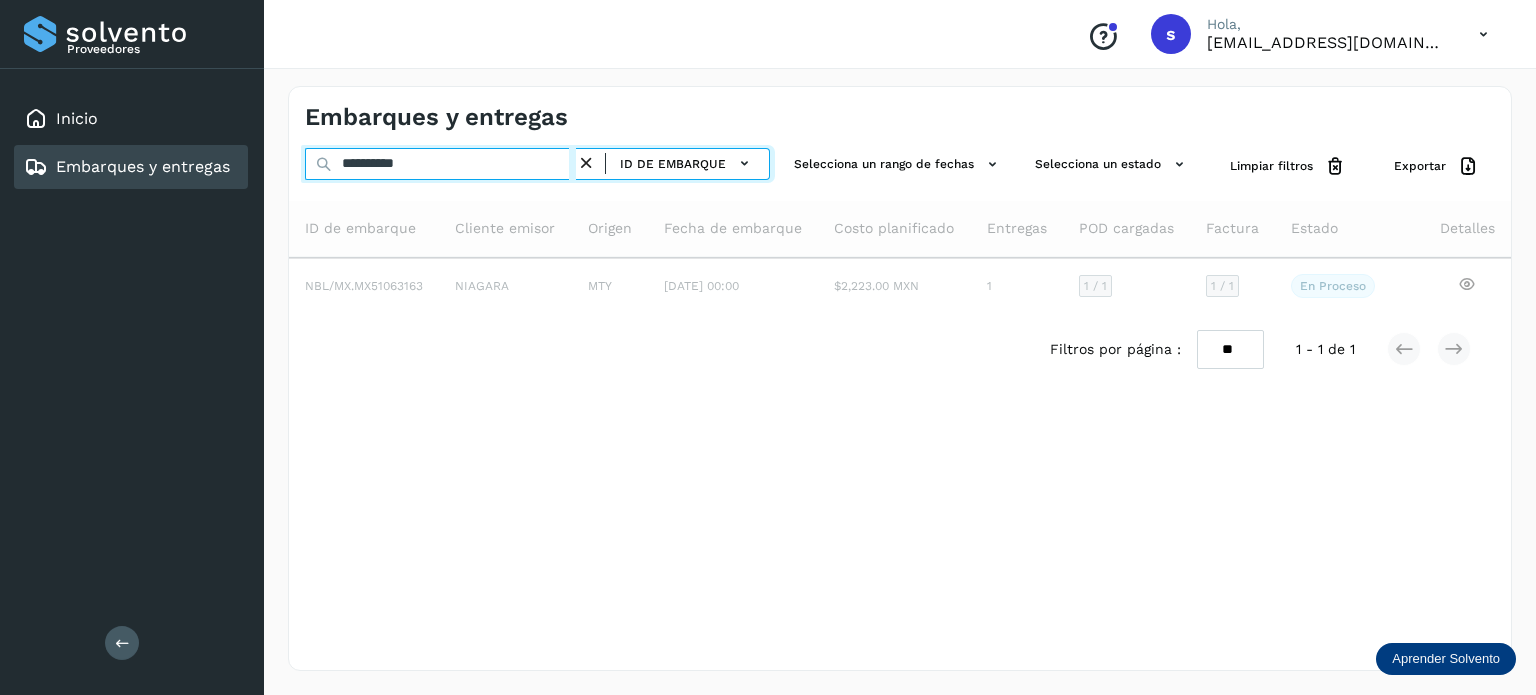 type on "**********" 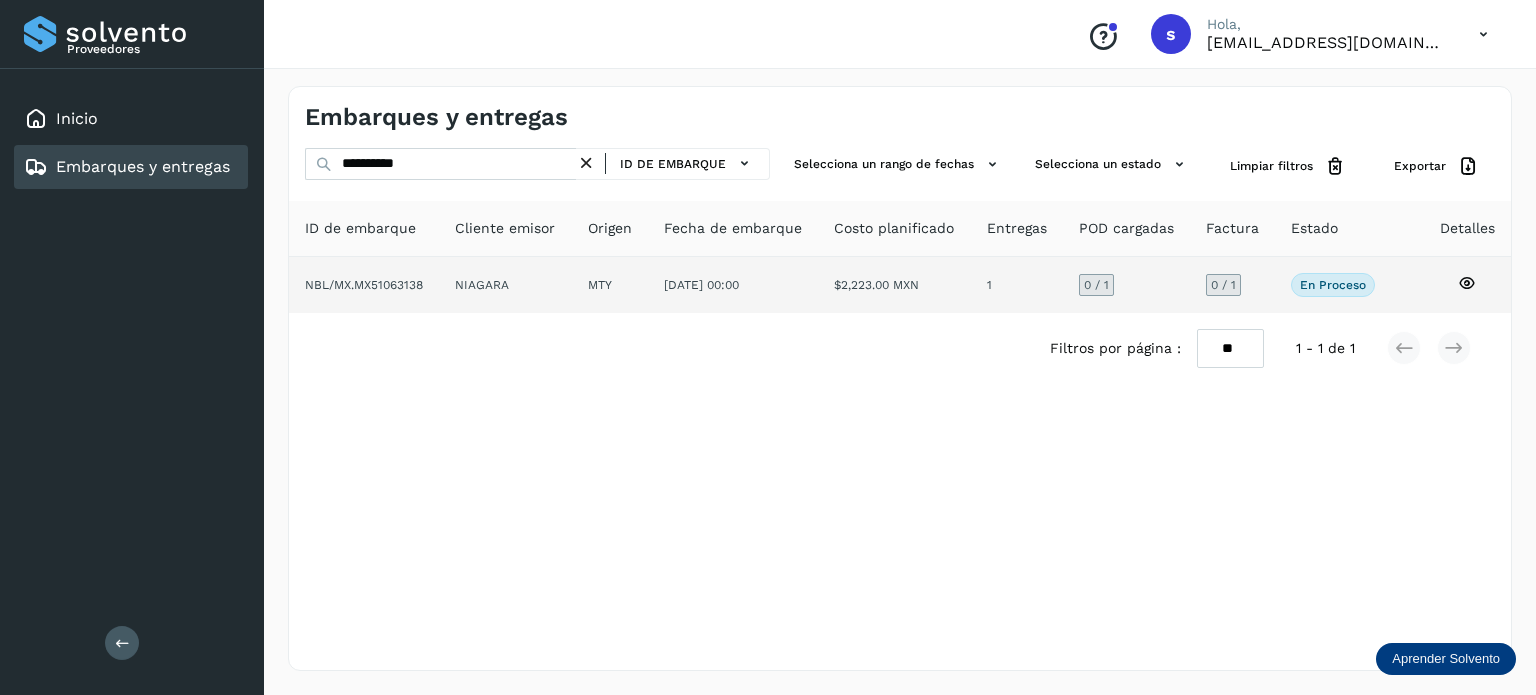 click on "[DATE] 00:00" 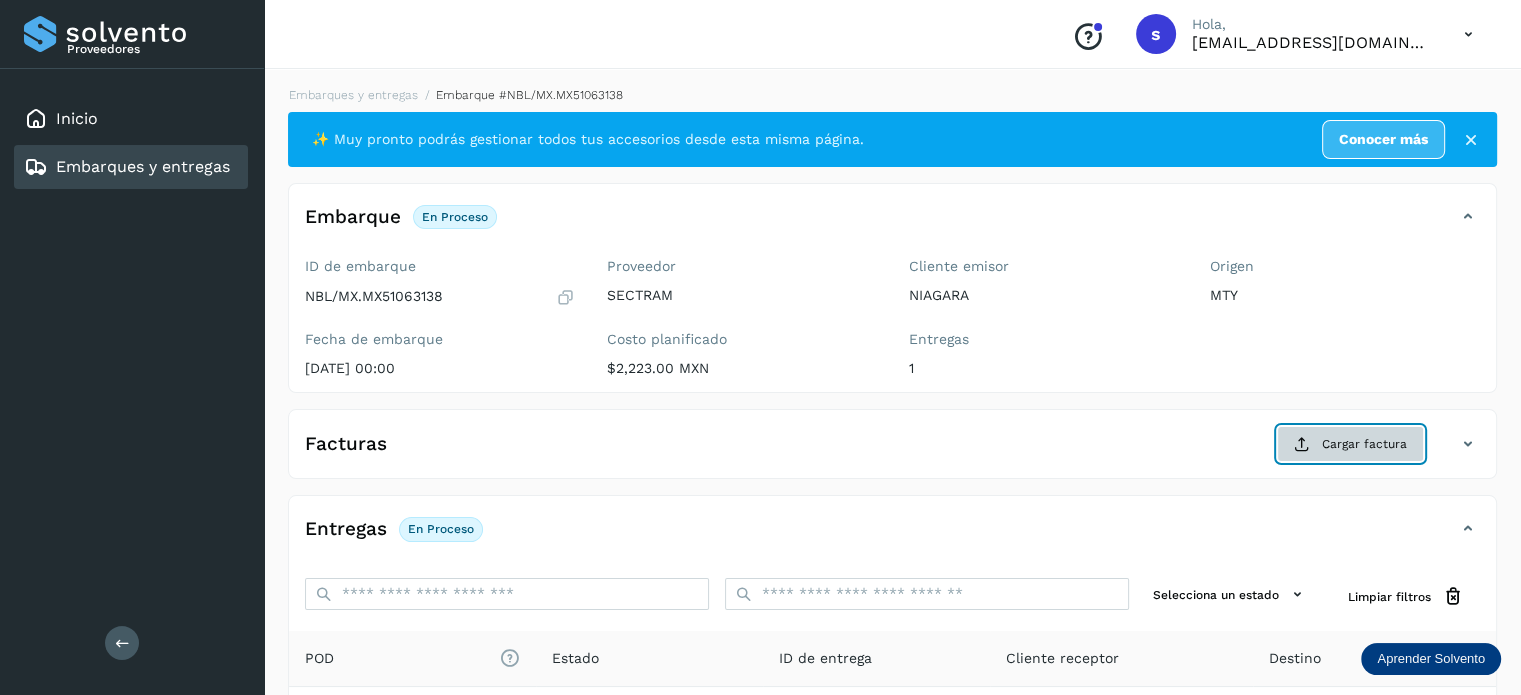 click at bounding box center (1302, 444) 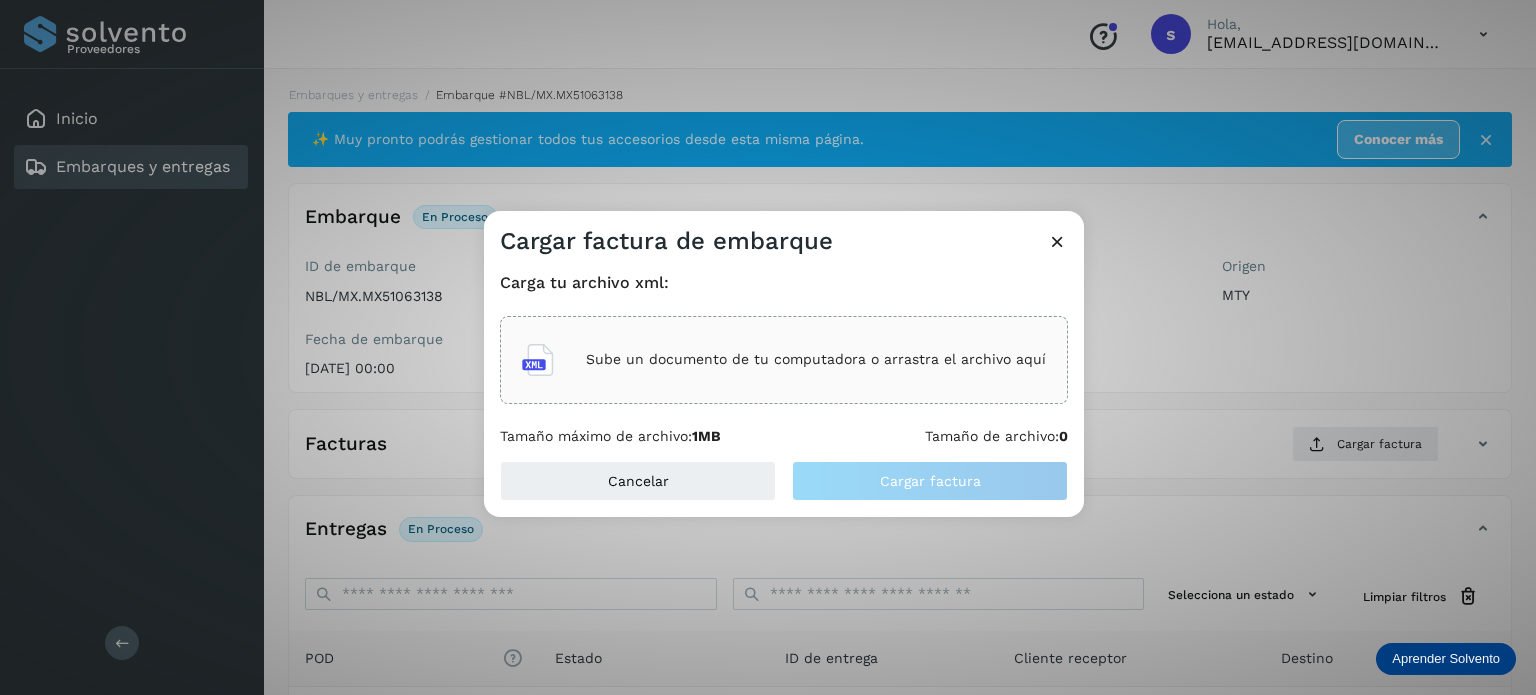 click on "Sube un documento de tu computadora o arrastra el archivo aquí" at bounding box center [816, 359] 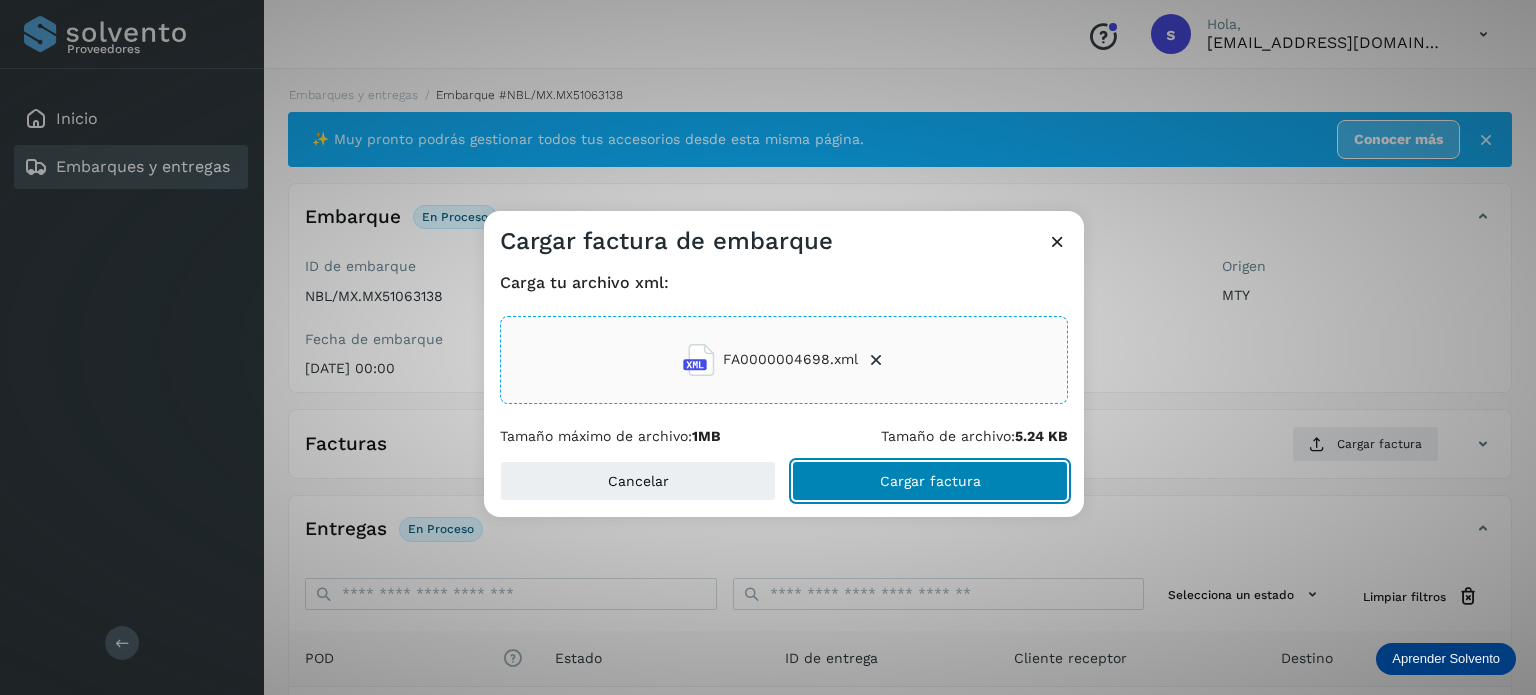click on "Cargar factura" 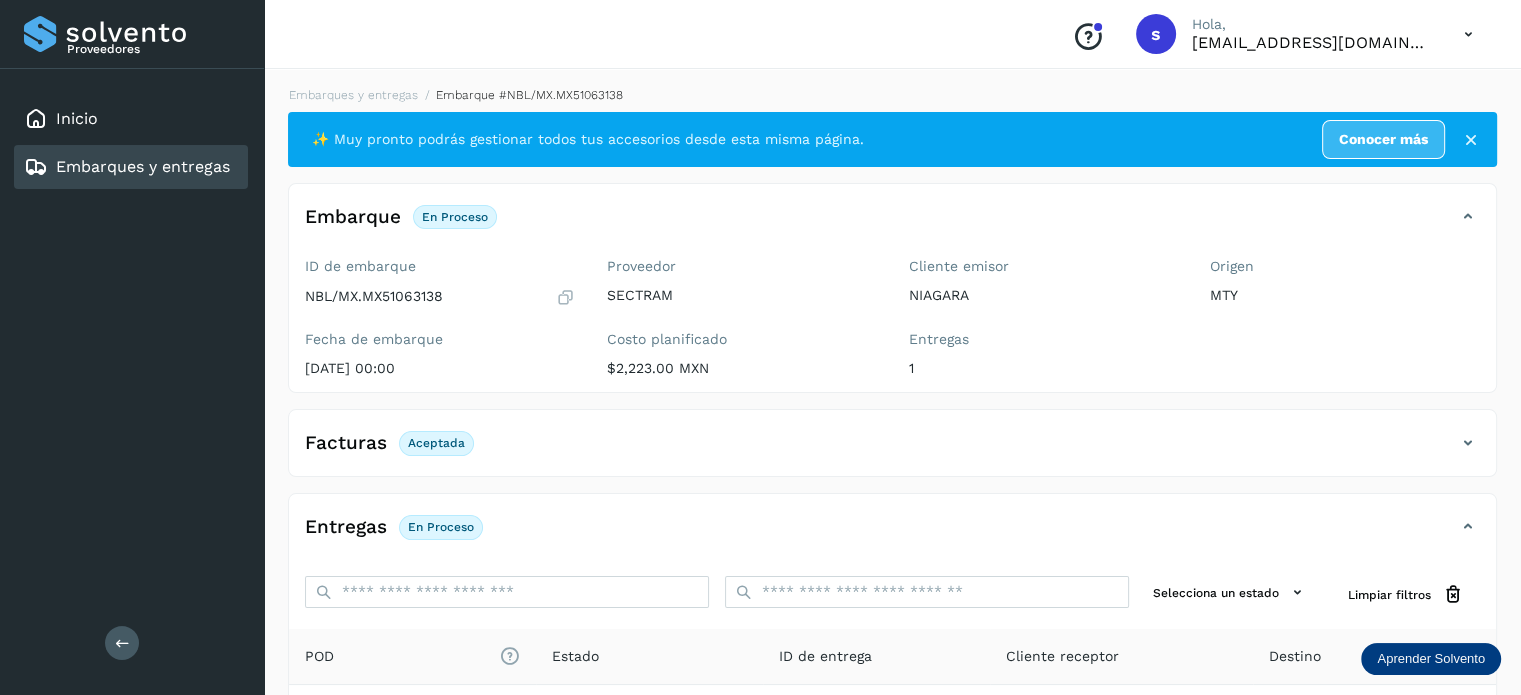 scroll, scrollTop: 250, scrollLeft: 0, axis: vertical 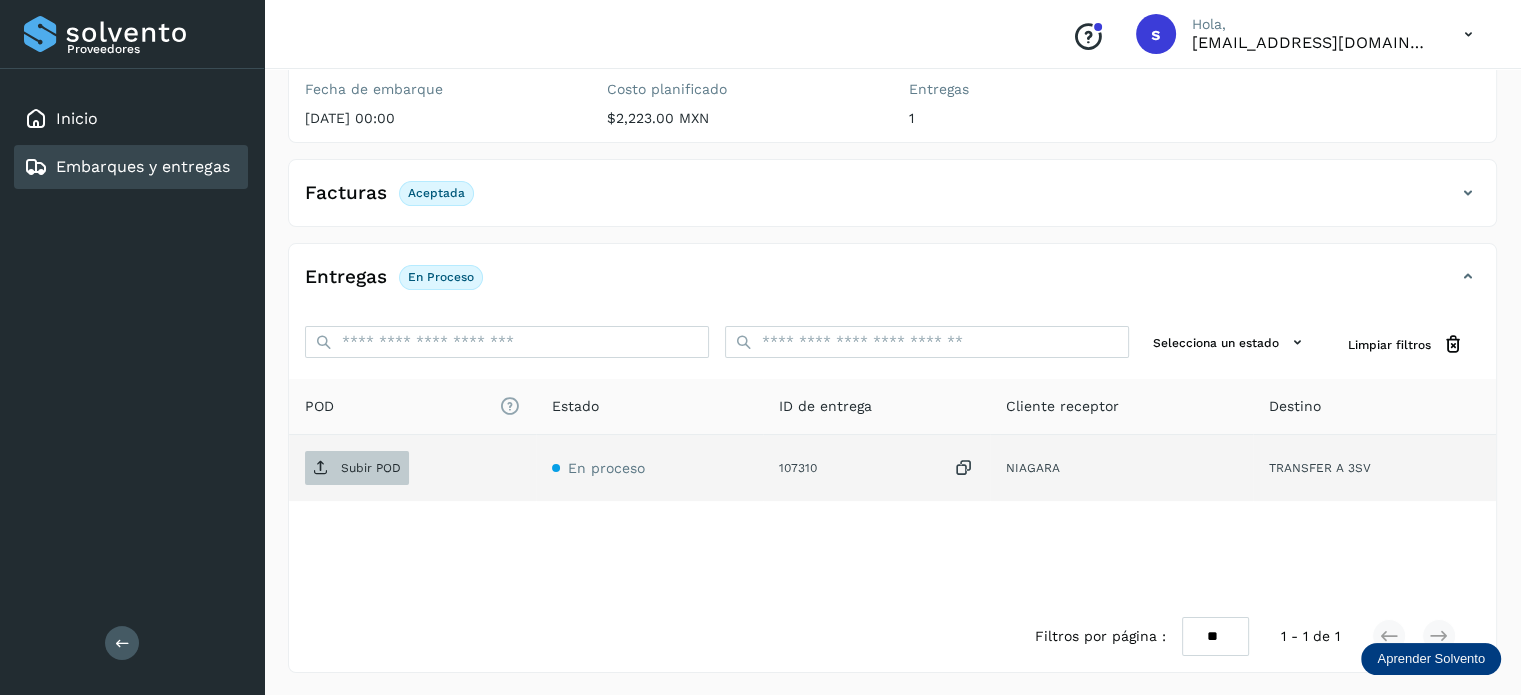 click on "Subir POD" at bounding box center (357, 468) 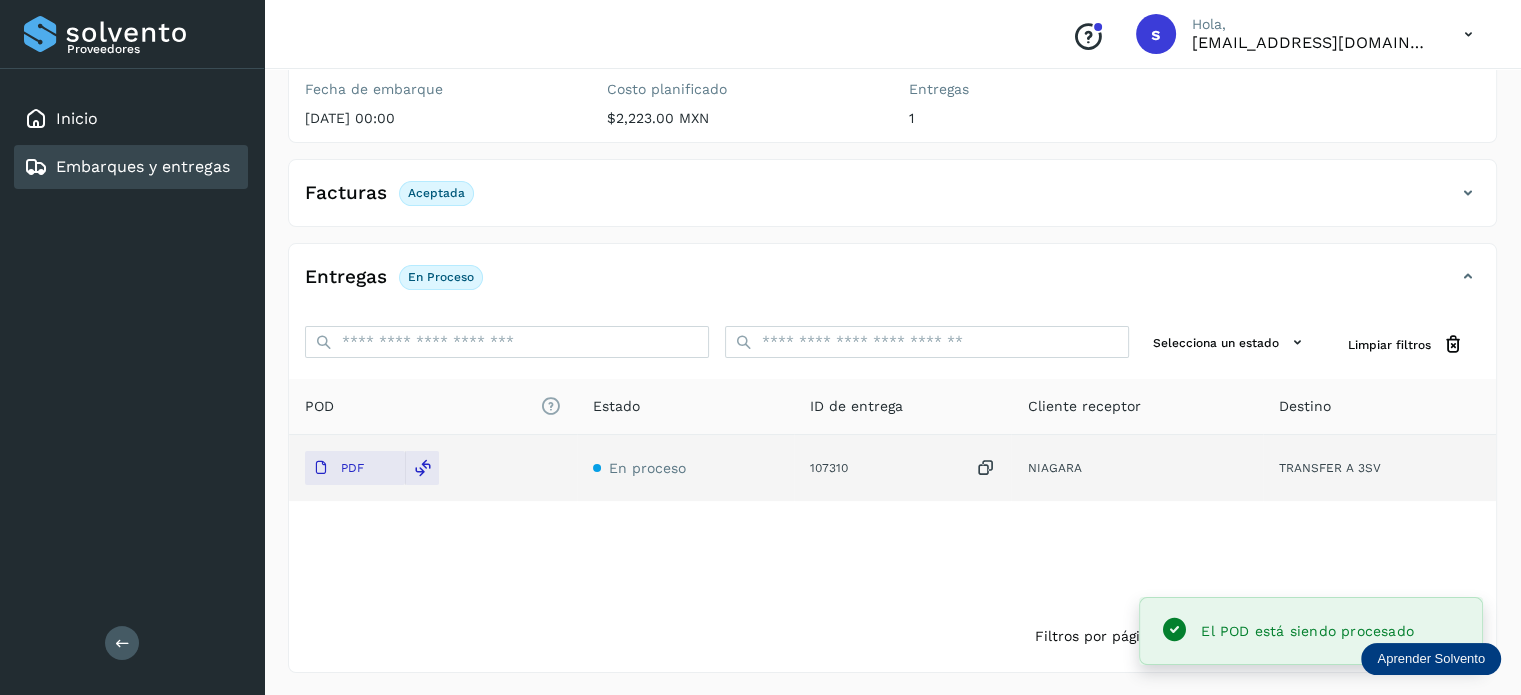 scroll, scrollTop: 0, scrollLeft: 0, axis: both 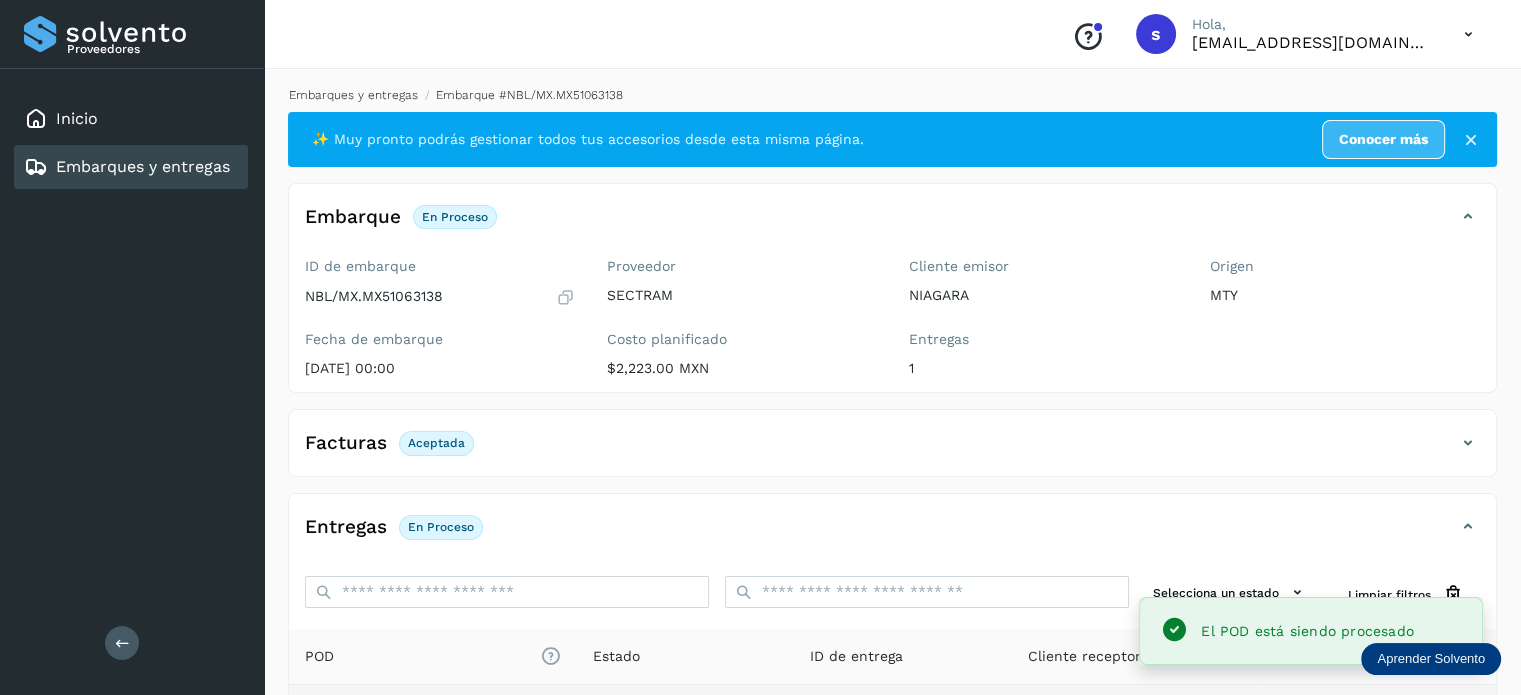 click on "Embarques y entregas" at bounding box center [353, 95] 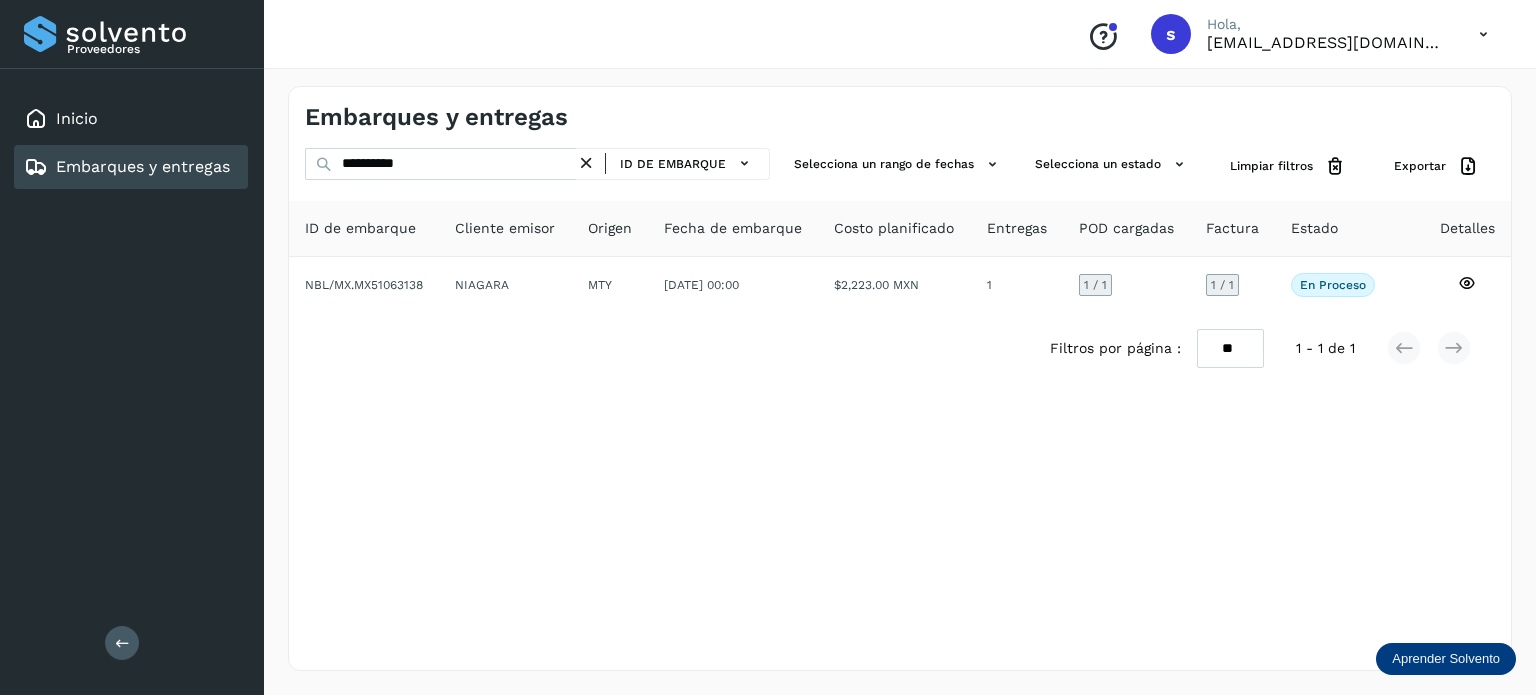 click at bounding box center [586, 163] 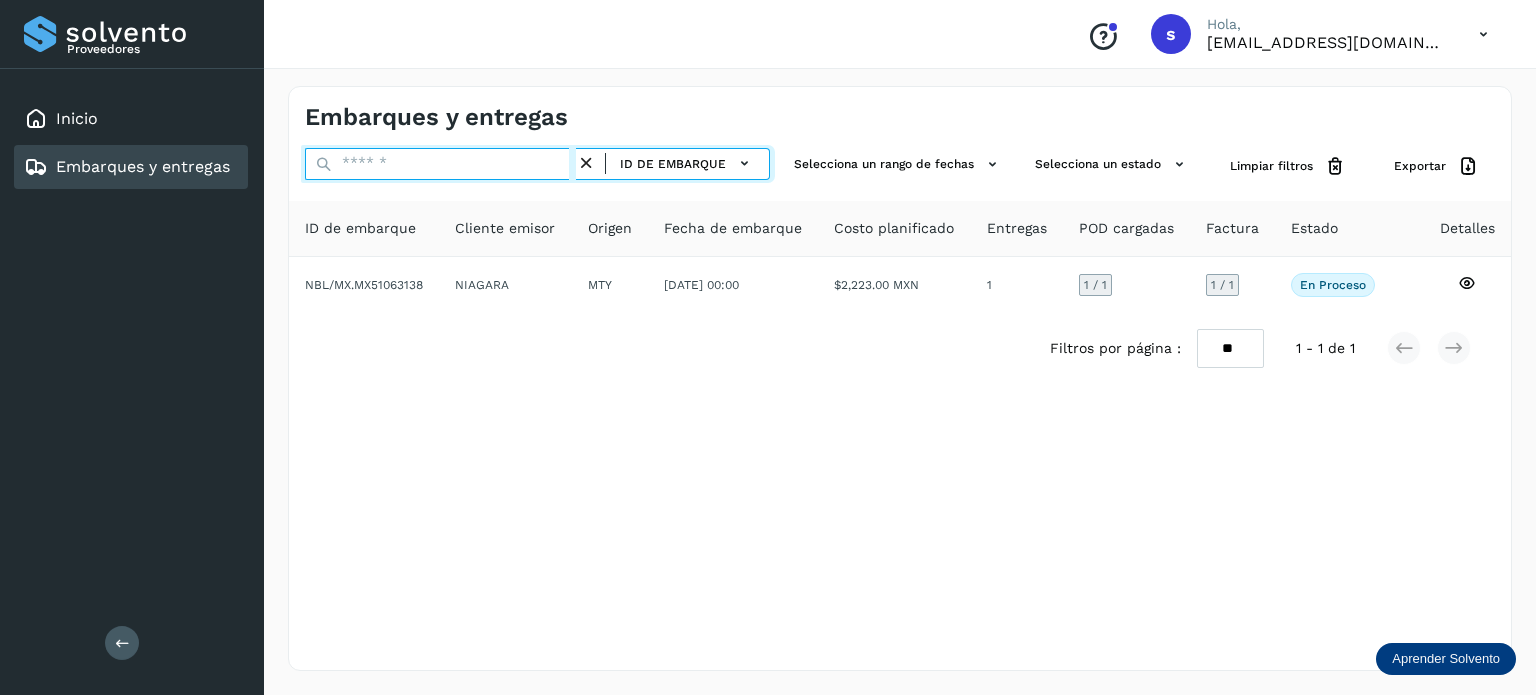 click at bounding box center [440, 164] 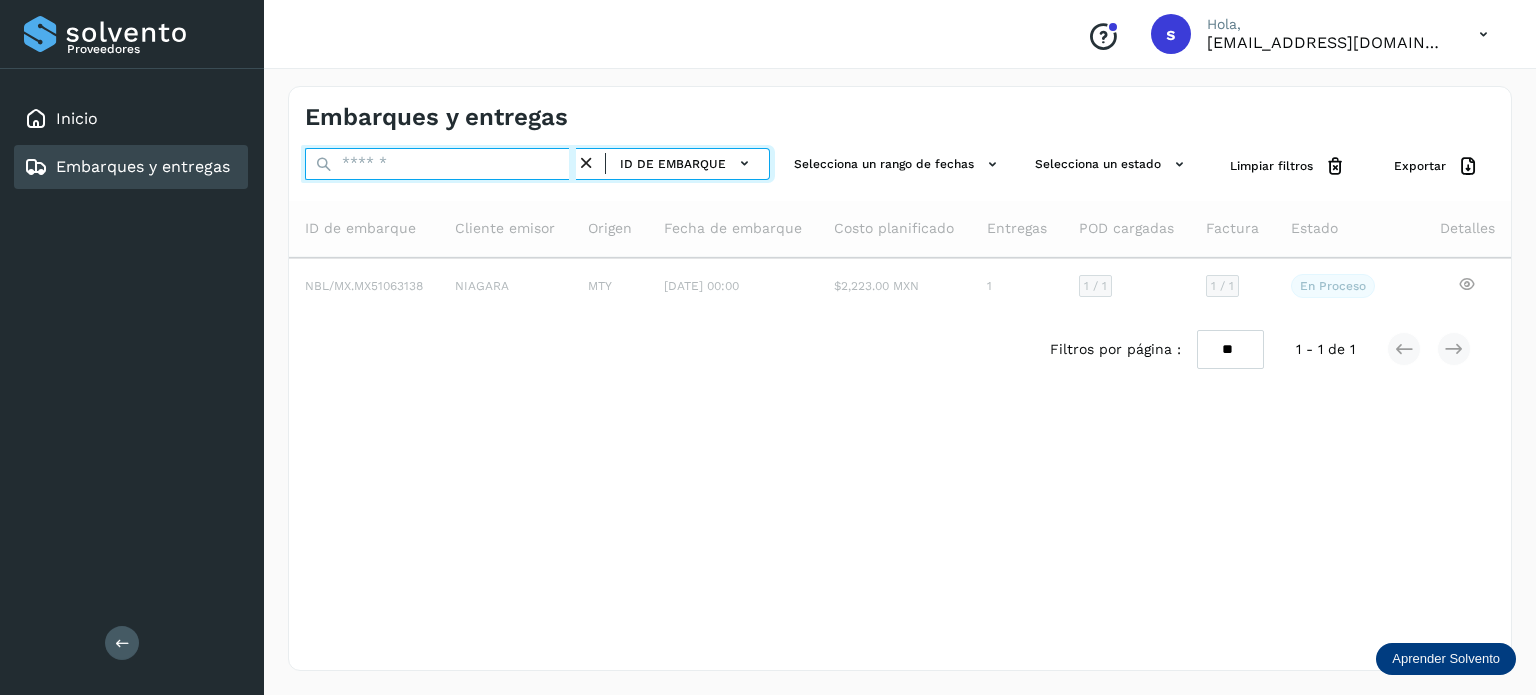 paste on "**********" 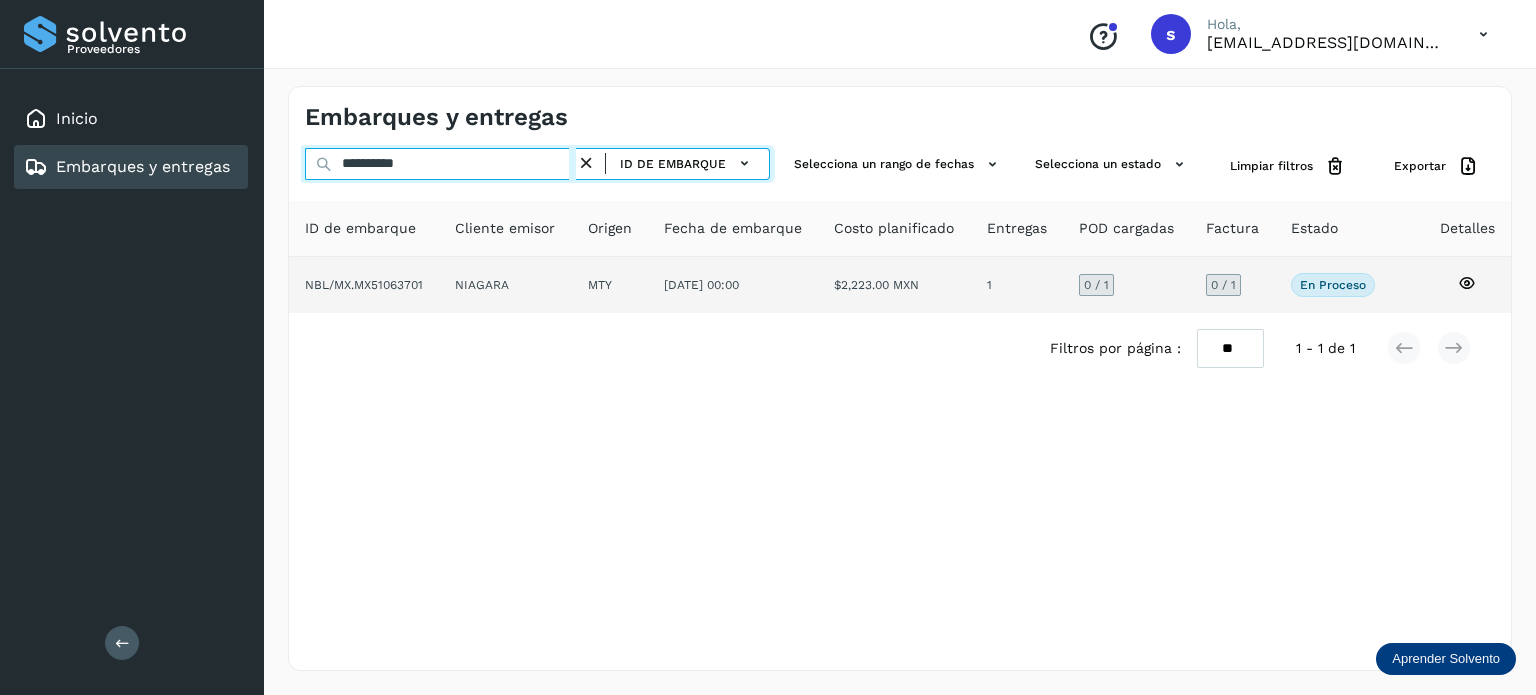 type on "**********" 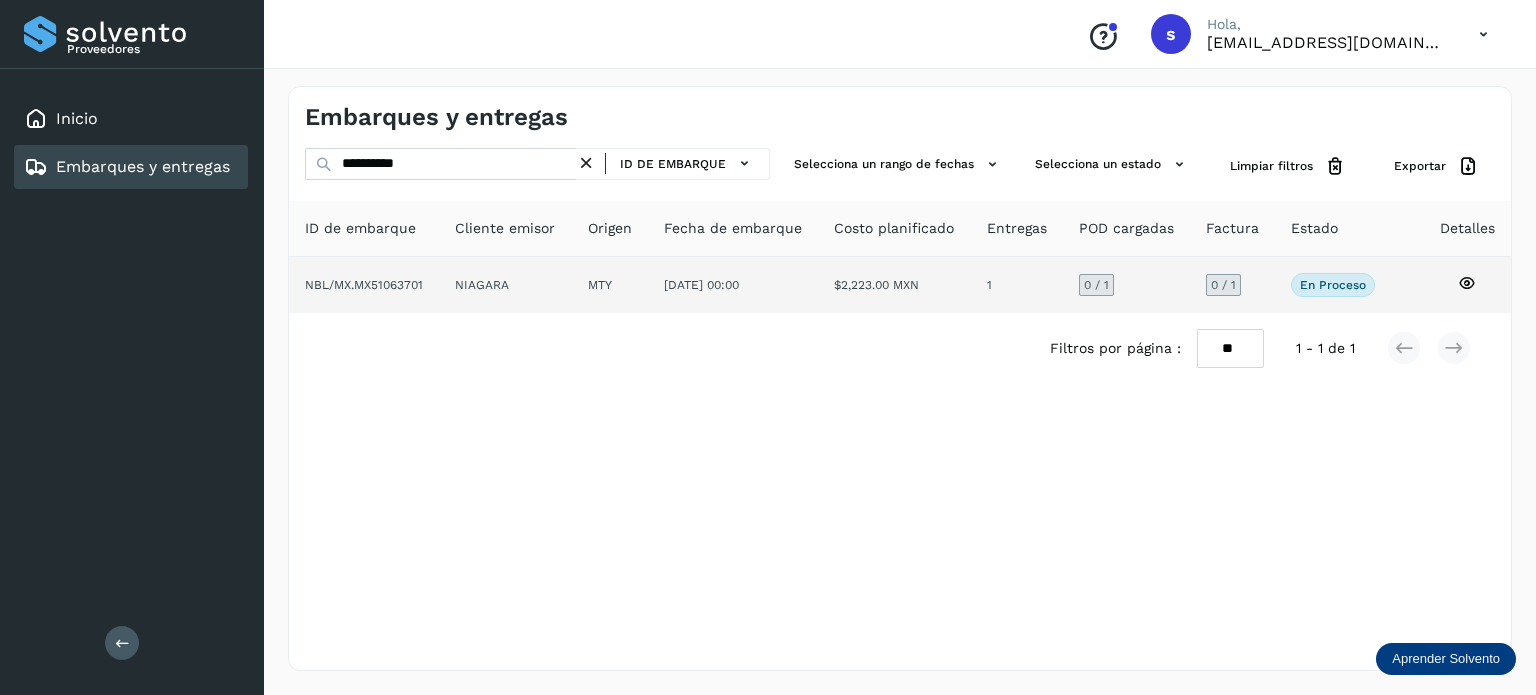 click on "NIAGARA" 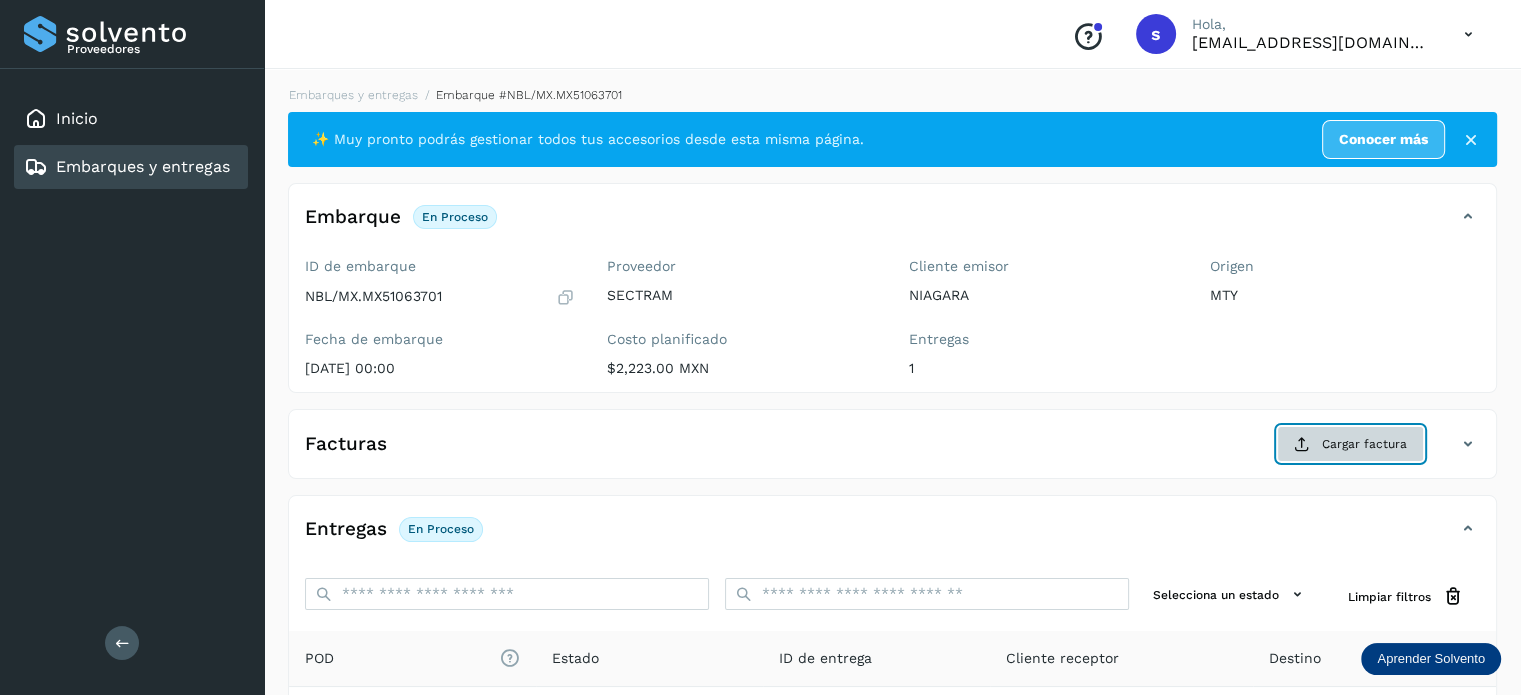 click on "Cargar factura" 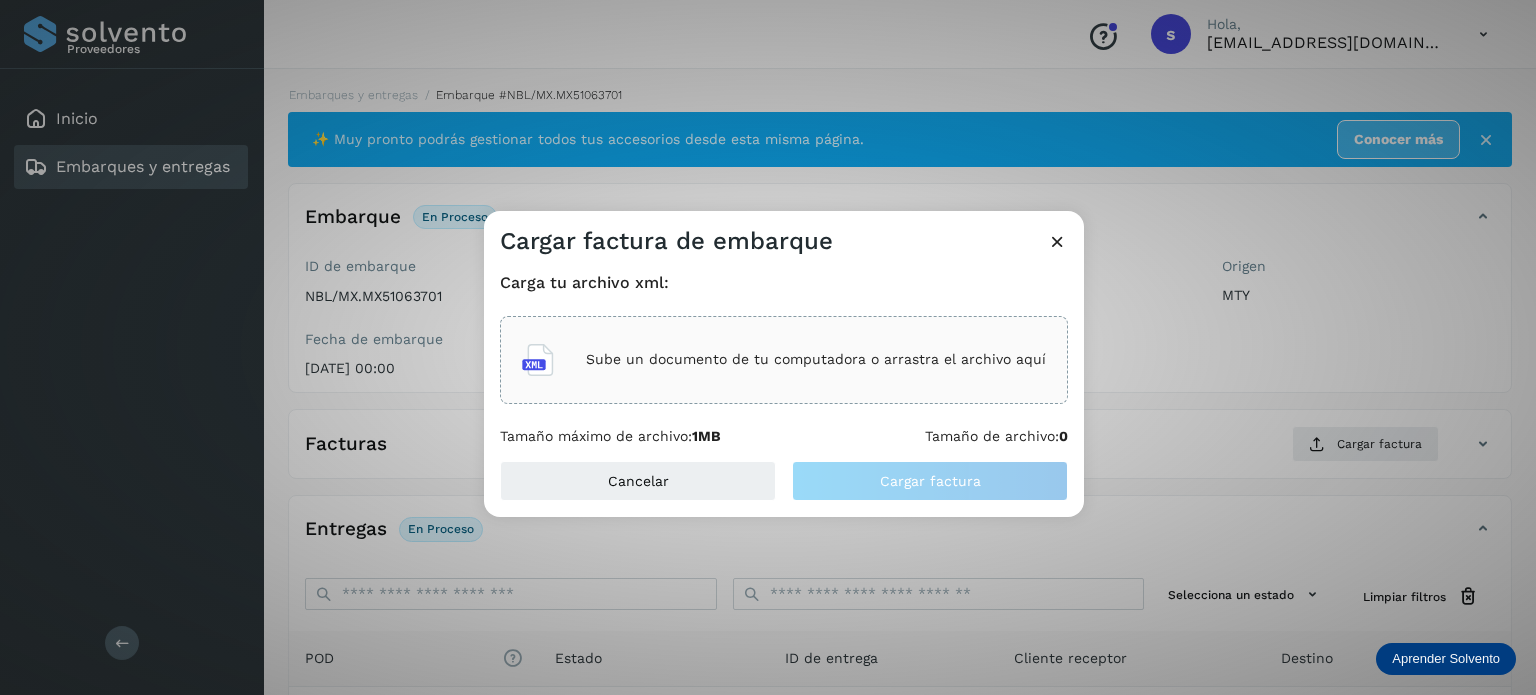 click on "Sube un documento de tu computadora o arrastra el archivo aquí" 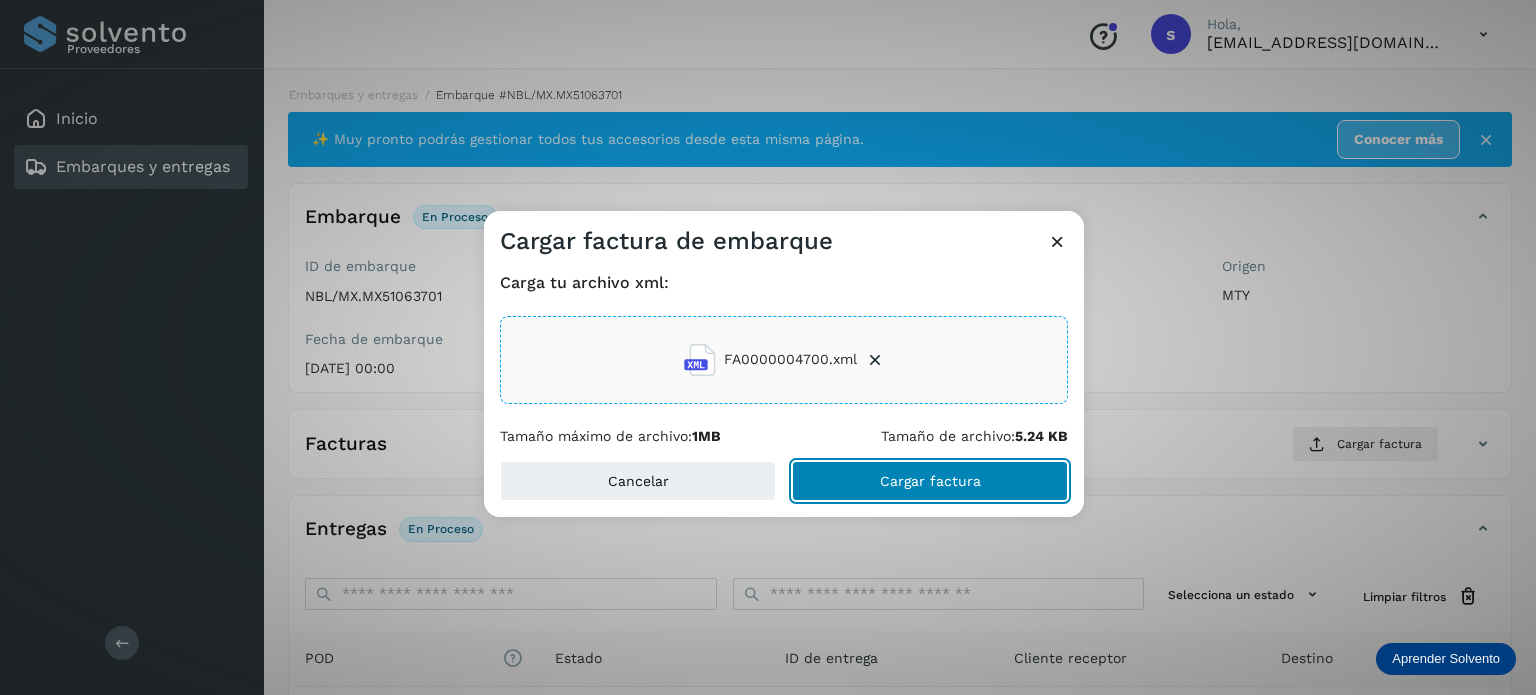 click on "Cargar factura" 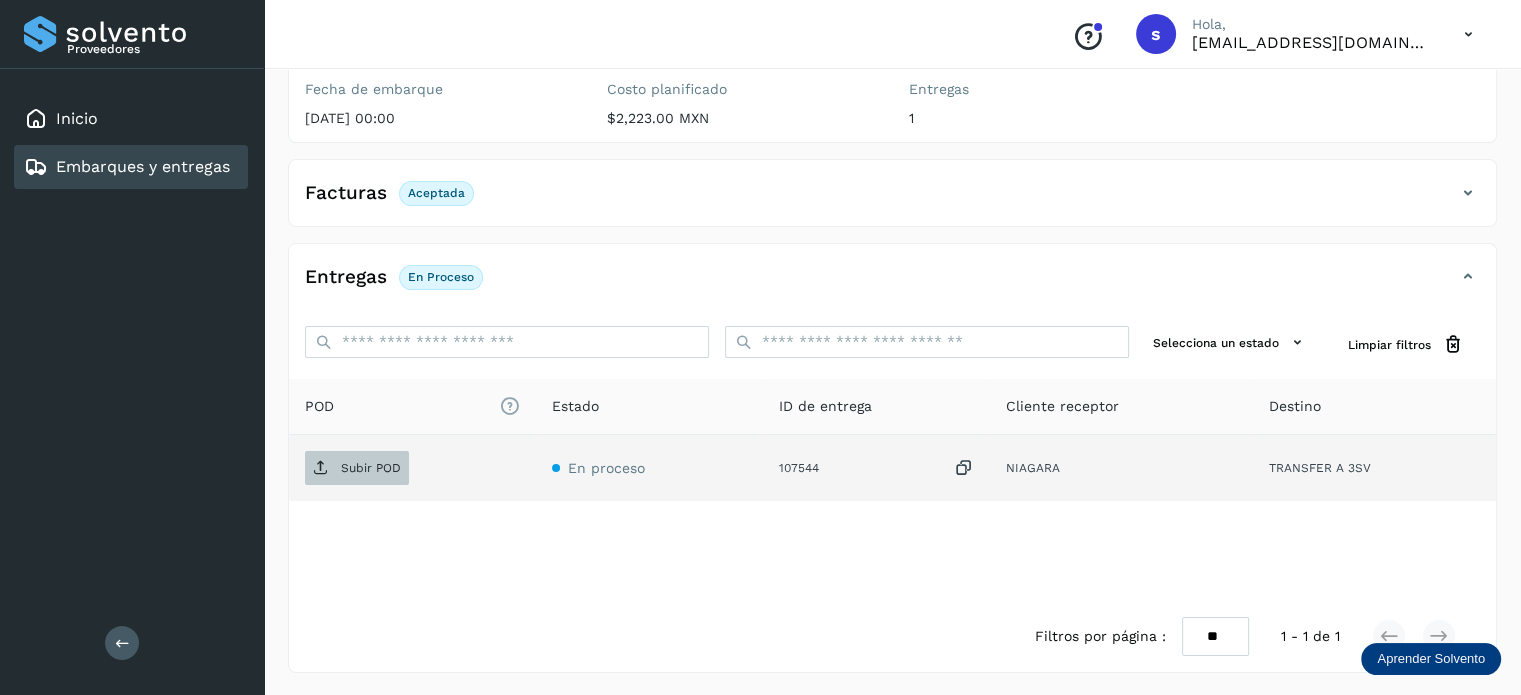 scroll, scrollTop: 249, scrollLeft: 0, axis: vertical 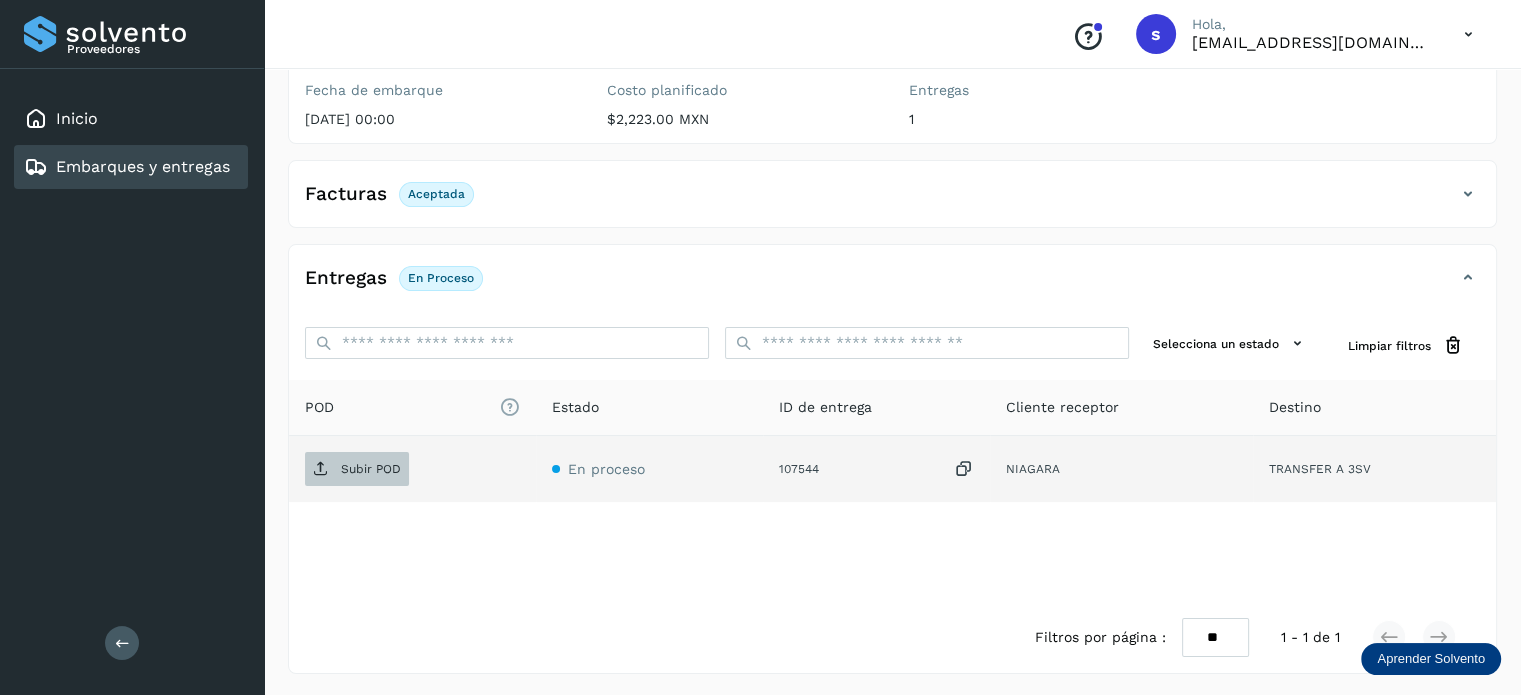 click on "Subir POD" at bounding box center (357, 469) 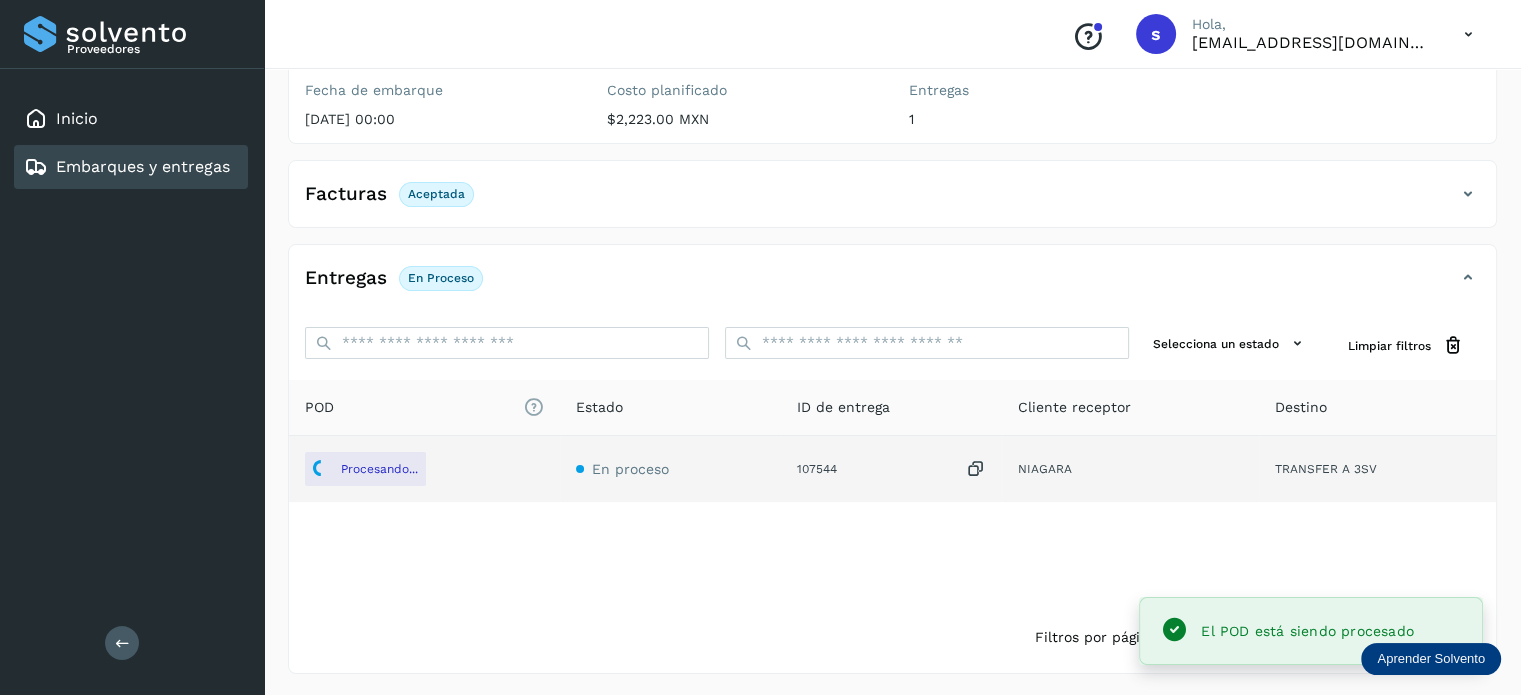 scroll, scrollTop: 0, scrollLeft: 0, axis: both 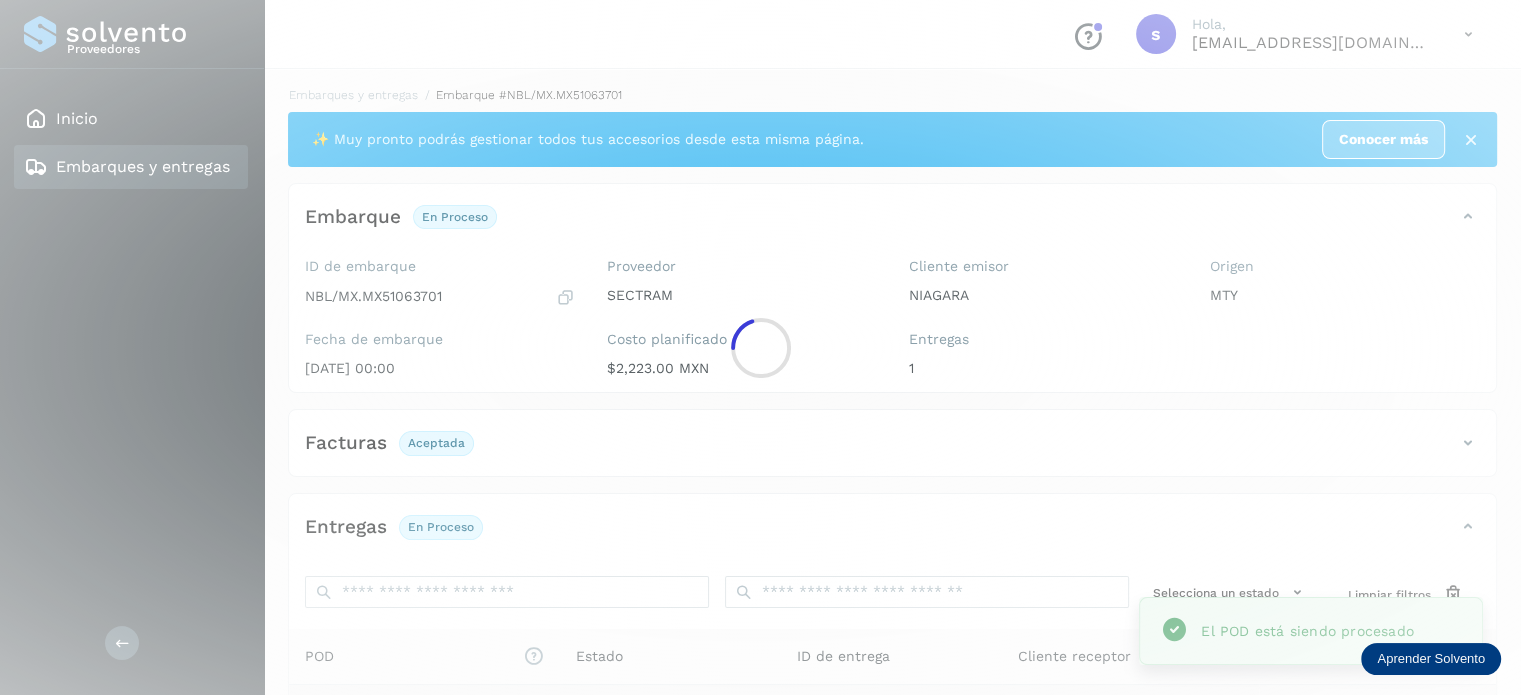 click 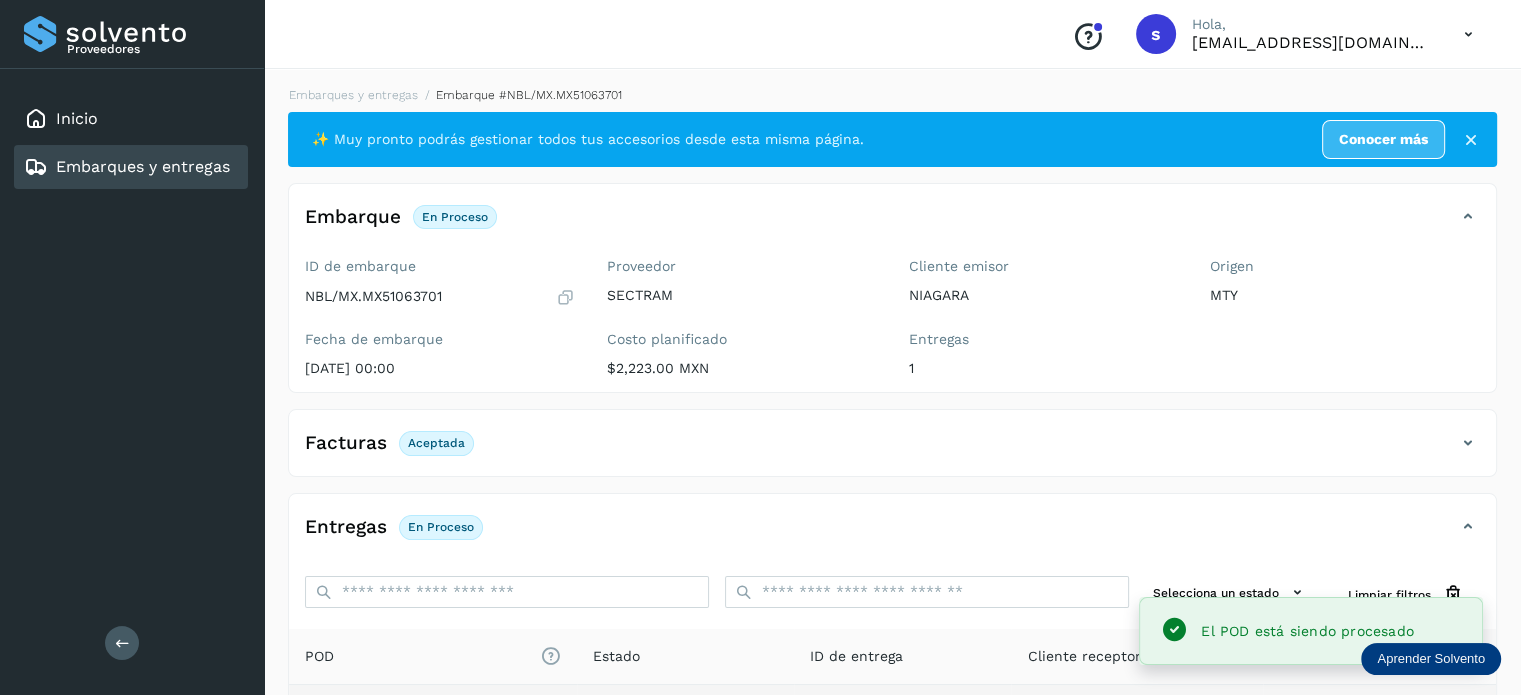 click on "Embarques y entregas" at bounding box center (353, 95) 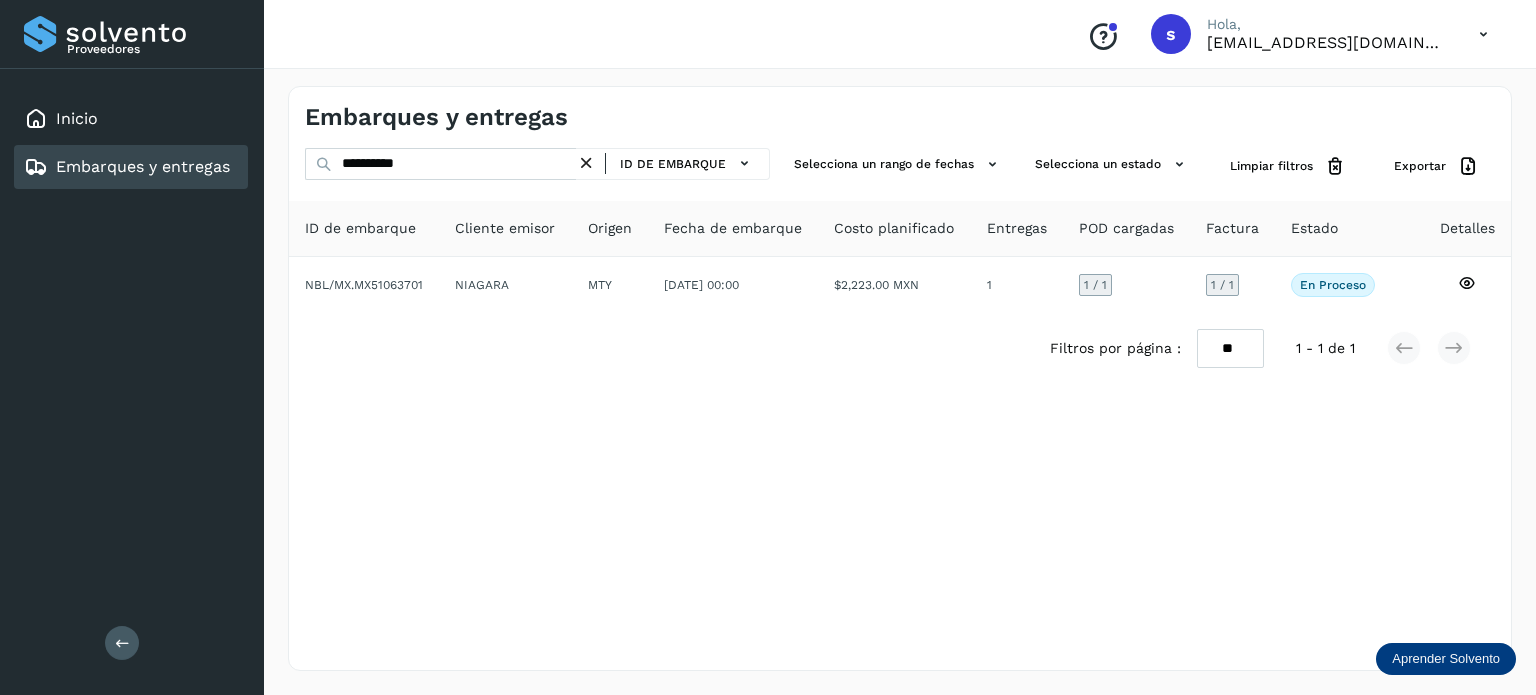 click at bounding box center (586, 163) 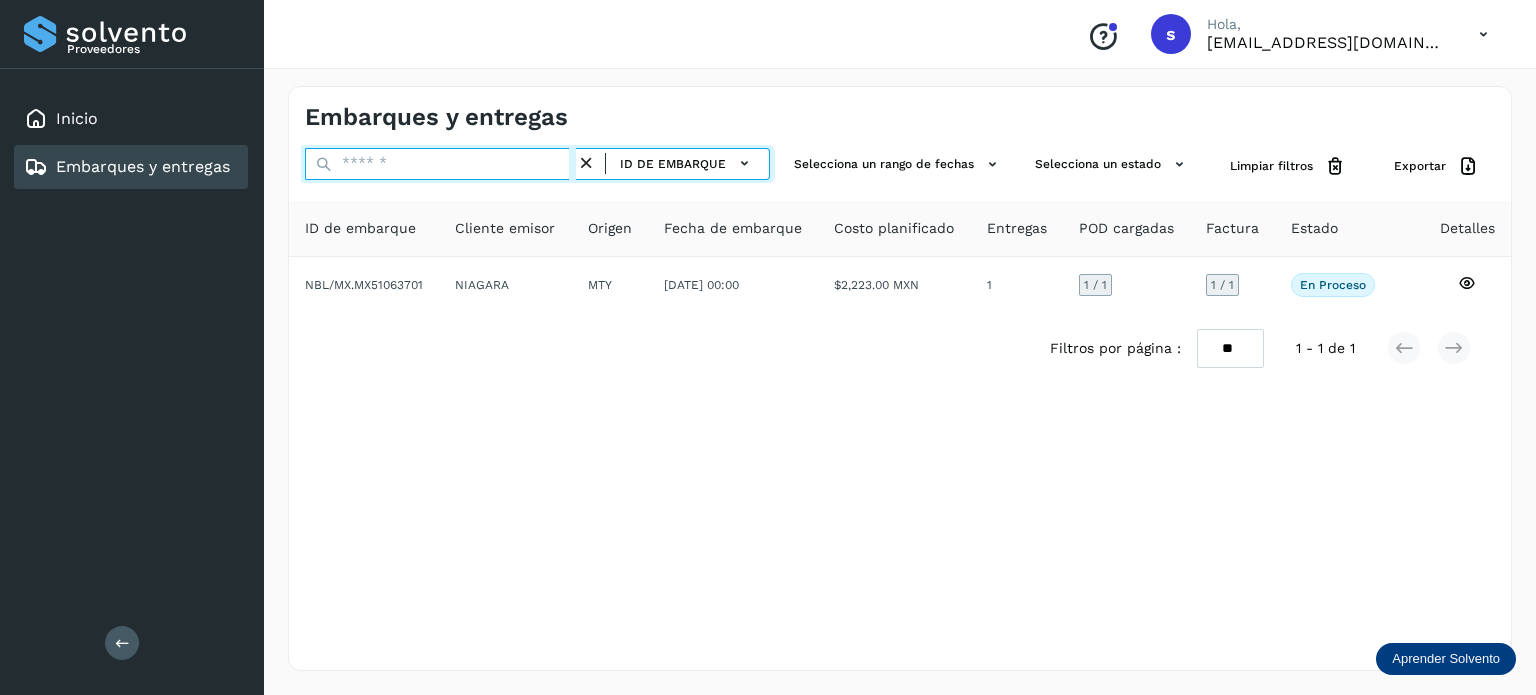 click at bounding box center (440, 164) 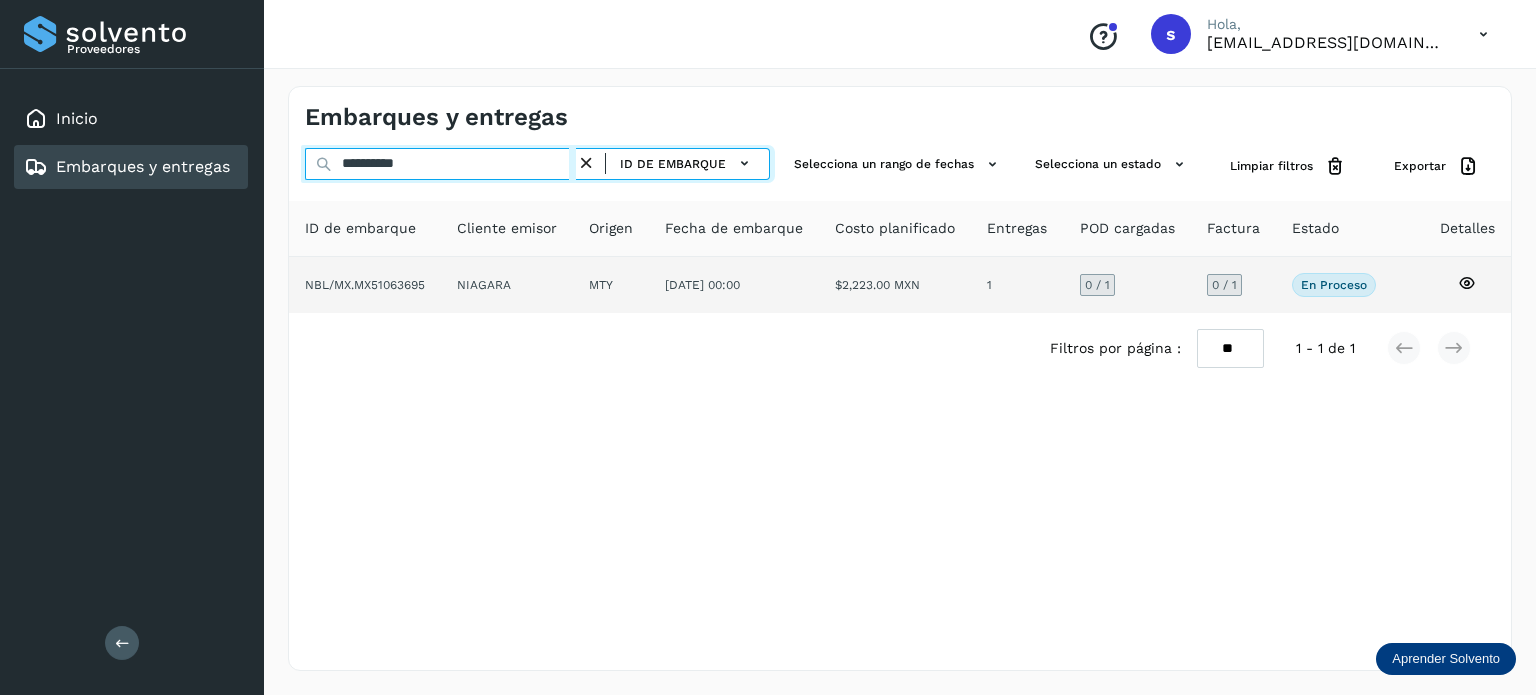 type on "**********" 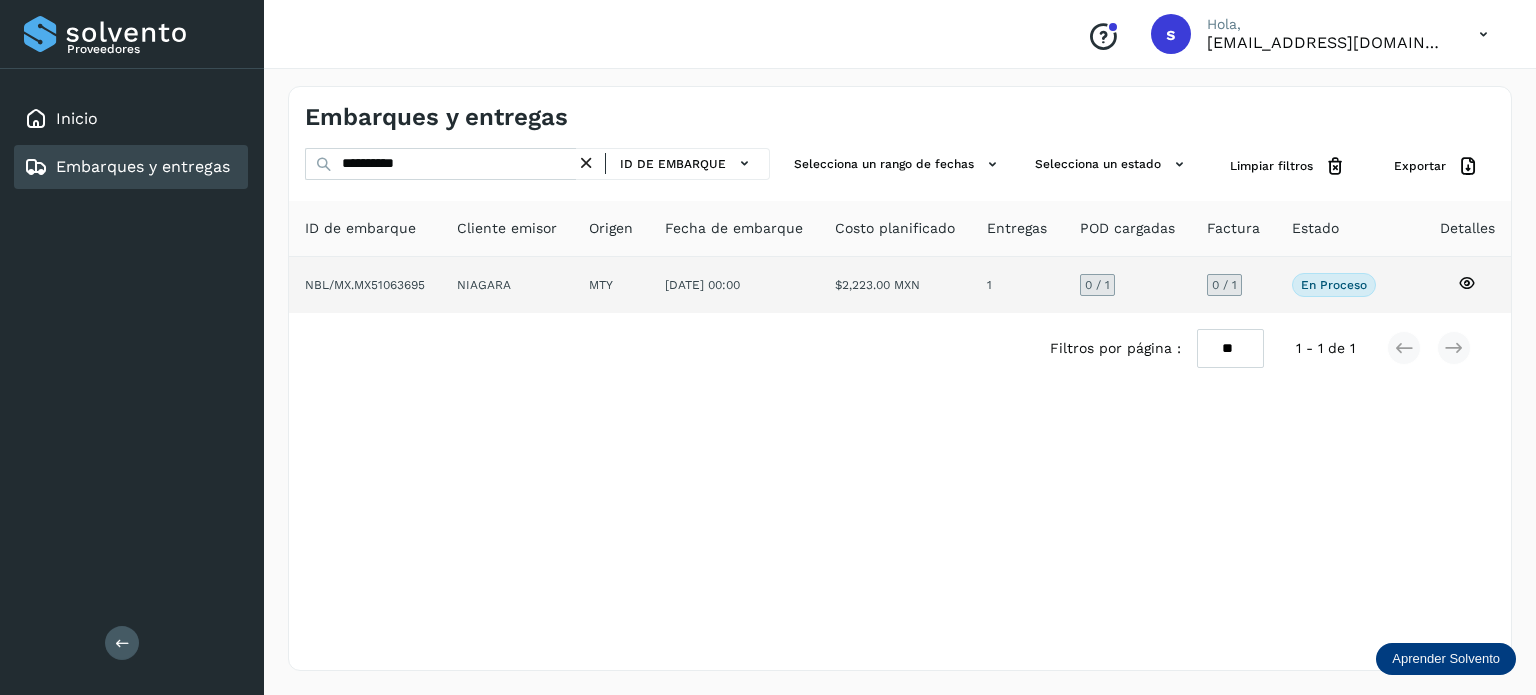 click on "NIAGARA" 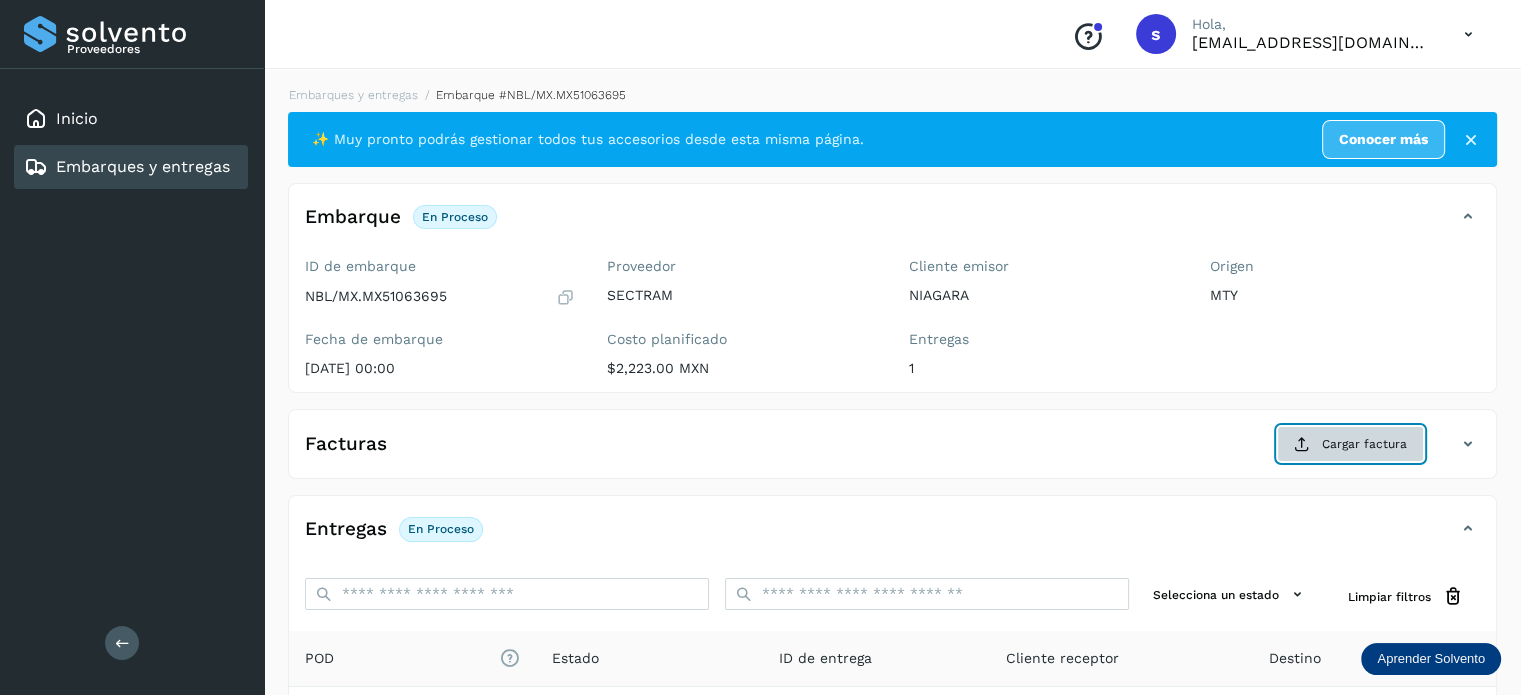 click on "Cargar factura" 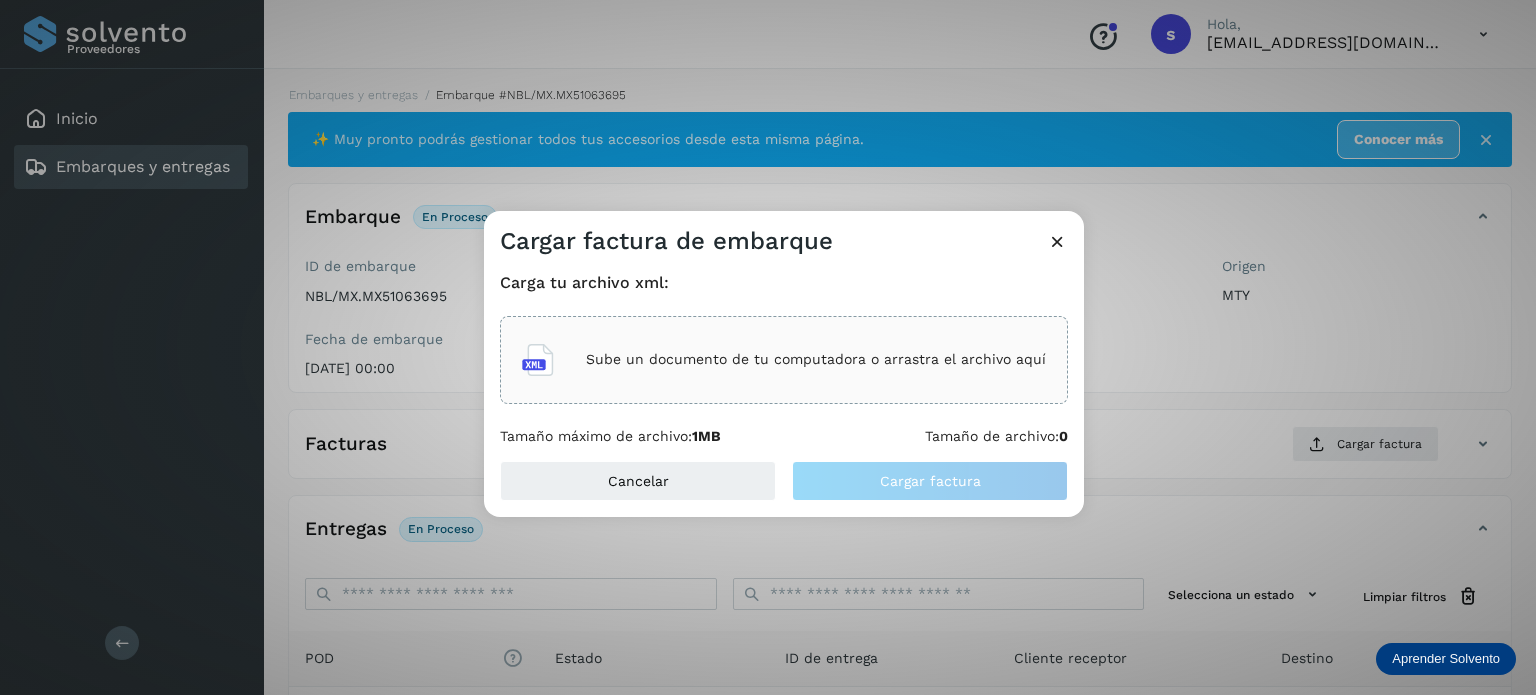 click on "Sube un documento de tu computadora o arrastra el archivo aquí" 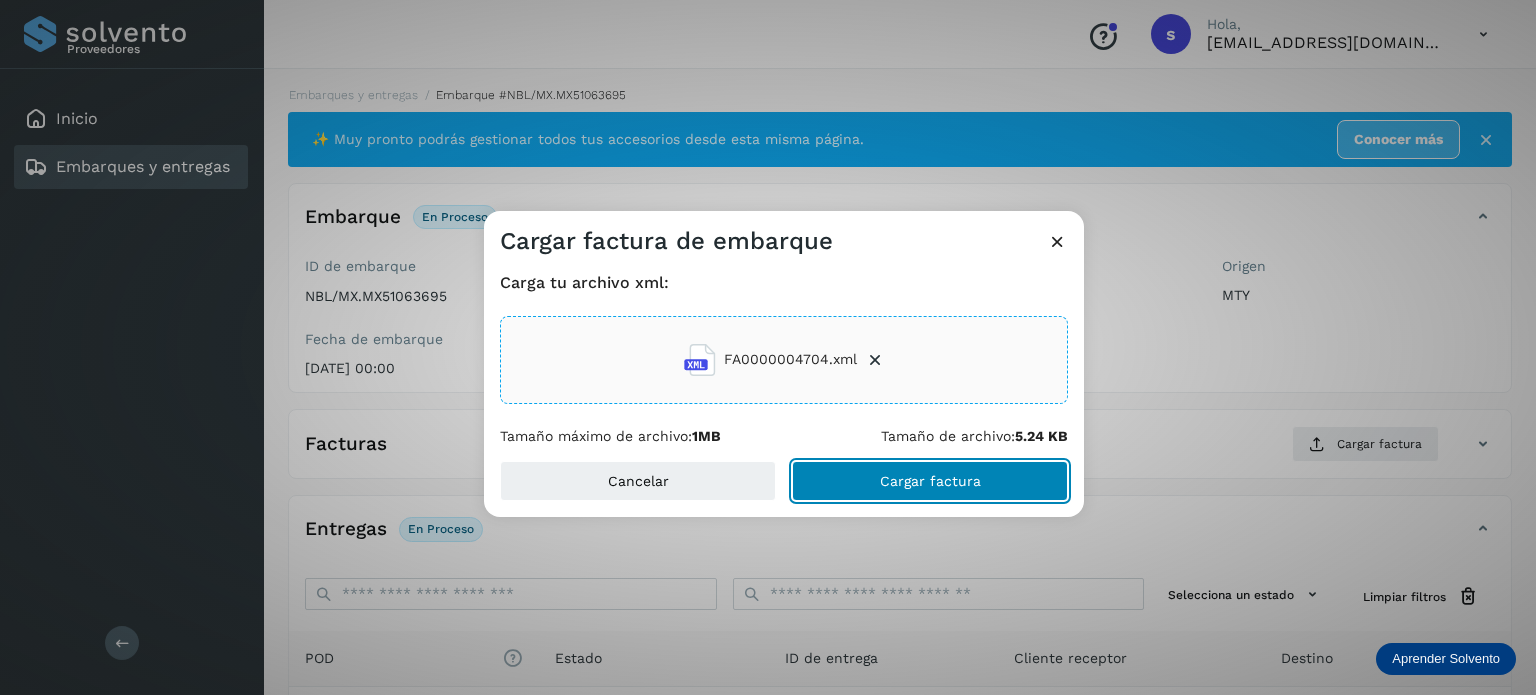 click on "Cargar factura" 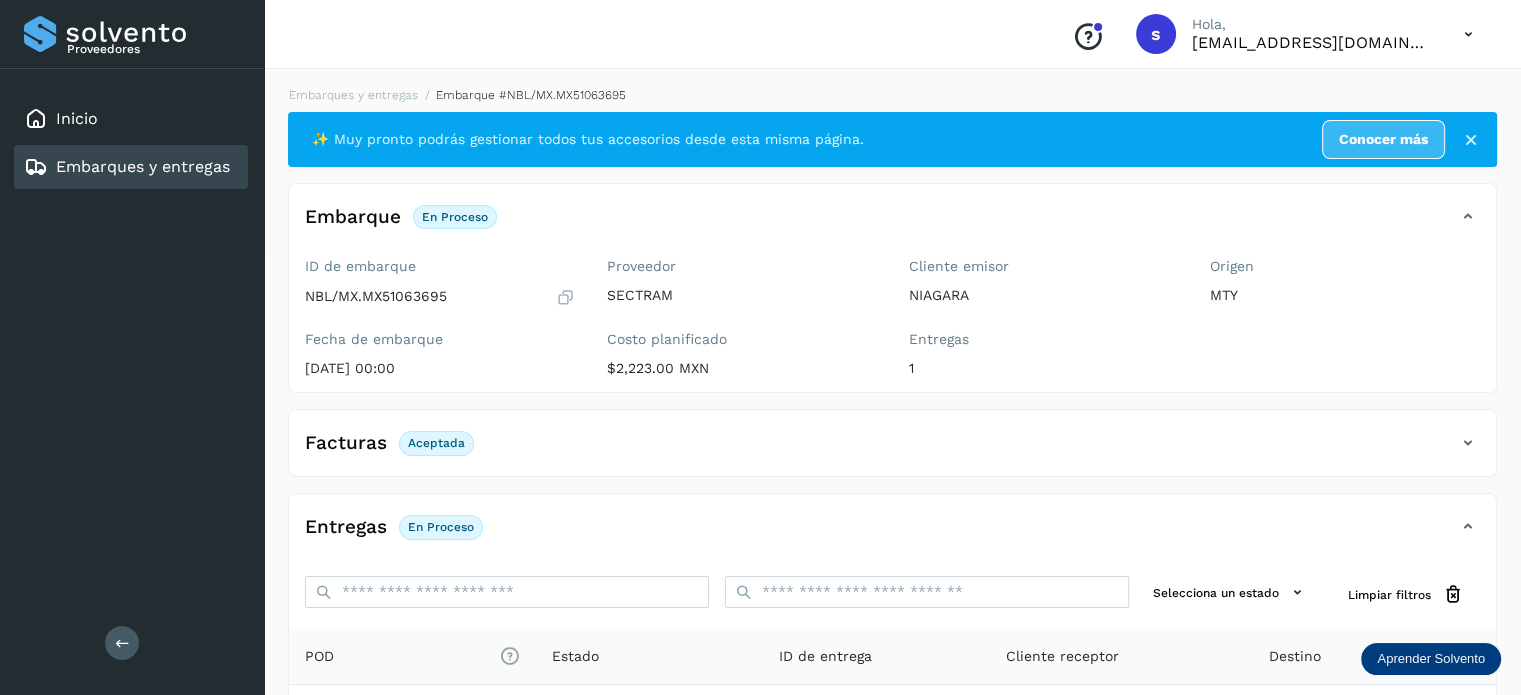 scroll, scrollTop: 250, scrollLeft: 0, axis: vertical 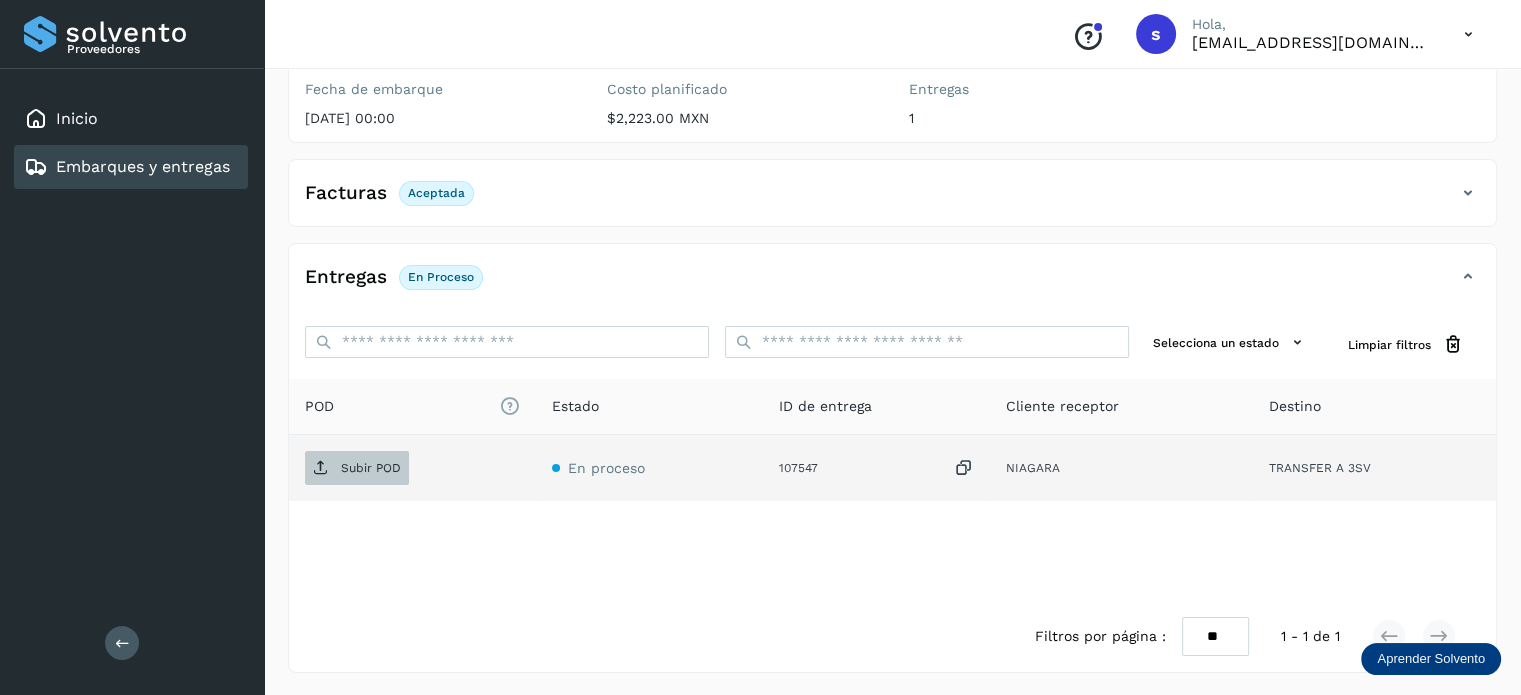click on "Subir POD" at bounding box center (371, 468) 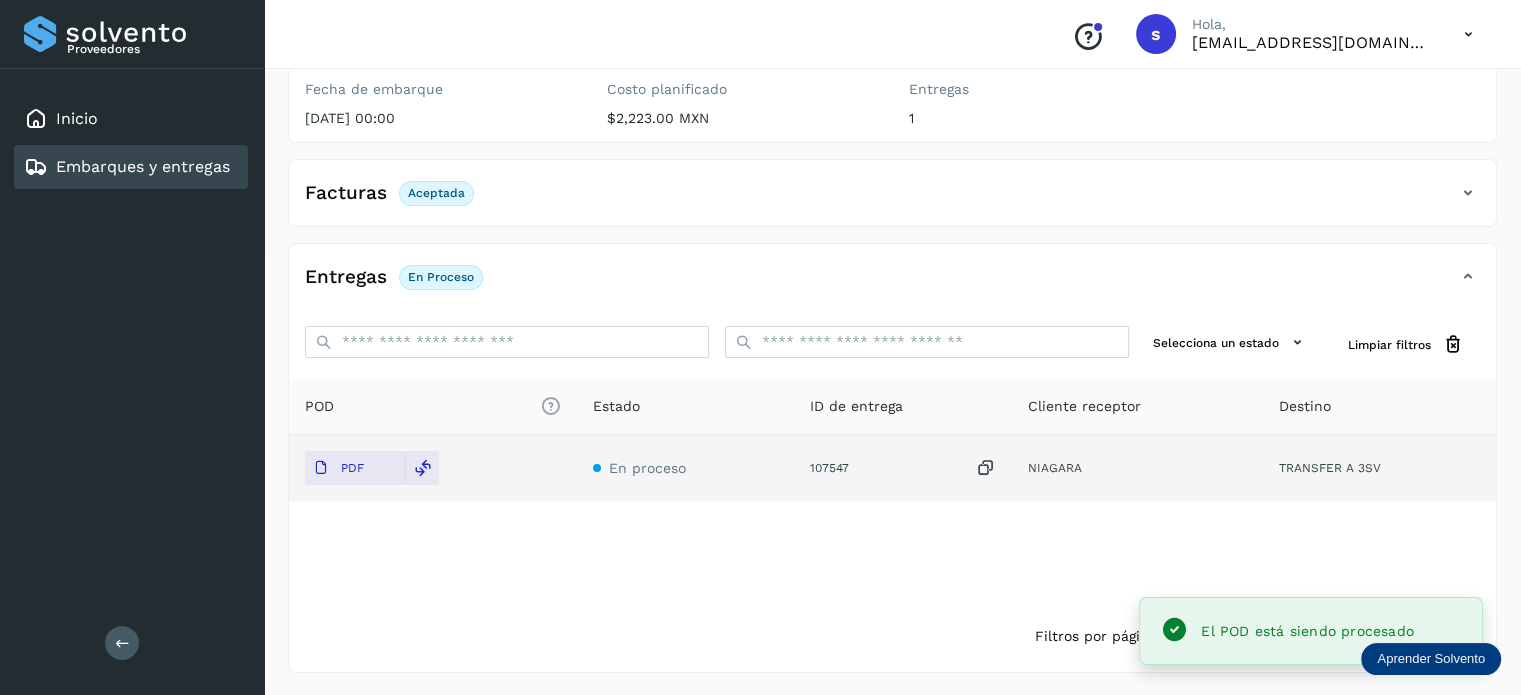 scroll, scrollTop: 0, scrollLeft: 0, axis: both 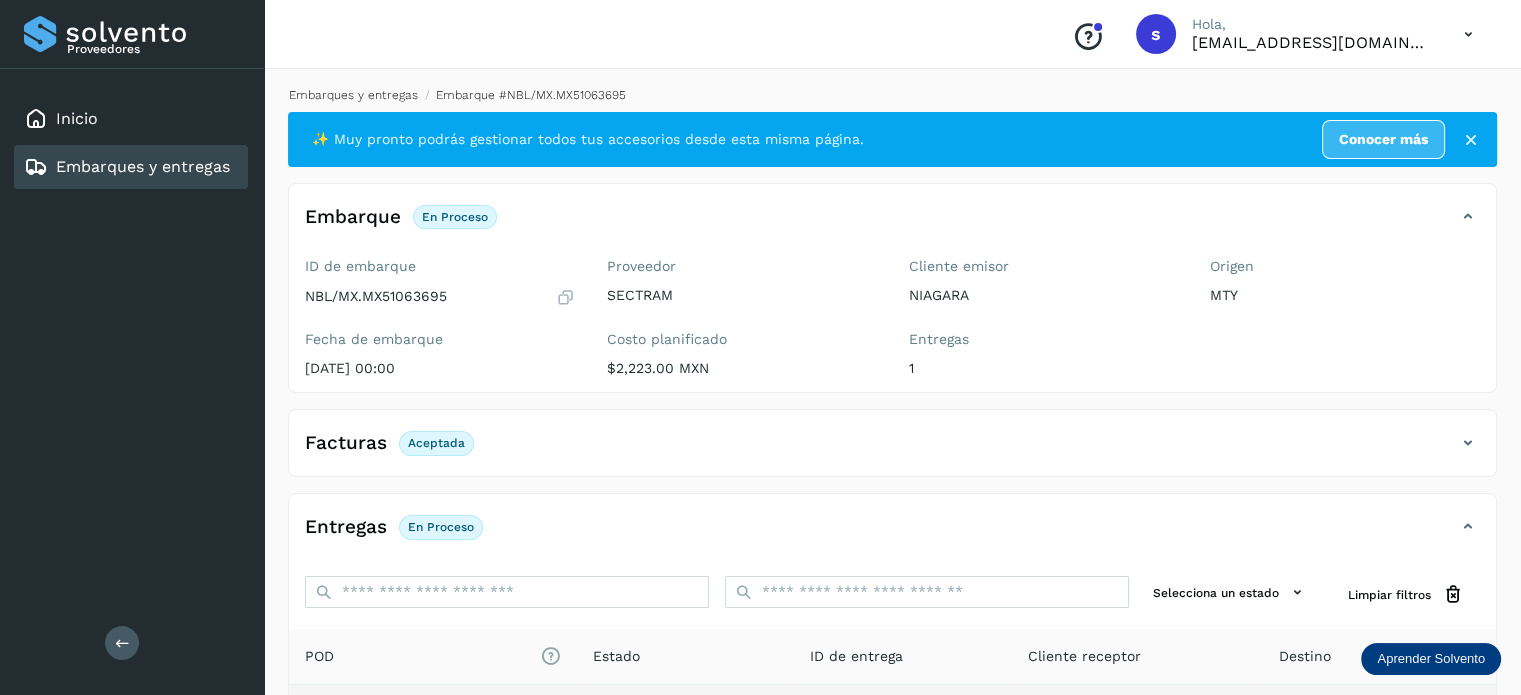 click on "Embarques y entregas" at bounding box center (353, 95) 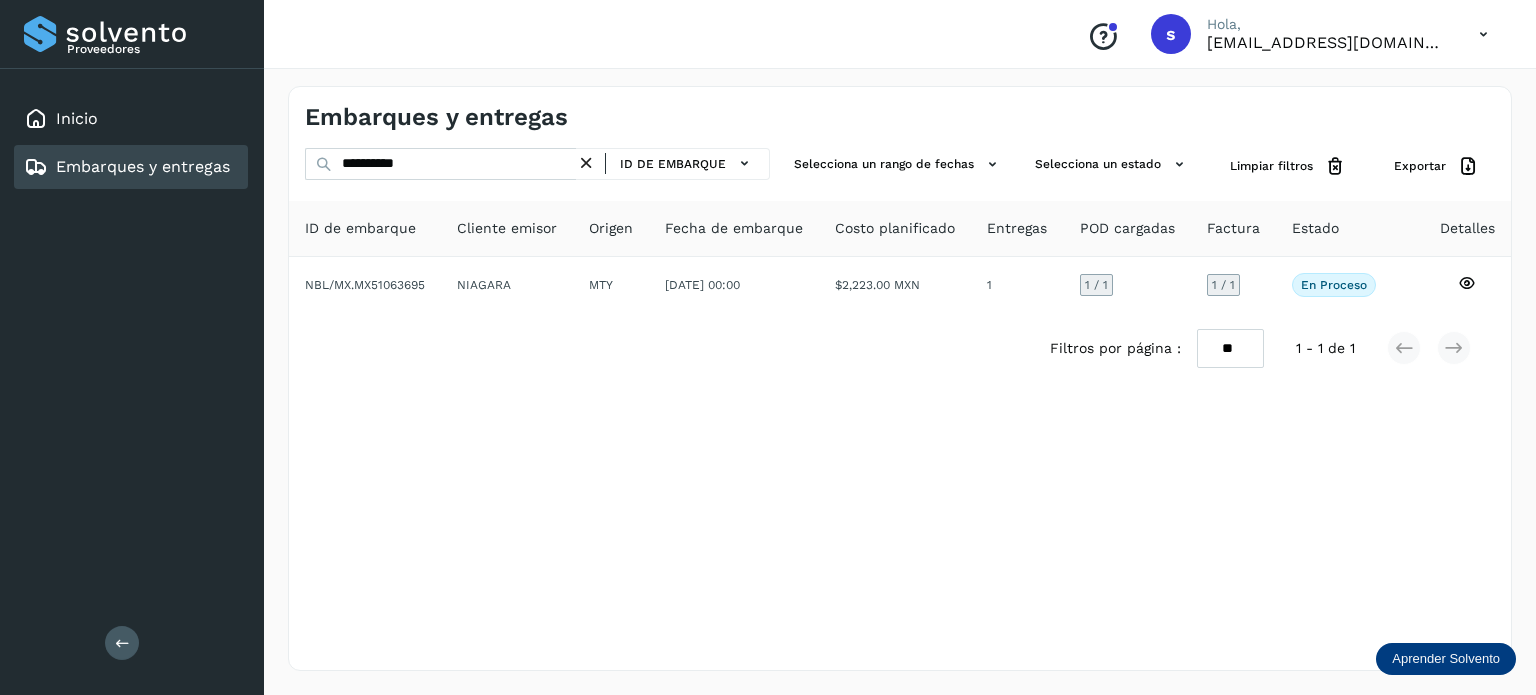 click at bounding box center [586, 163] 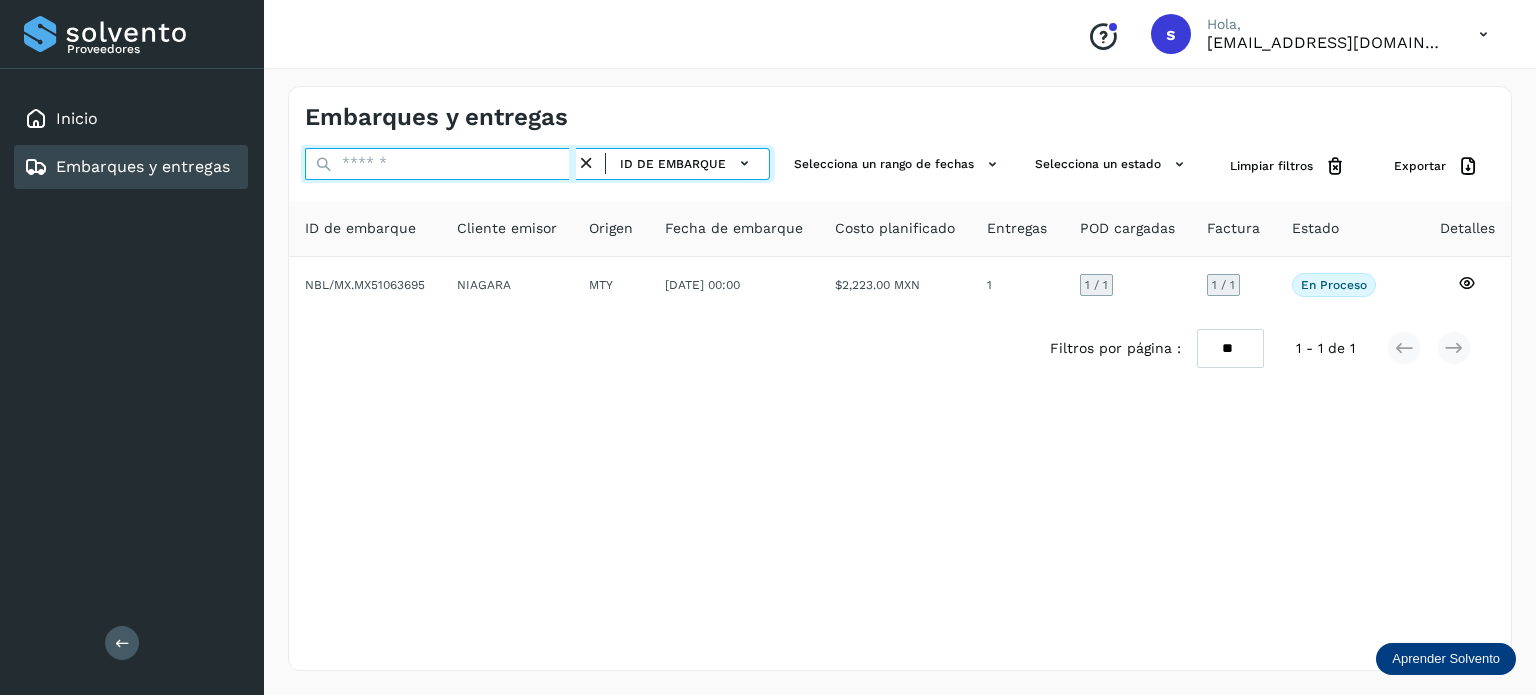 click at bounding box center (440, 164) 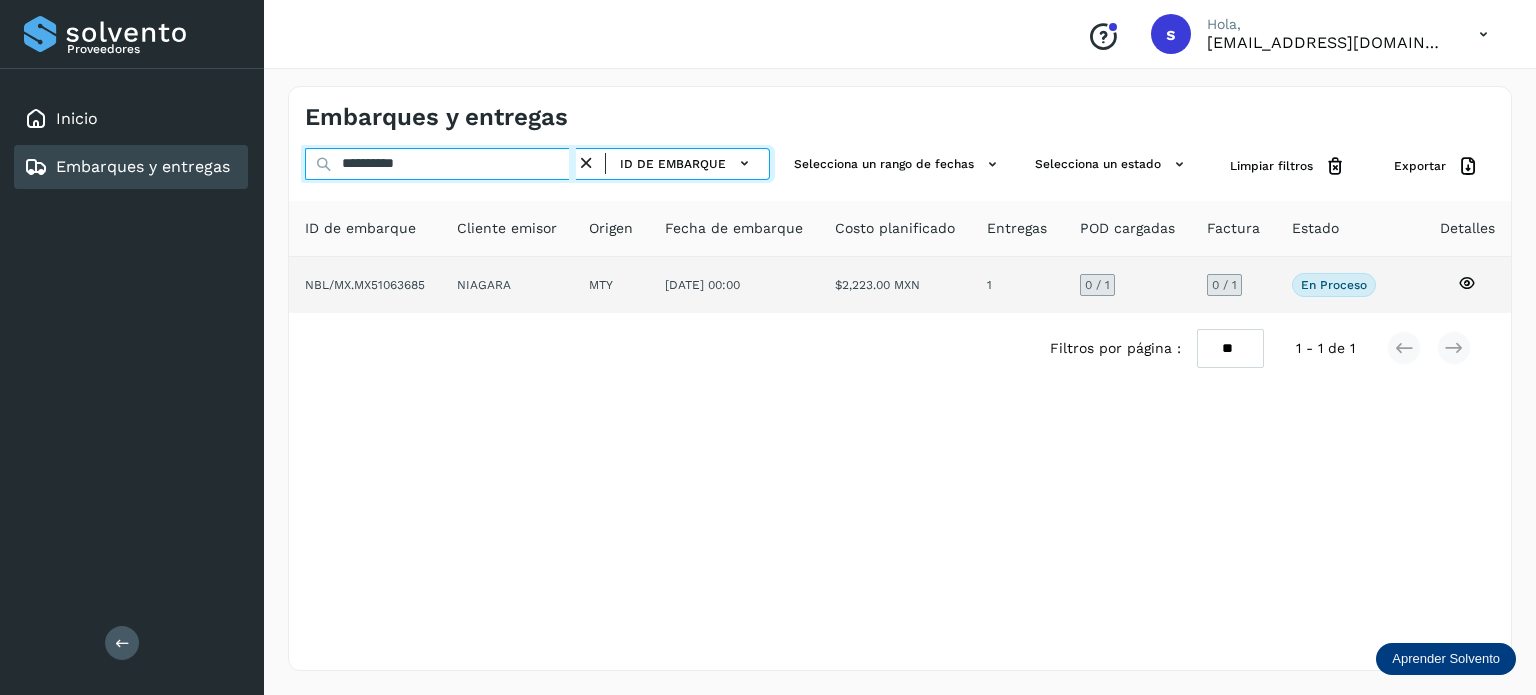 type on "**********" 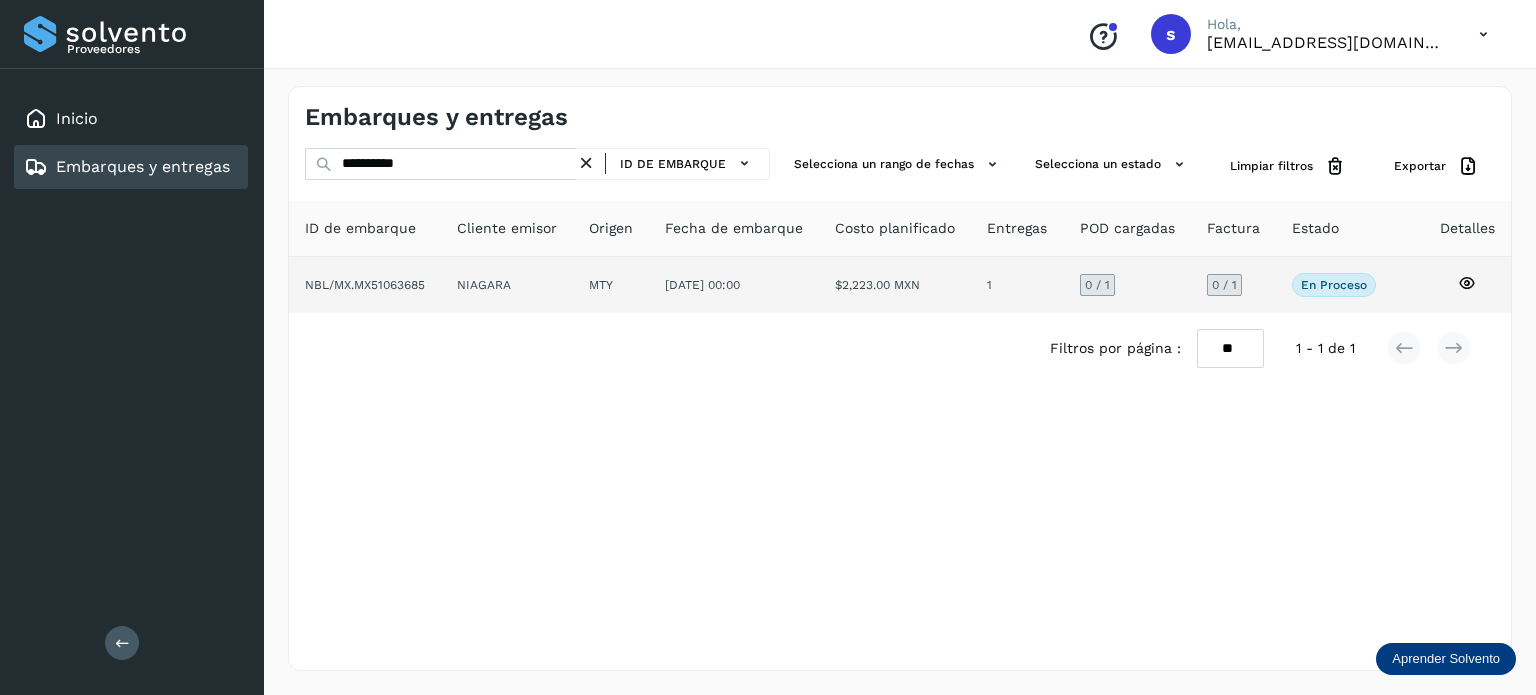 click on "NIAGARA" 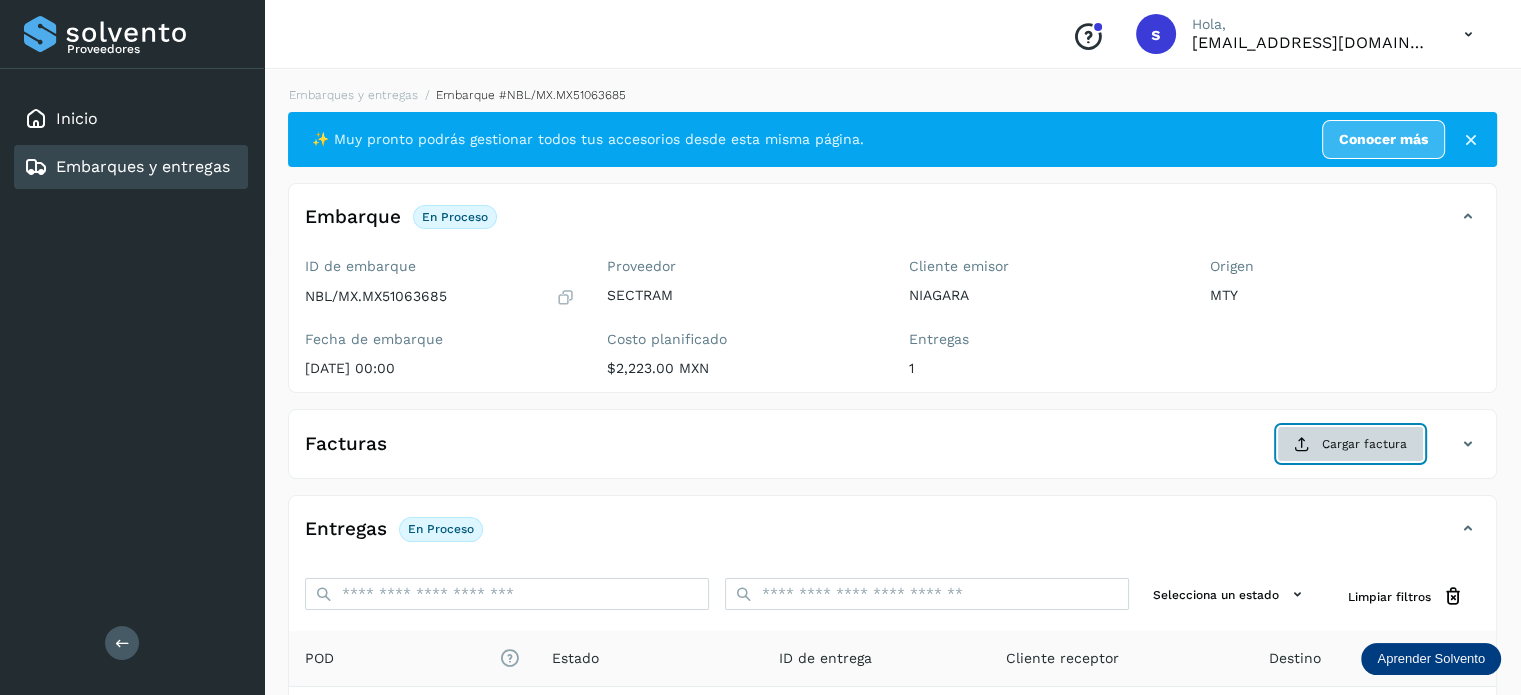 click on "Cargar factura" at bounding box center [1350, 444] 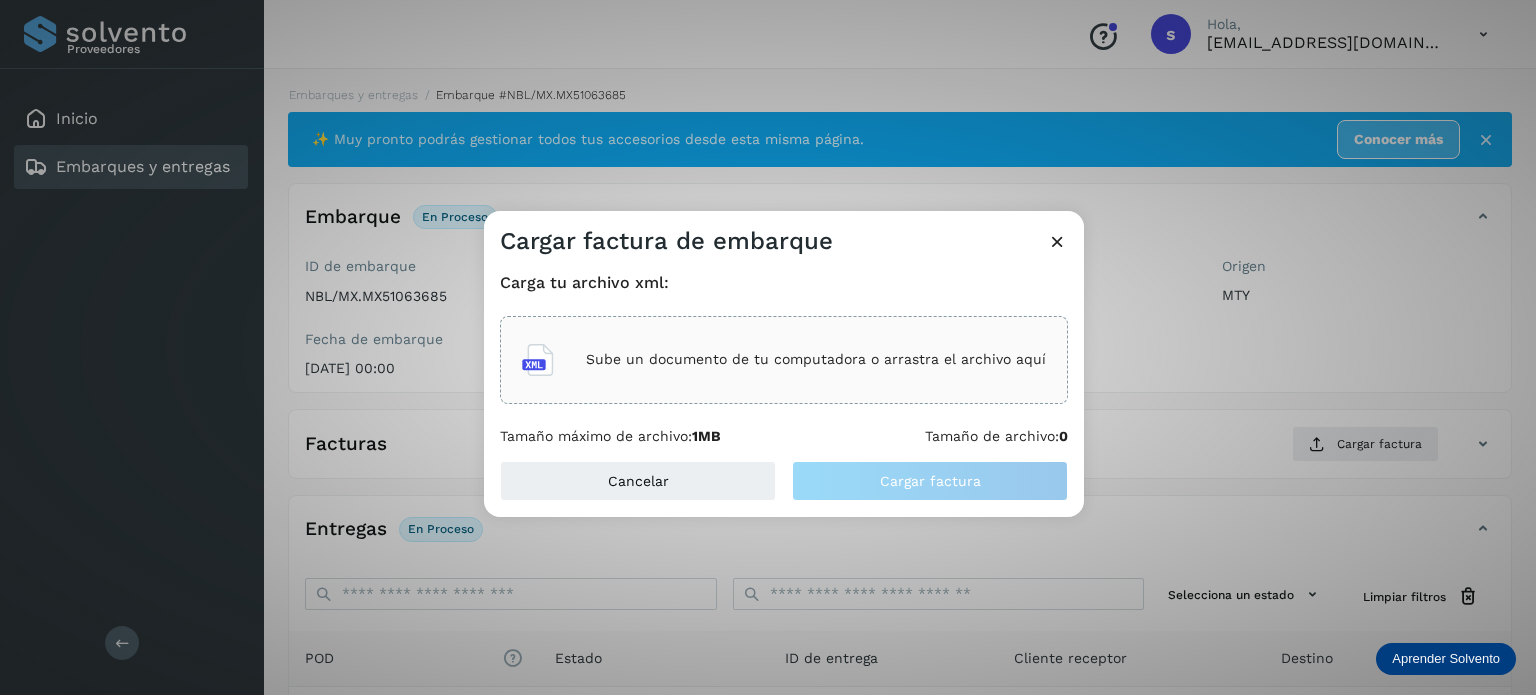 click on "Sube un documento de tu computadora o arrastra el archivo aquí" 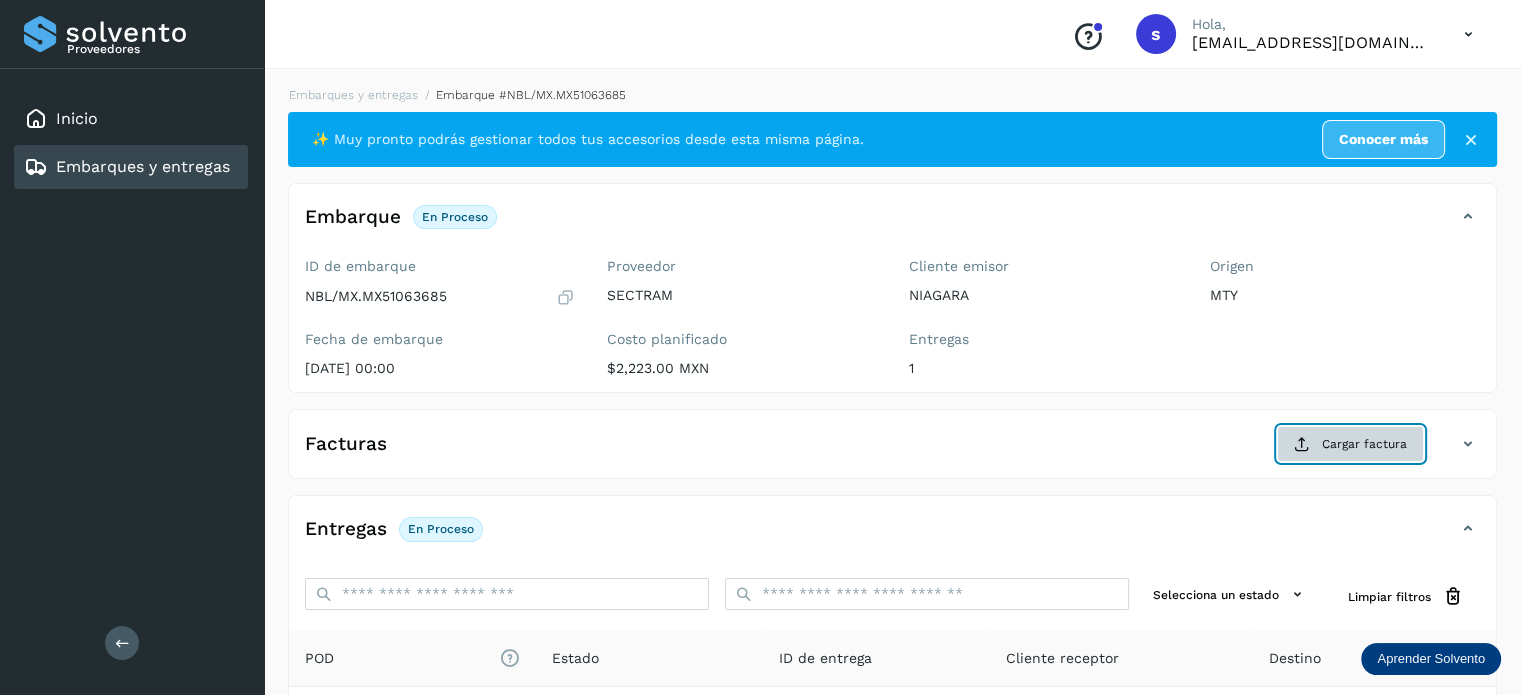 click on "Cargar factura" 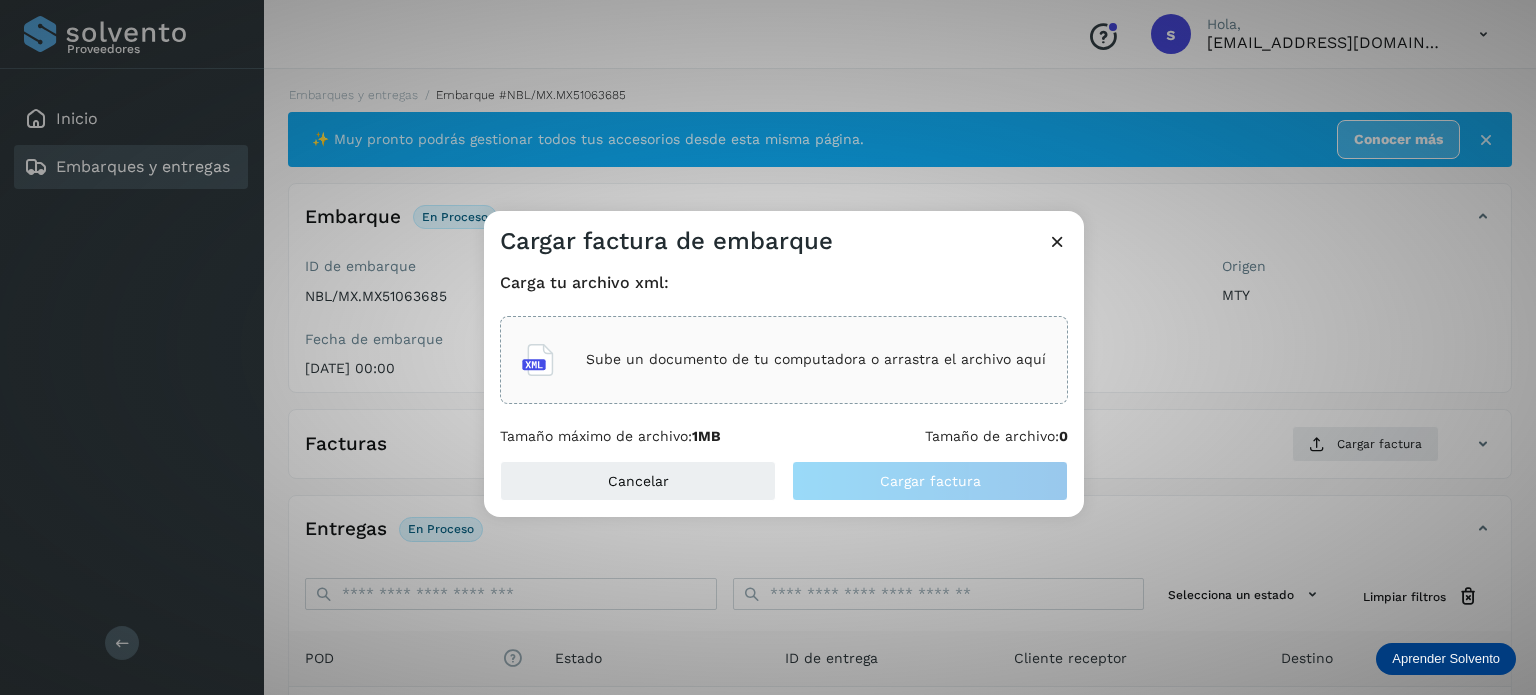 click on "Sube un documento de tu computadora o arrastra el archivo aquí" at bounding box center [816, 359] 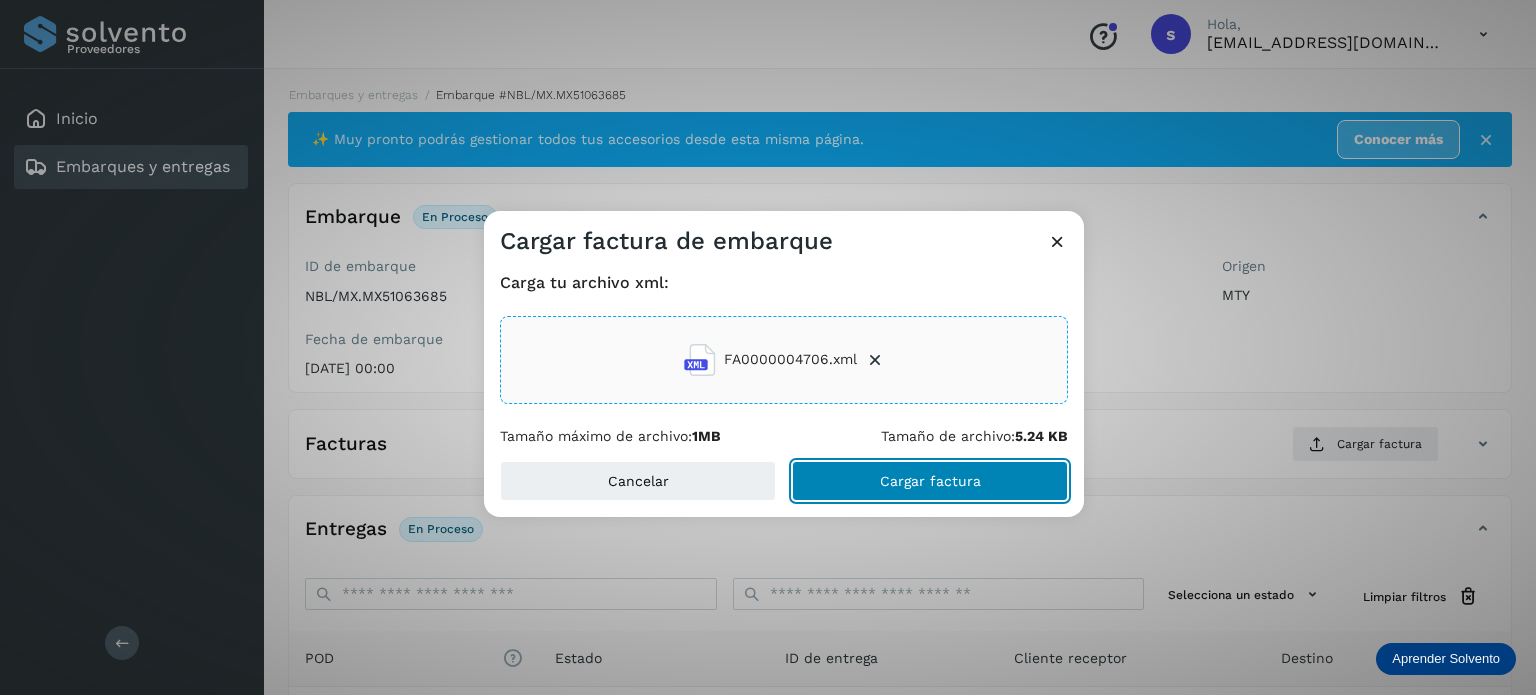 click on "Cargar factura" 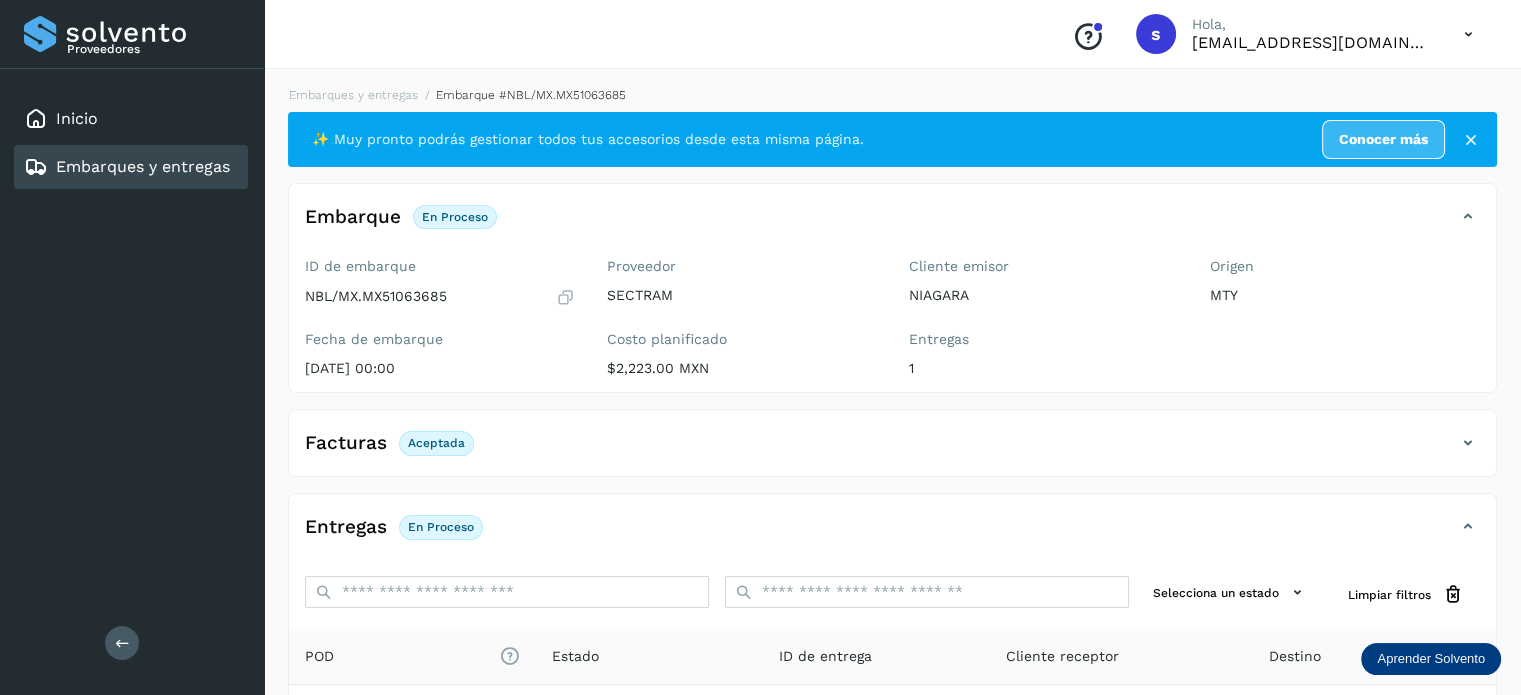 scroll, scrollTop: 250, scrollLeft: 0, axis: vertical 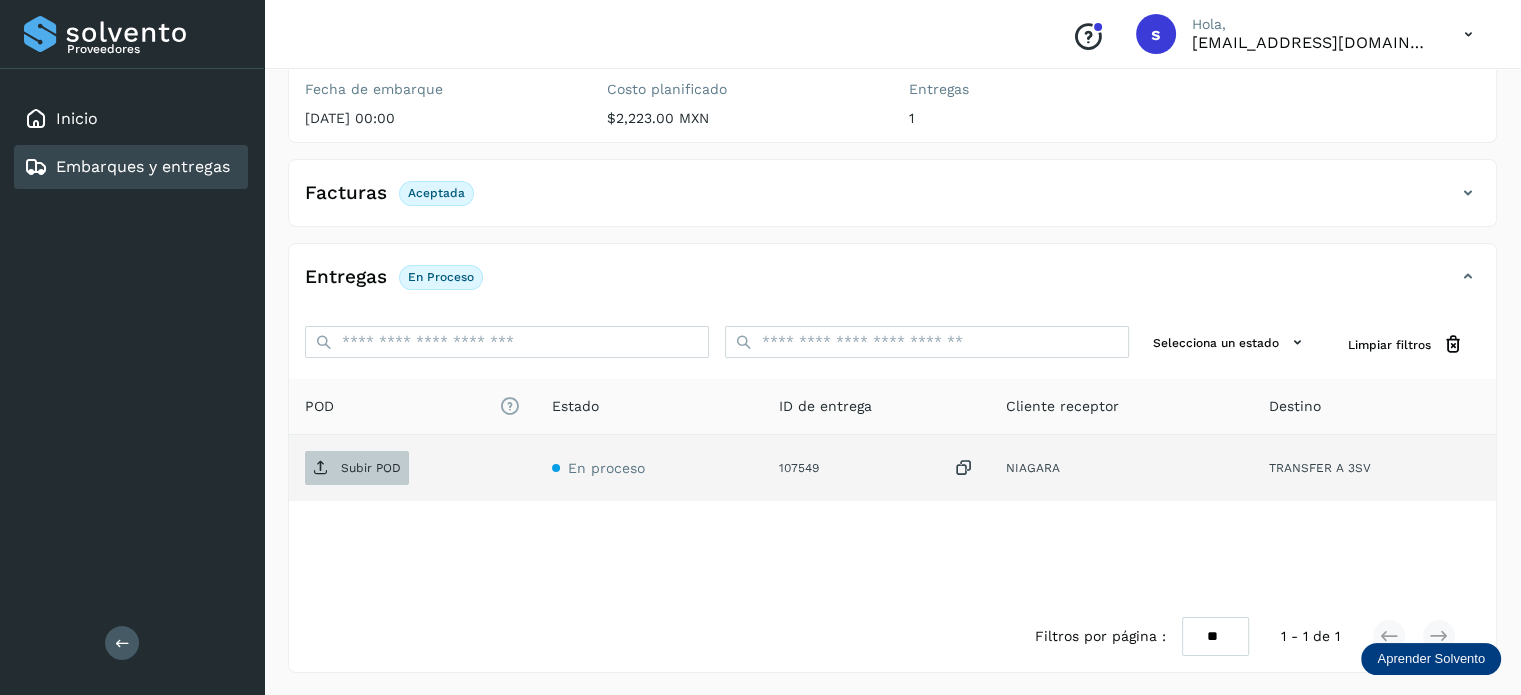 click on "Subir POD" at bounding box center [357, 468] 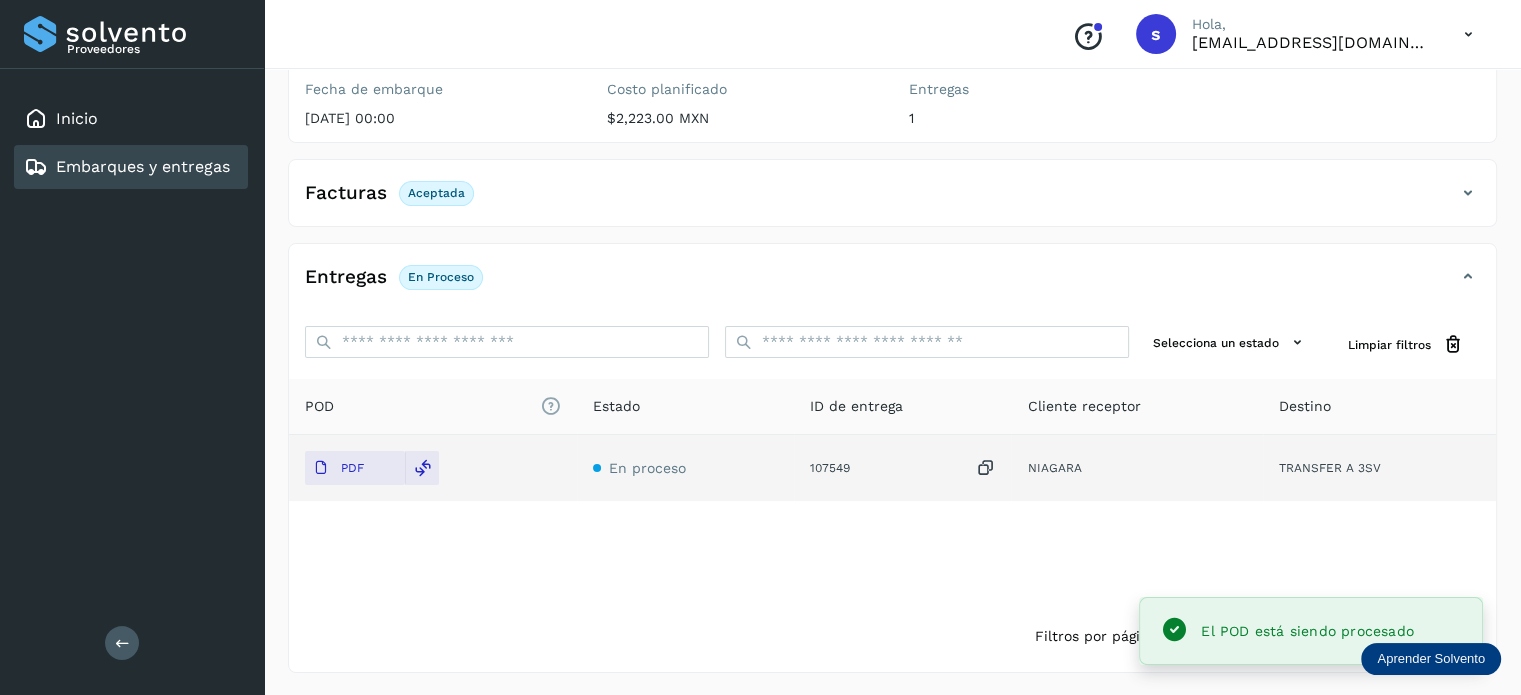 scroll, scrollTop: 0, scrollLeft: 0, axis: both 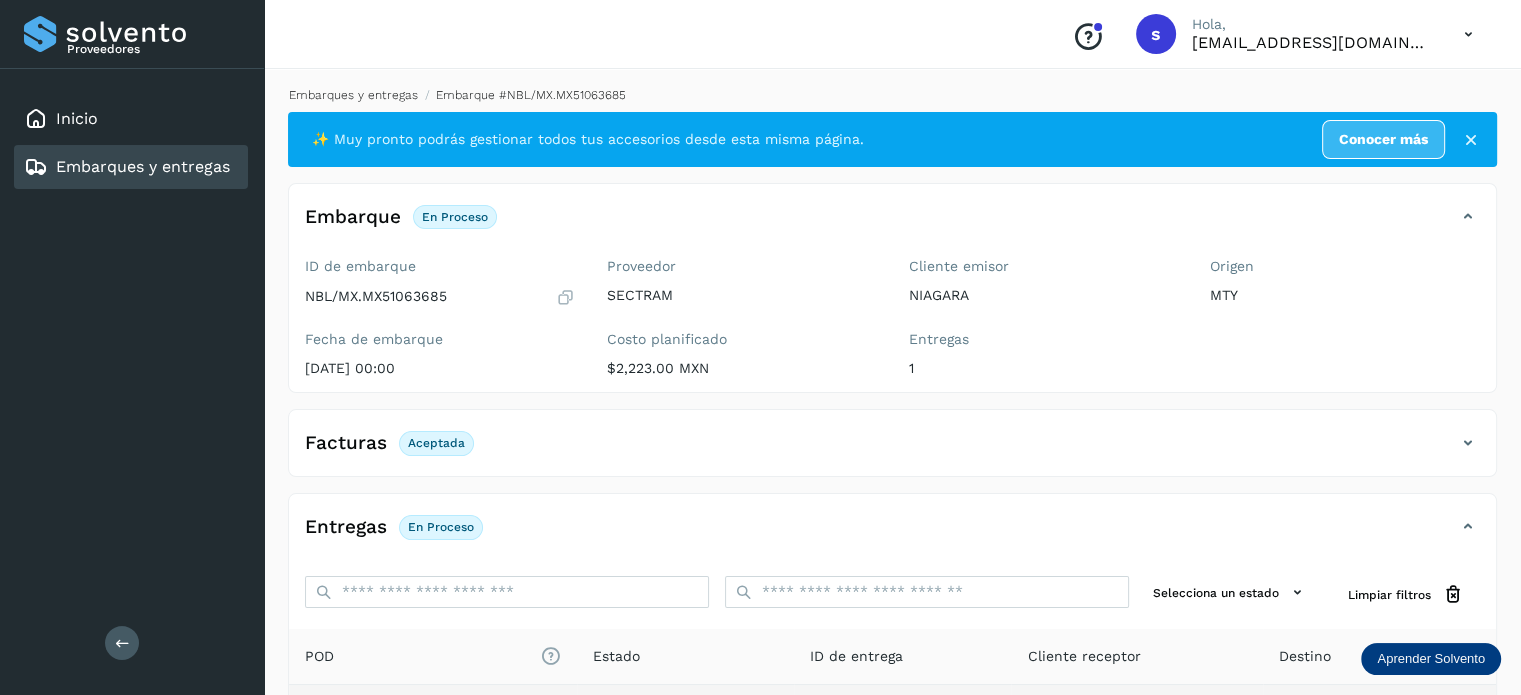 click on "Embarques y entregas" at bounding box center (353, 95) 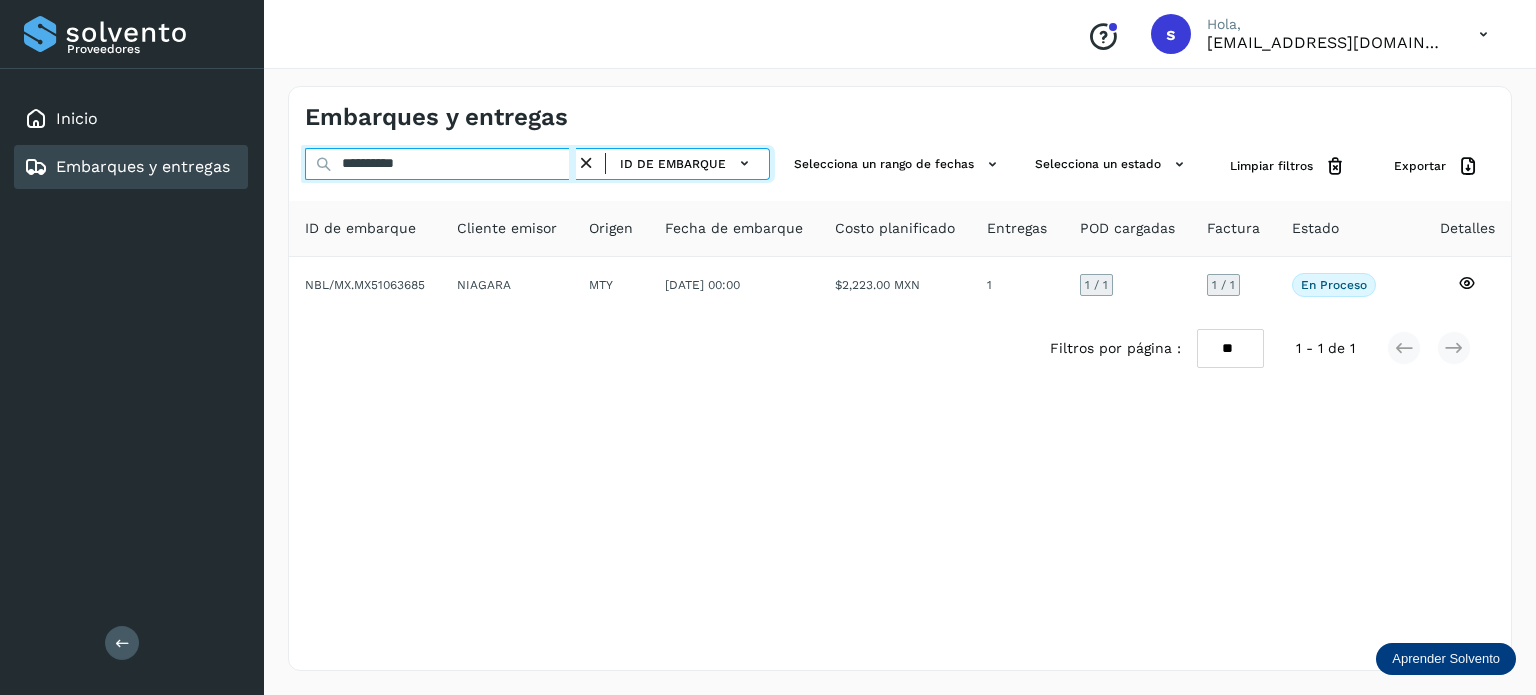 click on "**********" at bounding box center (440, 164) 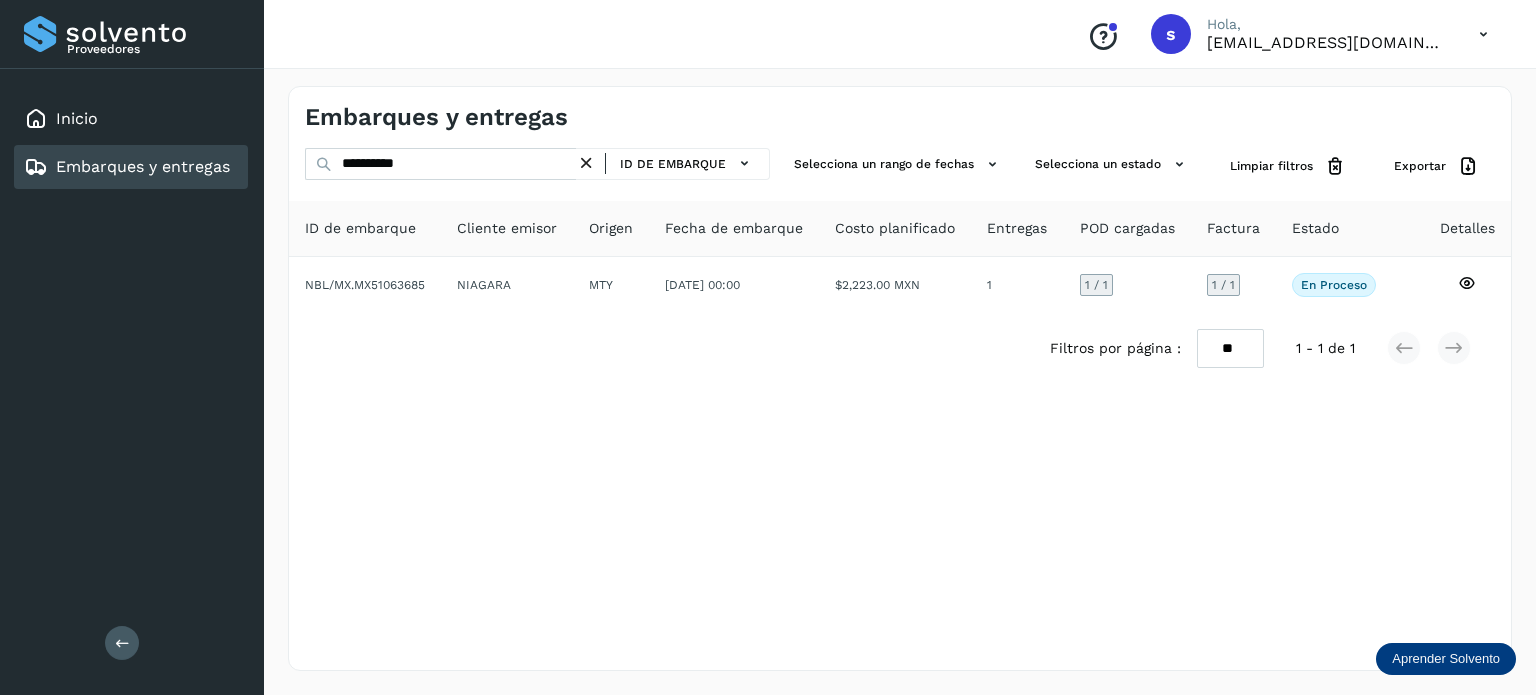 click at bounding box center [586, 163] 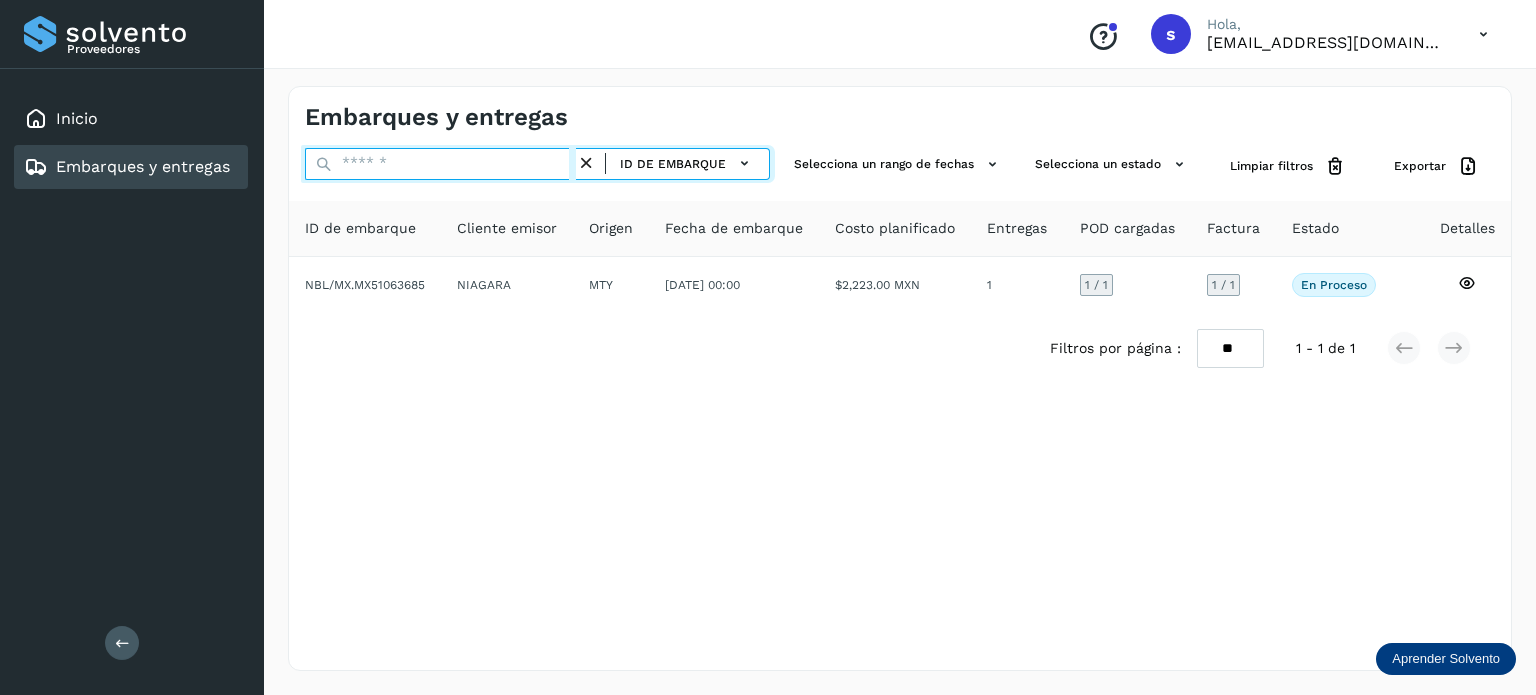 click at bounding box center (440, 164) 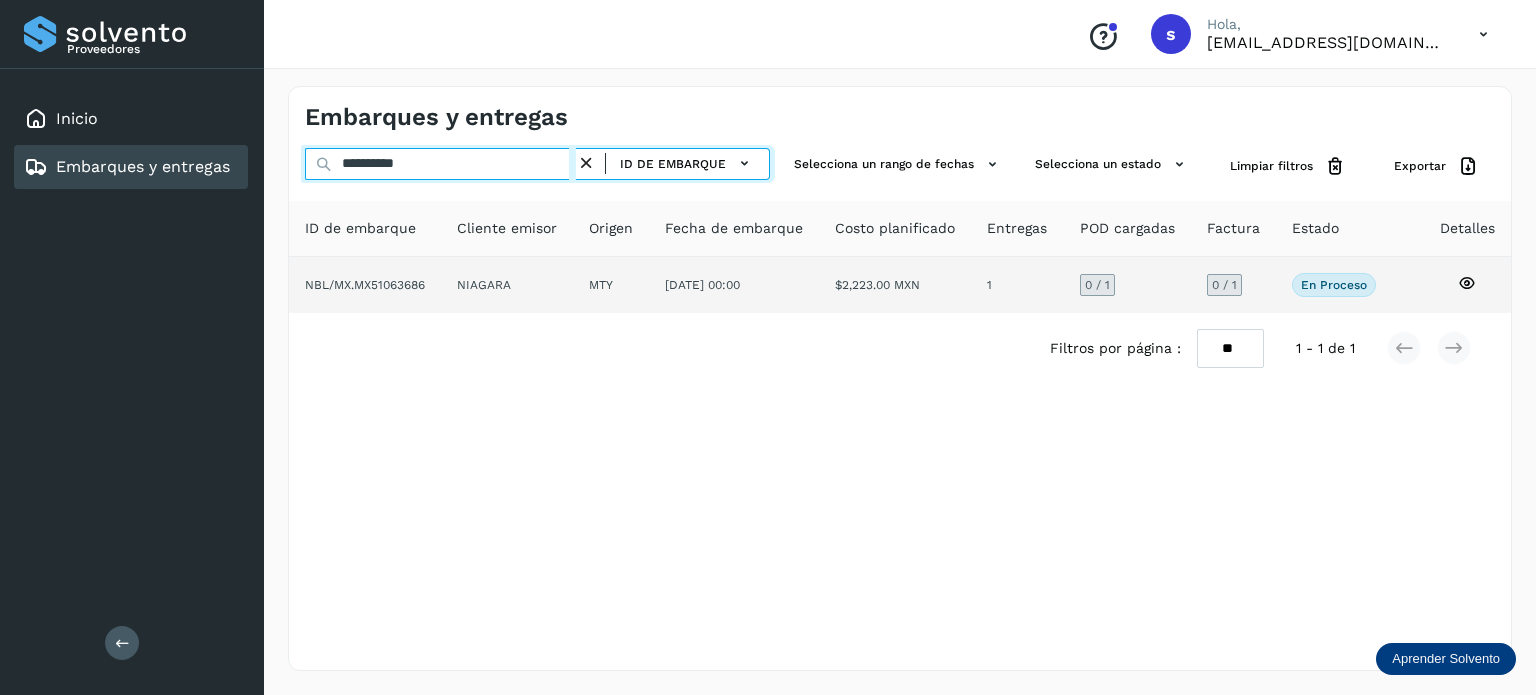 type on "**********" 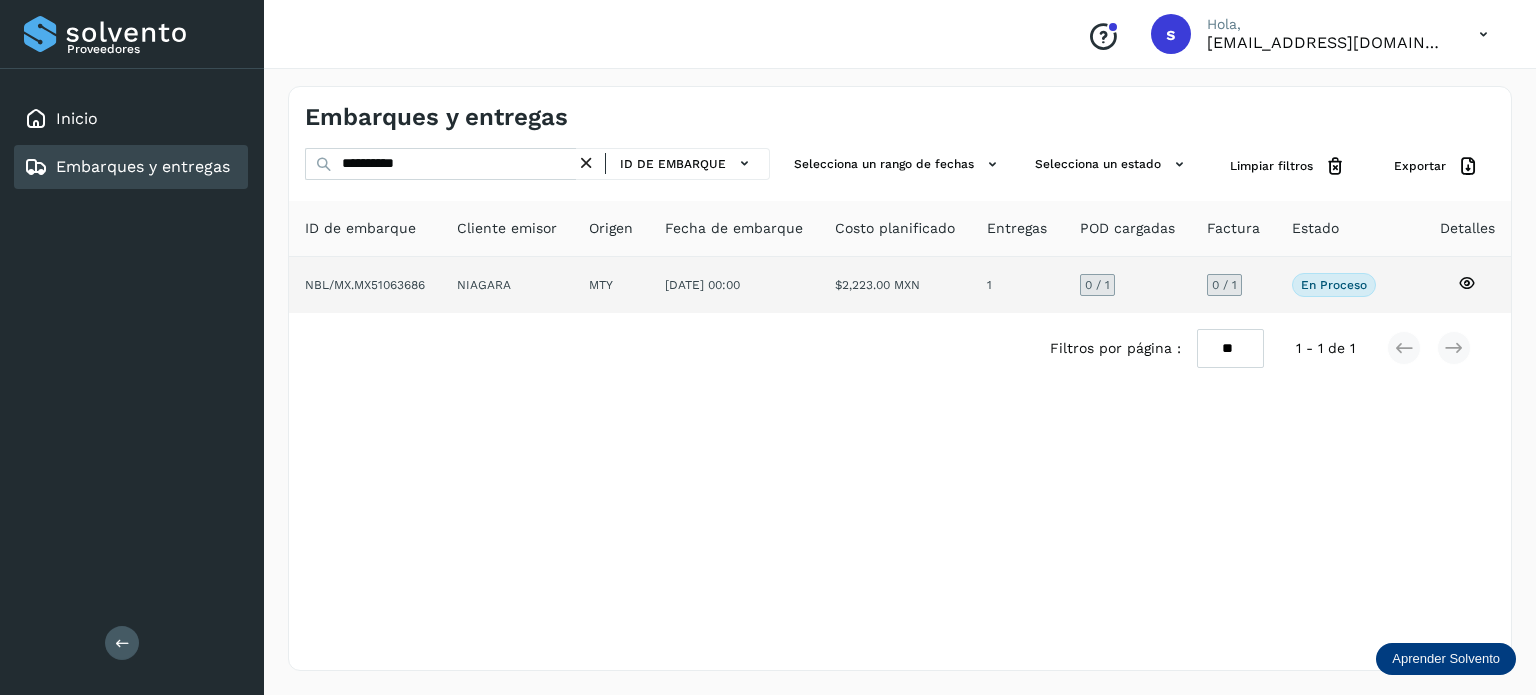 click on "NIAGARA" 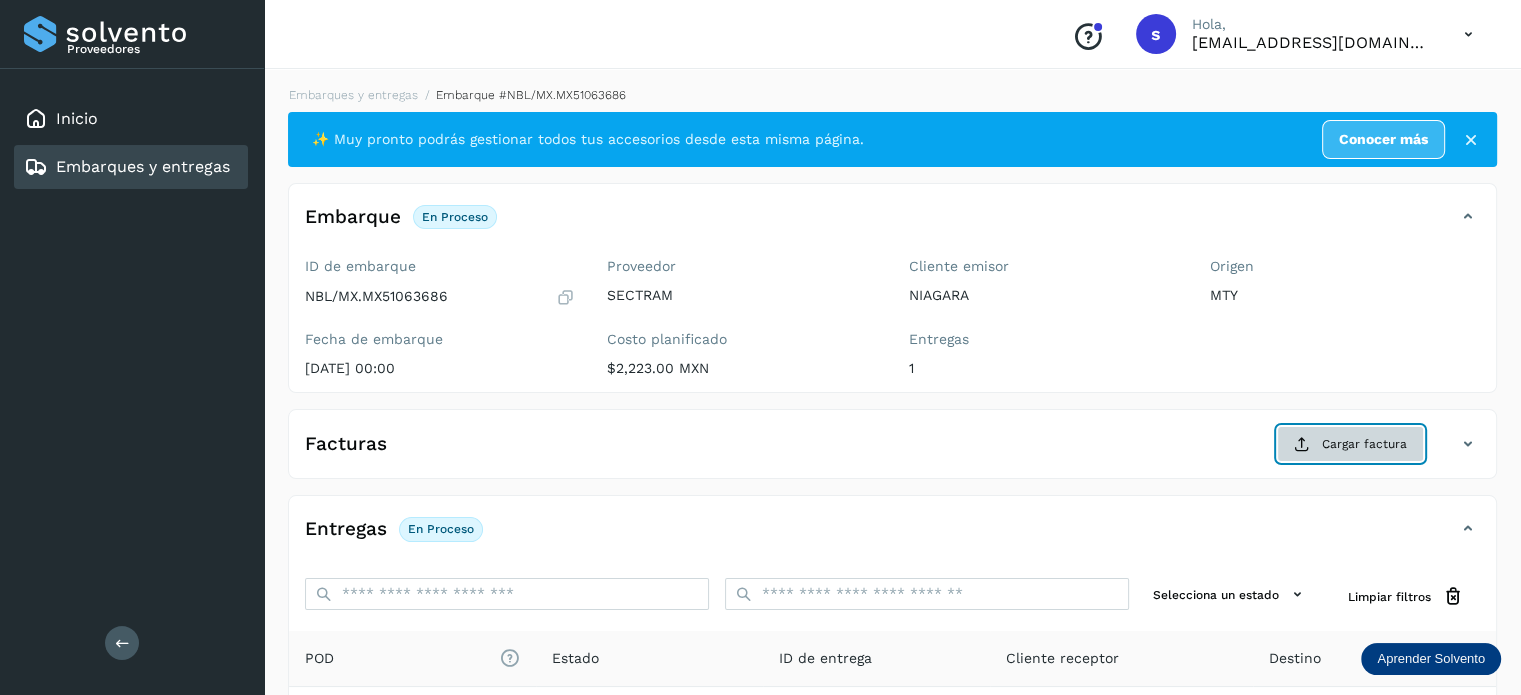 click on "Cargar factura" at bounding box center (1350, 444) 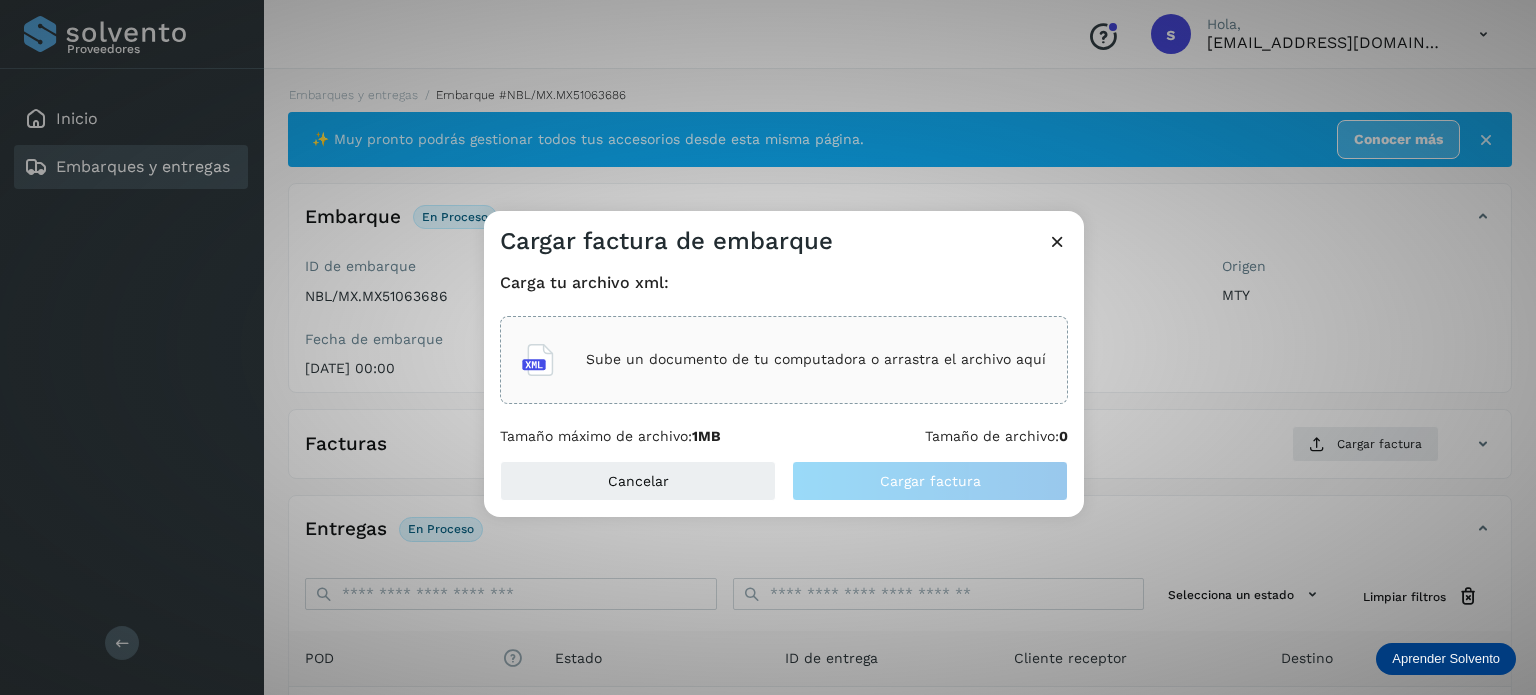 click on "Sube un documento de tu computadora o arrastra el archivo aquí" 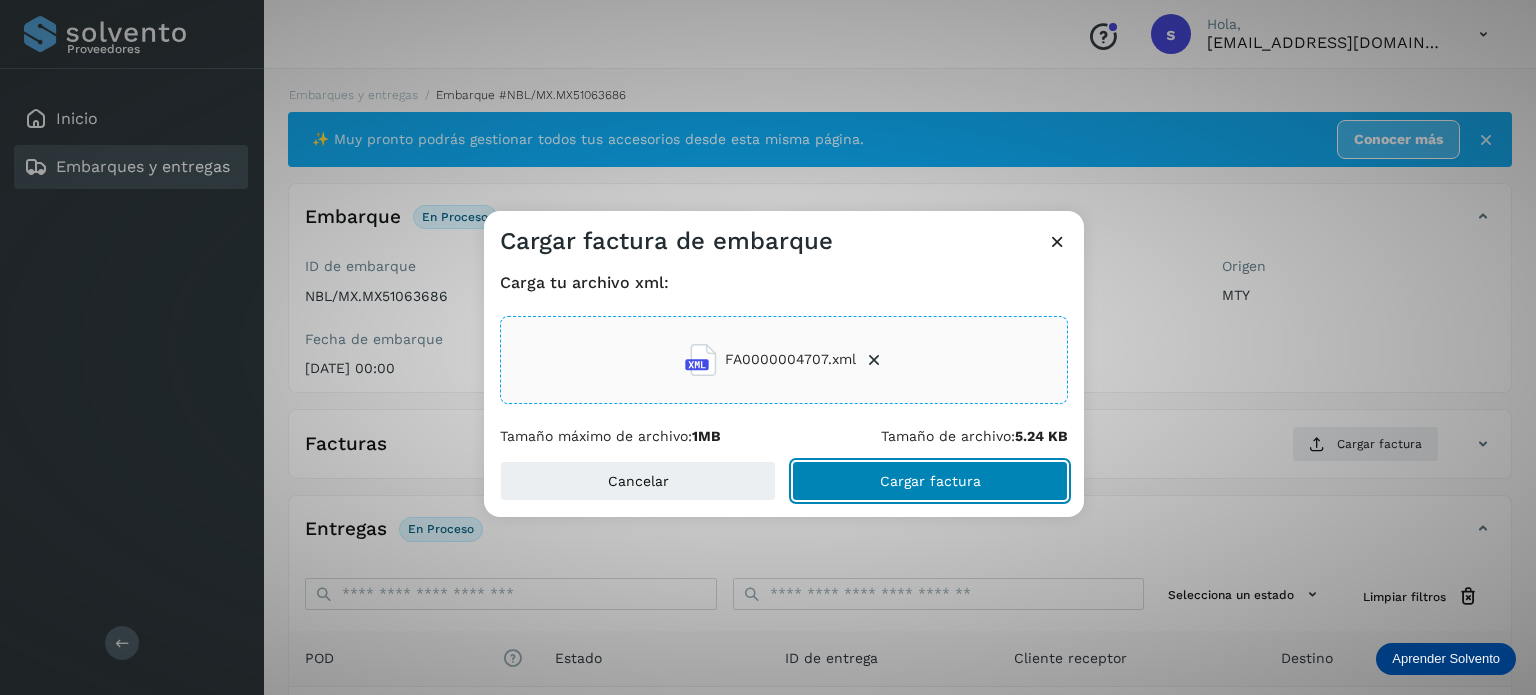 click on "Cargar factura" 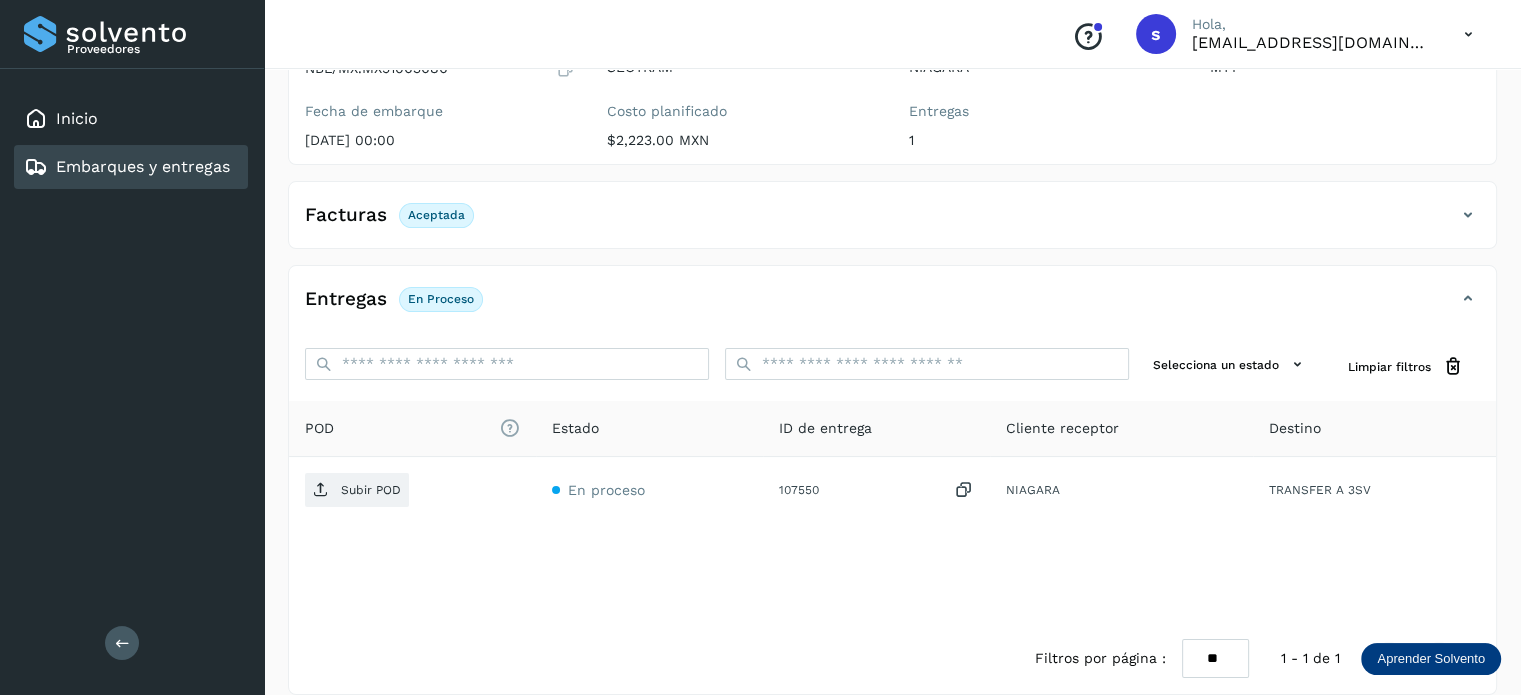 scroll, scrollTop: 250, scrollLeft: 0, axis: vertical 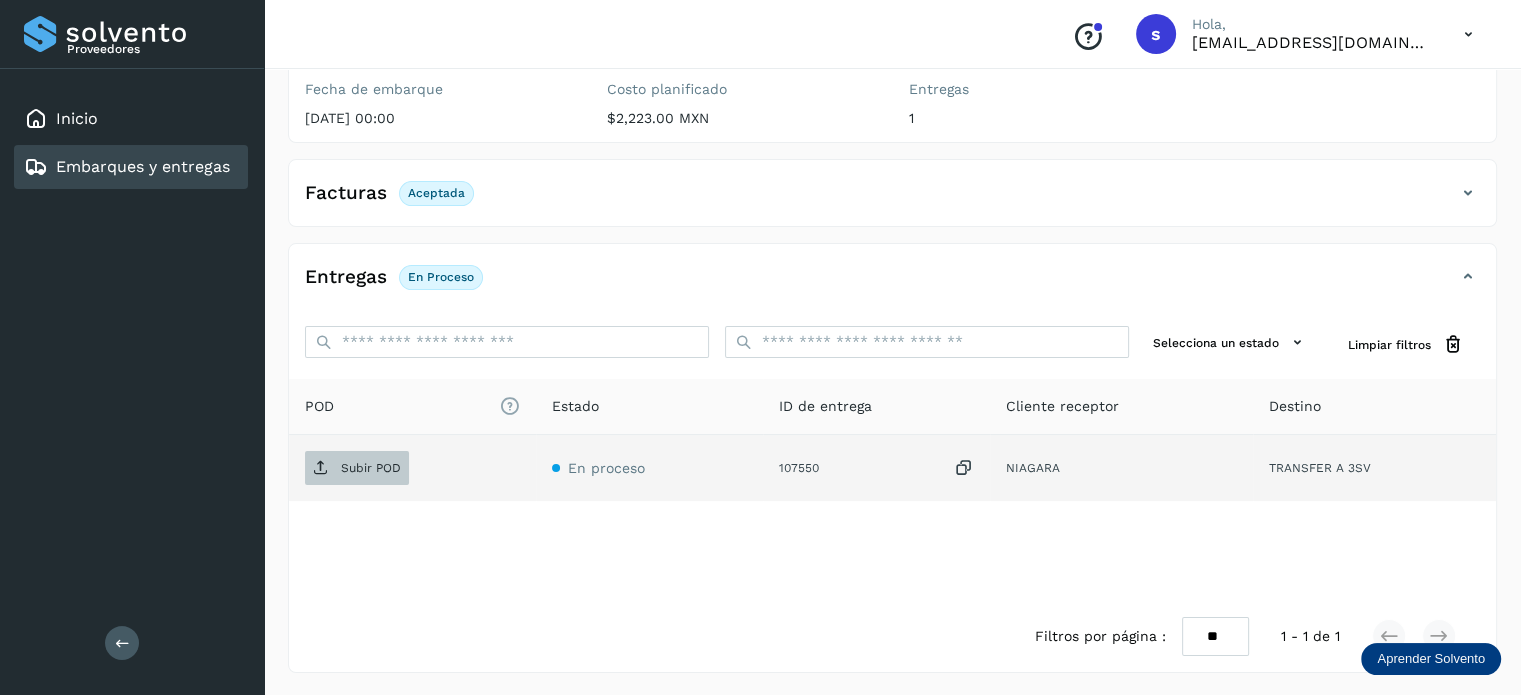 click on "Subir POD" at bounding box center (371, 468) 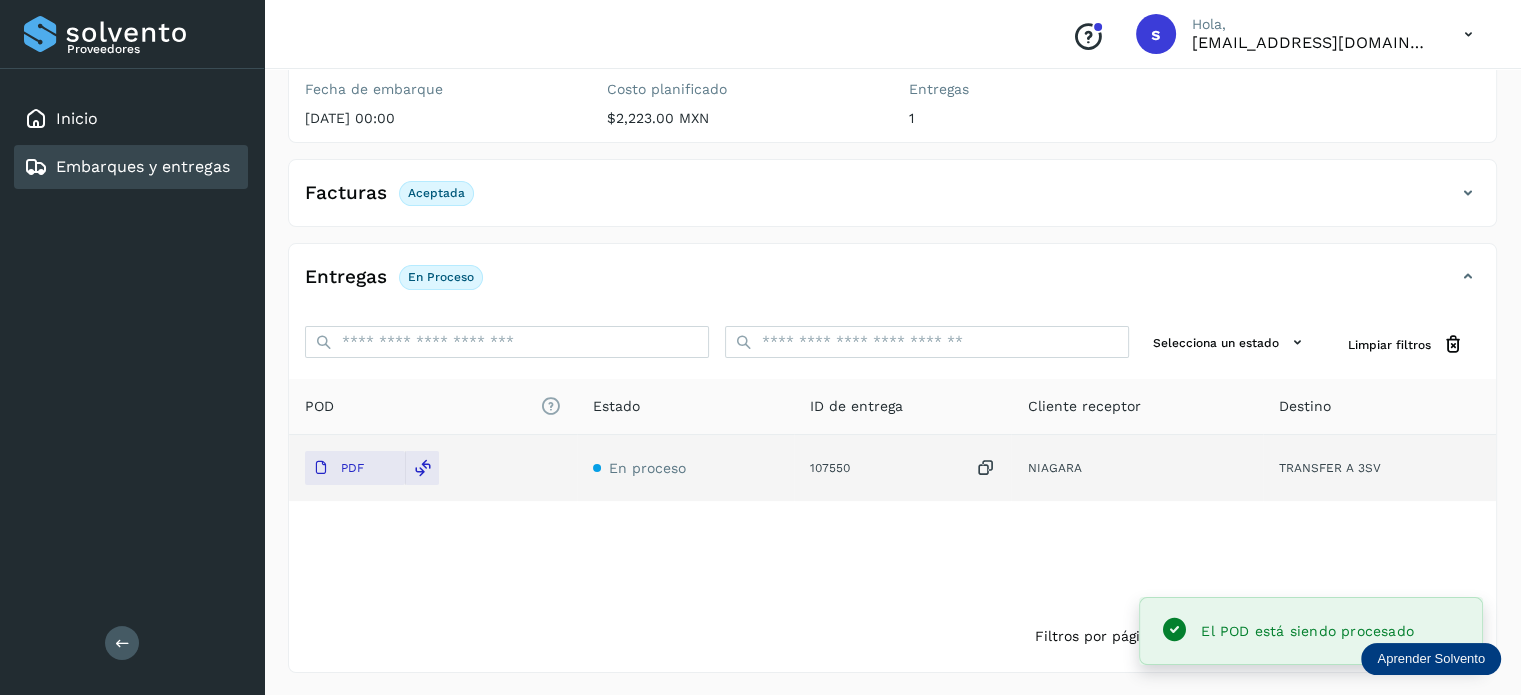 scroll, scrollTop: 0, scrollLeft: 0, axis: both 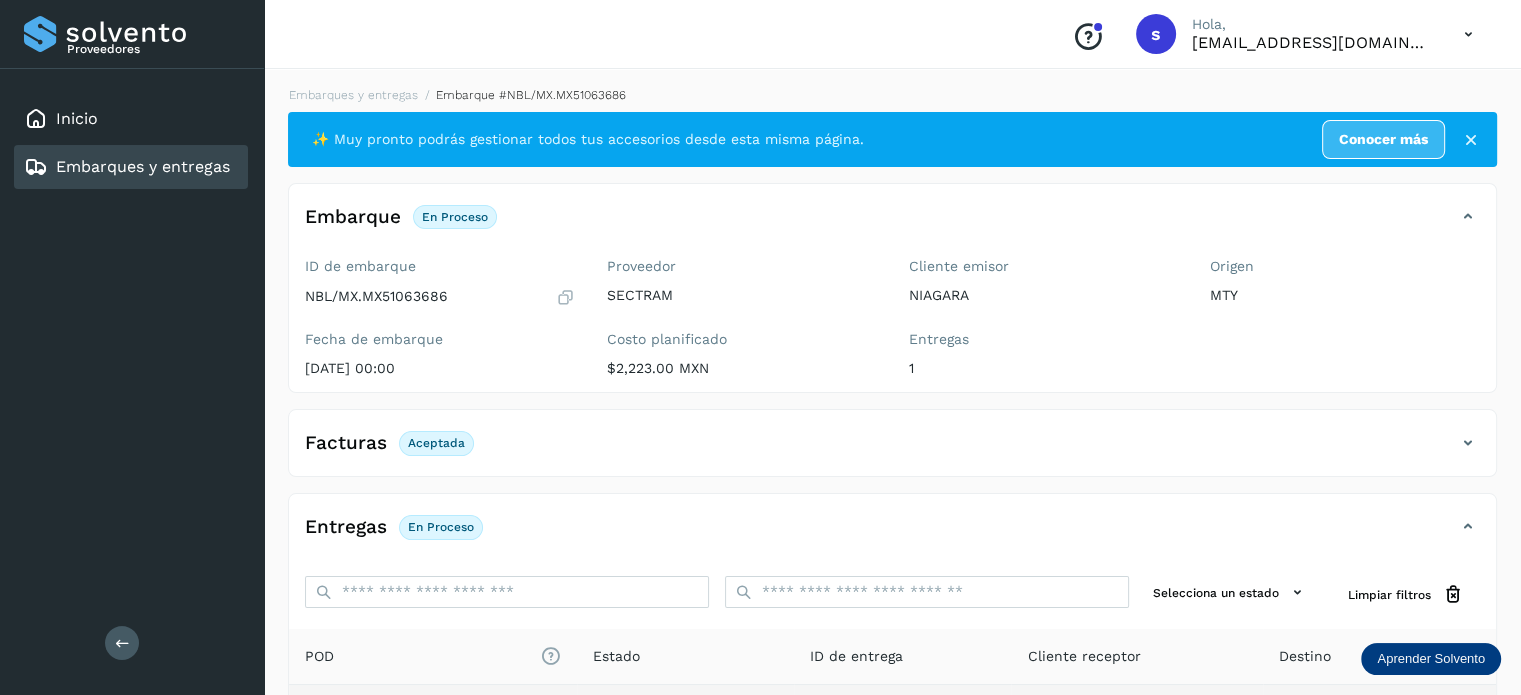 click on "Embarques y entregas Embarque #NBL/MX.MX51063686  ✨ Muy pronto podrás gestionar todos tus accesorios desde esta misma página. Conocer más Embarque En proceso
Verifica el estado de la factura o entregas asociadas a este embarque
ID de embarque NBL/MX.MX51063686 Fecha de embarque [DATE] 00:00 Proveedor SECTRAM Costo planificado  $2,223.00 MXN  Cliente emisor NIAGARA Entregas 1 Origen MTY Facturas Aceptada Facturas Estado XML Aceptada Entregas En proceso Selecciona un estado Limpiar filtros POD
El tamaño máximo de archivo es de 20 Mb.
Estado ID de entrega Cliente receptor Destino PDF En proceso 107550  NIAGARA TRANSFER A 3SV NIAGARA 107550 PDF Destino: TRANSFER A 3SV En proceso Filtros por página : ** ** ** 1 - 1 de 1" at bounding box center [892, 504] 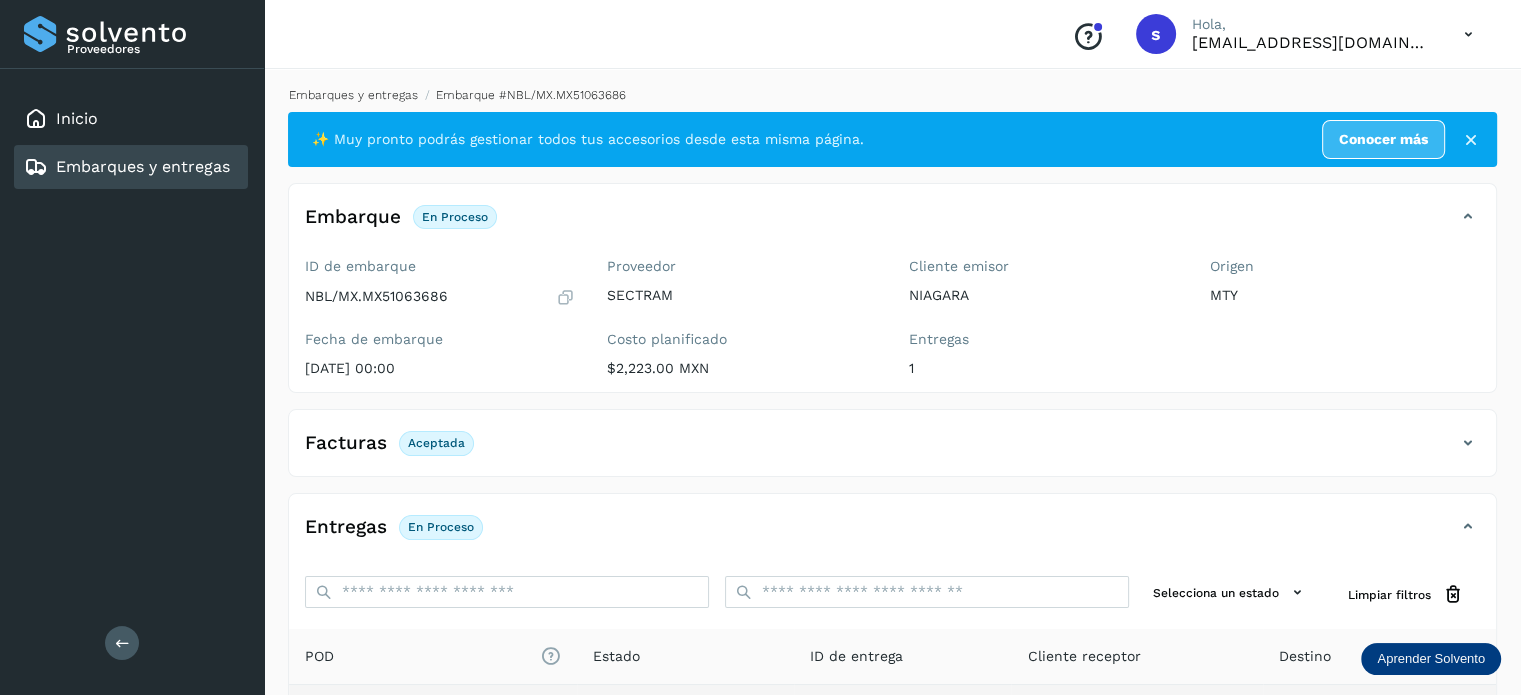 click on "Embarques y entregas" at bounding box center (353, 95) 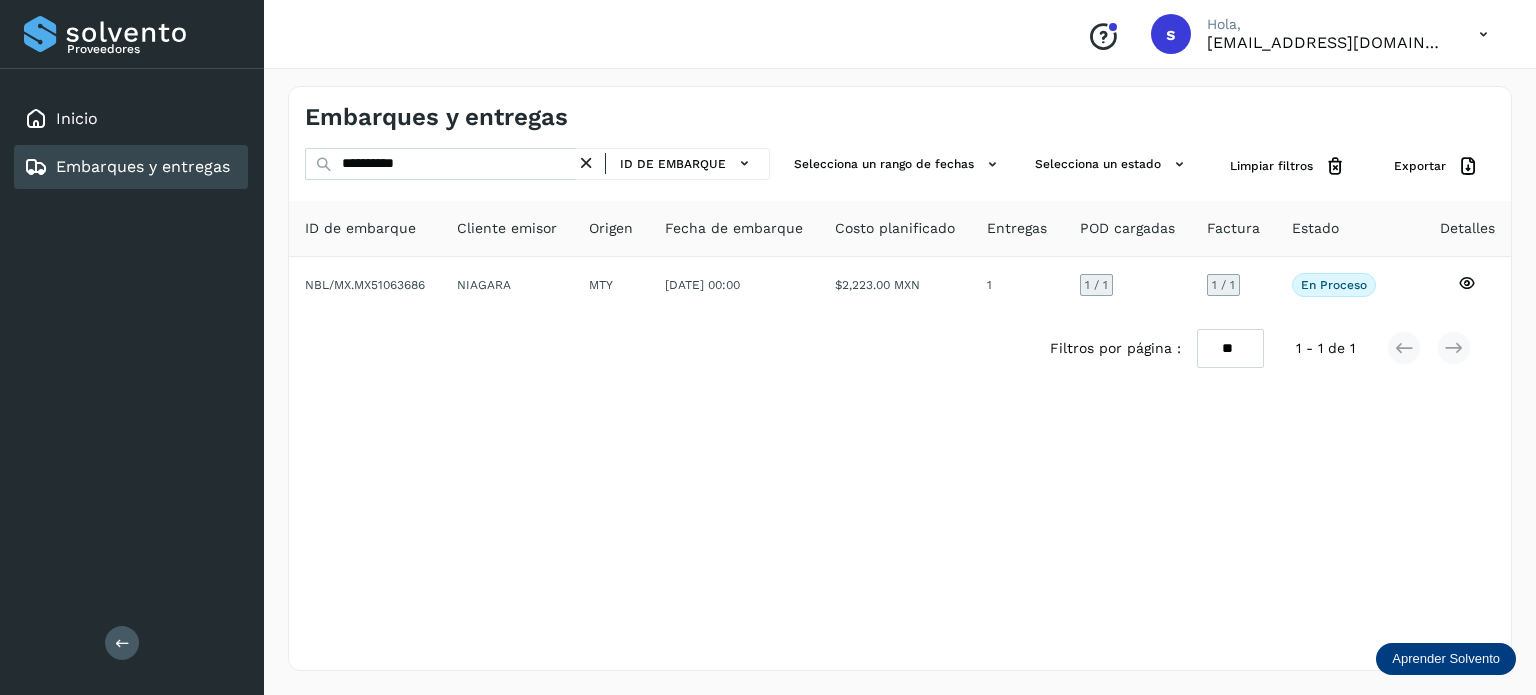 click at bounding box center (586, 163) 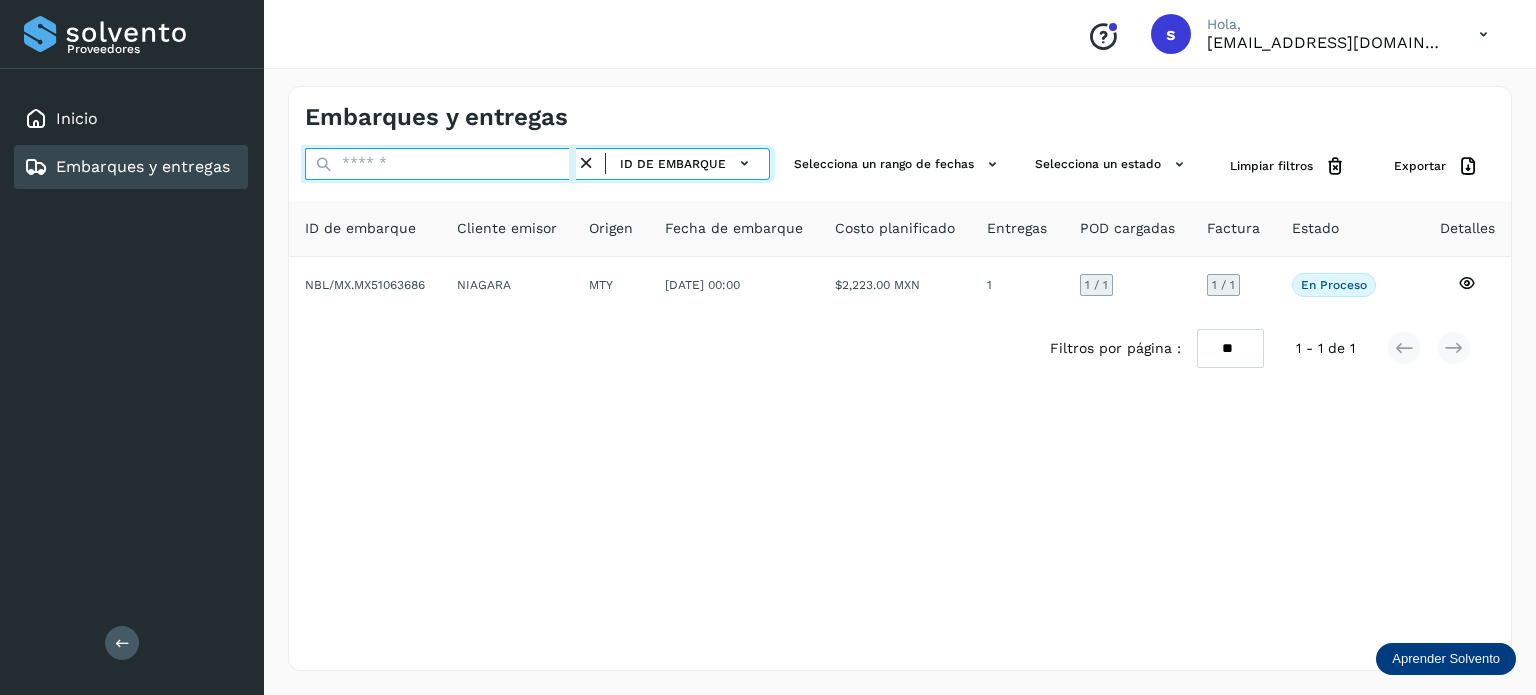 click at bounding box center [440, 164] 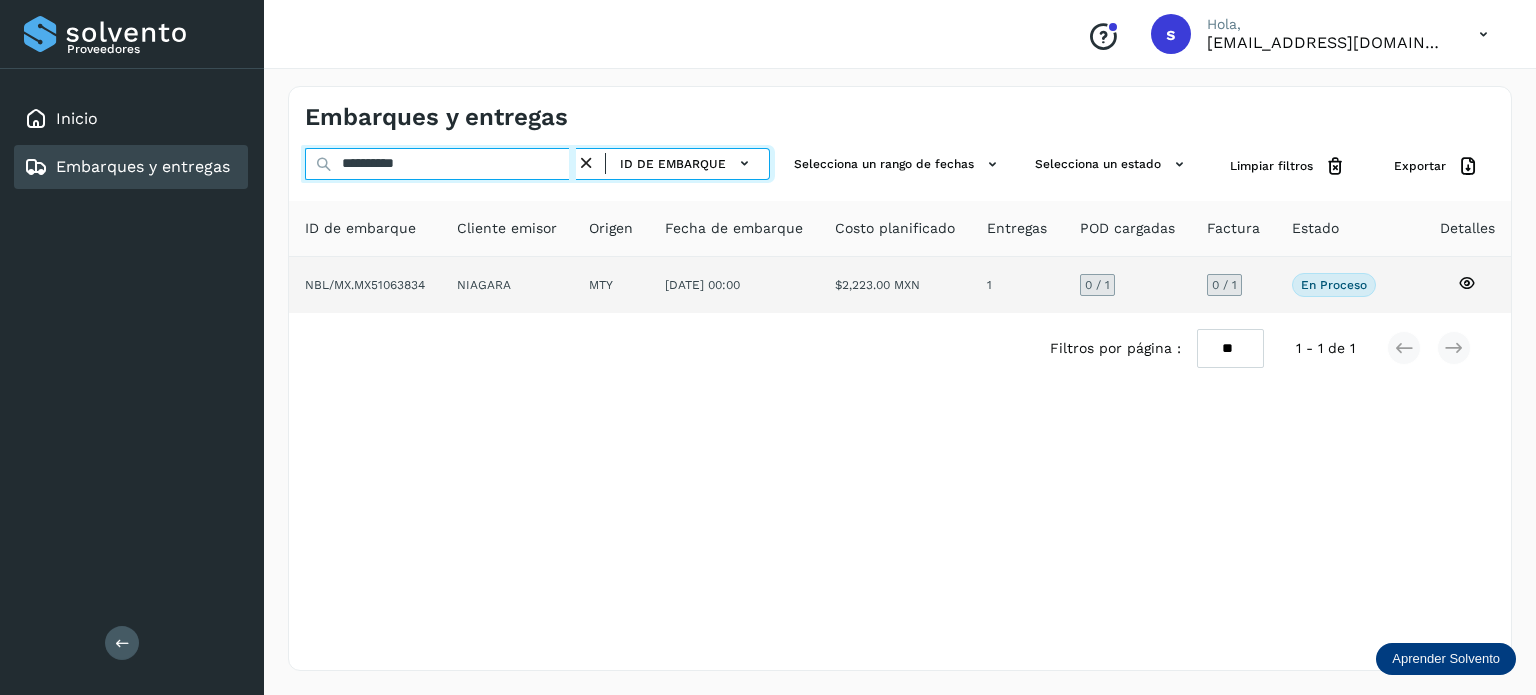 type on "**********" 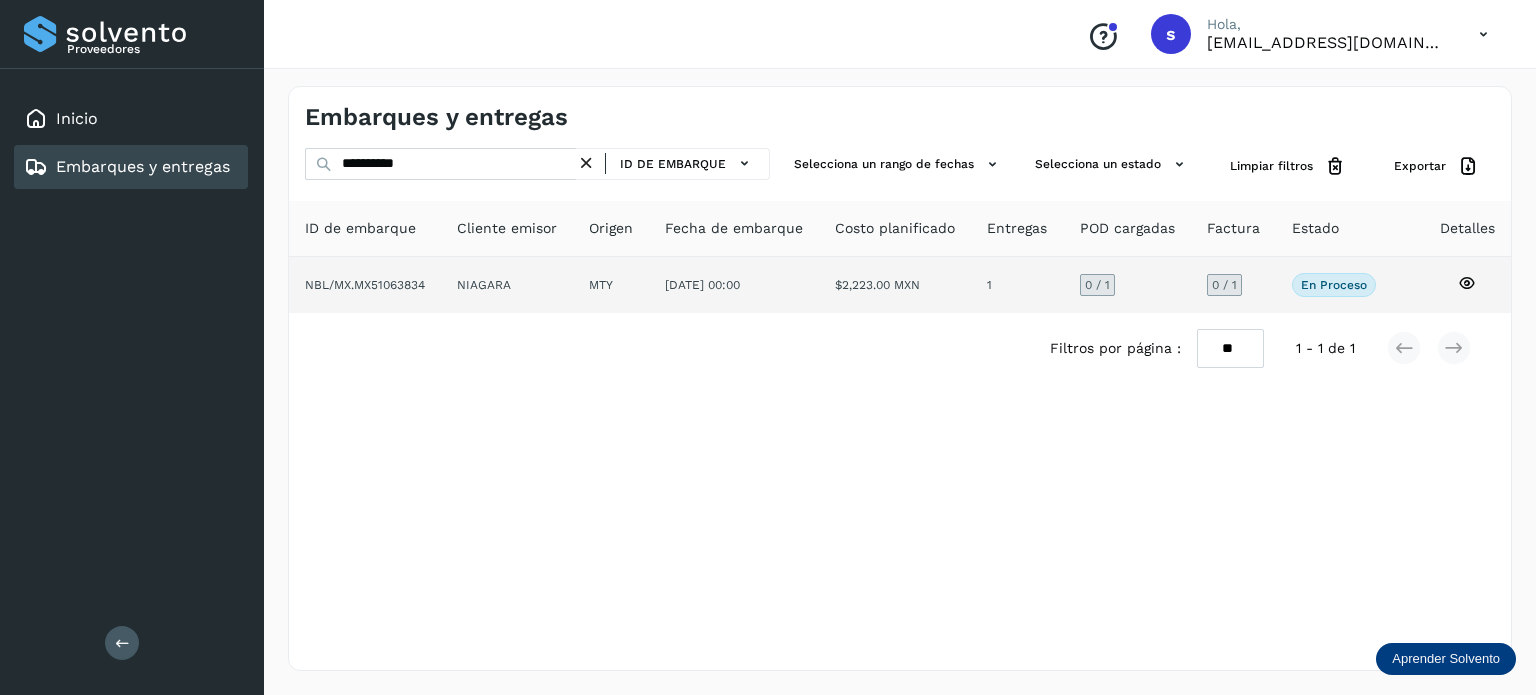 click on "NIAGARA" 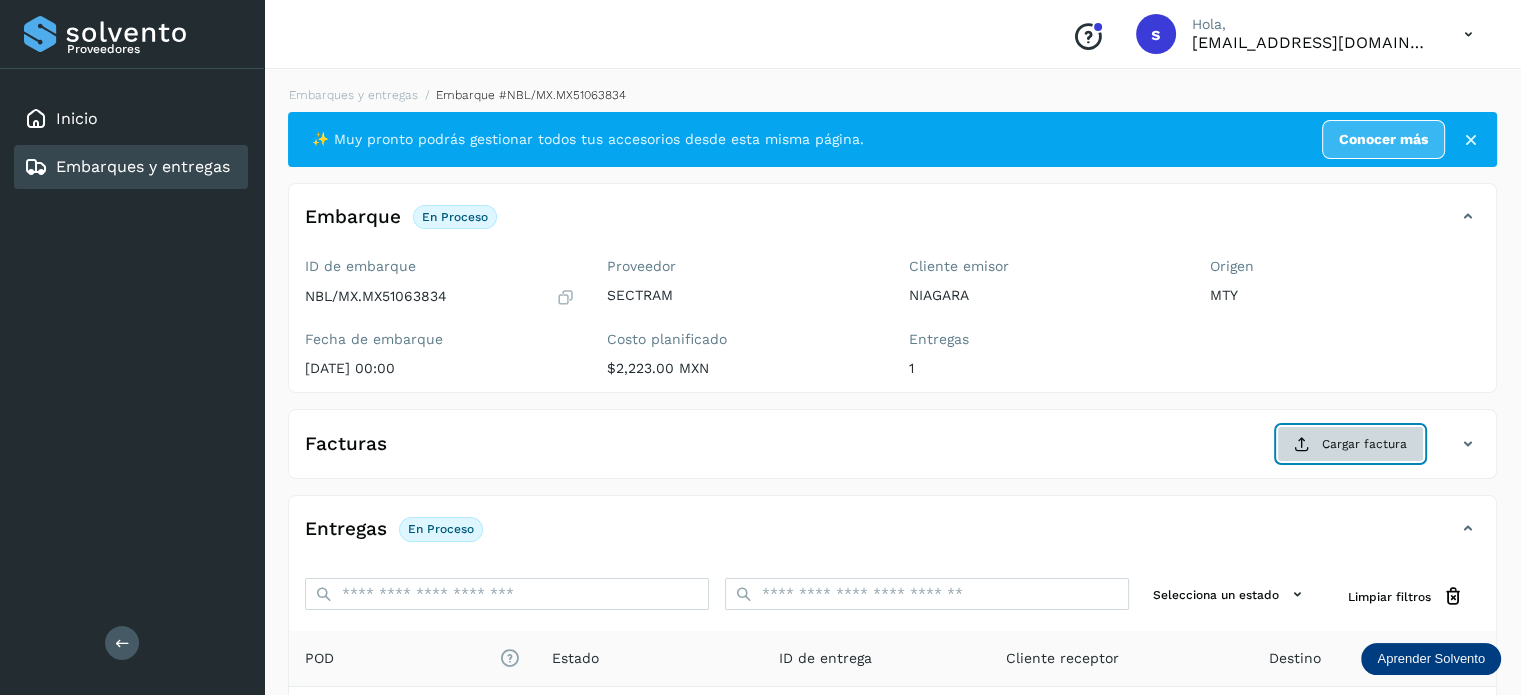 click on "Cargar factura" 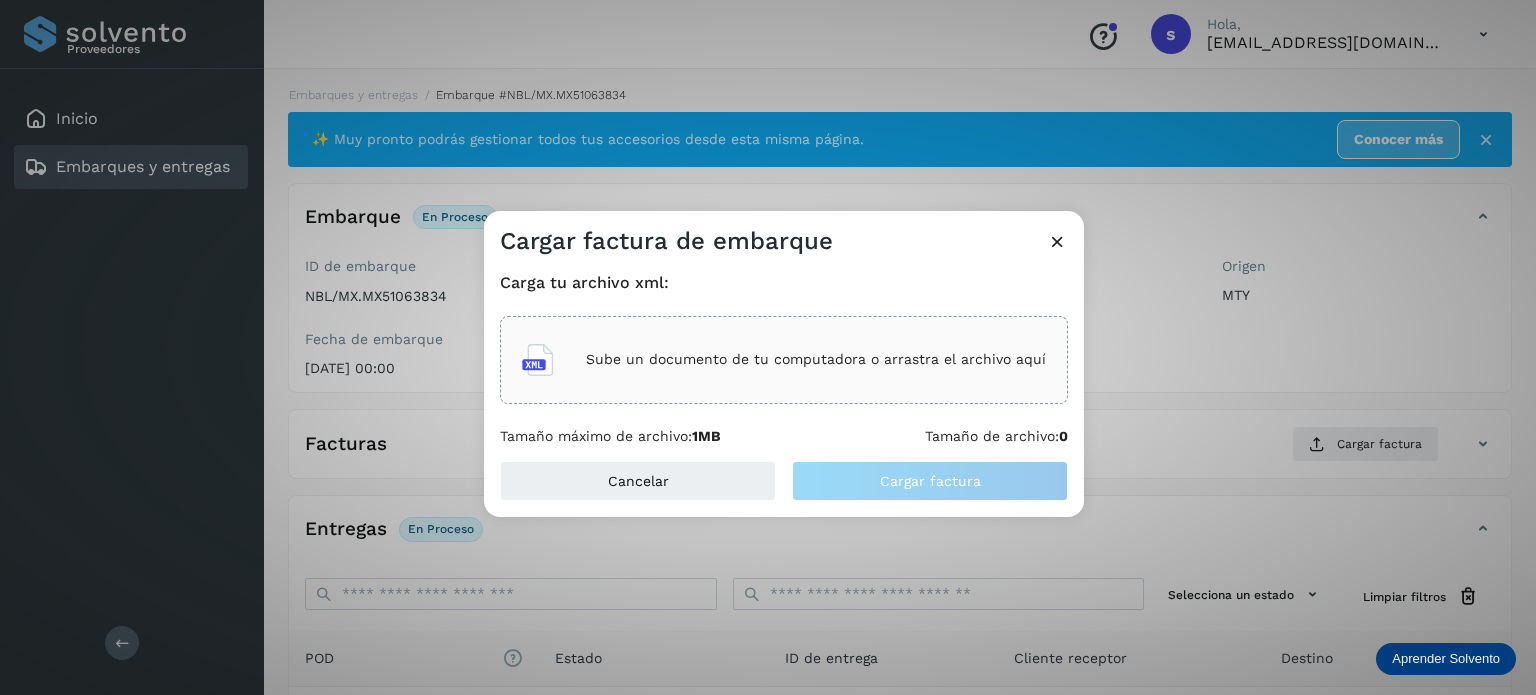 click on "Sube un documento de tu computadora o arrastra el archivo aquí" 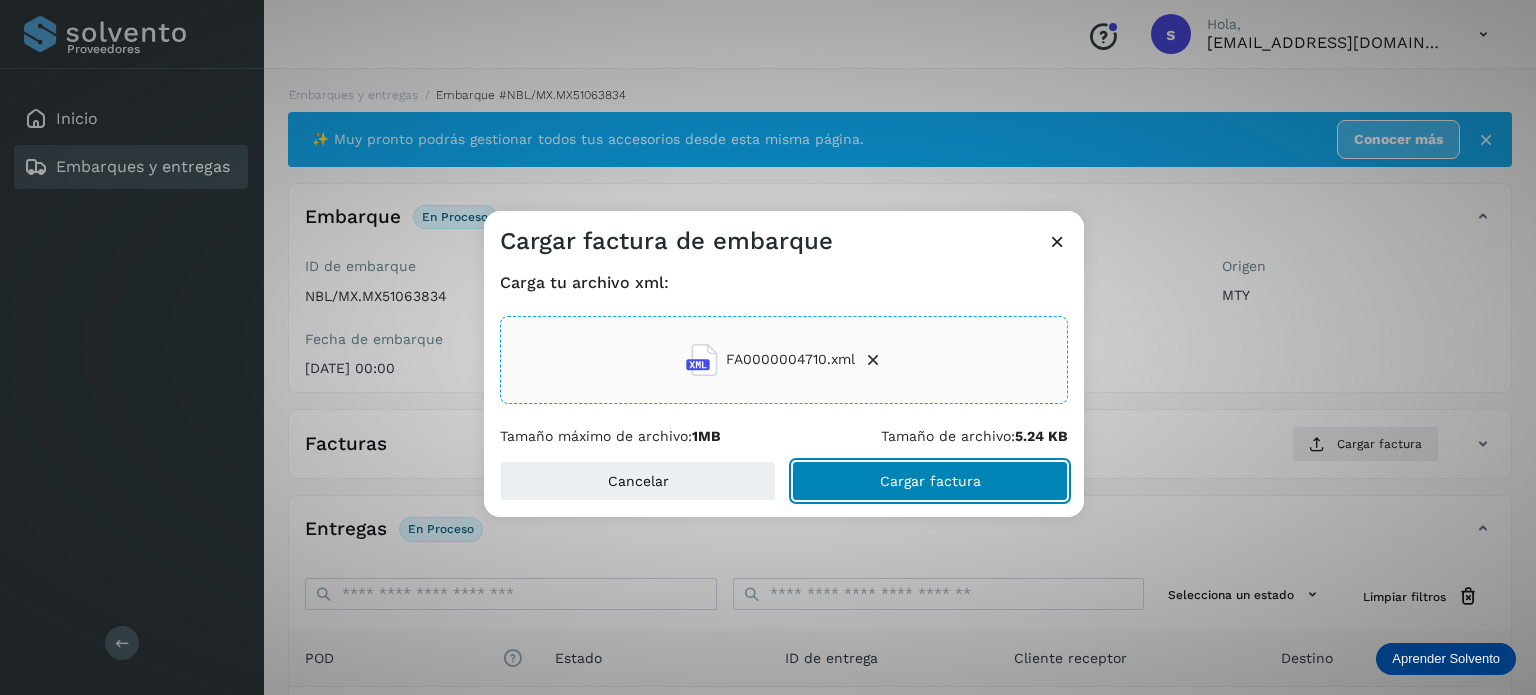 click on "Cargar factura" 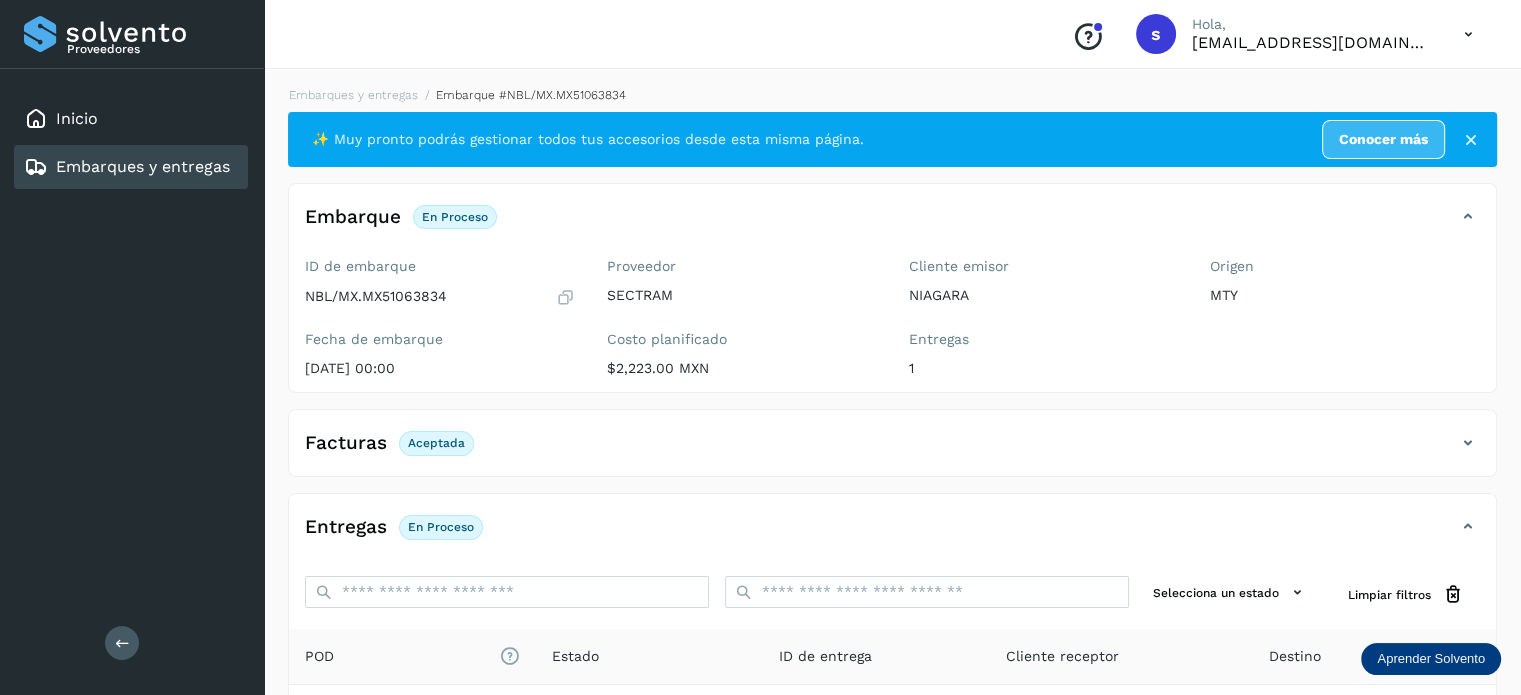 scroll, scrollTop: 250, scrollLeft: 0, axis: vertical 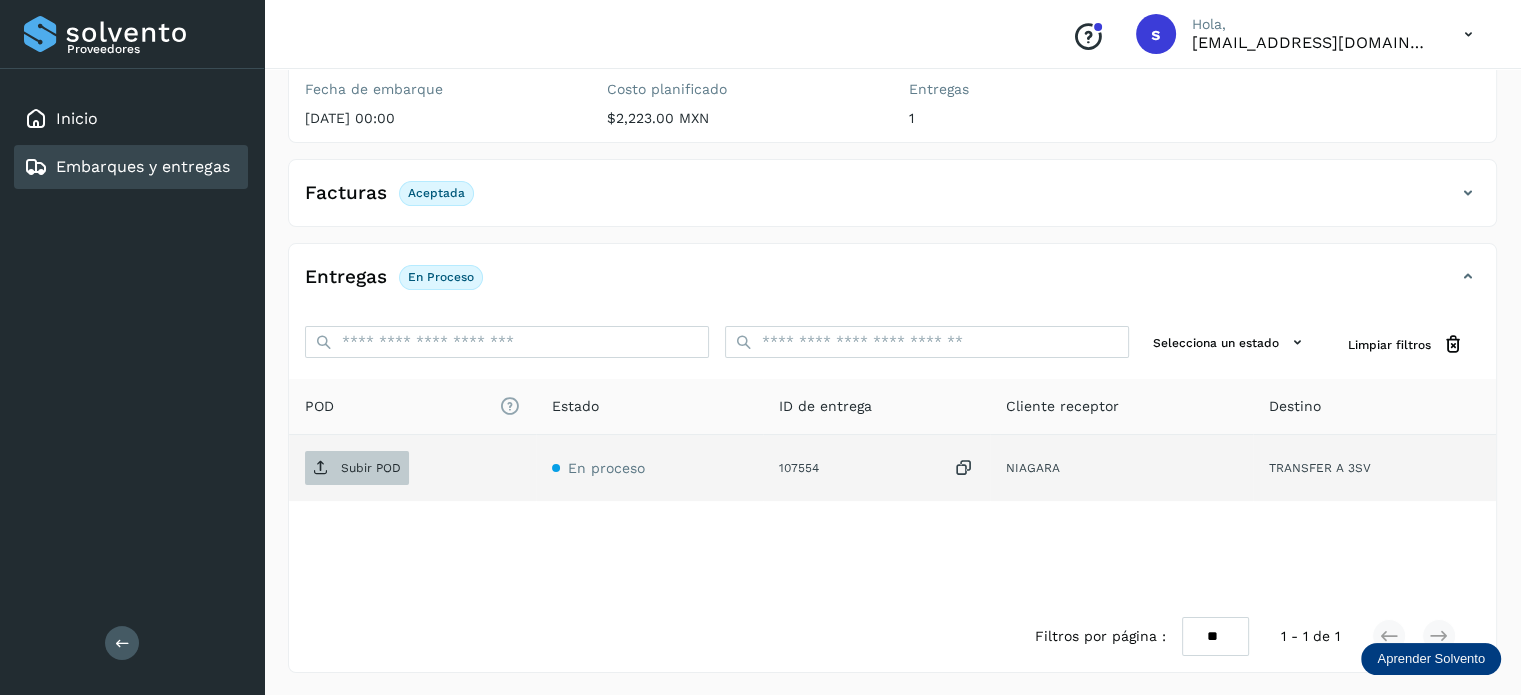 click on "Subir POD" at bounding box center (371, 468) 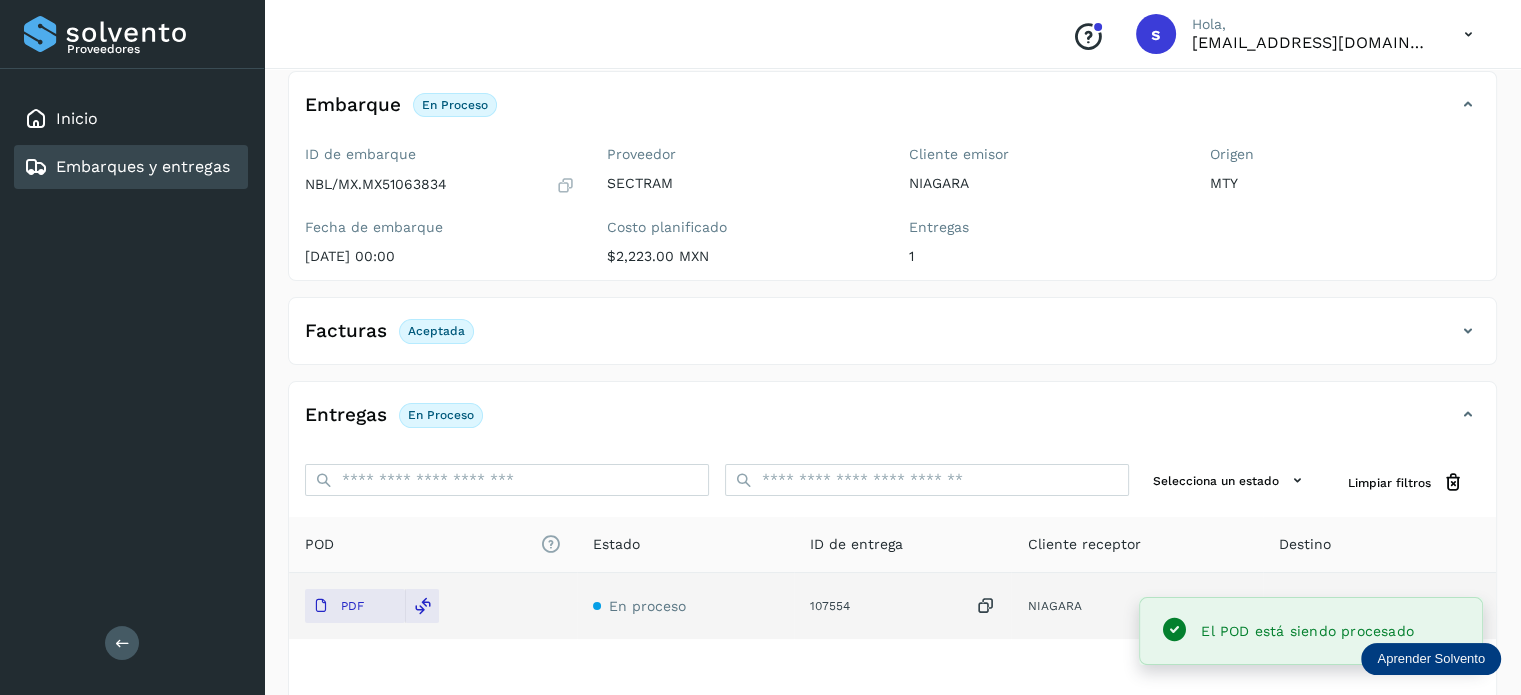 scroll, scrollTop: 0, scrollLeft: 0, axis: both 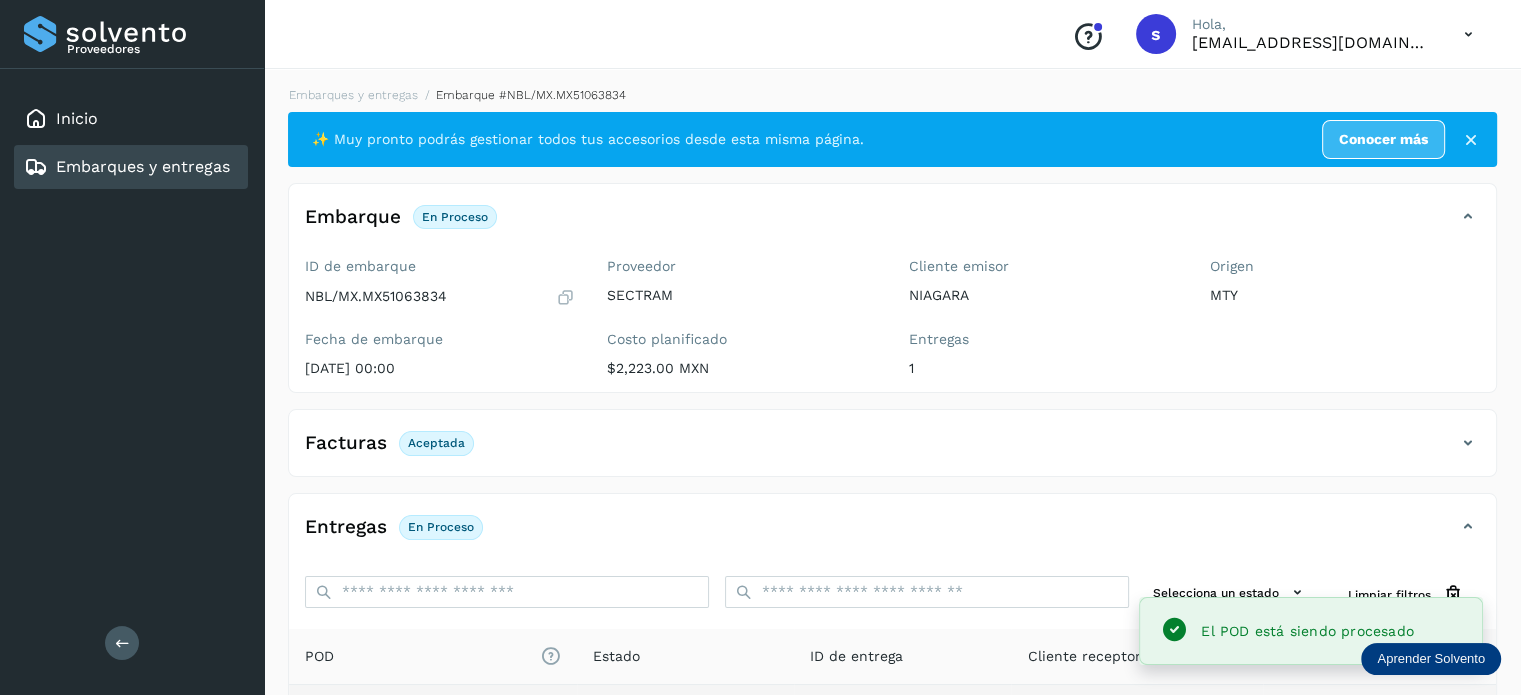 click on "Embarques y entregas Embarque #NBL/MX.MX51063834  ✨ Muy pronto podrás gestionar todos tus accesorios desde esta misma página. Conocer más Embarque En proceso
Verifica el estado de la factura o entregas asociadas a este embarque
ID de embarque NBL/MX.MX51063834 Fecha de embarque [DATE] 00:00 Proveedor SECTRAM Costo planificado  $2,223.00 MXN  Cliente emisor NIAGARA Entregas 1 Origen MTY Facturas Aceptada Estado Aceptada Entregas En proceso Selecciona un estado Limpiar filtros POD
El tamaño máximo de archivo es de 20 Mb.
Estado ID de entrega Cliente receptor Destino PDF En proceso 107554  NIAGARA TRANSFER A 3SV NIAGARA 107554 PDF Destino: TRANSFER A 3SV En proceso Filtros por página : ** ** ** 1 - 1 de 1" at bounding box center [892, 504] 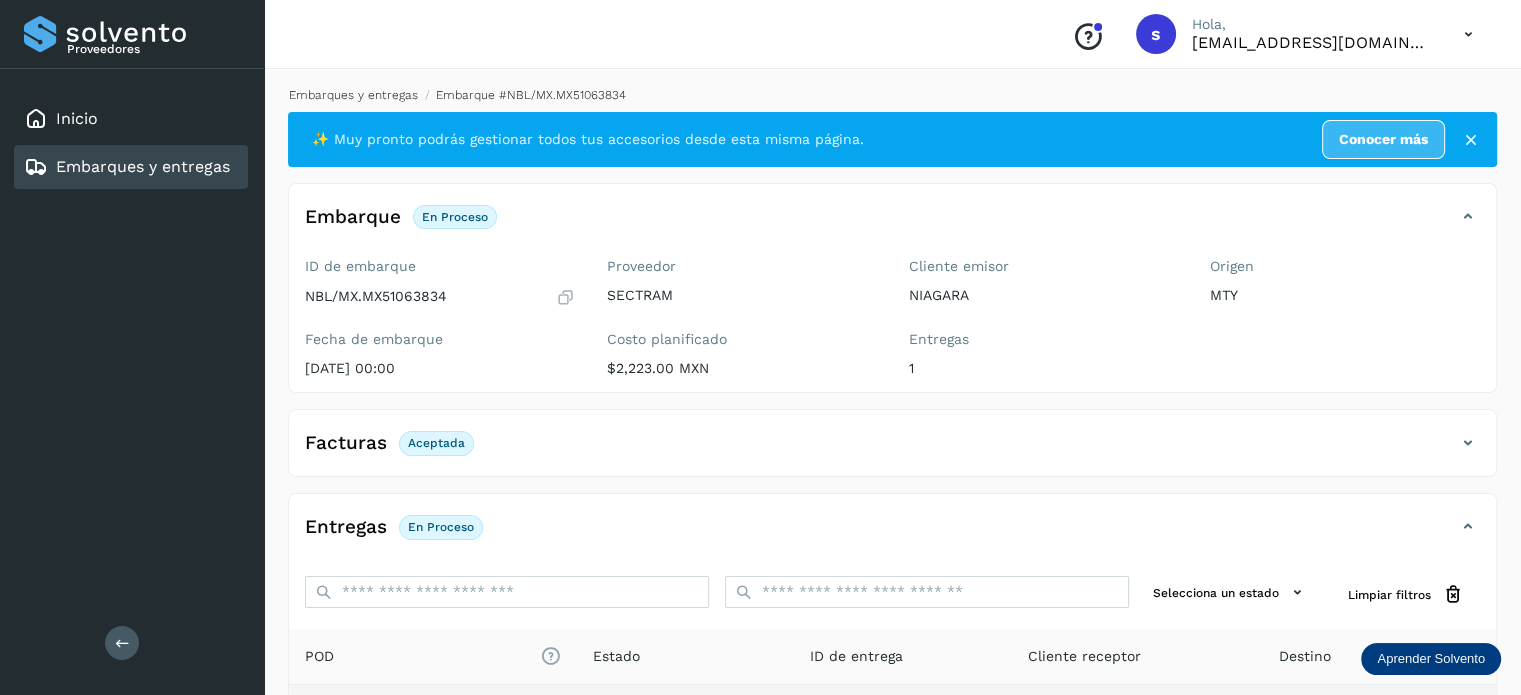 click on "Embarques y entregas" at bounding box center [353, 95] 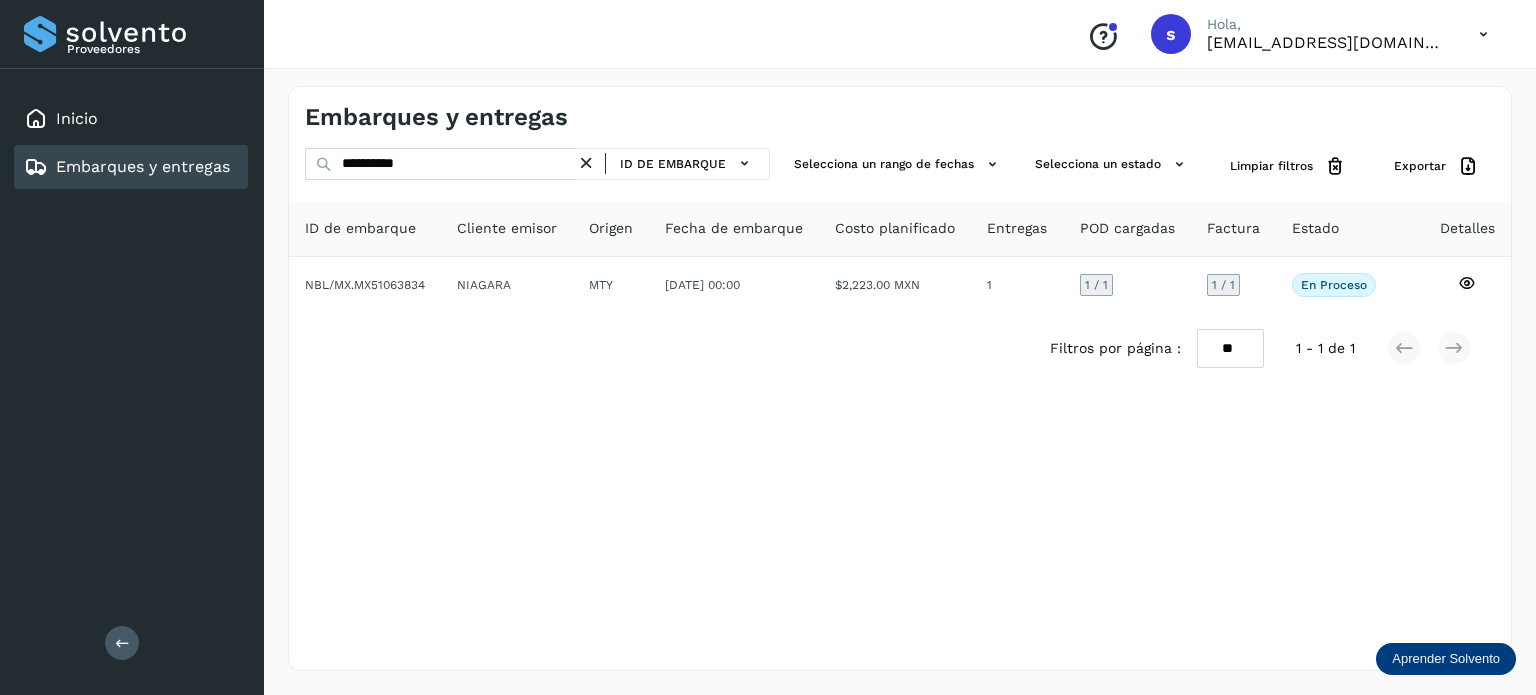 click at bounding box center [586, 163] 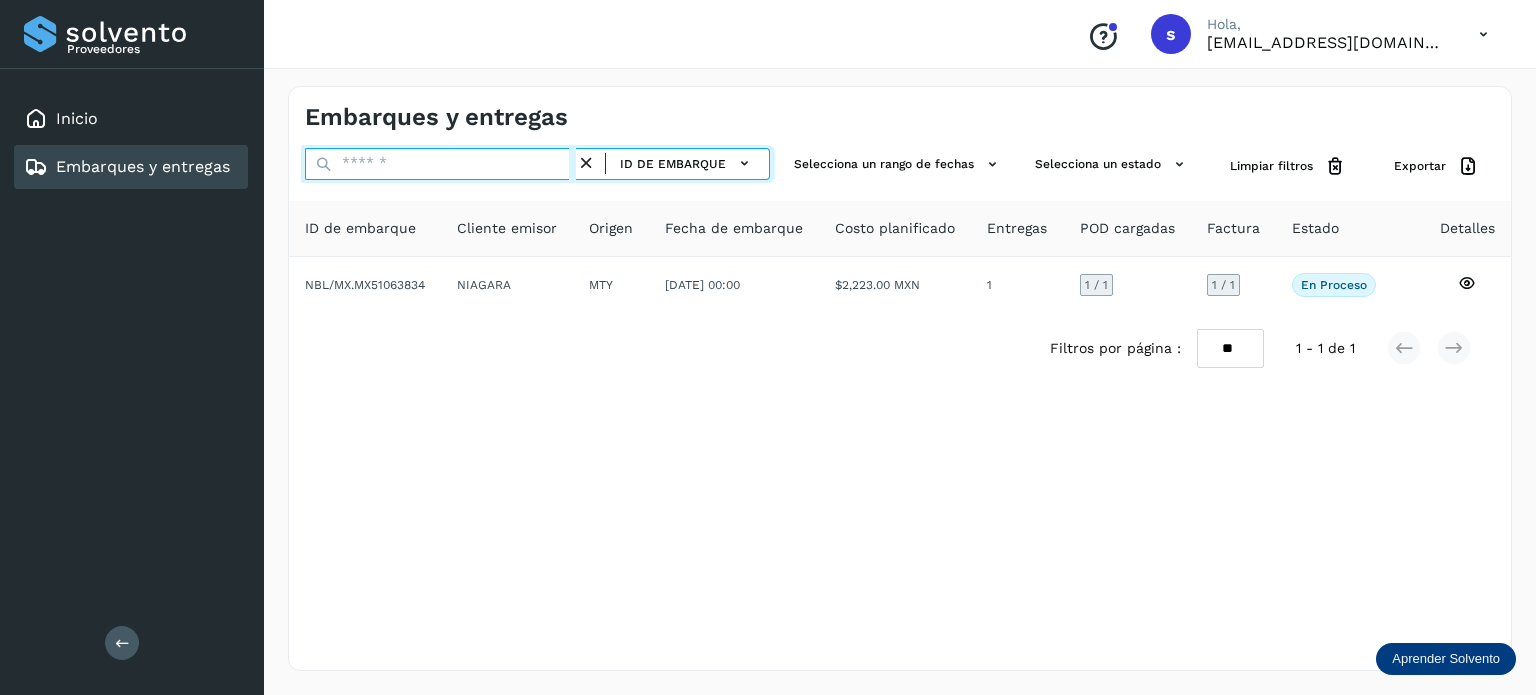click at bounding box center (440, 164) 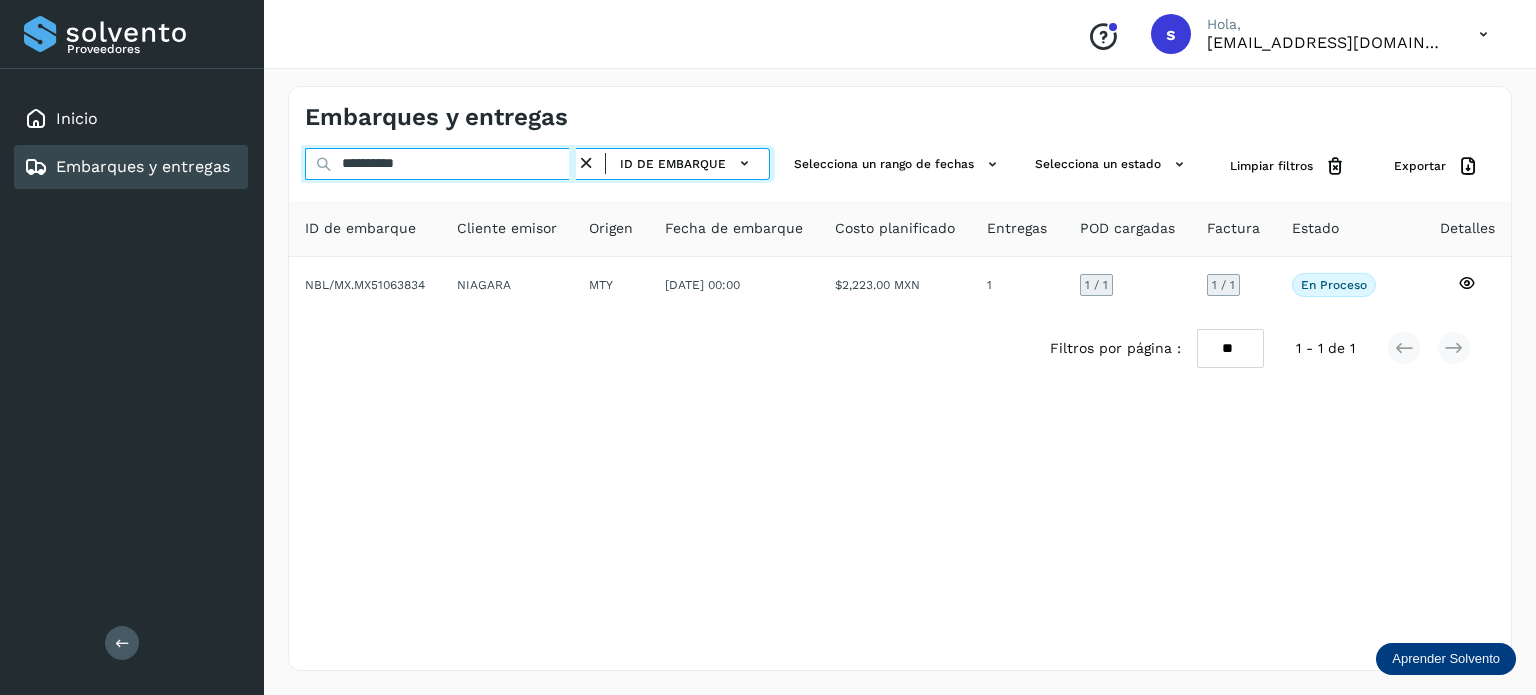 type on "**********" 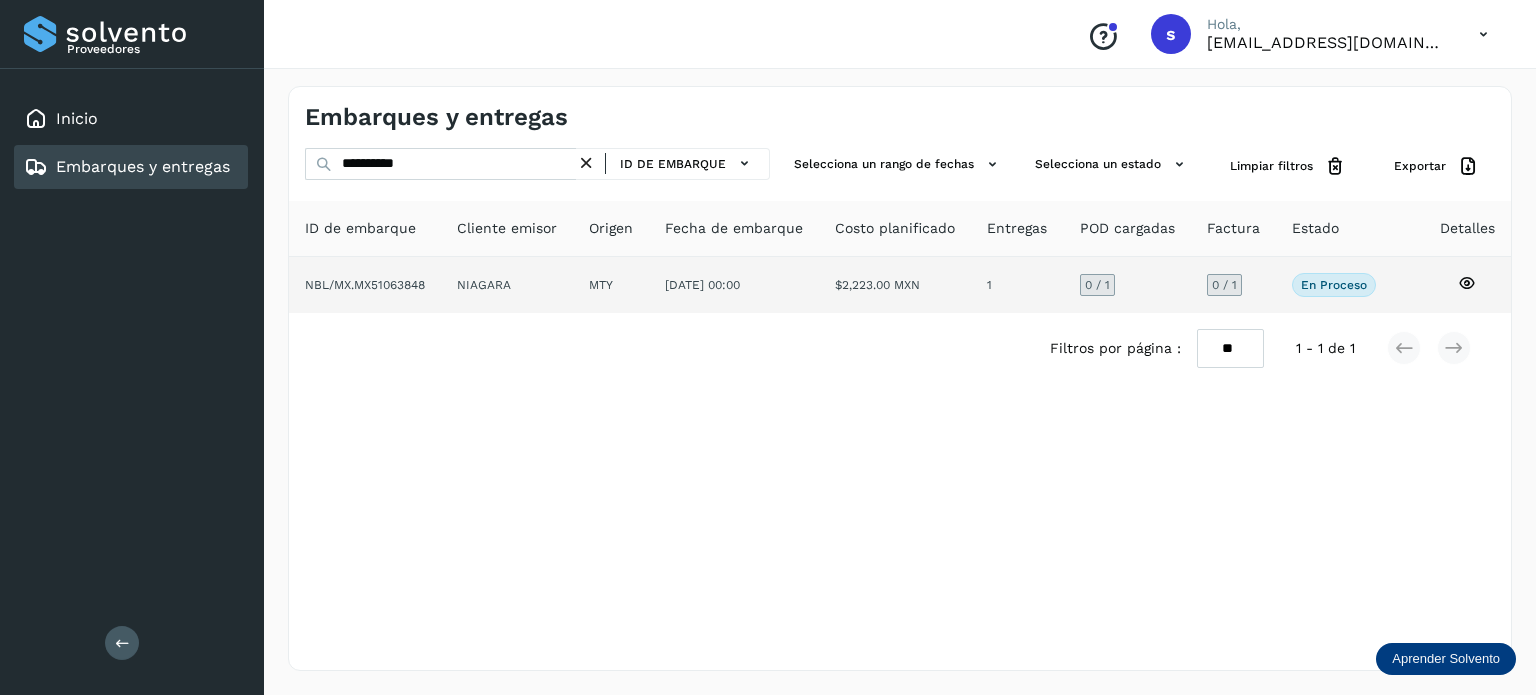 click on "MTY" 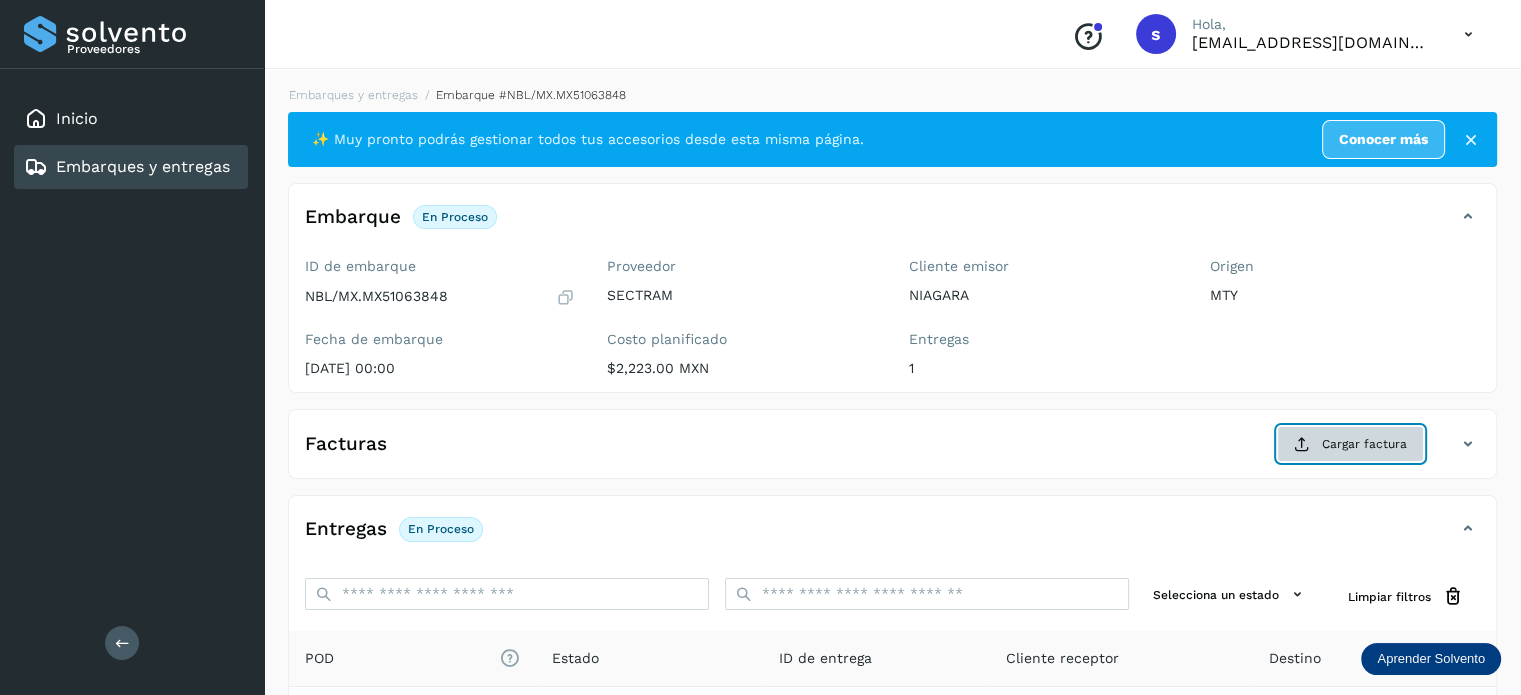 click on "Cargar factura" at bounding box center (1350, 444) 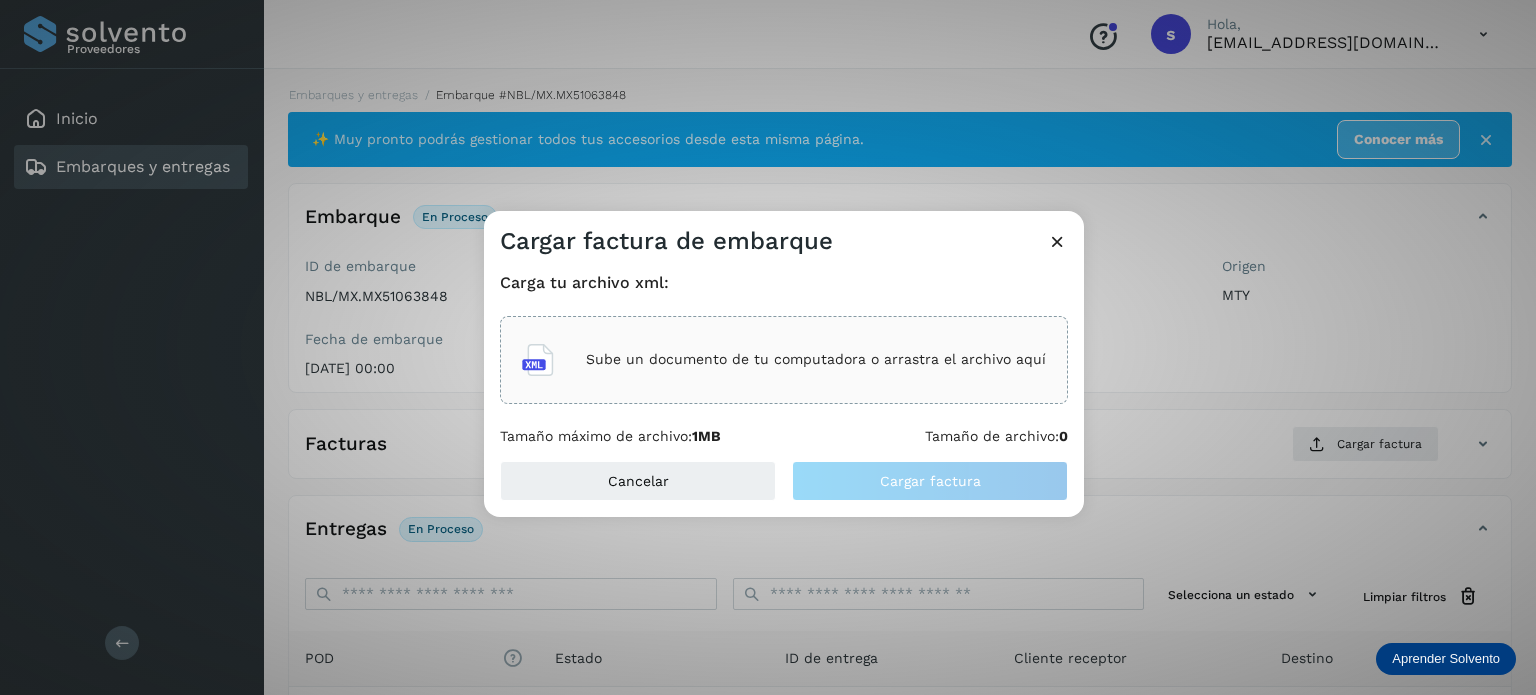 click on "Sube un documento de tu computadora o arrastra el archivo aquí" at bounding box center [816, 359] 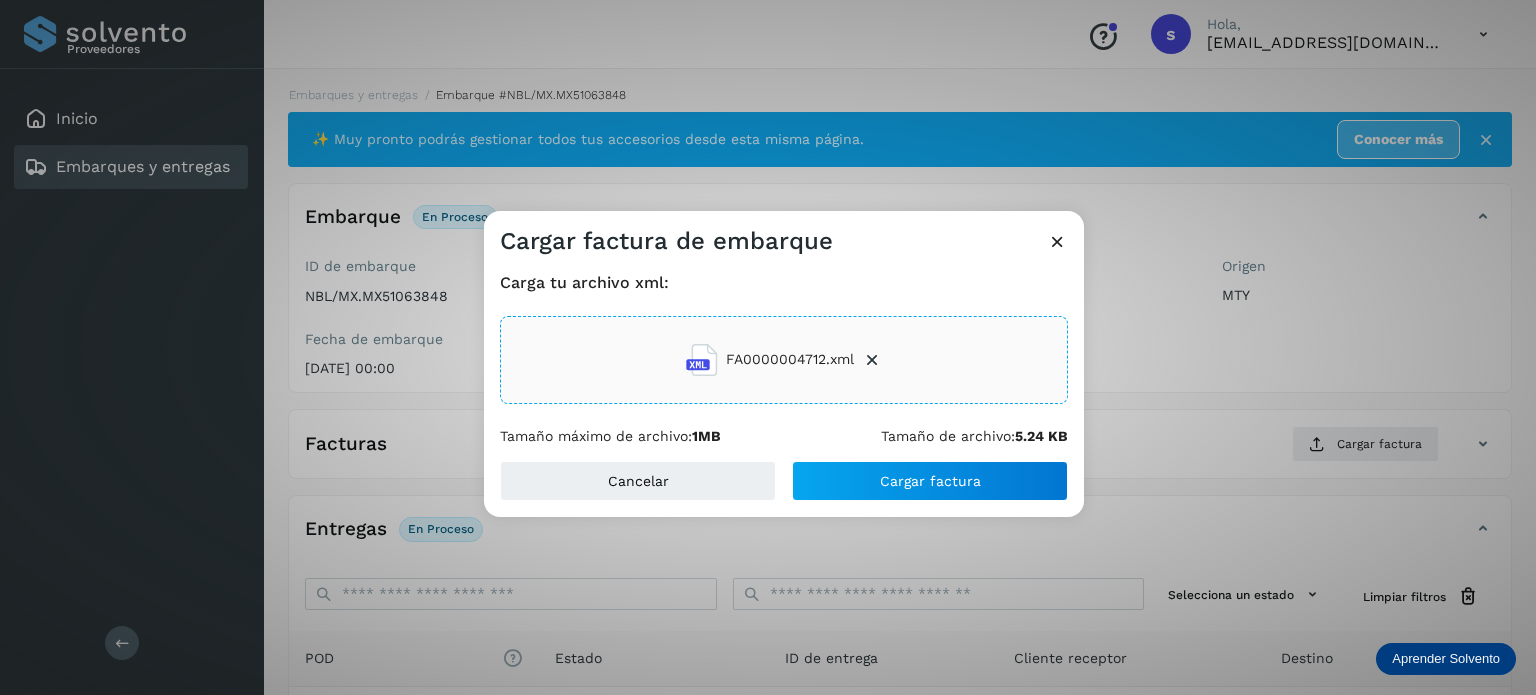 click on "Cancelar Cargar factura" at bounding box center [784, 489] 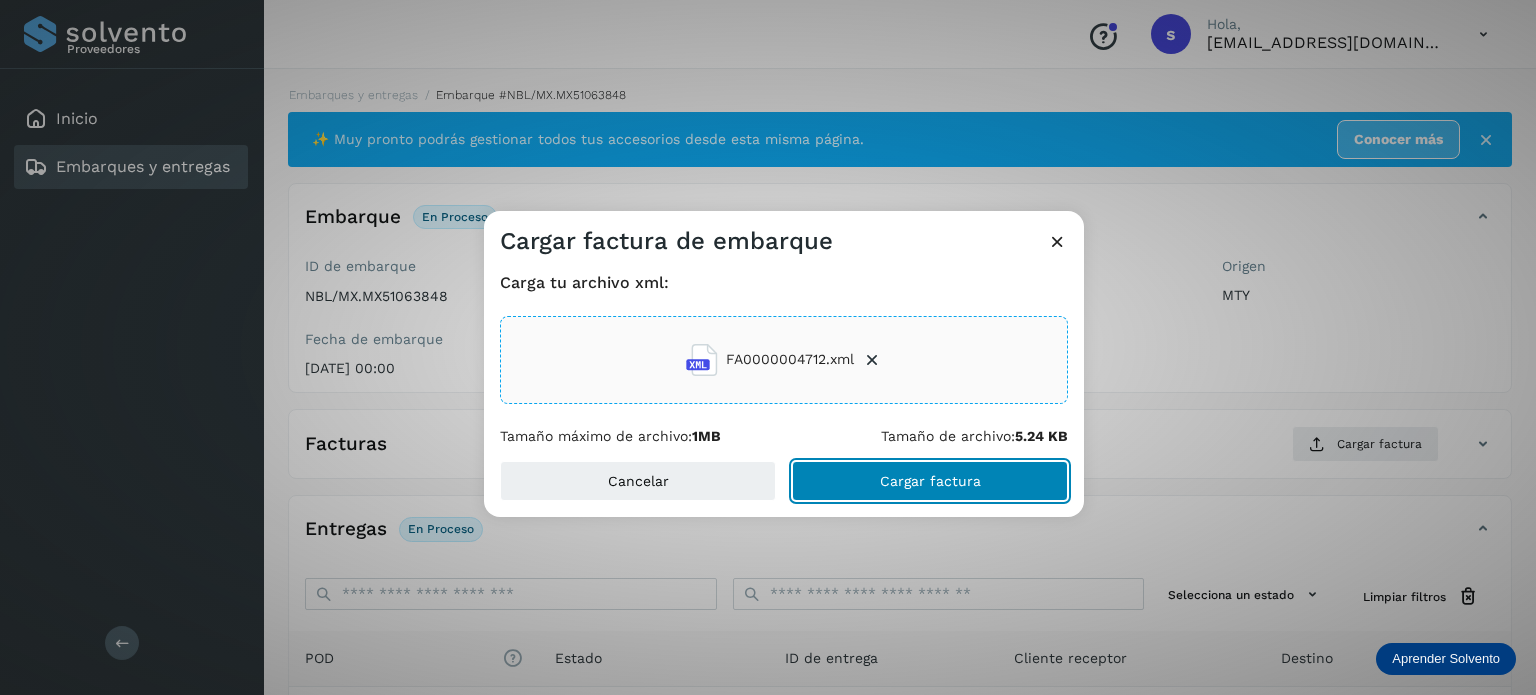 click on "Cargar factura" 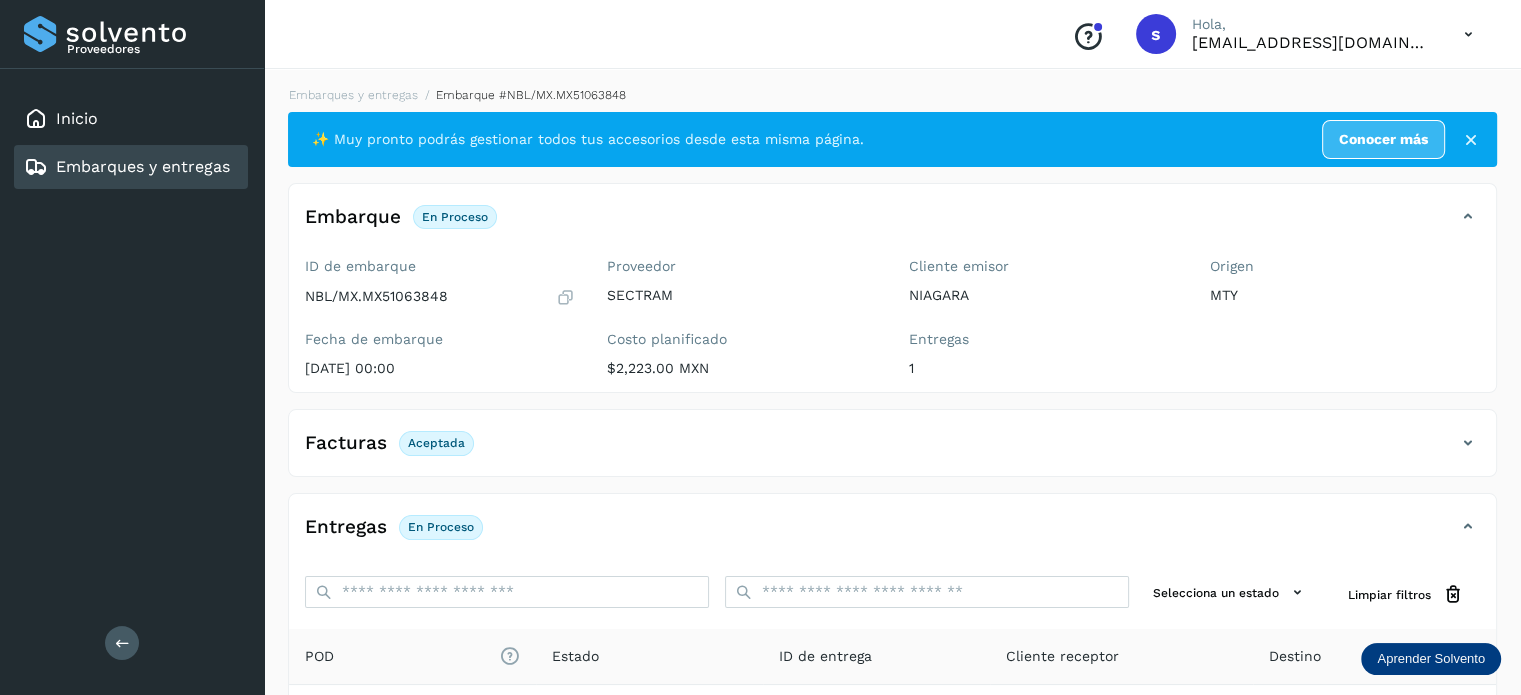 scroll, scrollTop: 250, scrollLeft: 0, axis: vertical 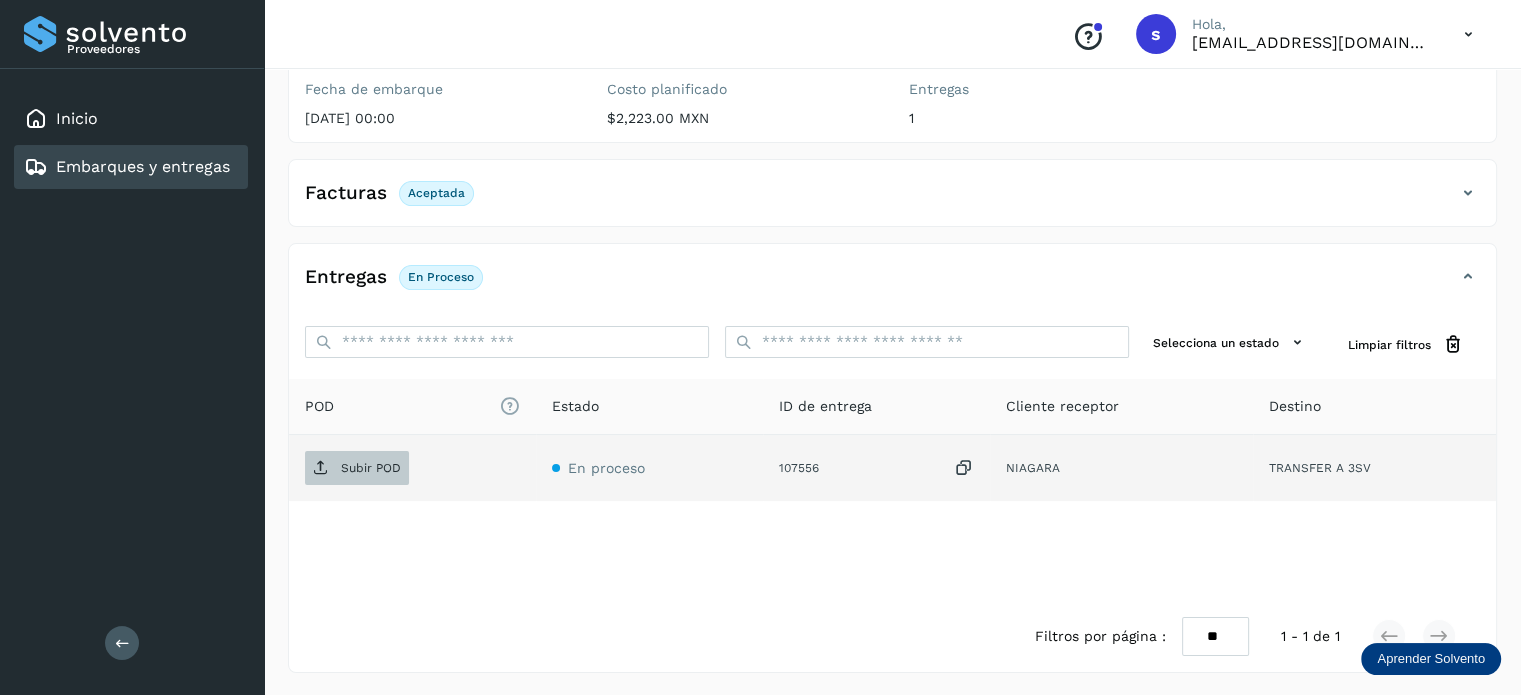 click on "Subir POD" at bounding box center [357, 468] 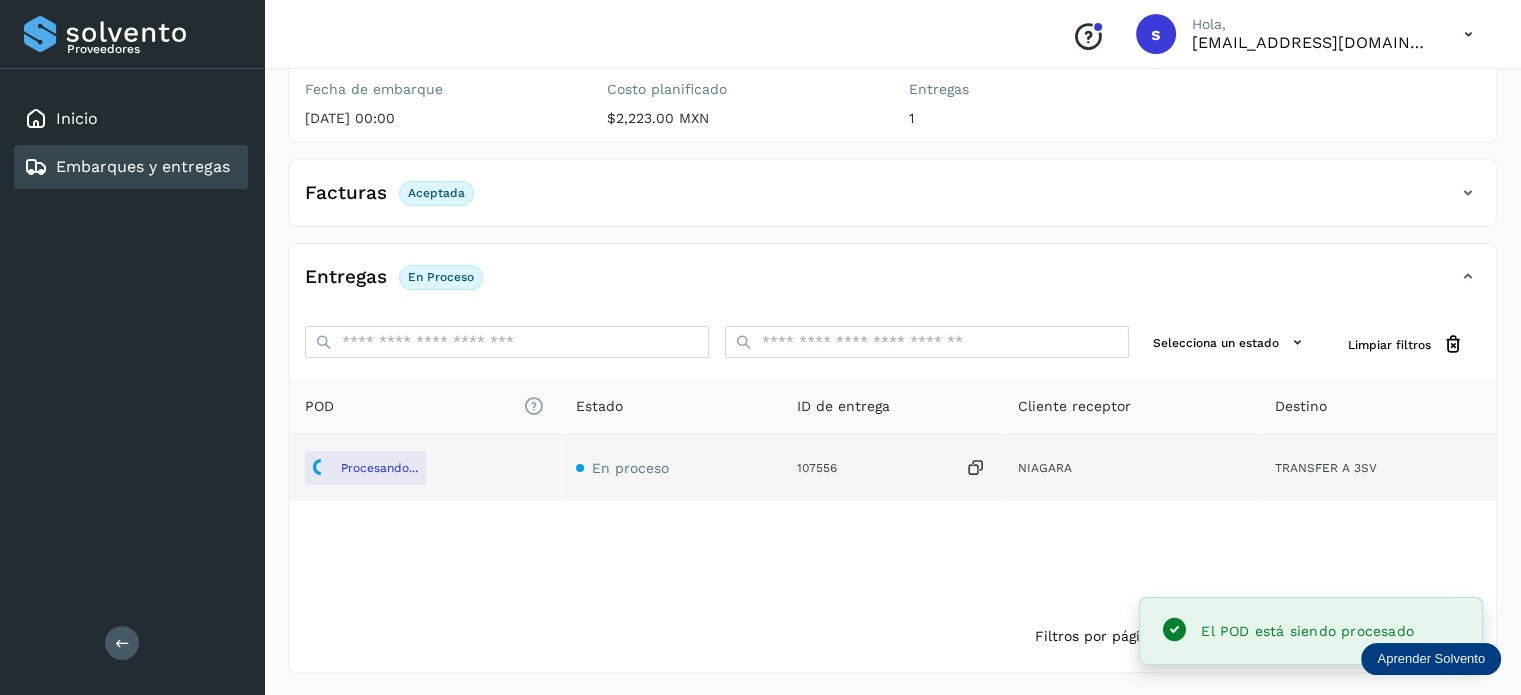 scroll, scrollTop: 0, scrollLeft: 0, axis: both 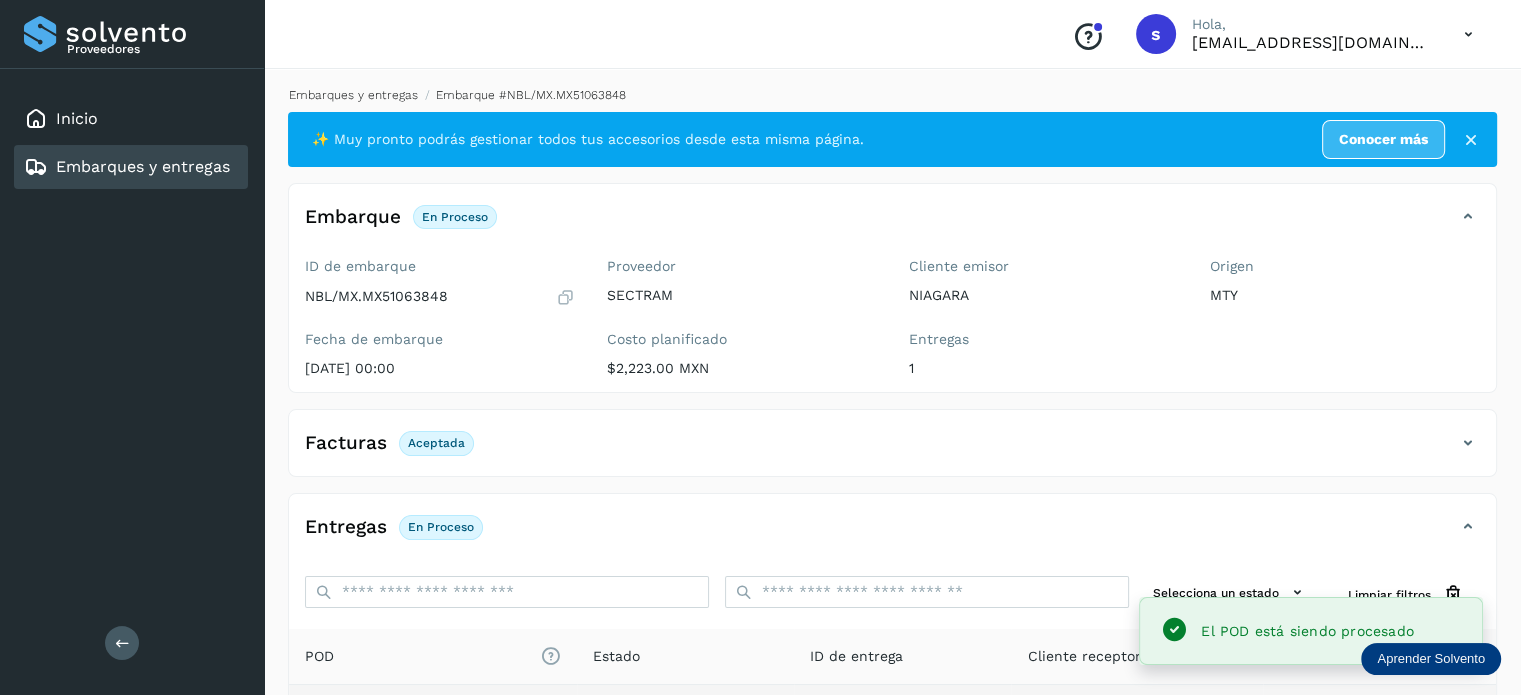 click on "Embarques y entregas" at bounding box center [353, 95] 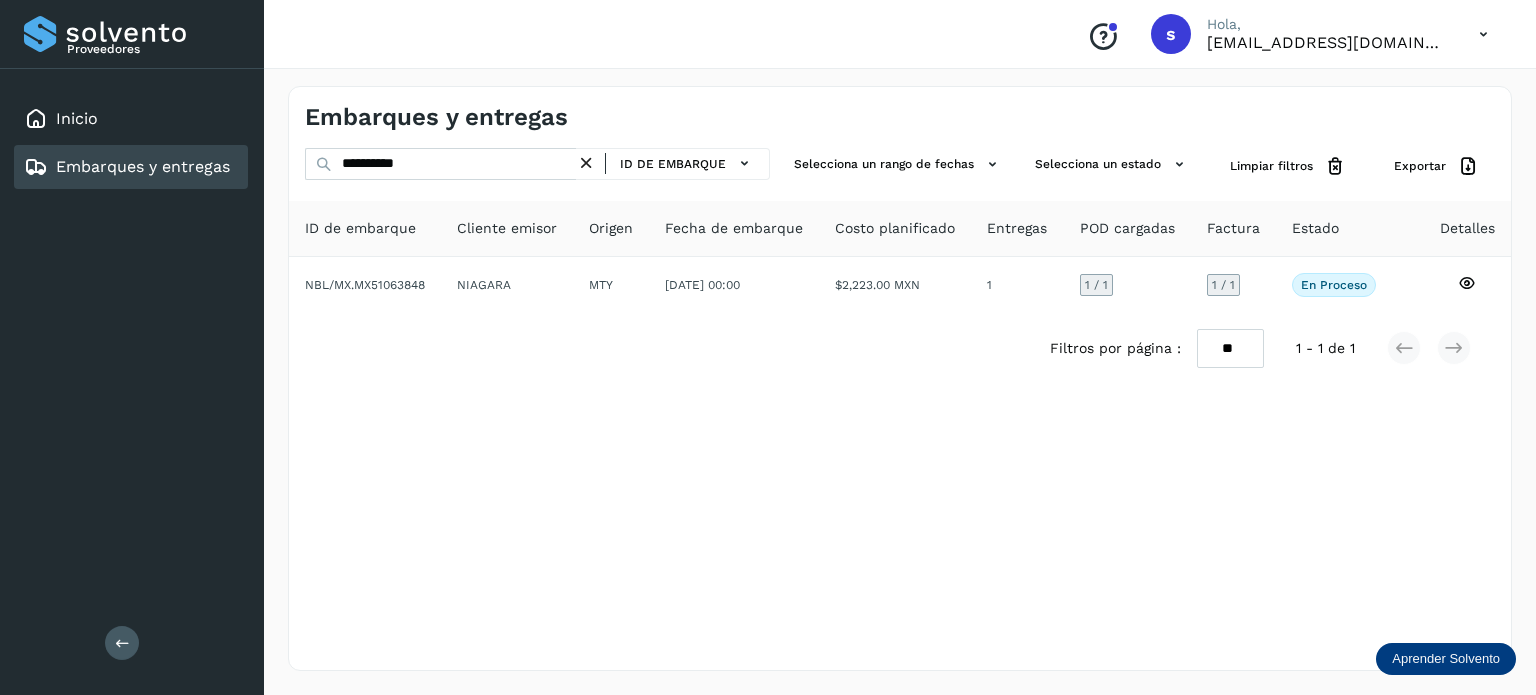 click at bounding box center (586, 163) 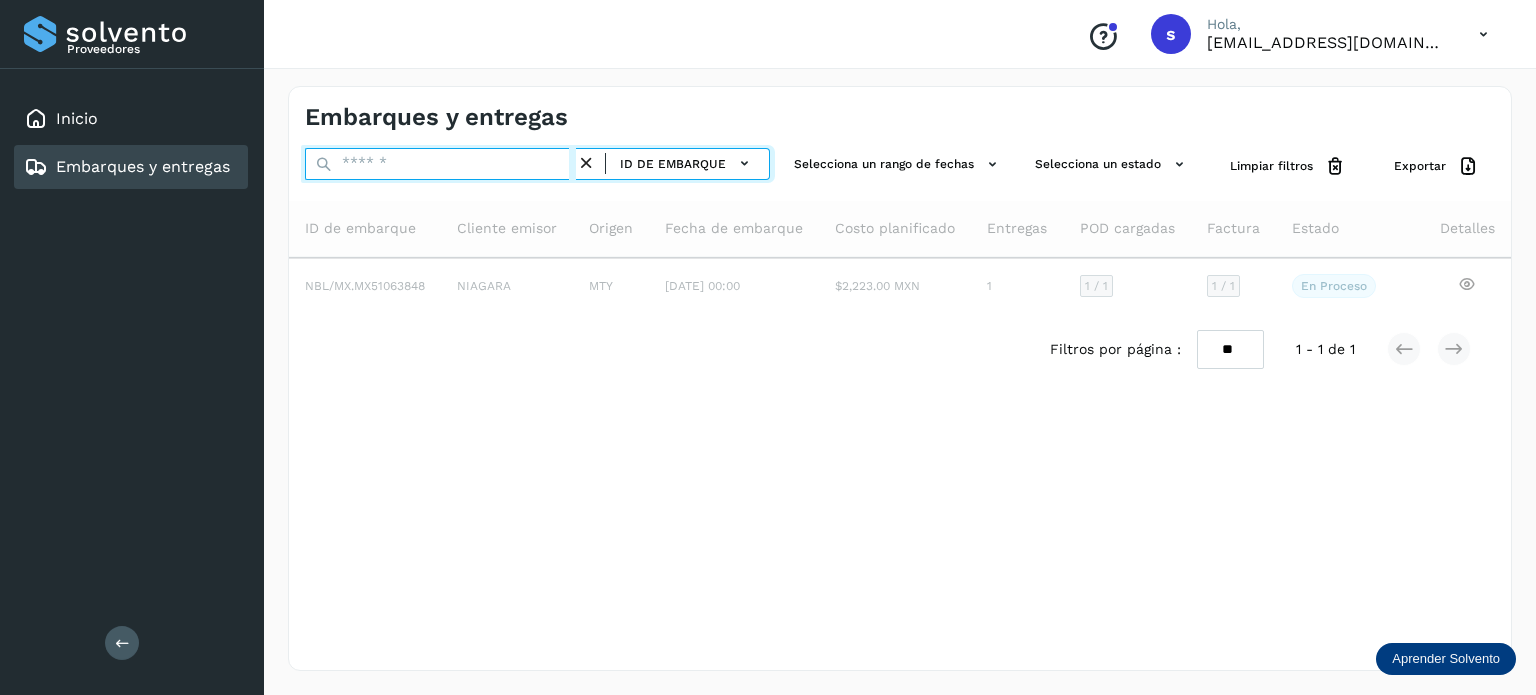 click at bounding box center [440, 164] 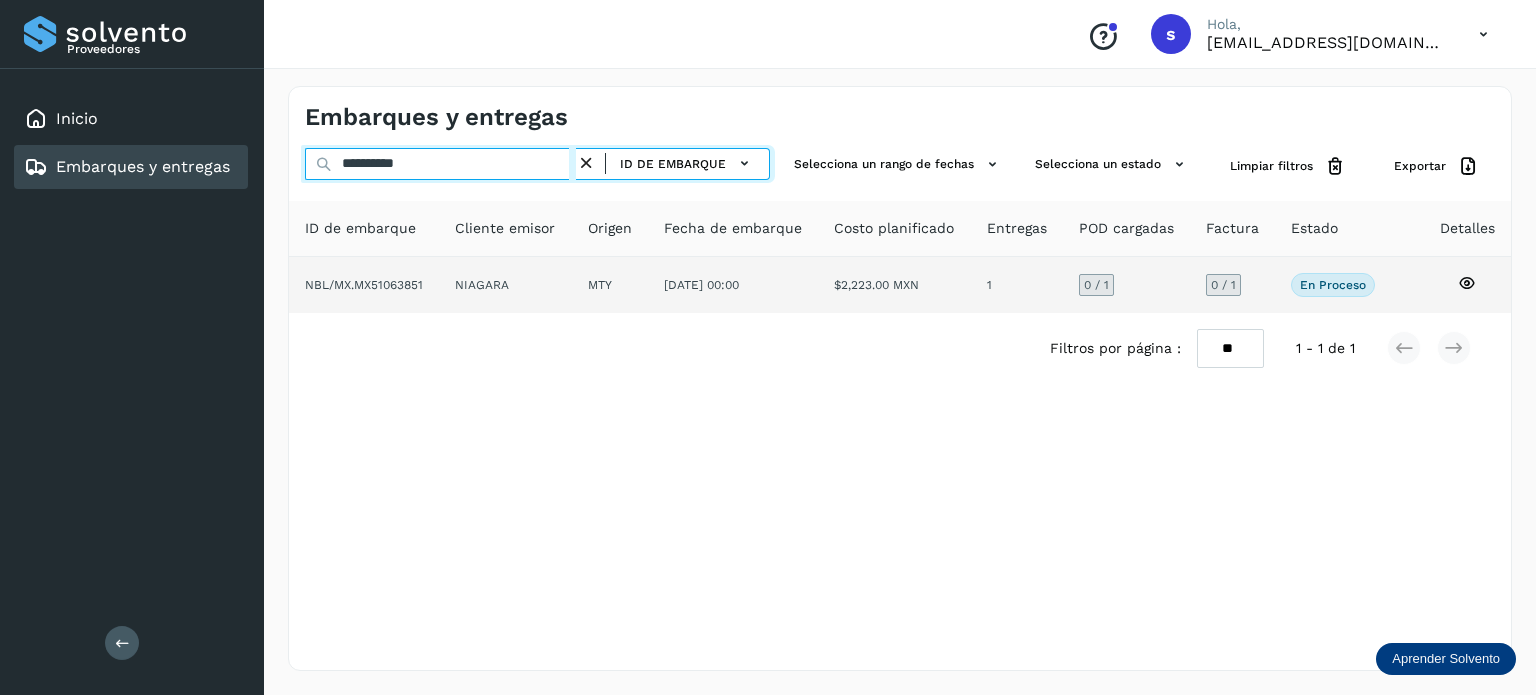 type on "**********" 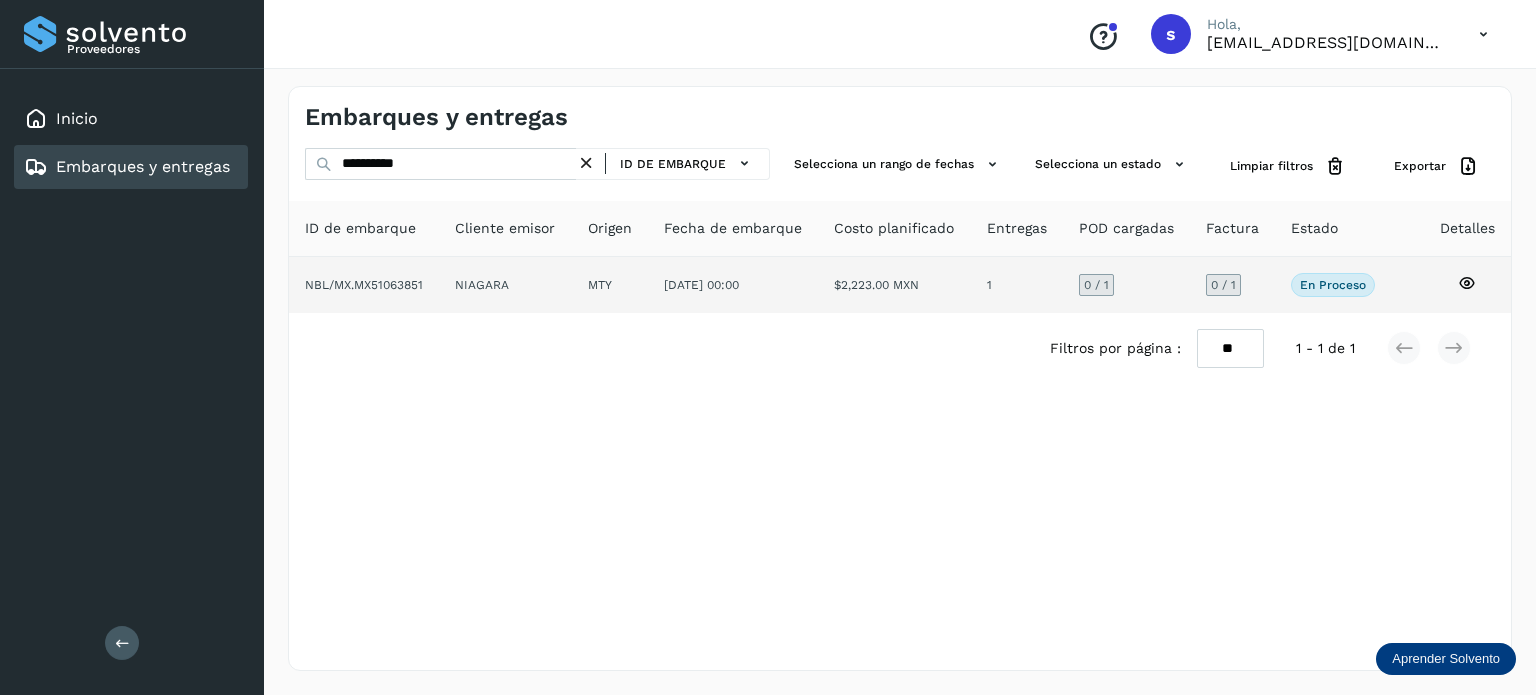 click on "NIAGARA" 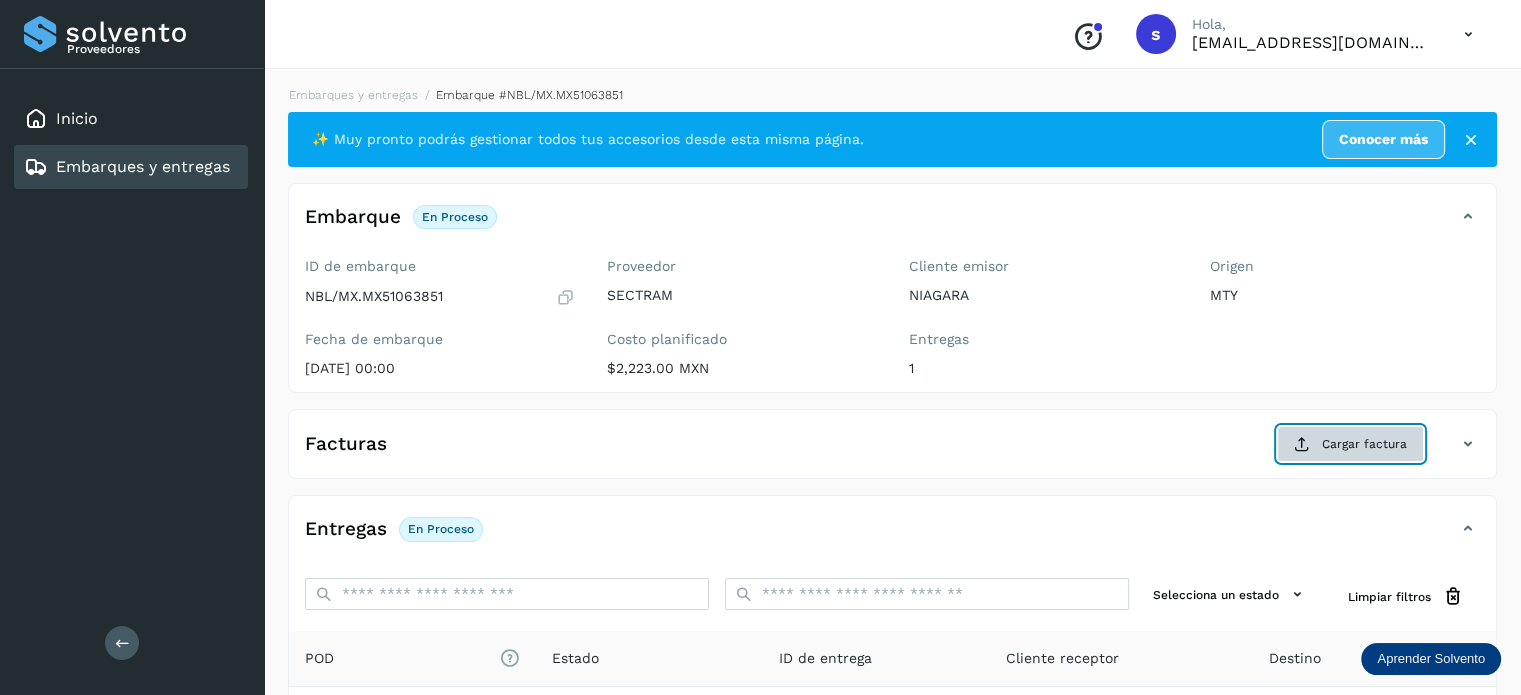 click at bounding box center (1302, 444) 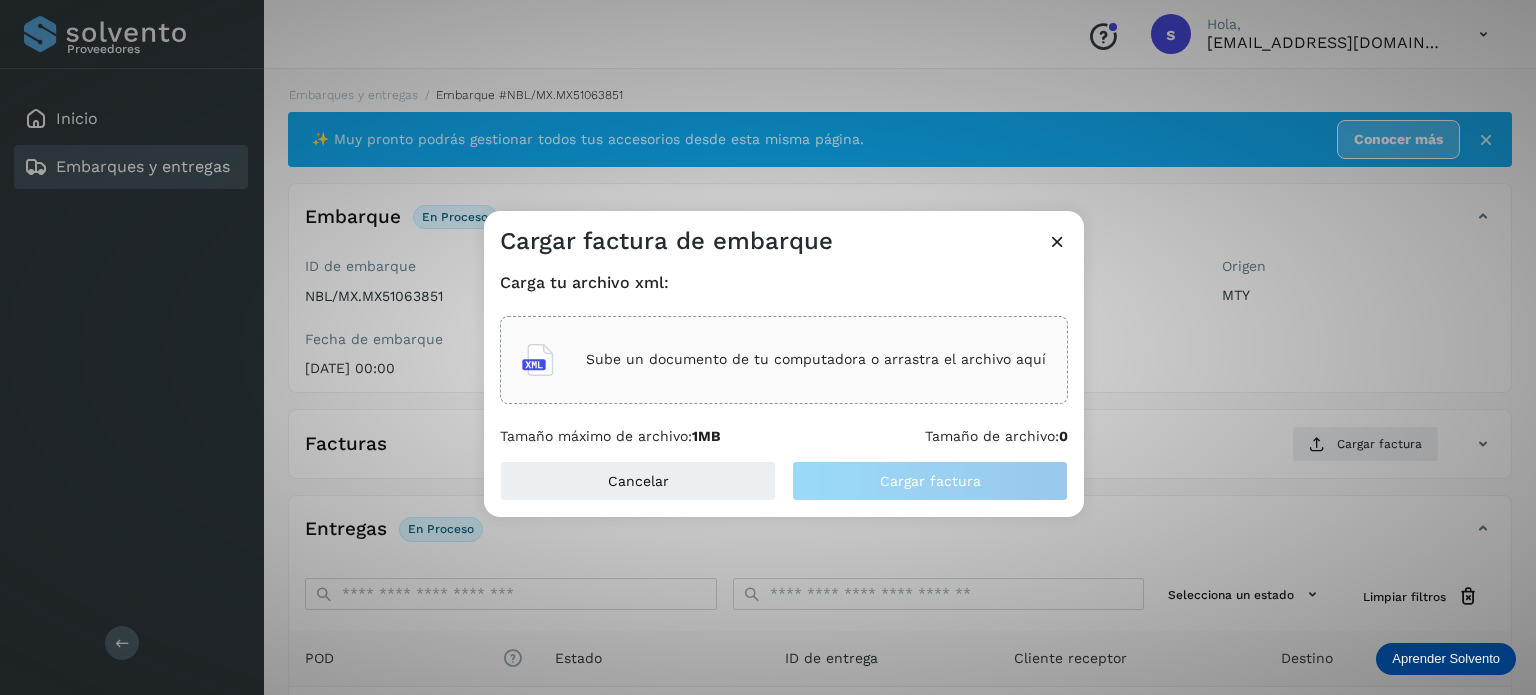 click on "Sube un documento de tu computadora o arrastra el archivo aquí" at bounding box center [816, 359] 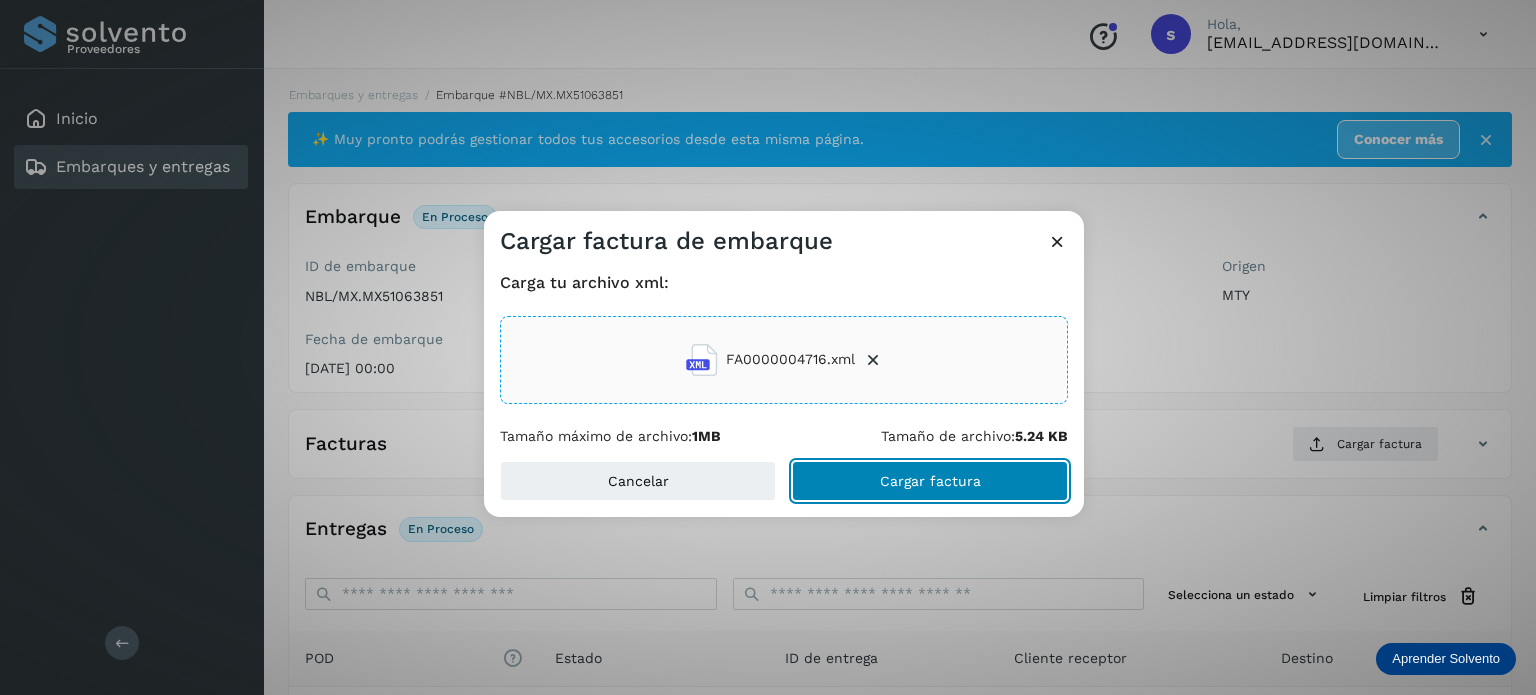 click on "Cargar factura" 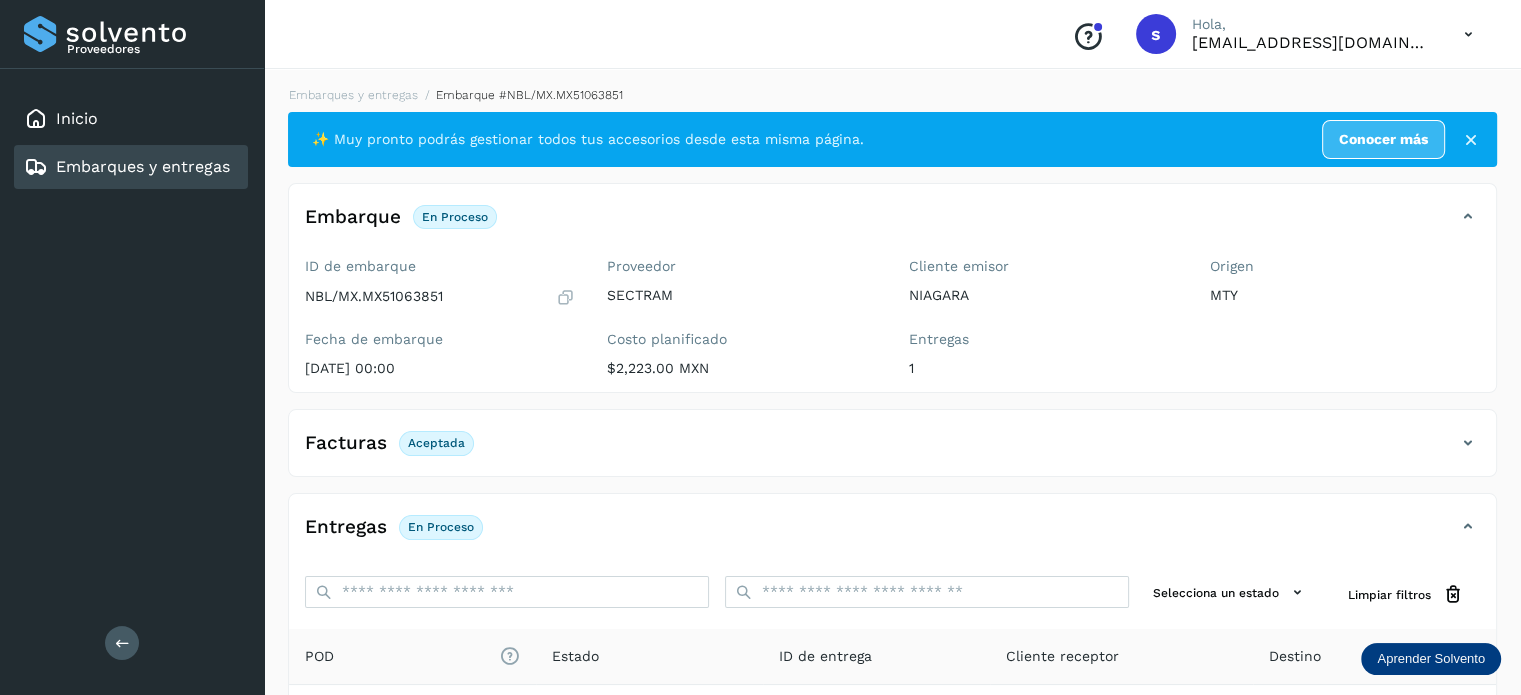 scroll, scrollTop: 250, scrollLeft: 0, axis: vertical 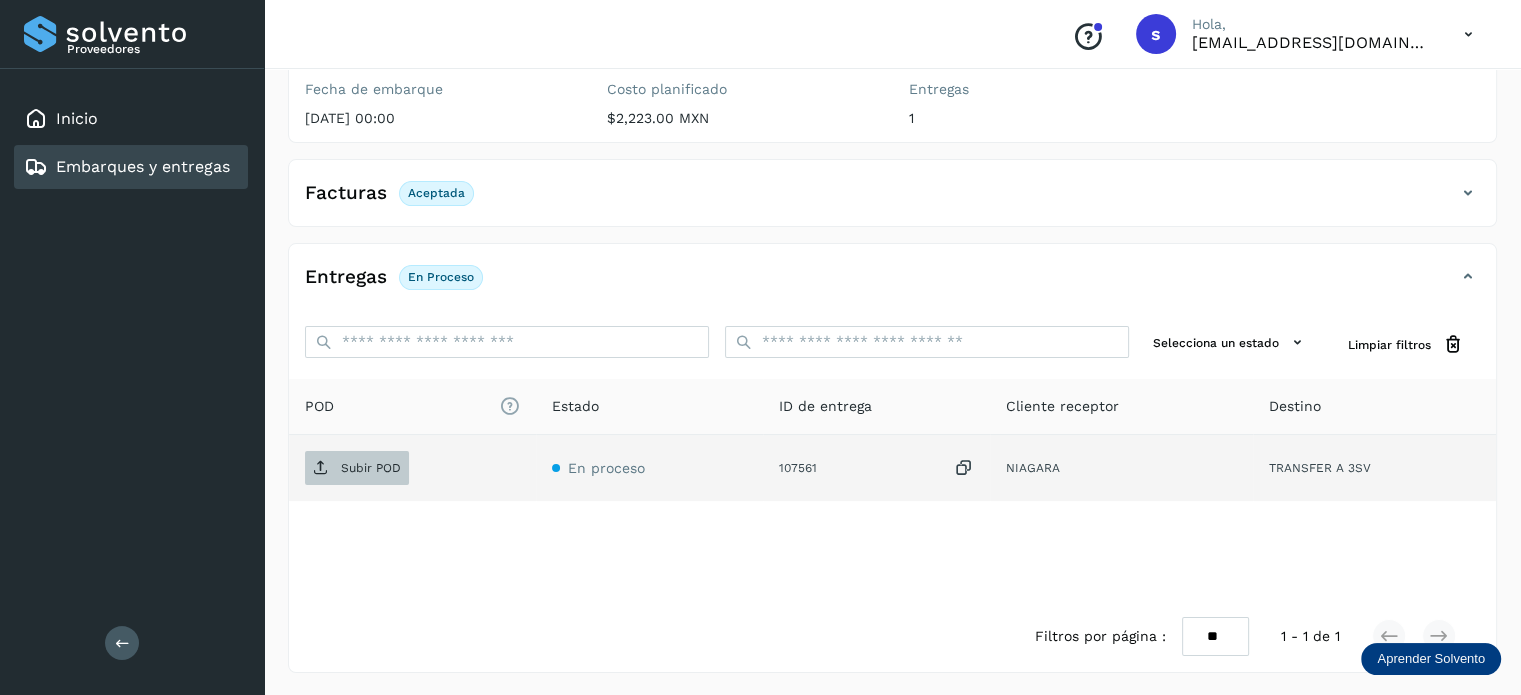 click on "Subir POD" at bounding box center [357, 468] 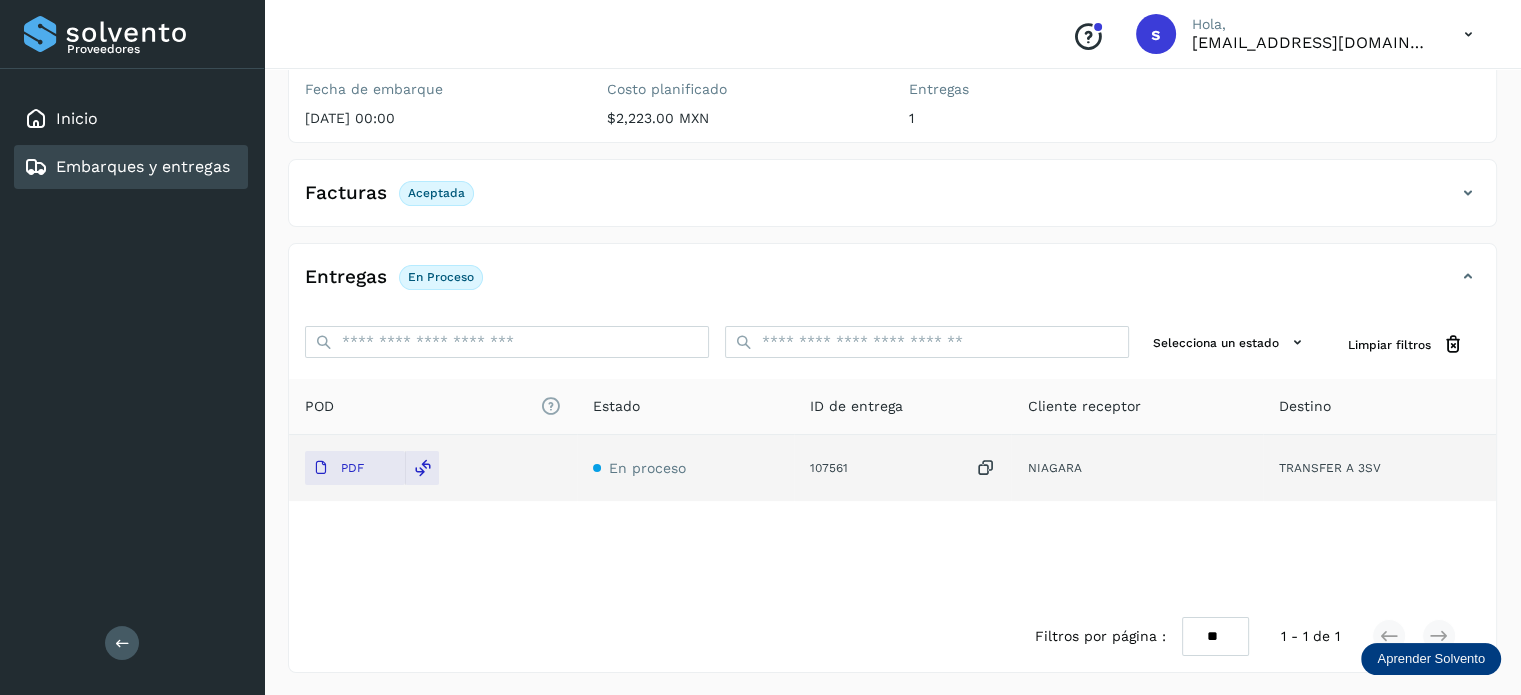 scroll, scrollTop: 0, scrollLeft: 0, axis: both 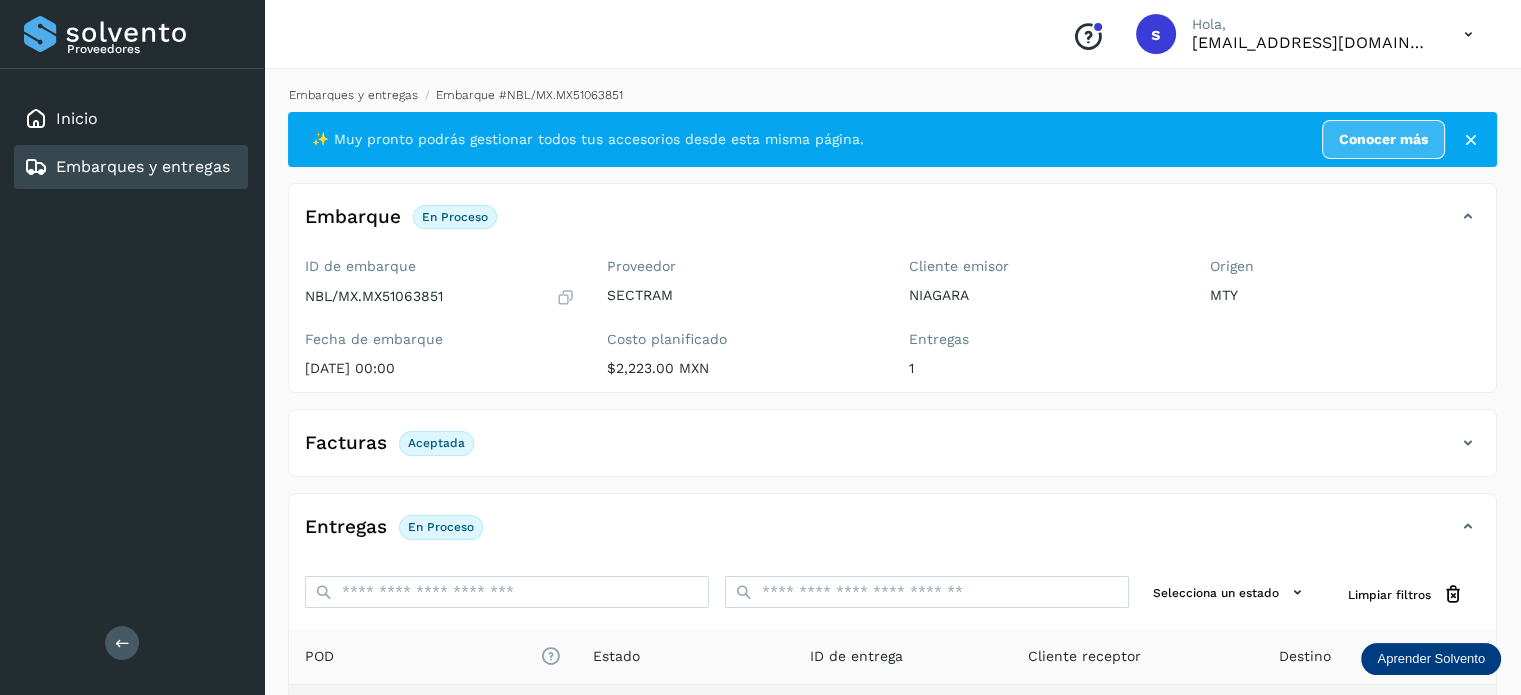 click on "Embarques y entregas" at bounding box center [353, 95] 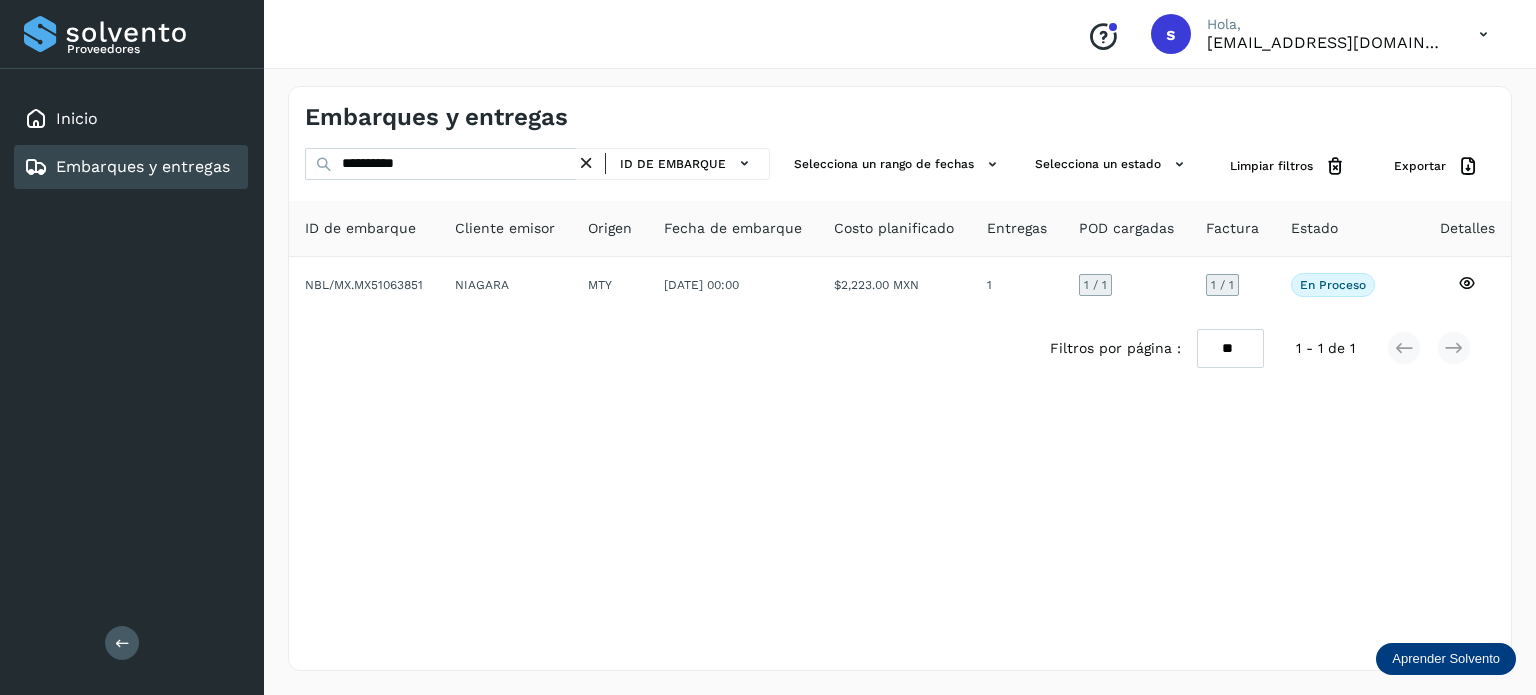 click at bounding box center (586, 163) 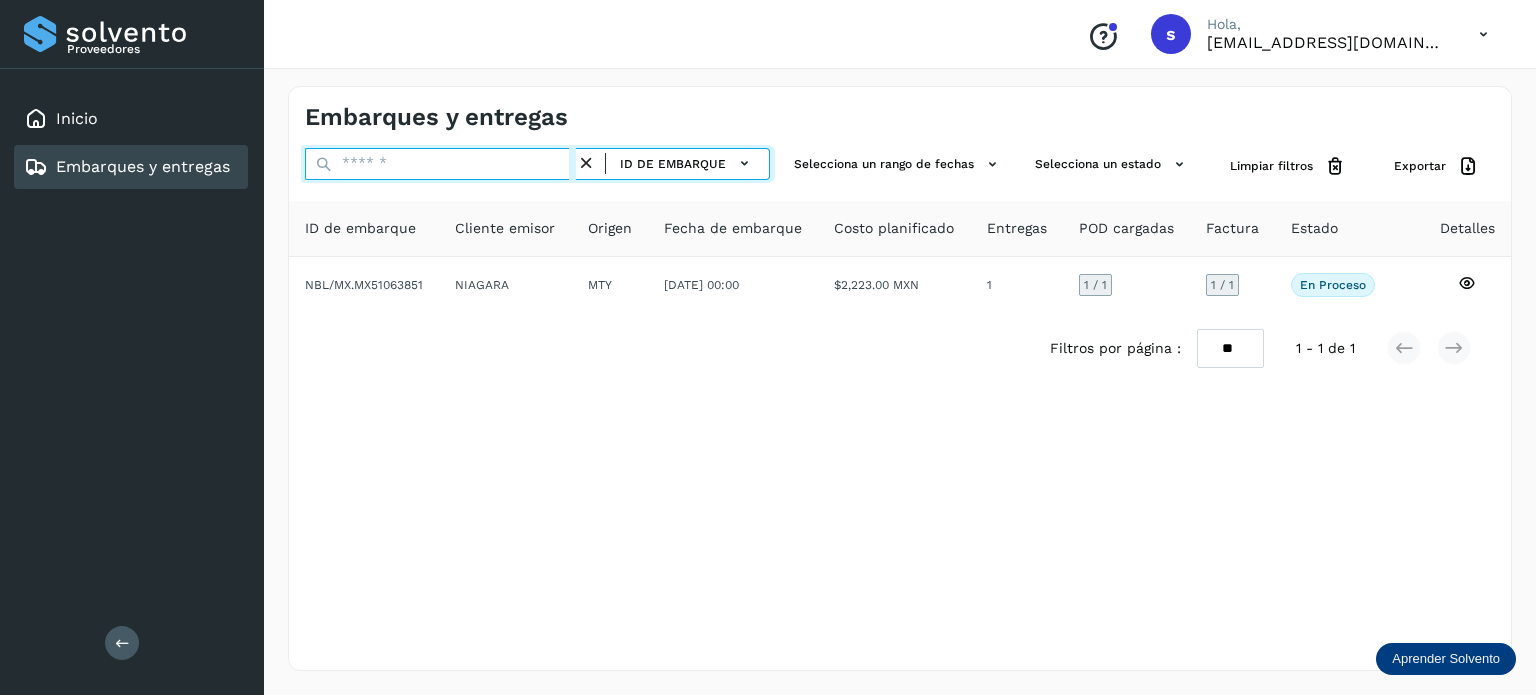 click at bounding box center (440, 164) 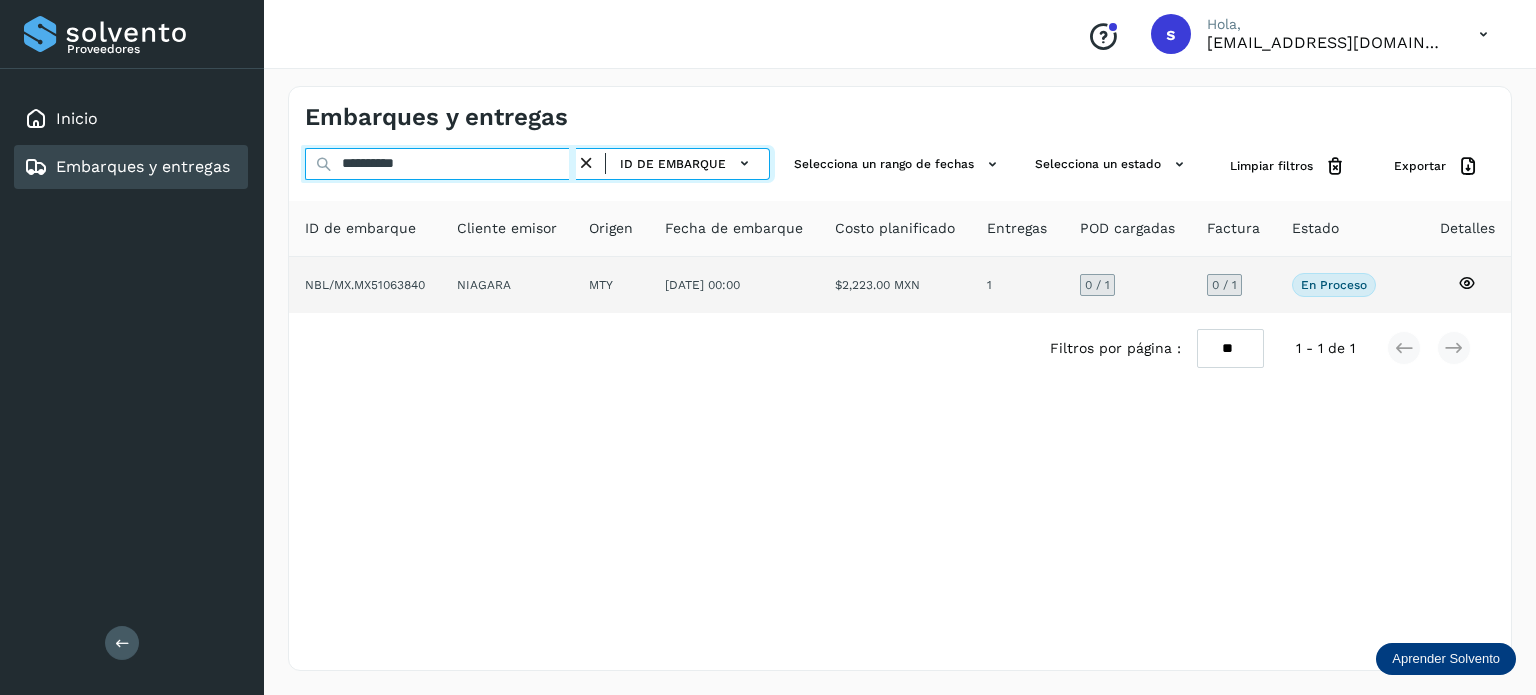 type on "**********" 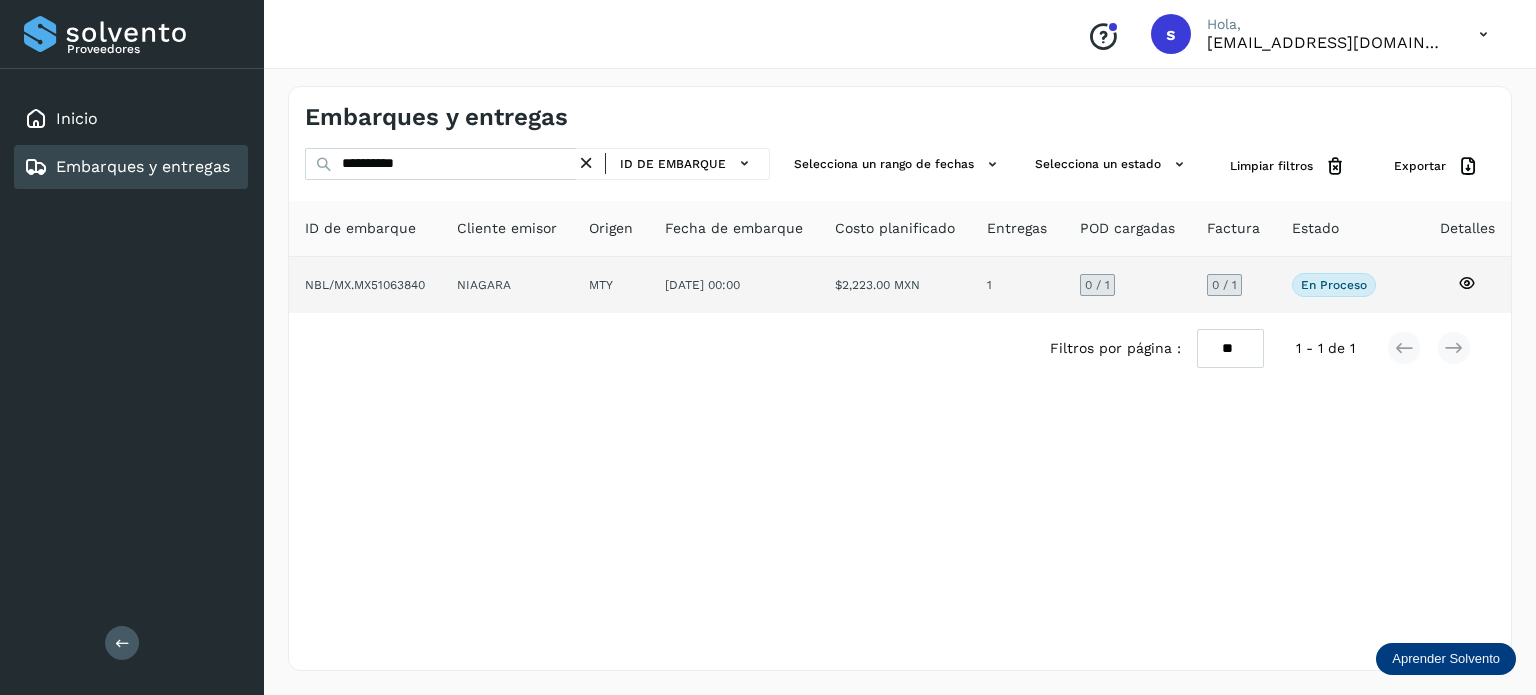click on "NIAGARA" 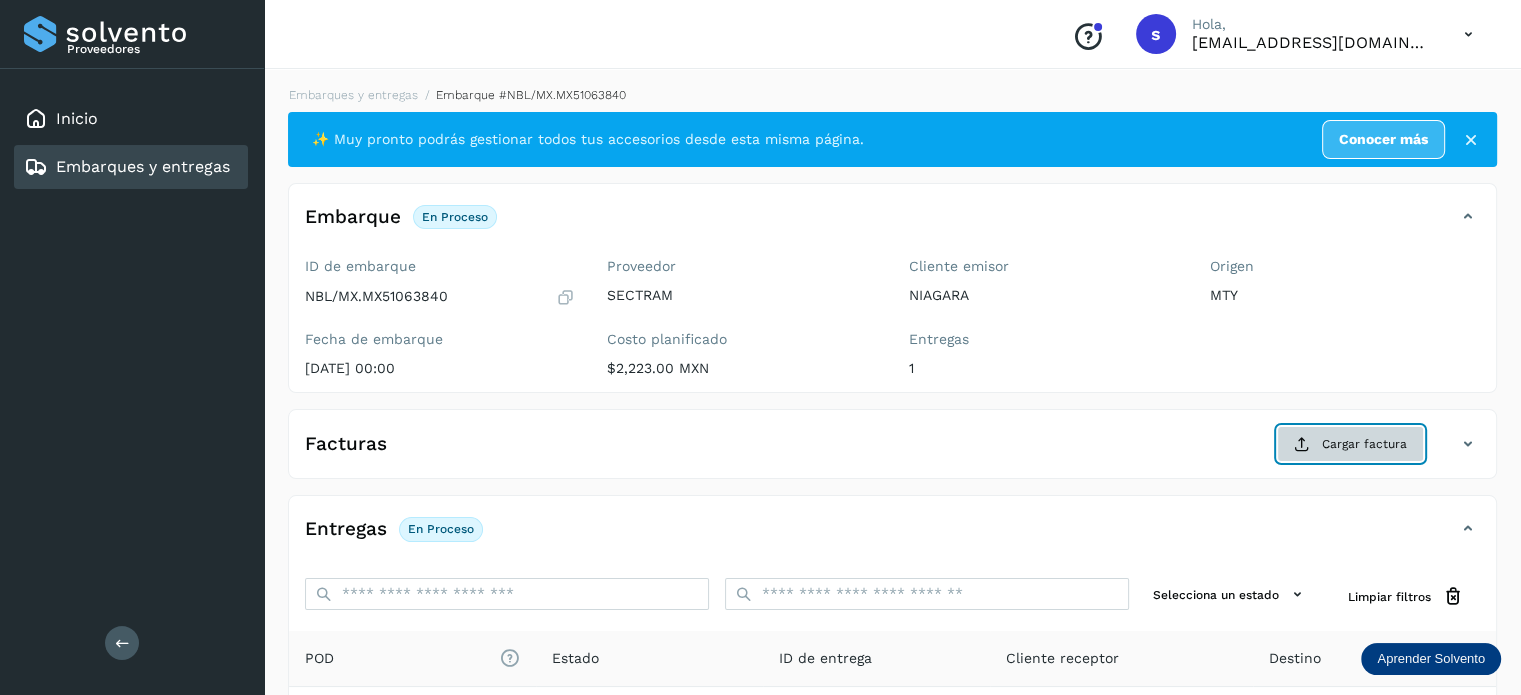 click on "Cargar factura" 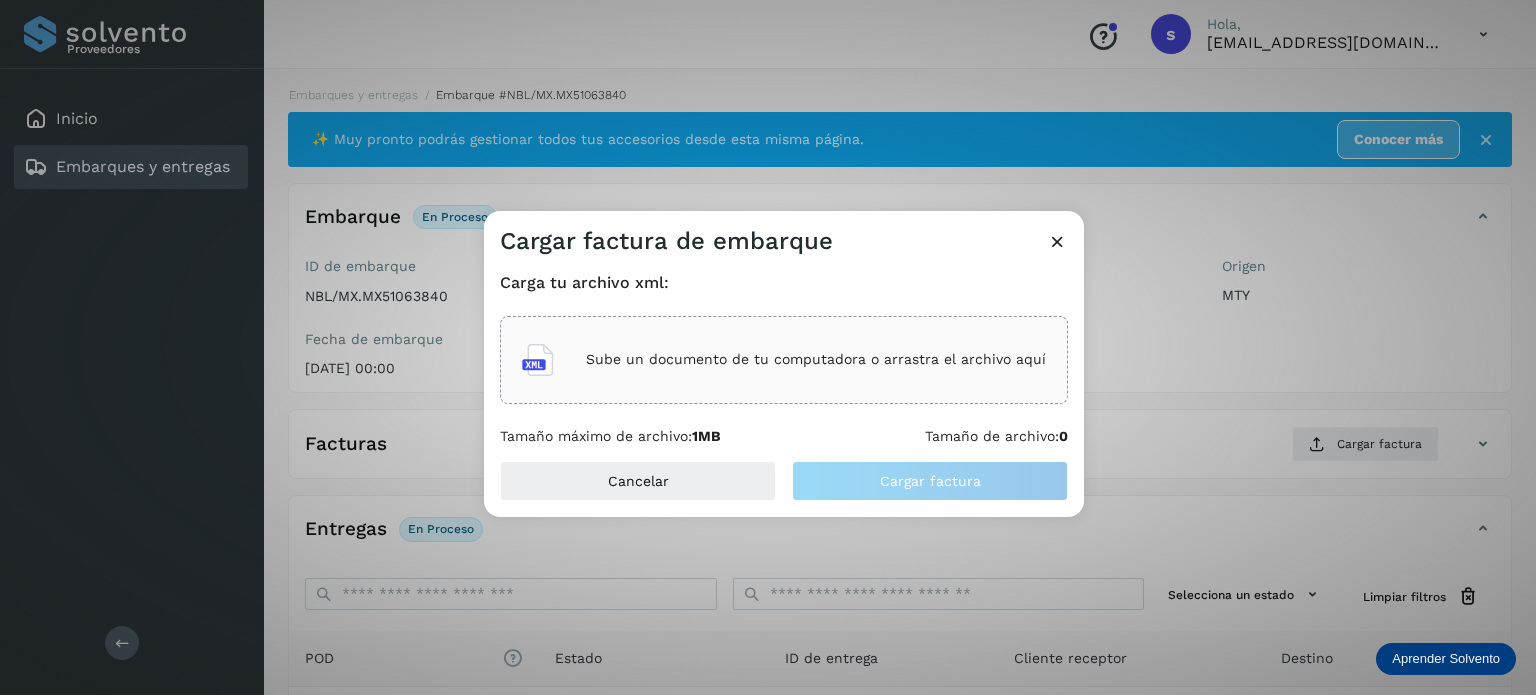 click on "Sube un documento de tu computadora o arrastra el archivo aquí" at bounding box center [816, 359] 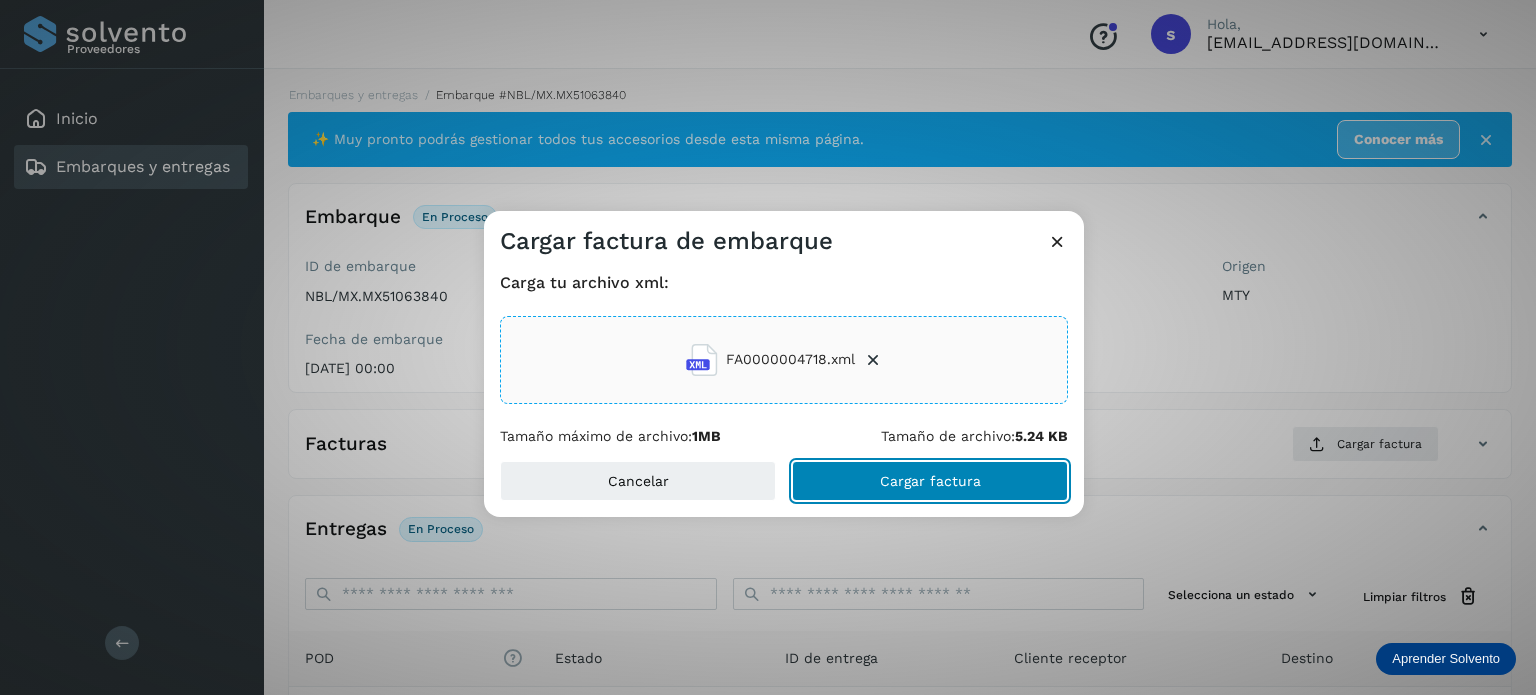 click on "Cargar factura" 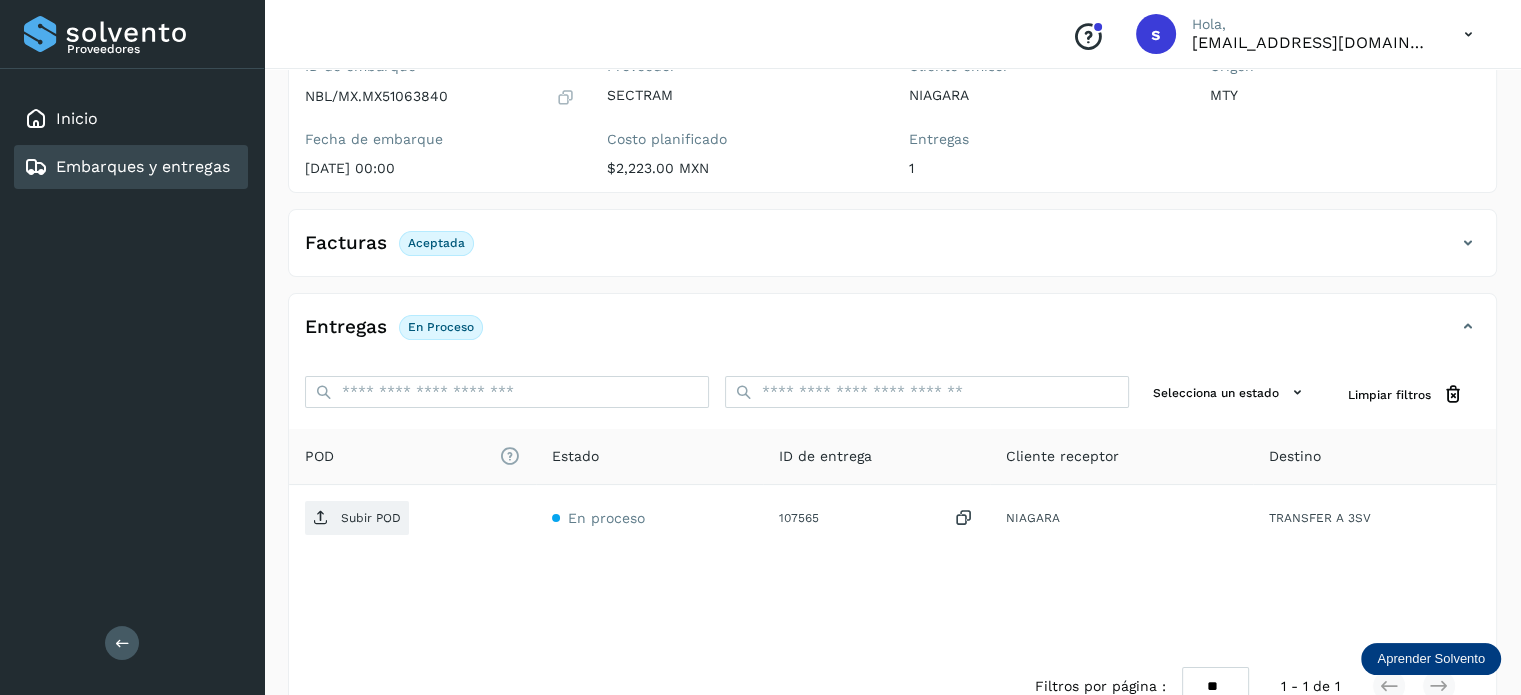 scroll, scrollTop: 250, scrollLeft: 0, axis: vertical 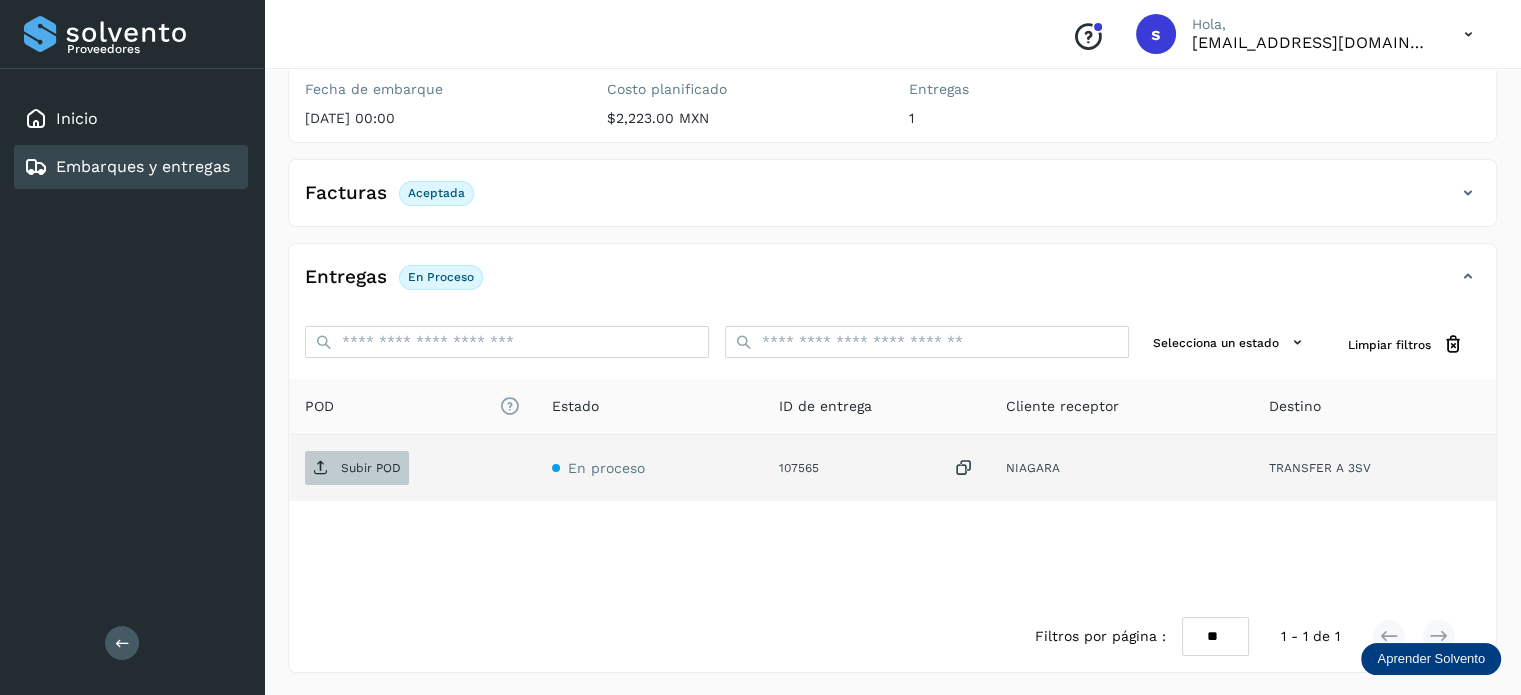 click on "Subir POD" at bounding box center [357, 468] 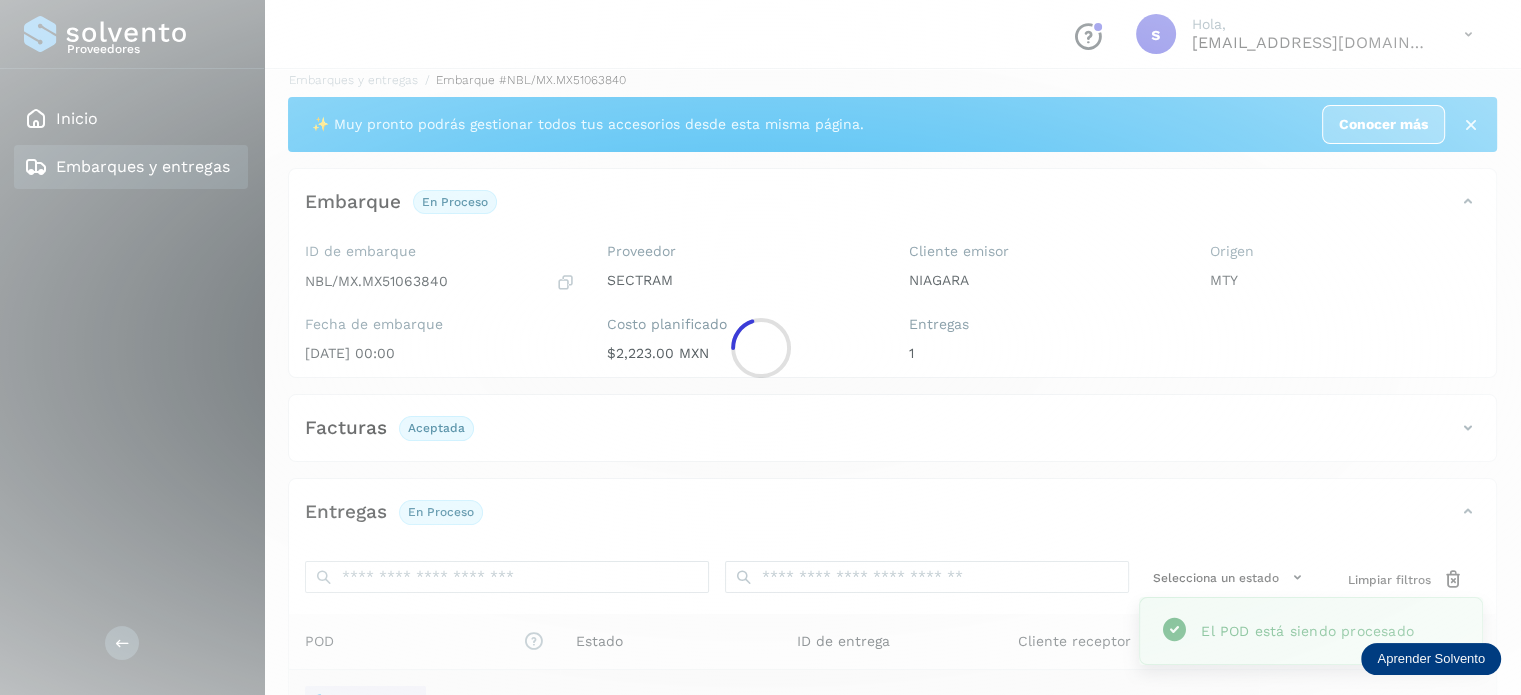 scroll, scrollTop: 0, scrollLeft: 0, axis: both 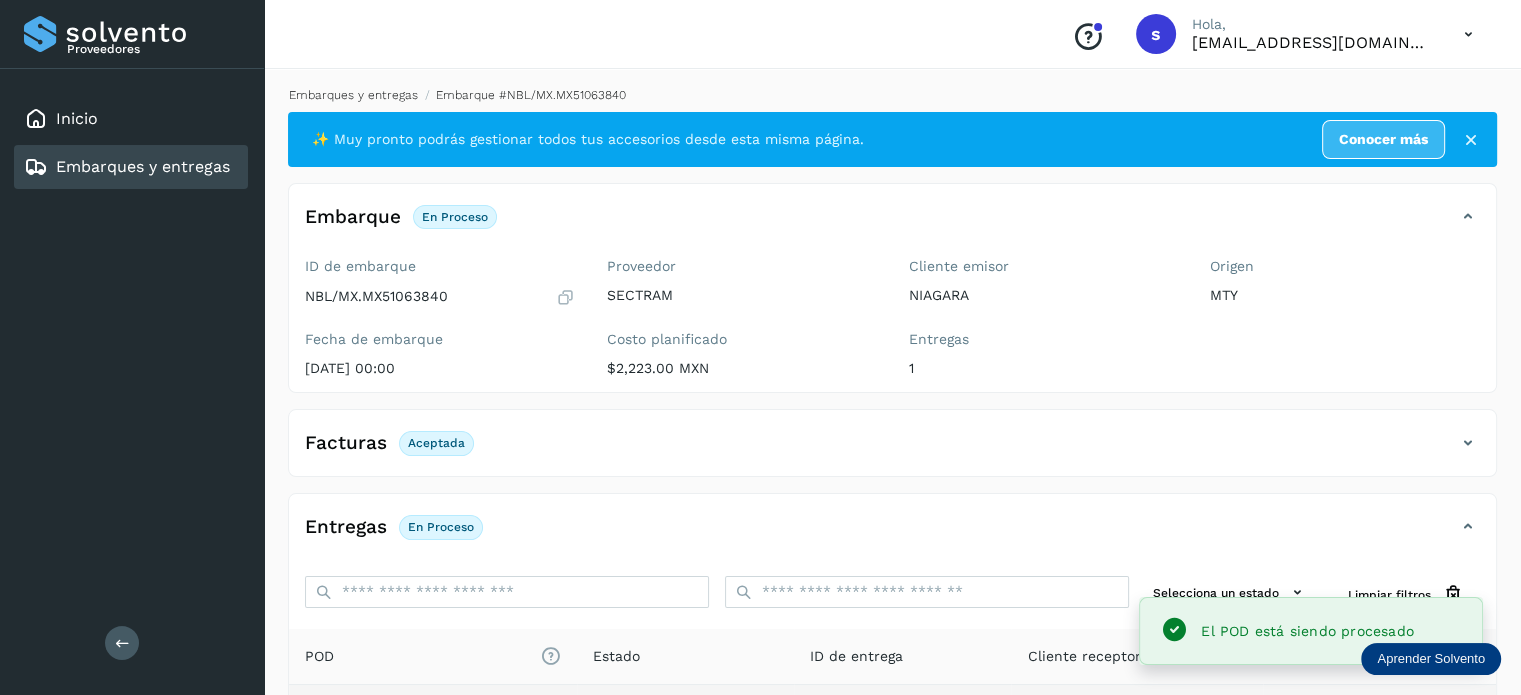 click on "Embarques y entregas" at bounding box center (353, 95) 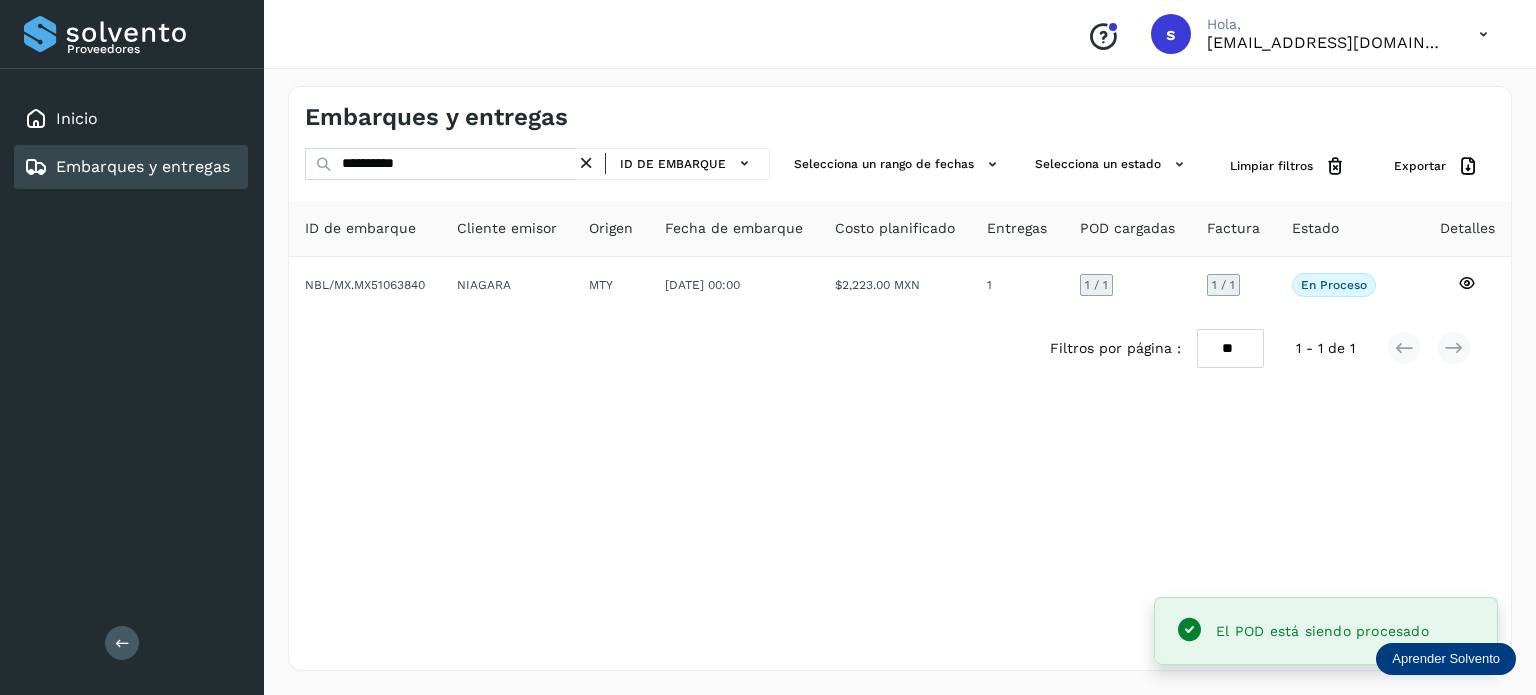 click at bounding box center [586, 163] 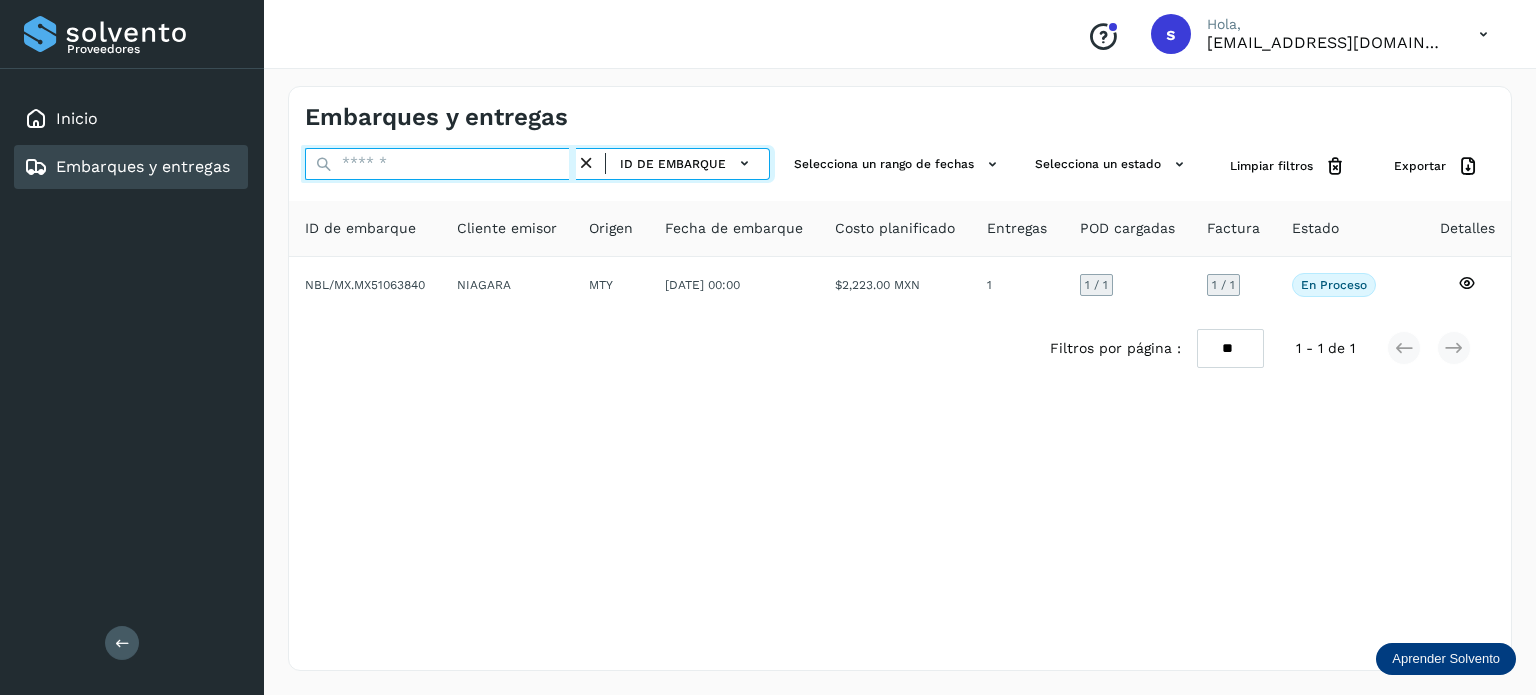 click at bounding box center [440, 164] 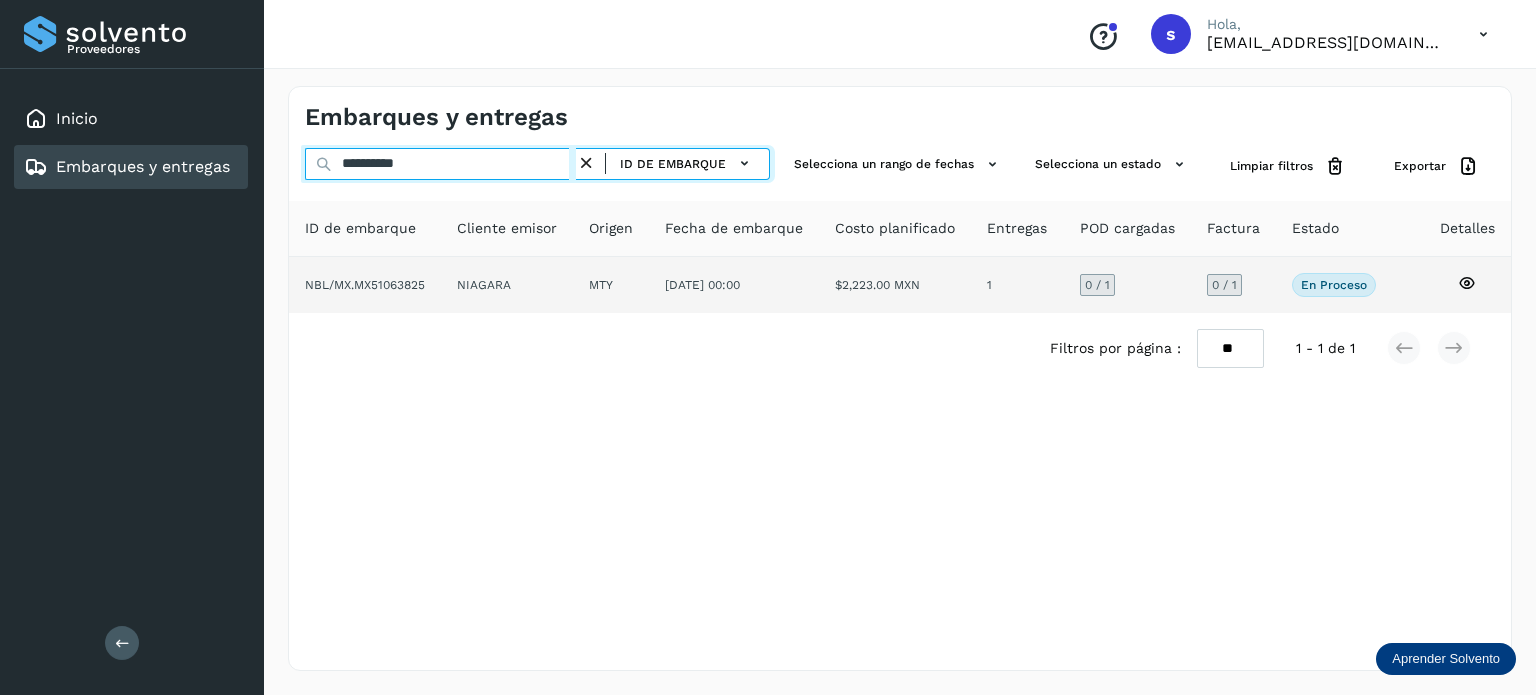 type on "**********" 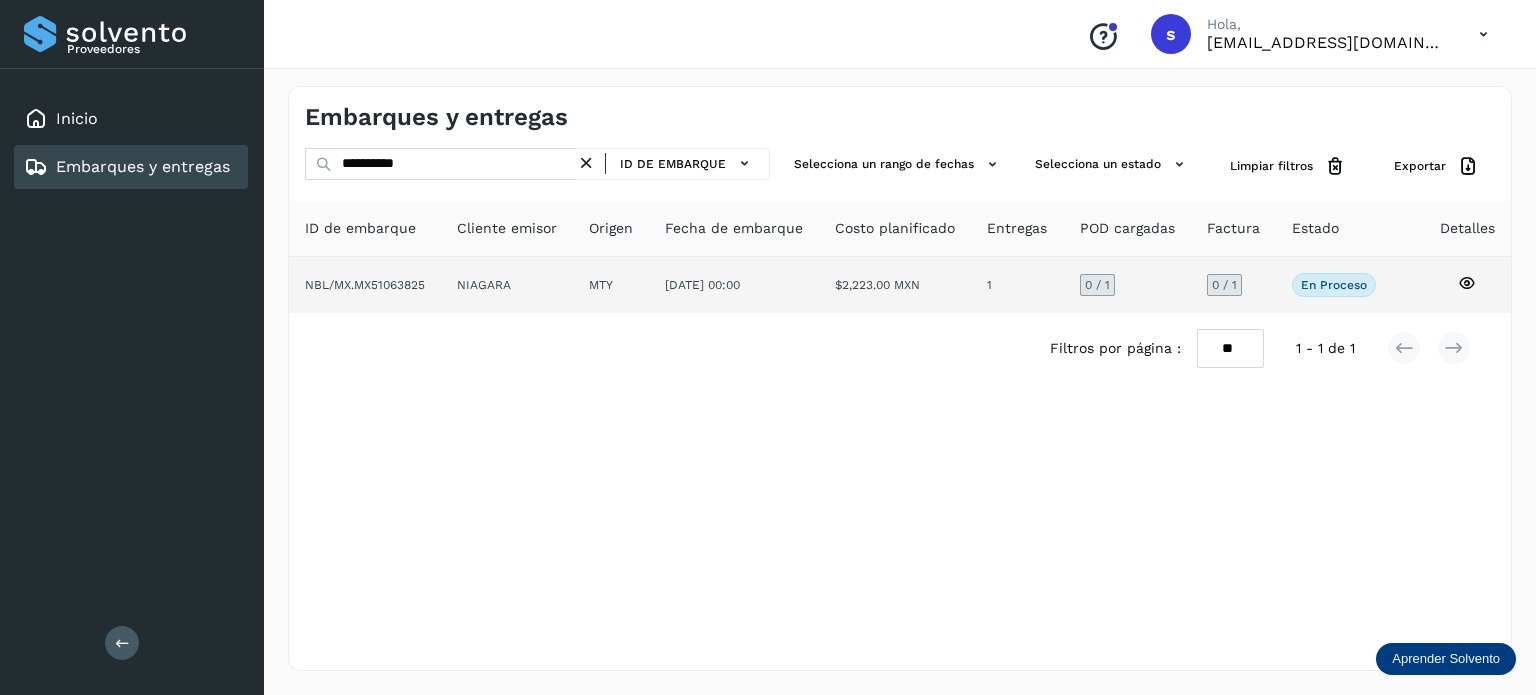 click on "NIAGARA" 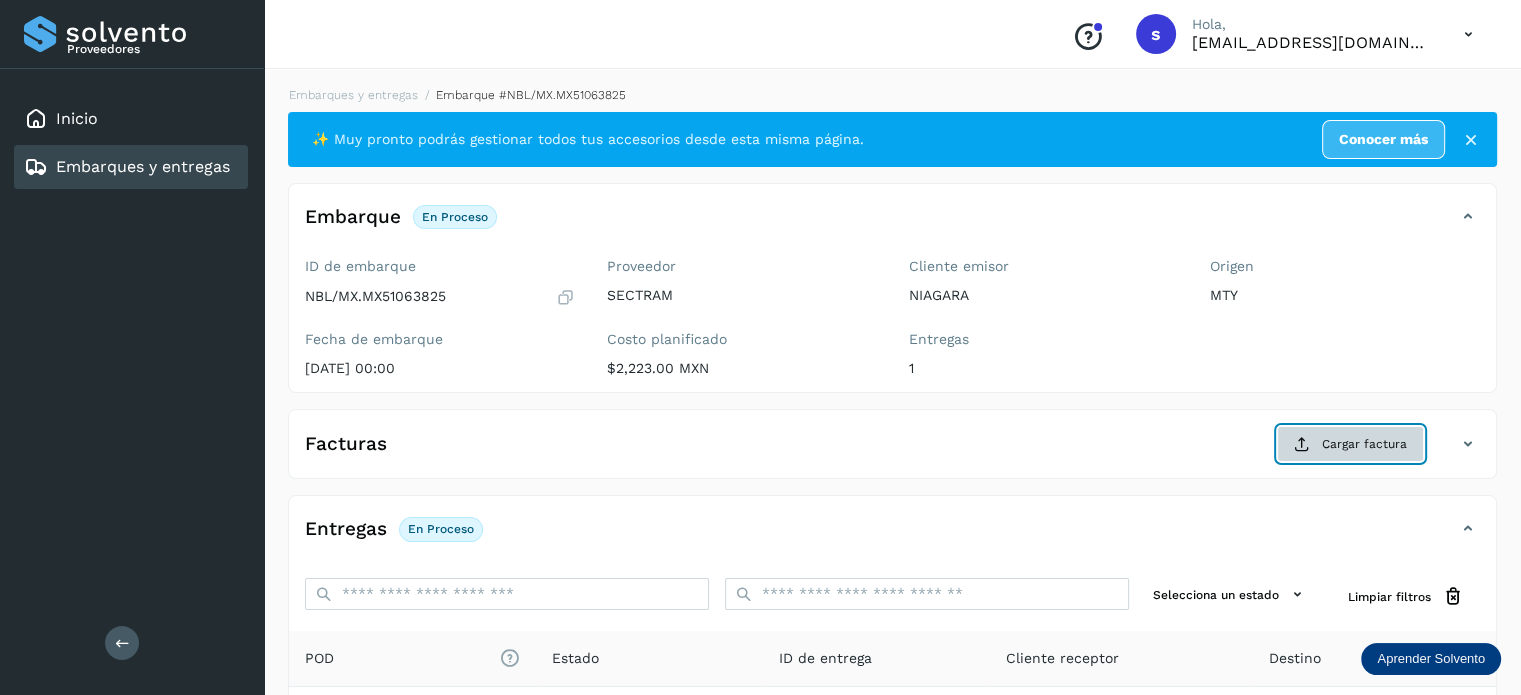 click at bounding box center [1302, 444] 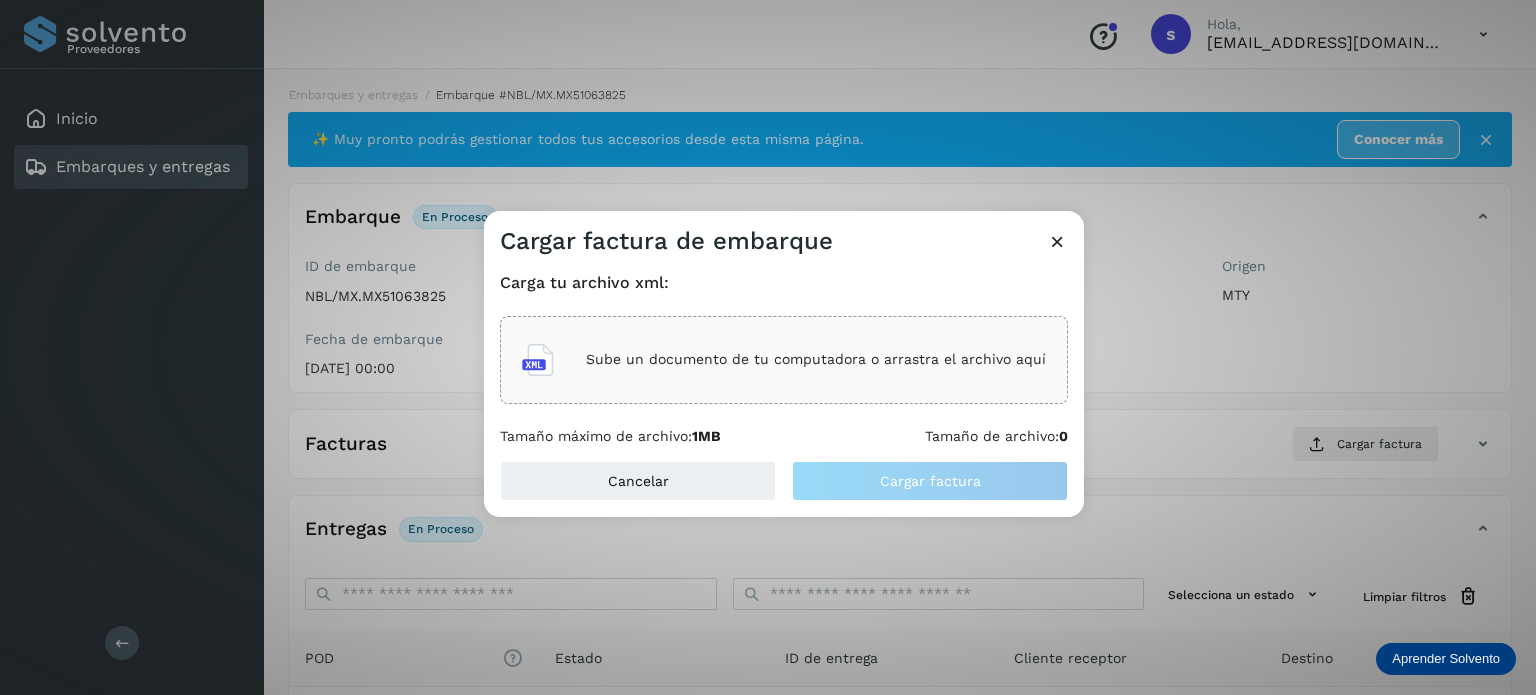 click on "Sube un documento de tu computadora o arrastra el archivo aquí" at bounding box center [784, 360] 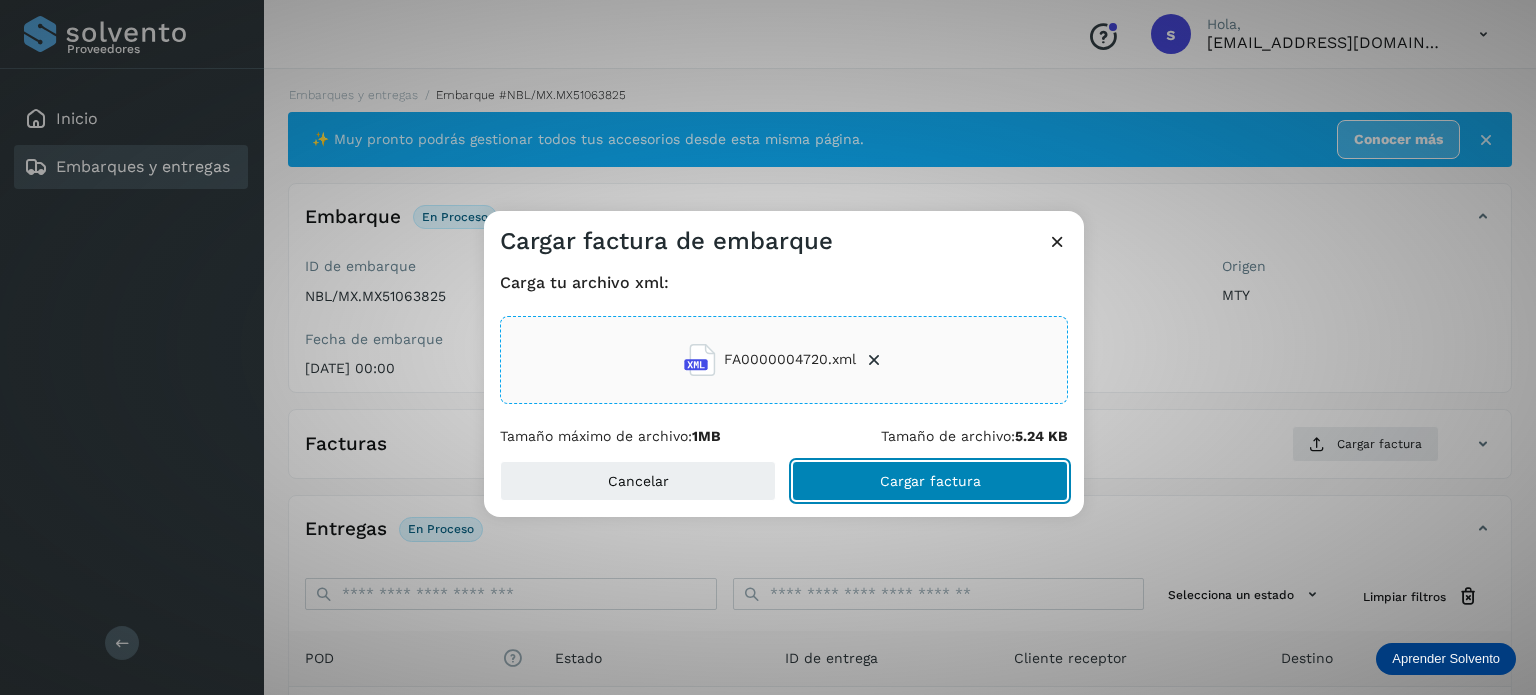 click on "Cargar factura" 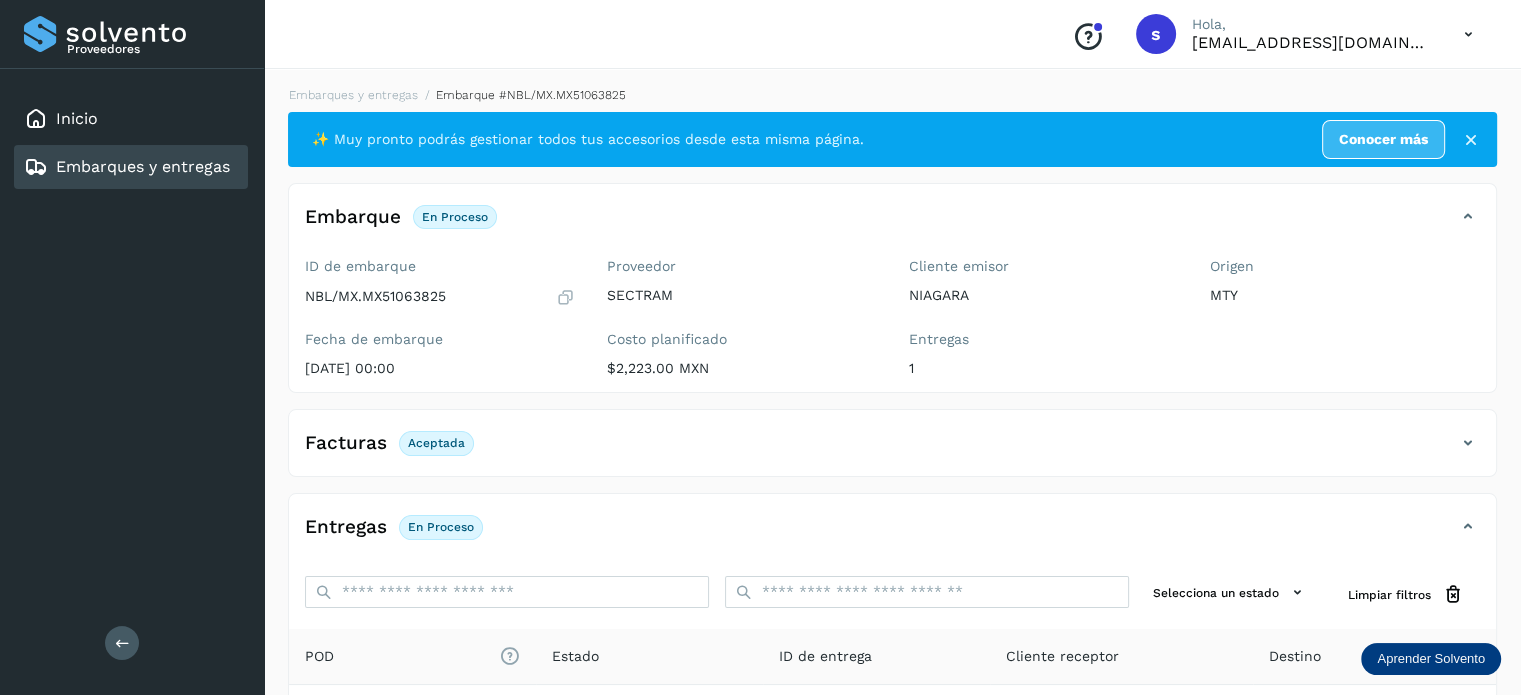 scroll, scrollTop: 250, scrollLeft: 0, axis: vertical 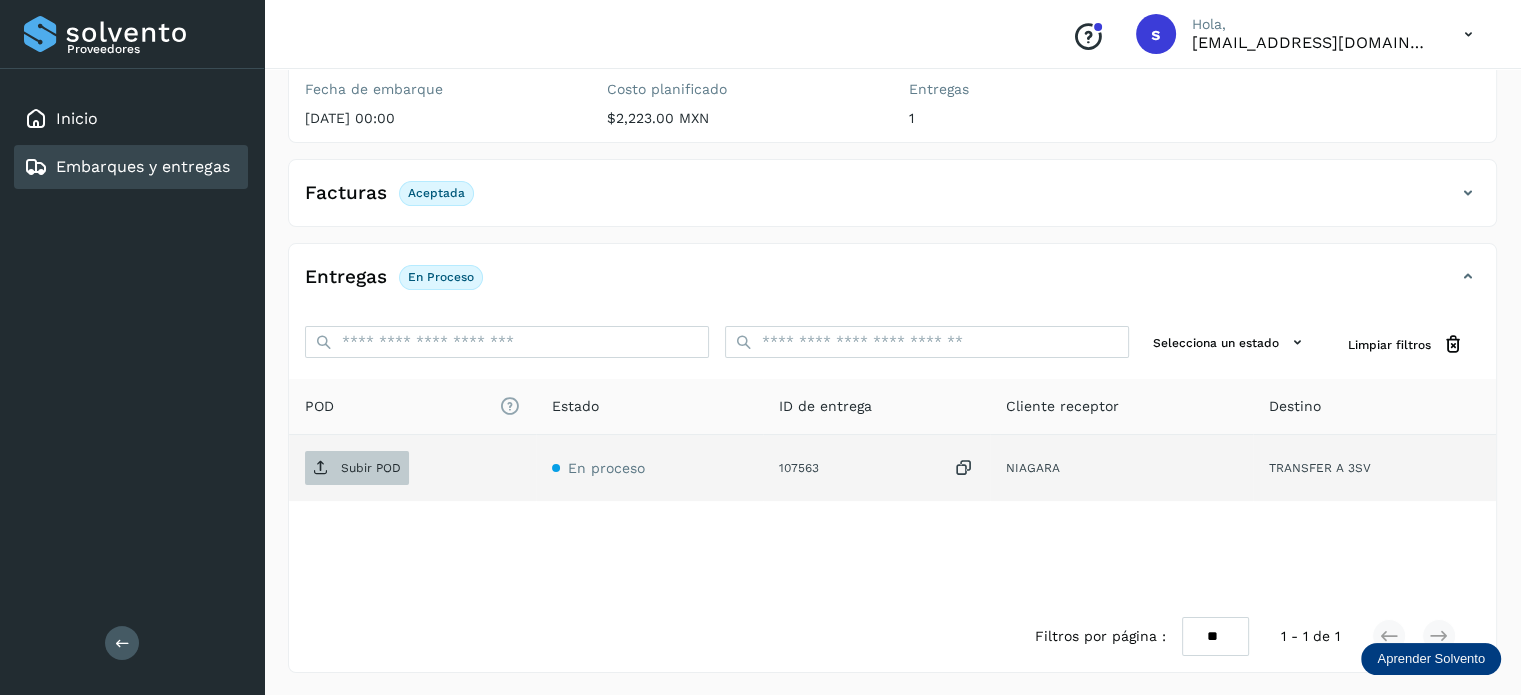 click on "Subir POD" at bounding box center [357, 468] 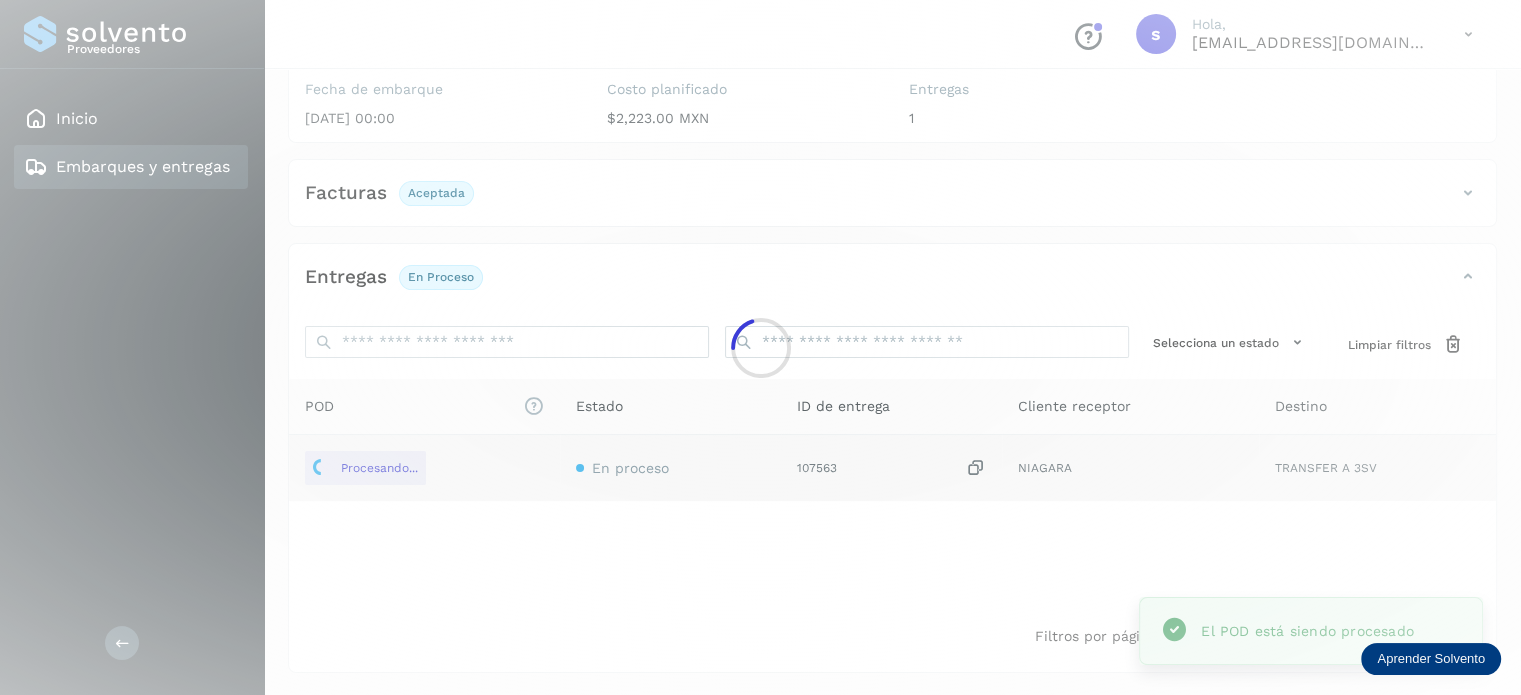scroll, scrollTop: 0, scrollLeft: 0, axis: both 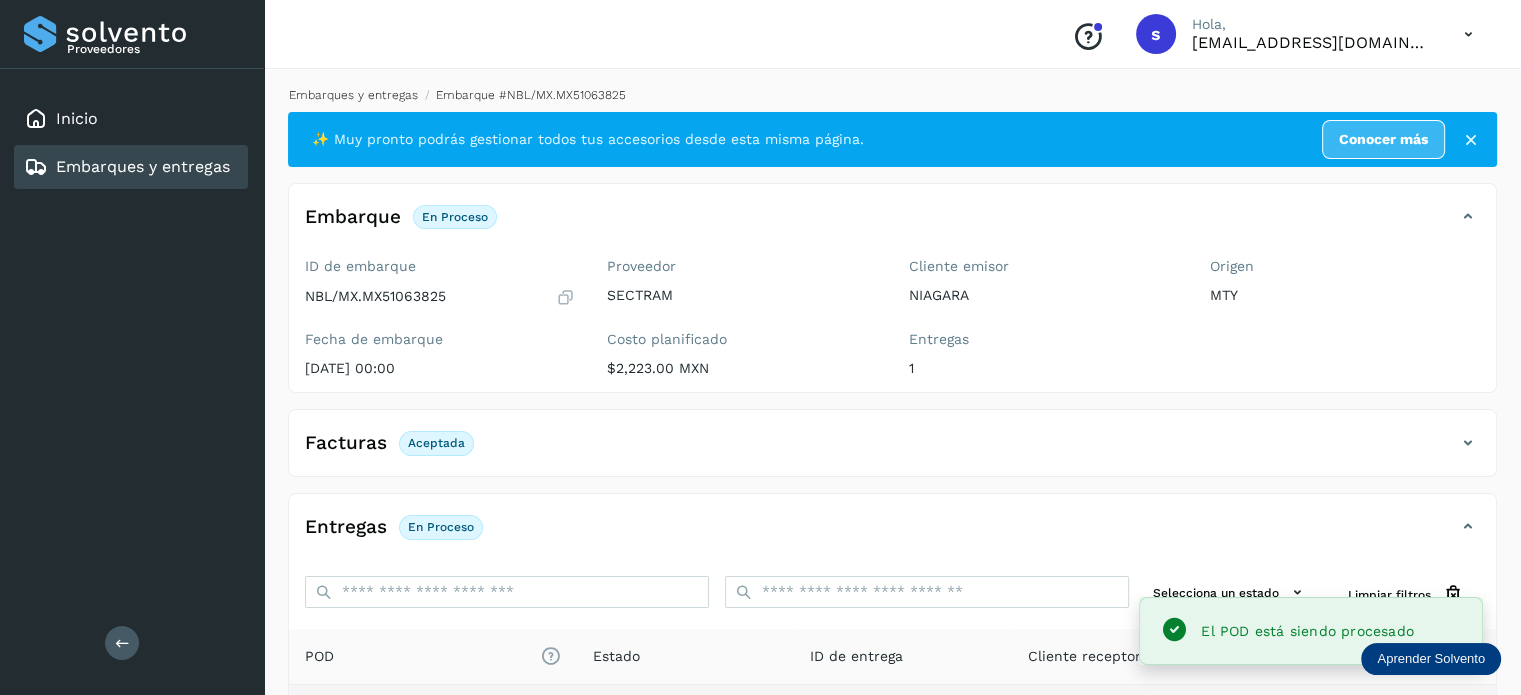 click on "Embarques y entregas" at bounding box center [353, 95] 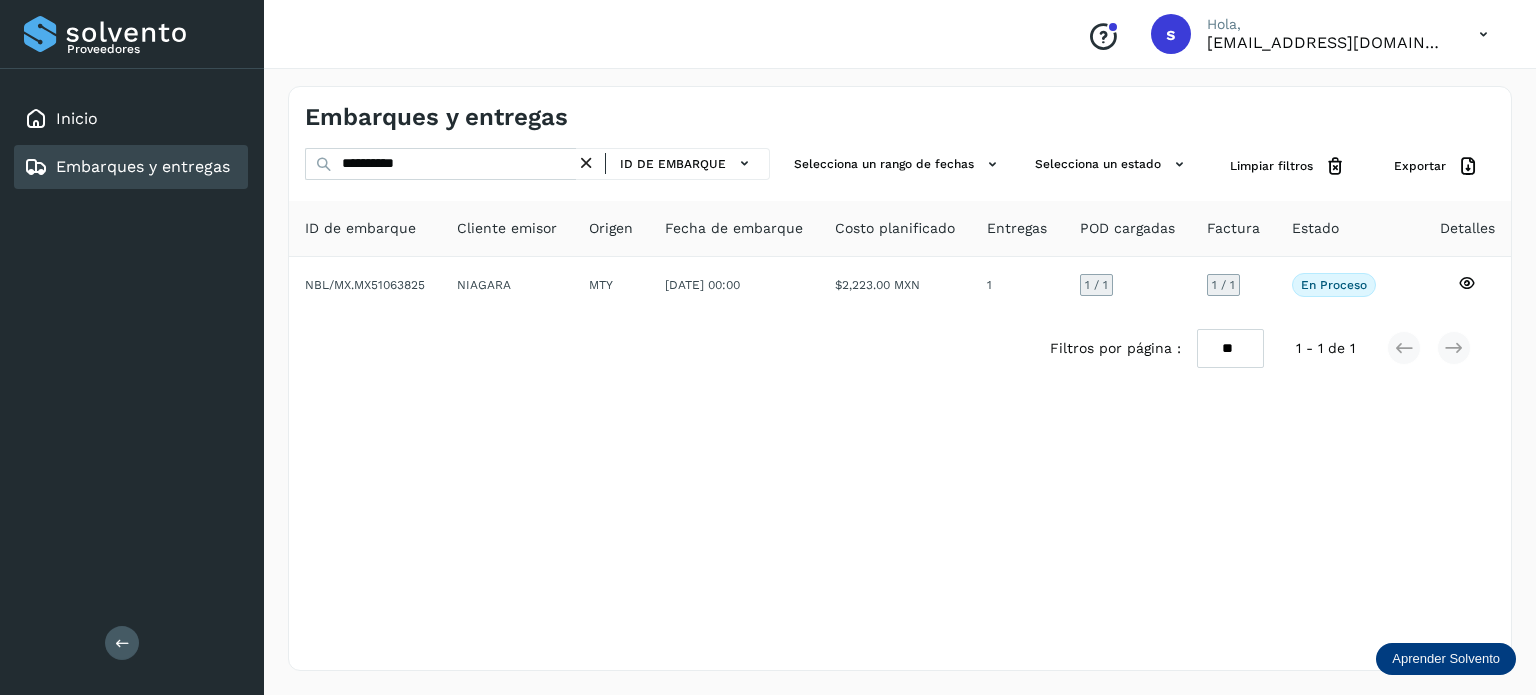 click at bounding box center (586, 163) 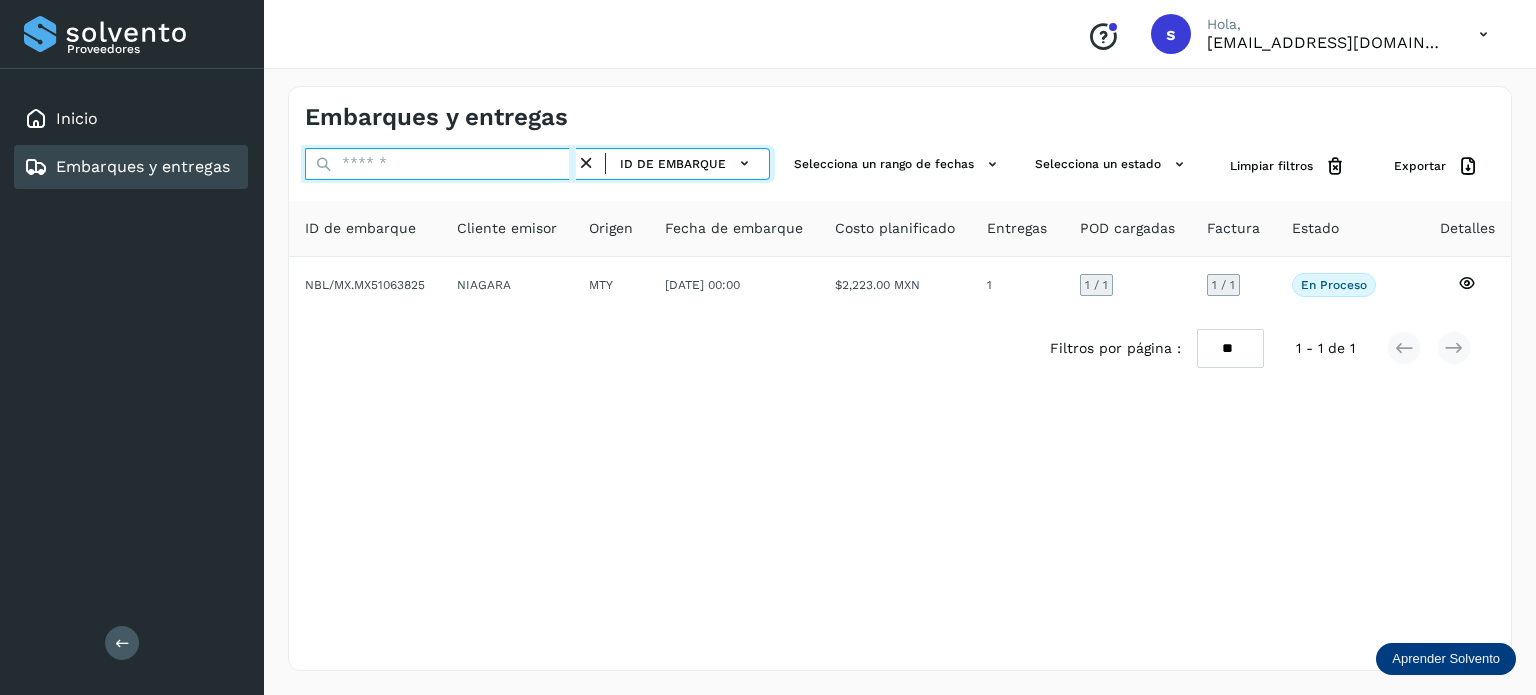click at bounding box center (440, 164) 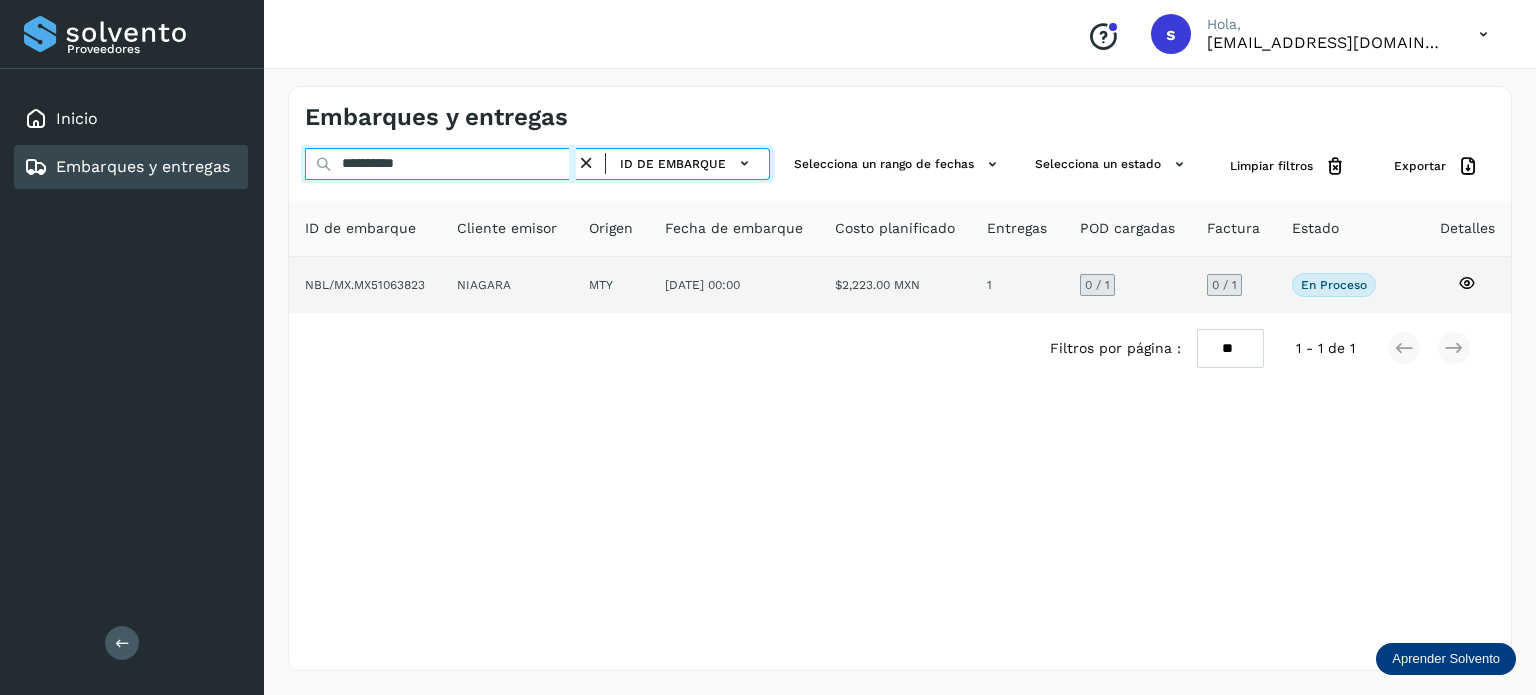 type on "**********" 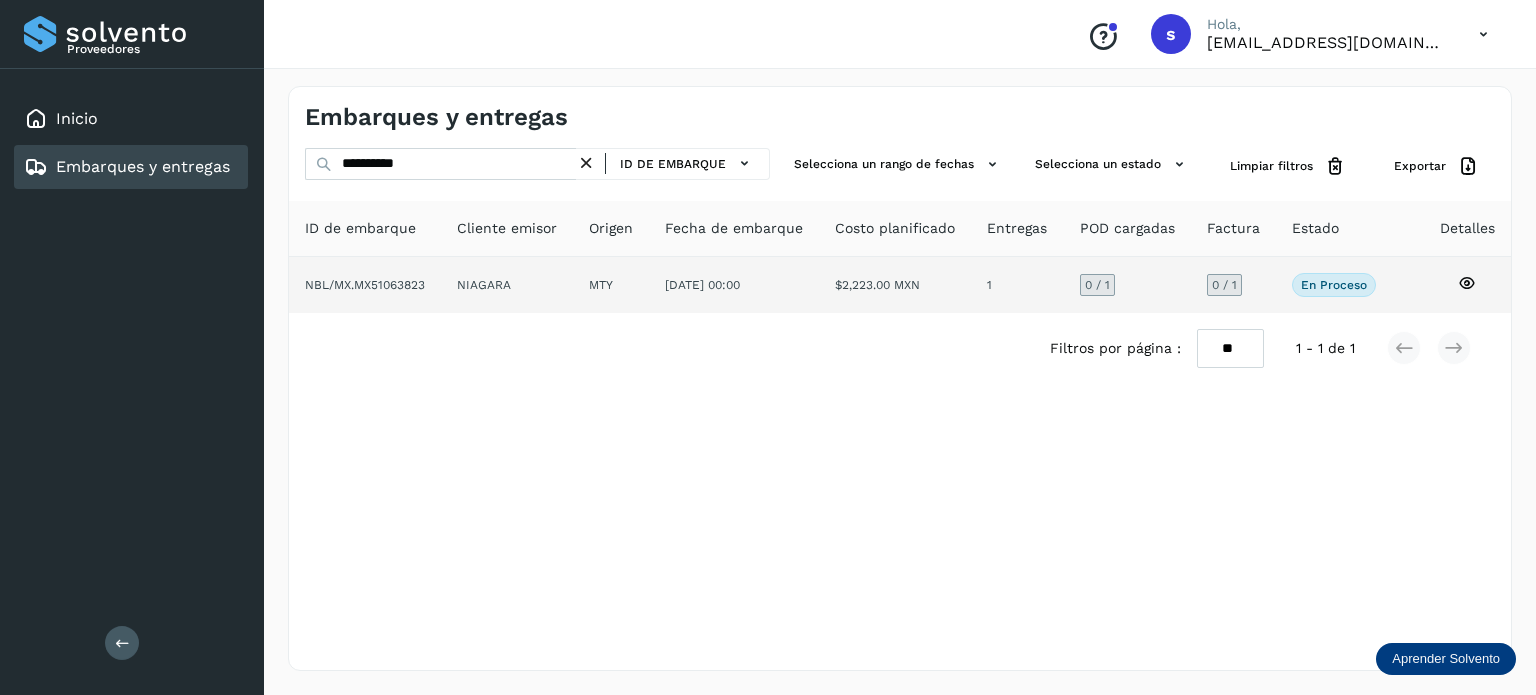 click on "NIAGARA" 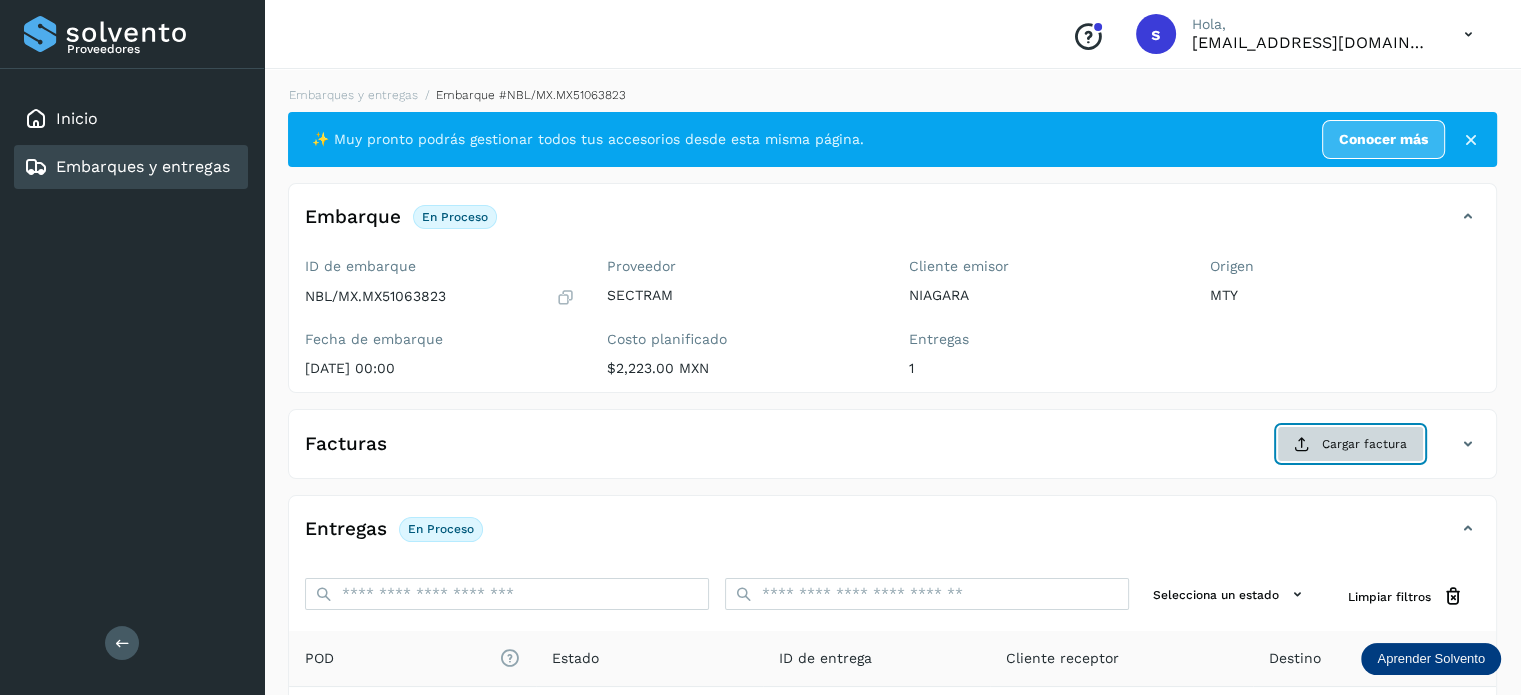 click on "Cargar factura" 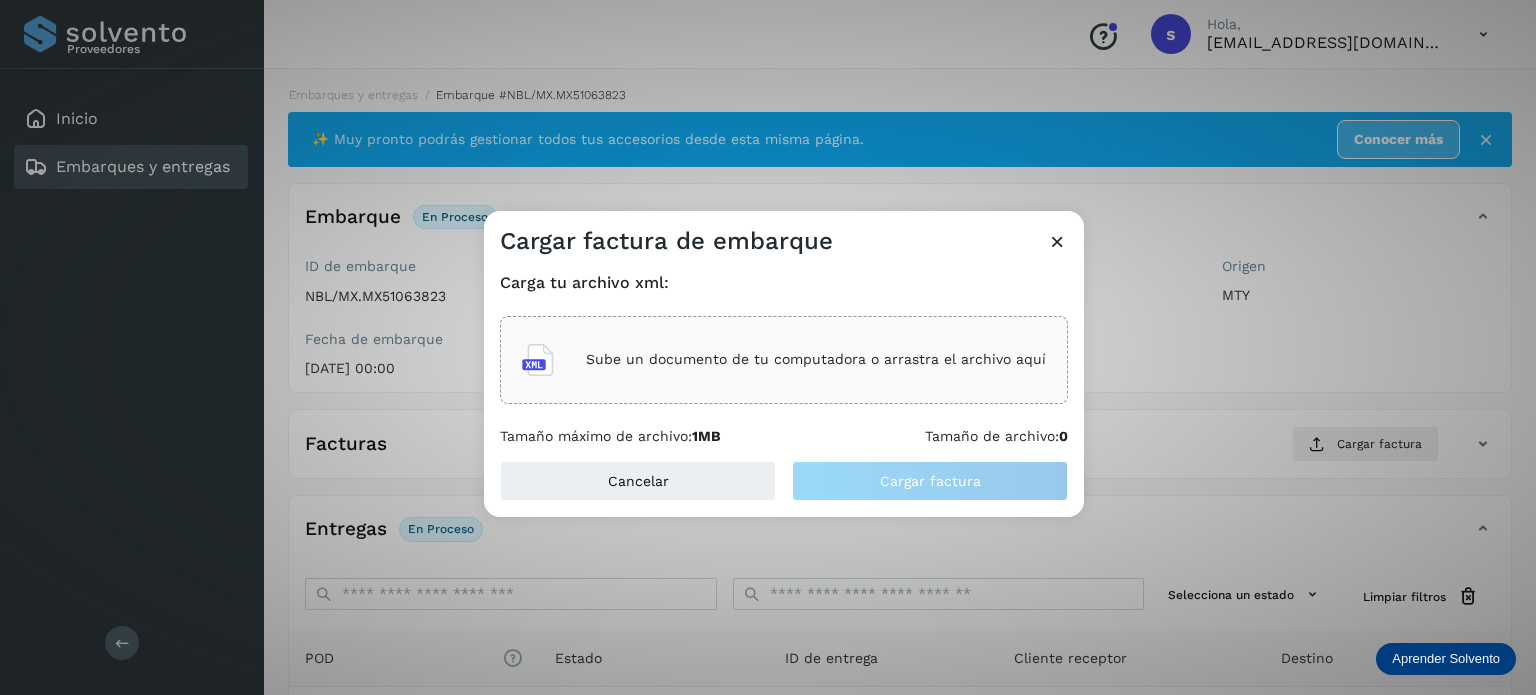 click on "Sube un documento de tu computadora o arrastra el archivo aquí" 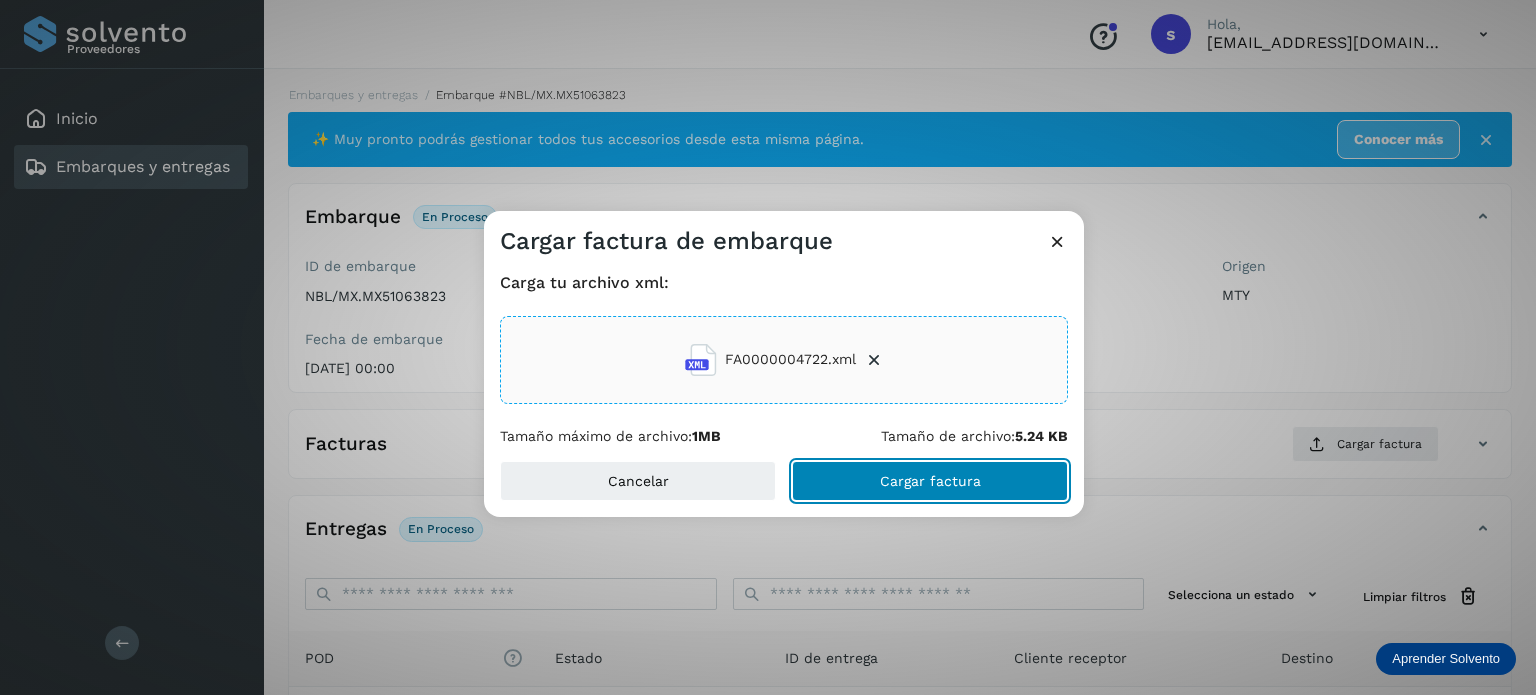 click on "Cargar factura" 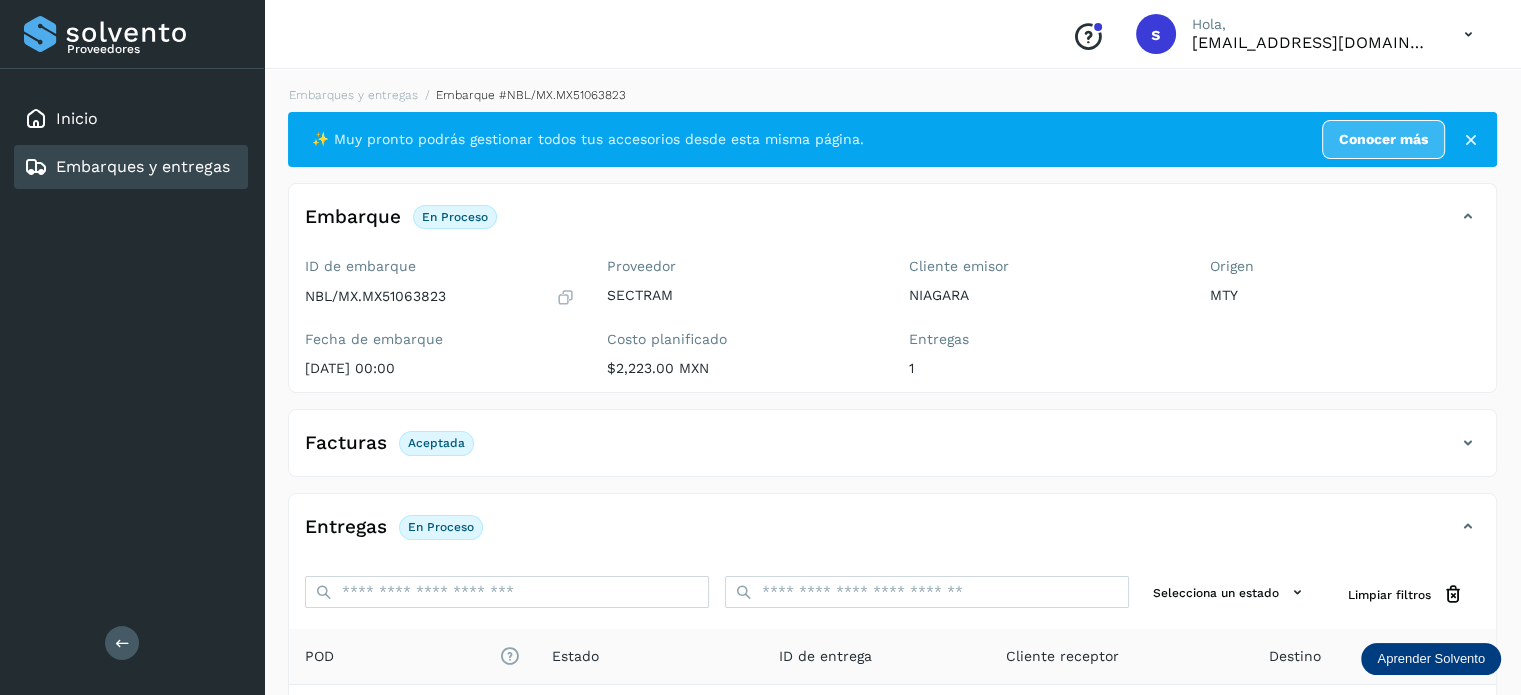 scroll, scrollTop: 250, scrollLeft: 0, axis: vertical 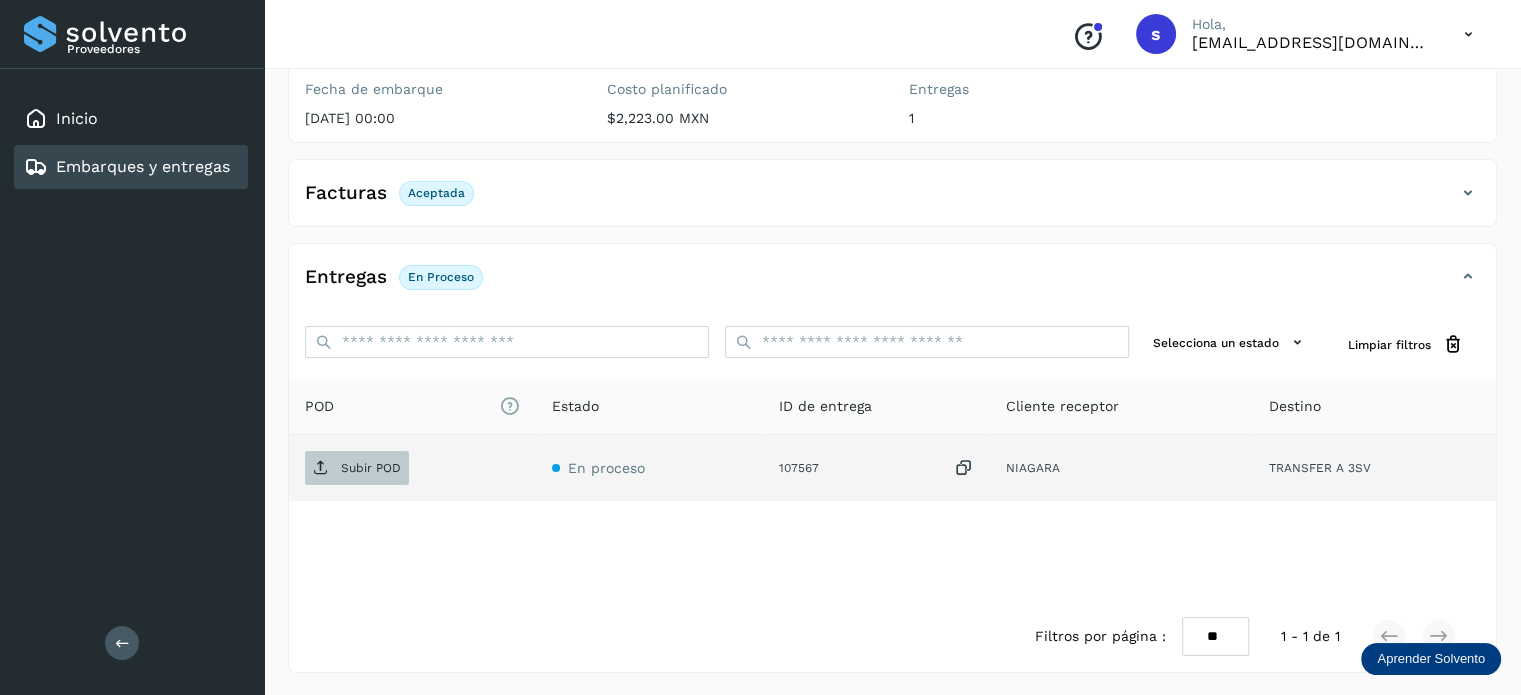 click on "Subir POD" at bounding box center (371, 468) 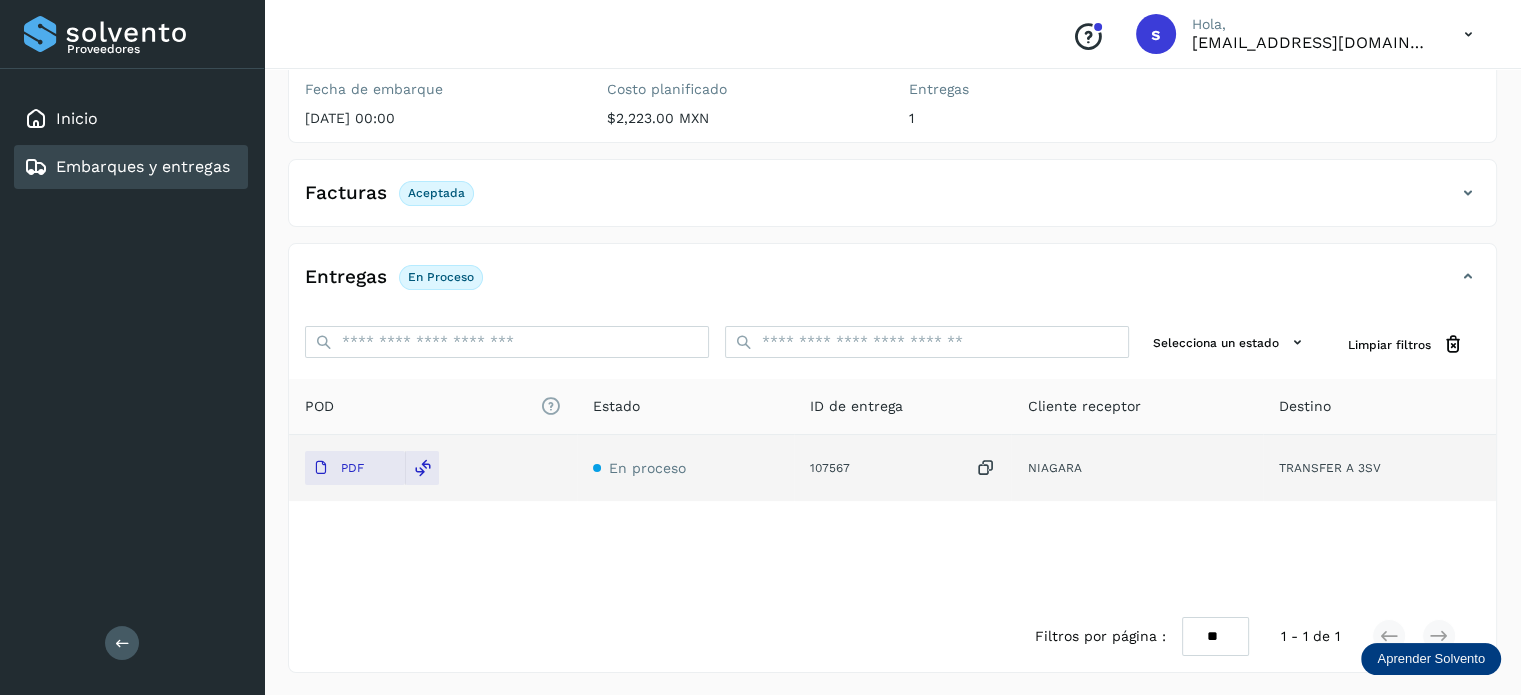 scroll, scrollTop: 0, scrollLeft: 0, axis: both 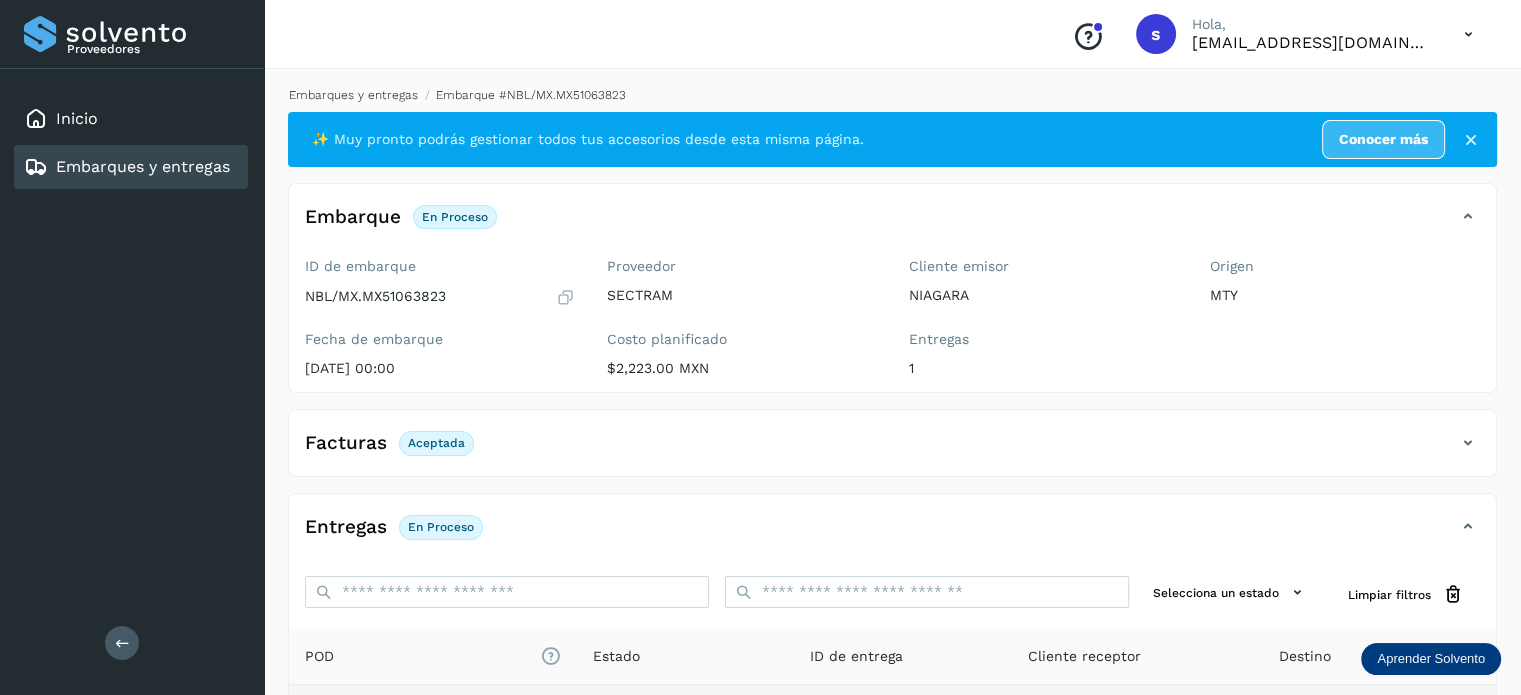 click on "Embarques y entregas" at bounding box center [353, 95] 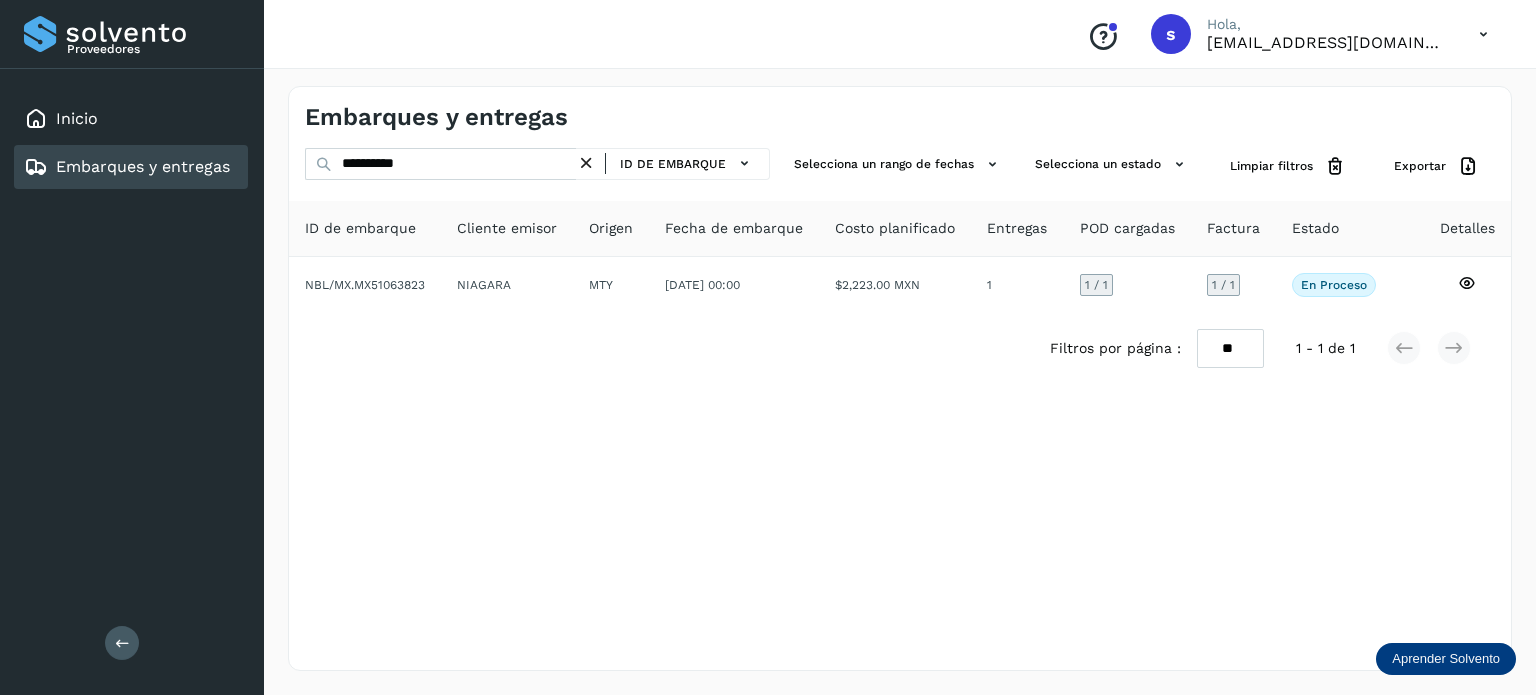 click at bounding box center (586, 163) 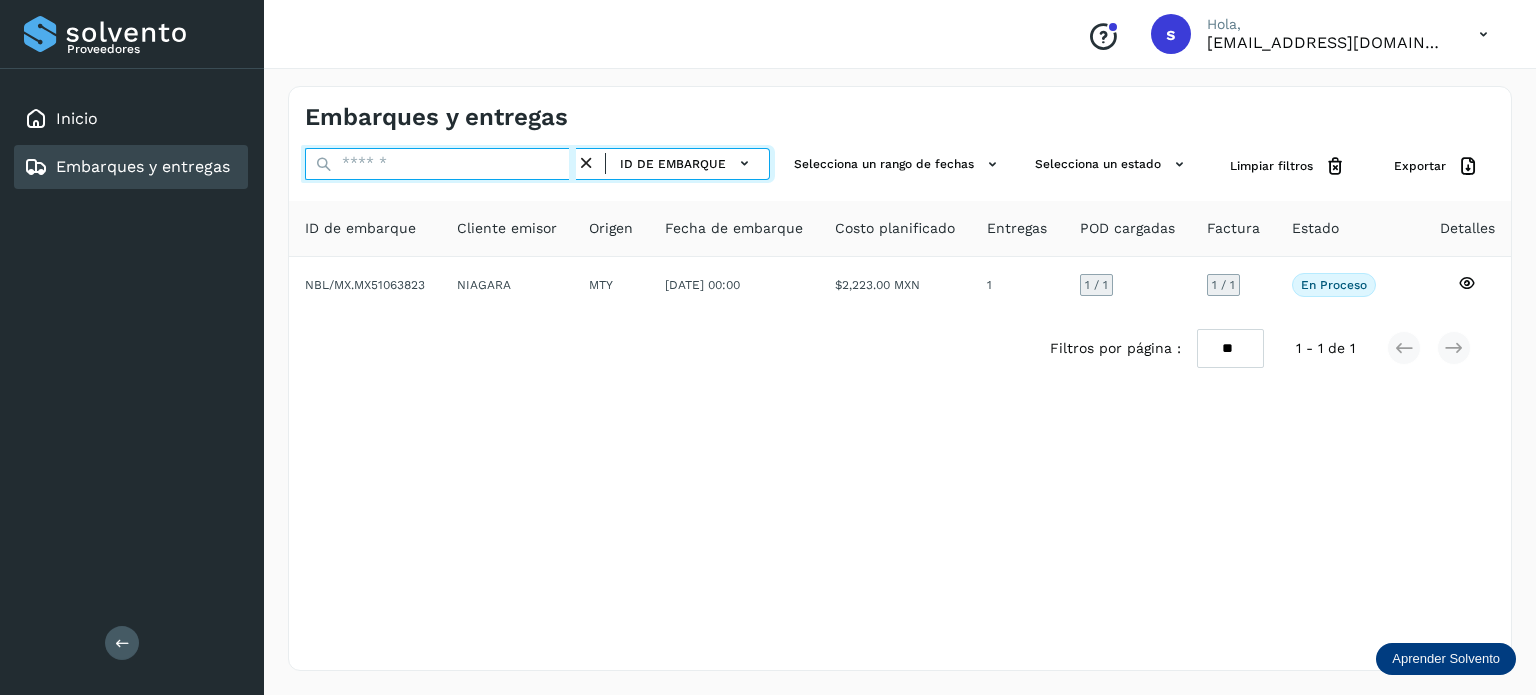 click at bounding box center [440, 164] 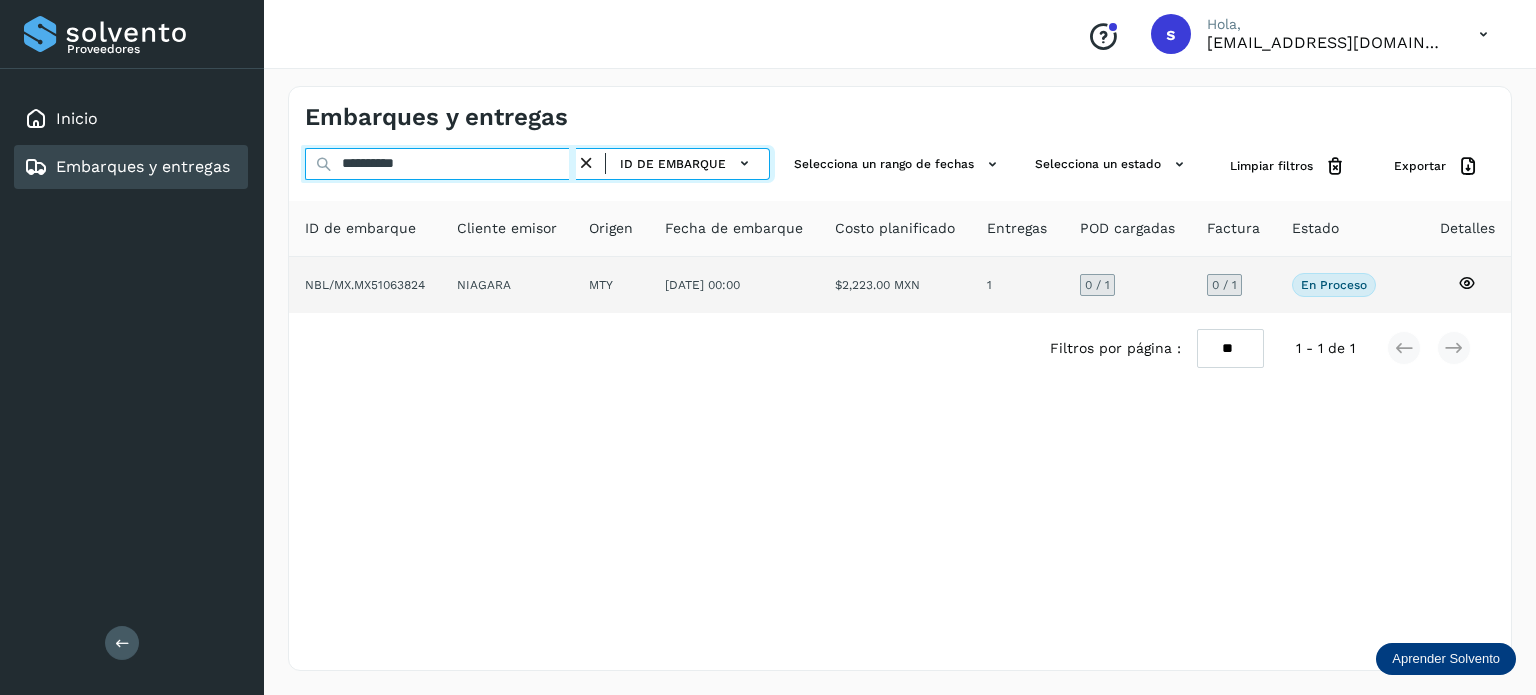 type on "**********" 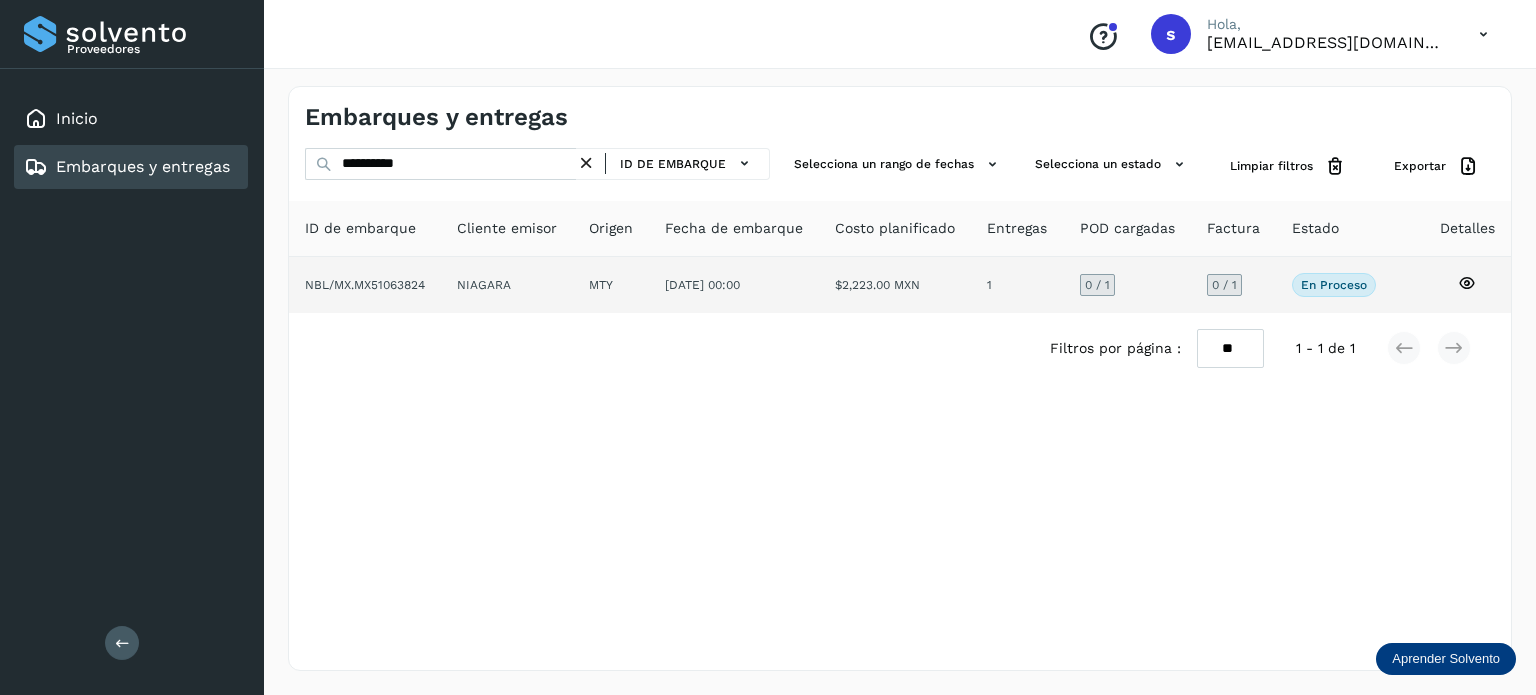 click on "NIAGARA" 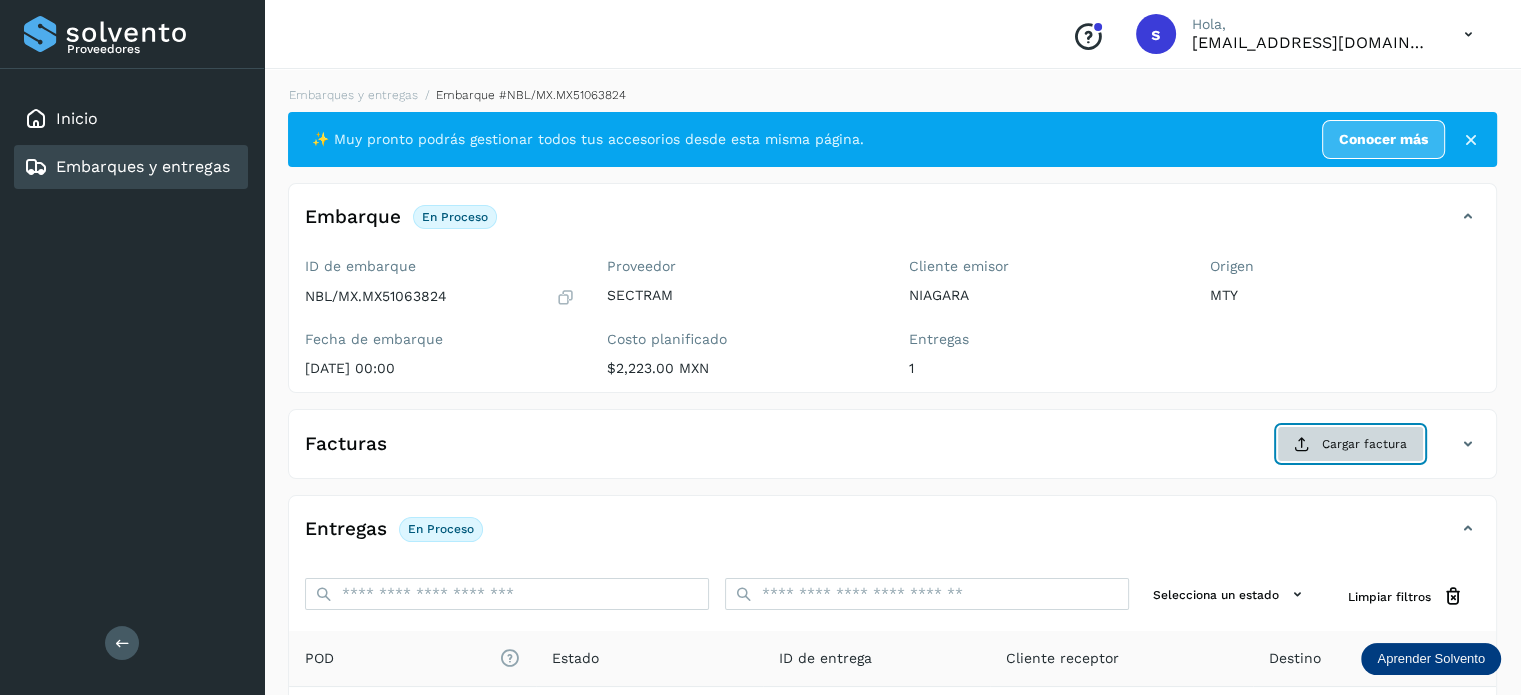 click on "Cargar factura" at bounding box center (1350, 444) 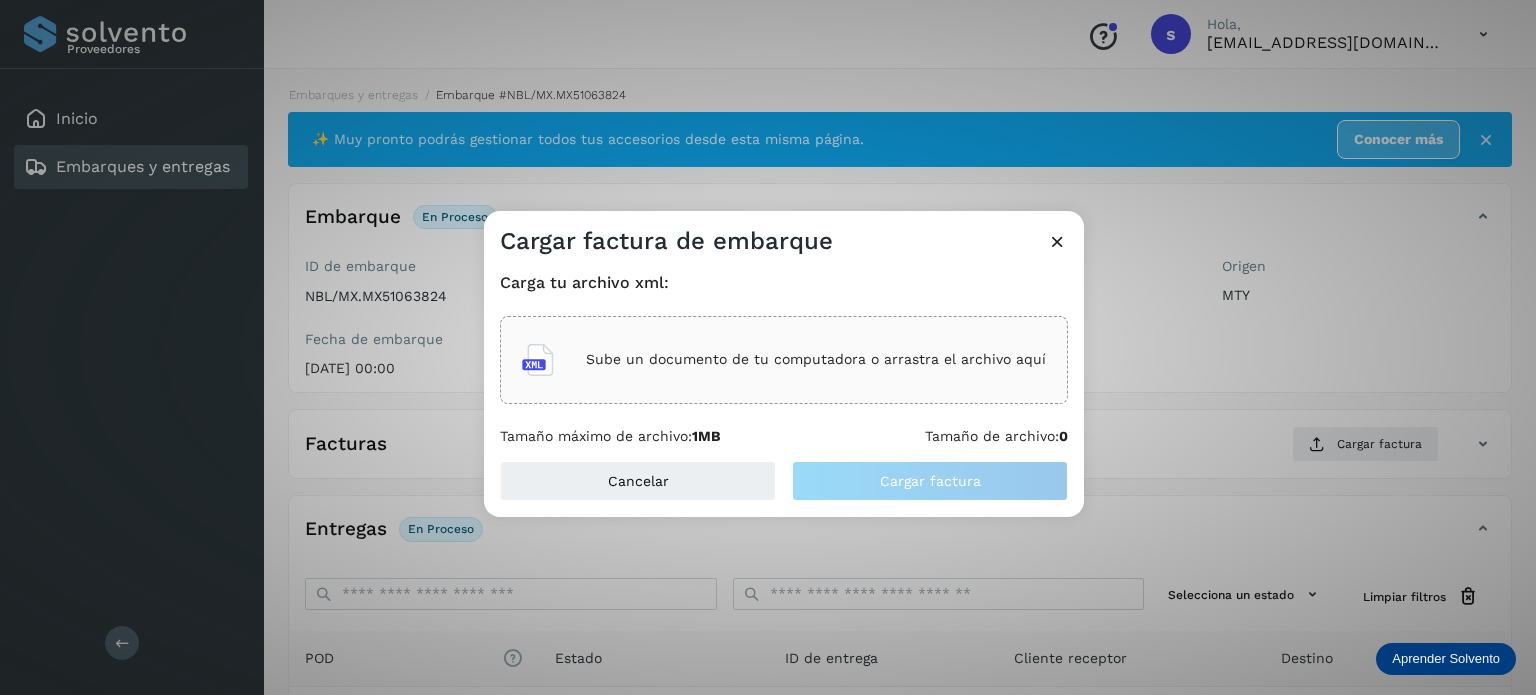click on "Sube un documento de tu computadora o arrastra el archivo aquí" at bounding box center [784, 360] 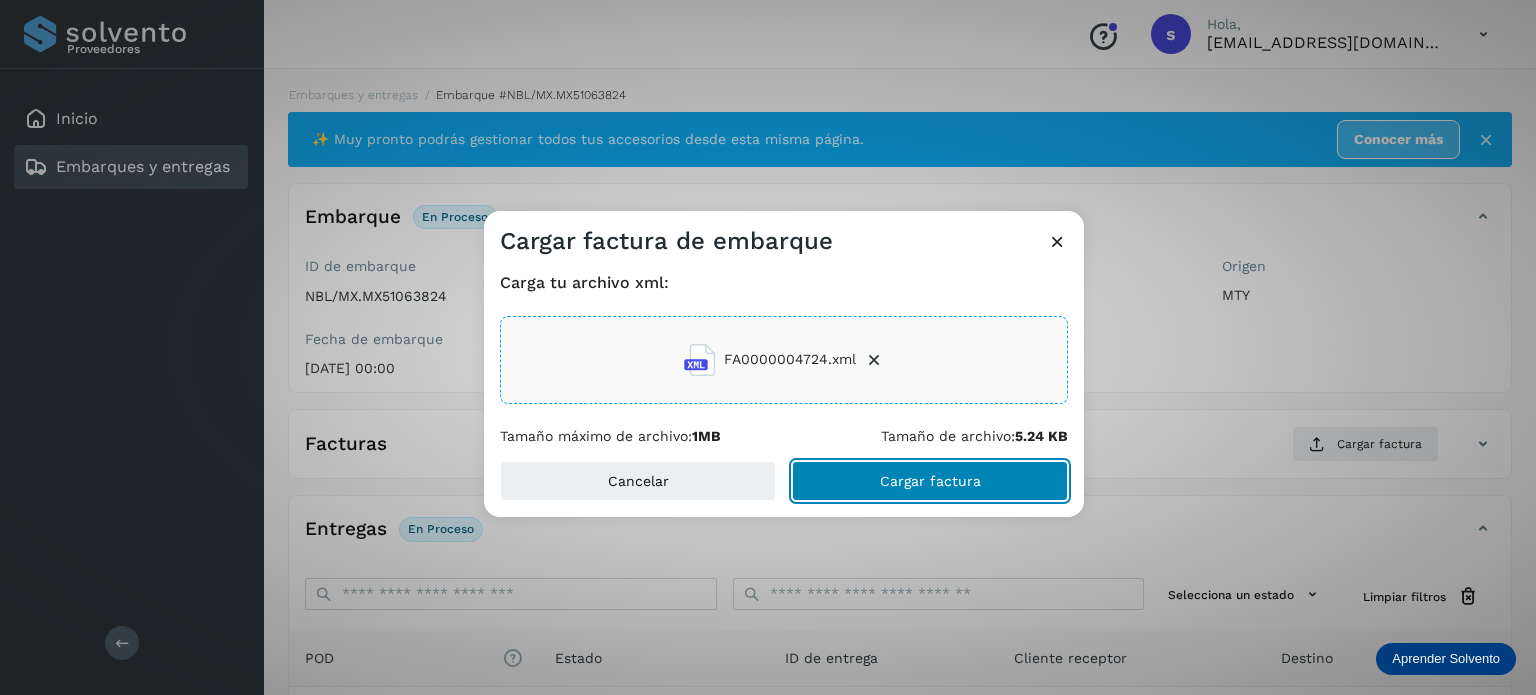 click on "Cargar factura" 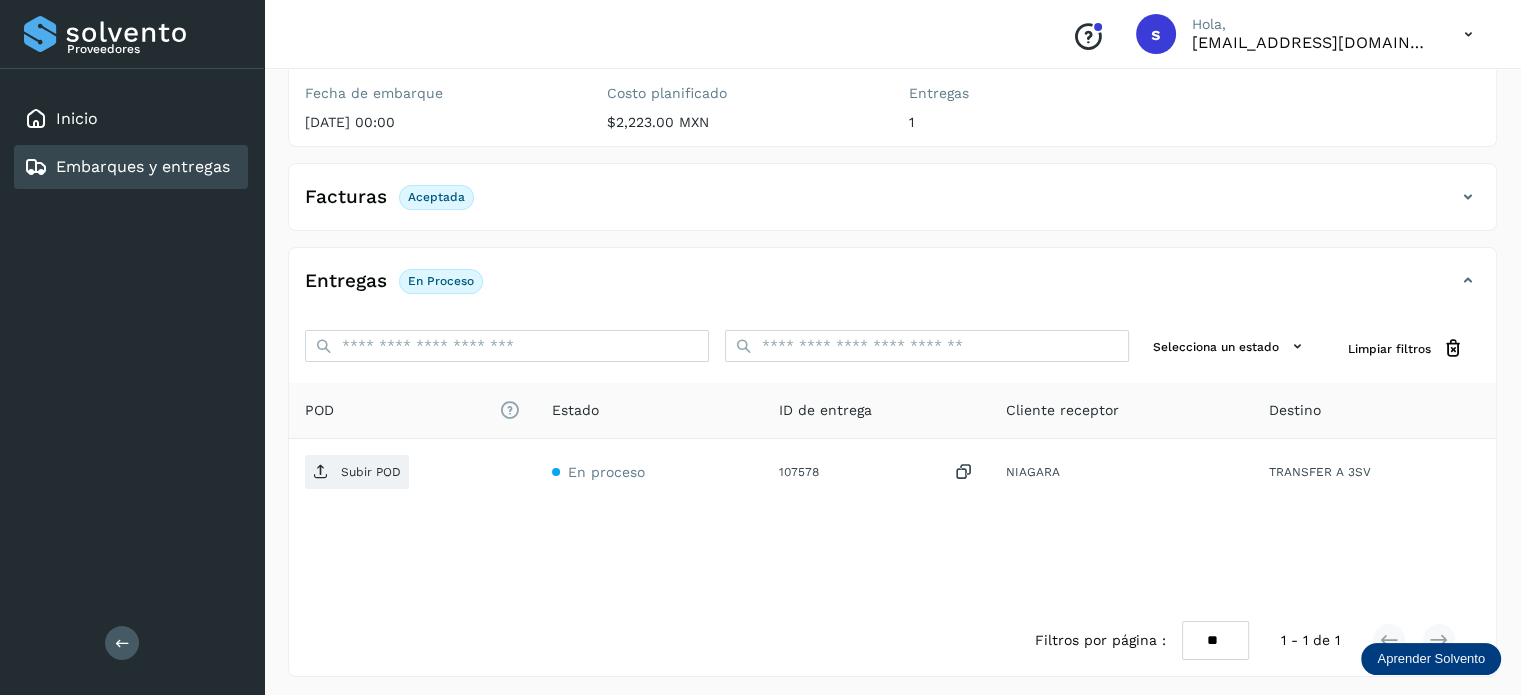 scroll, scrollTop: 250, scrollLeft: 0, axis: vertical 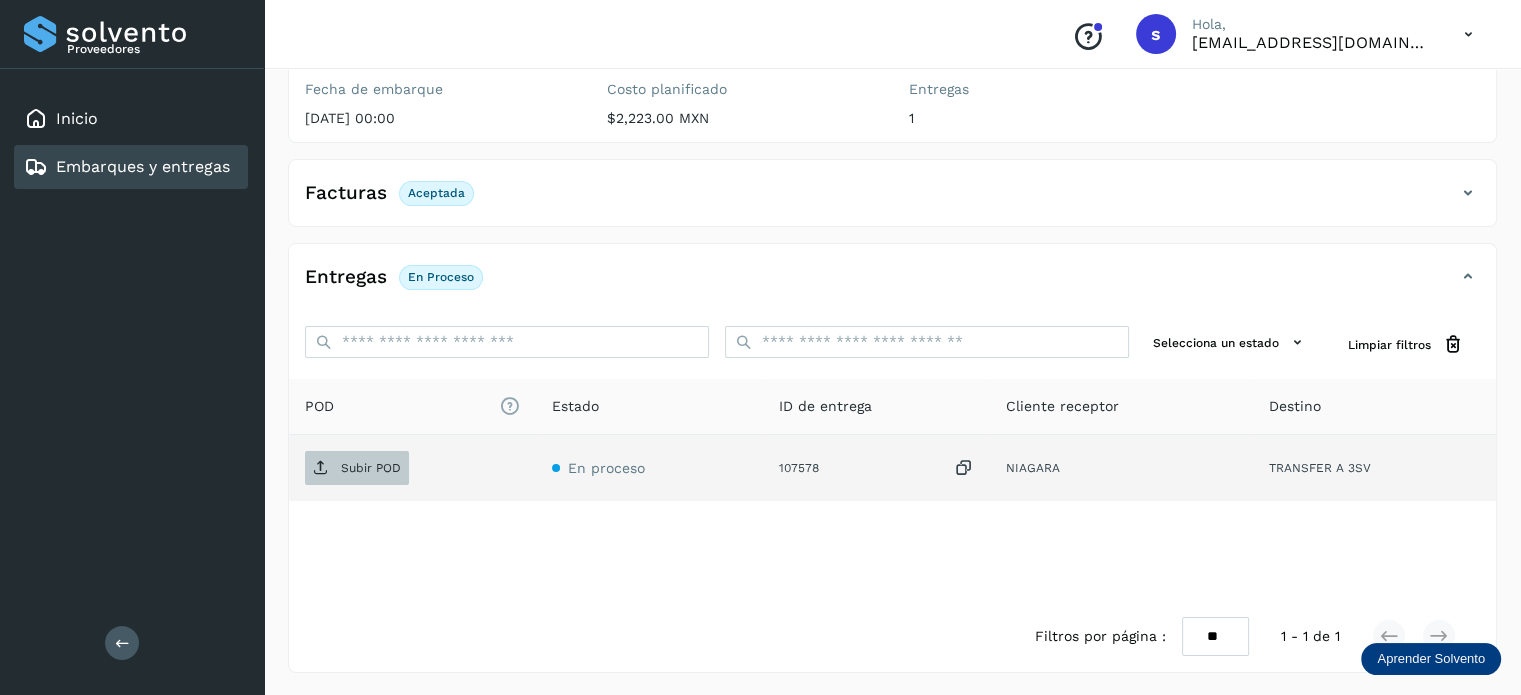 click on "Subir POD" at bounding box center (371, 468) 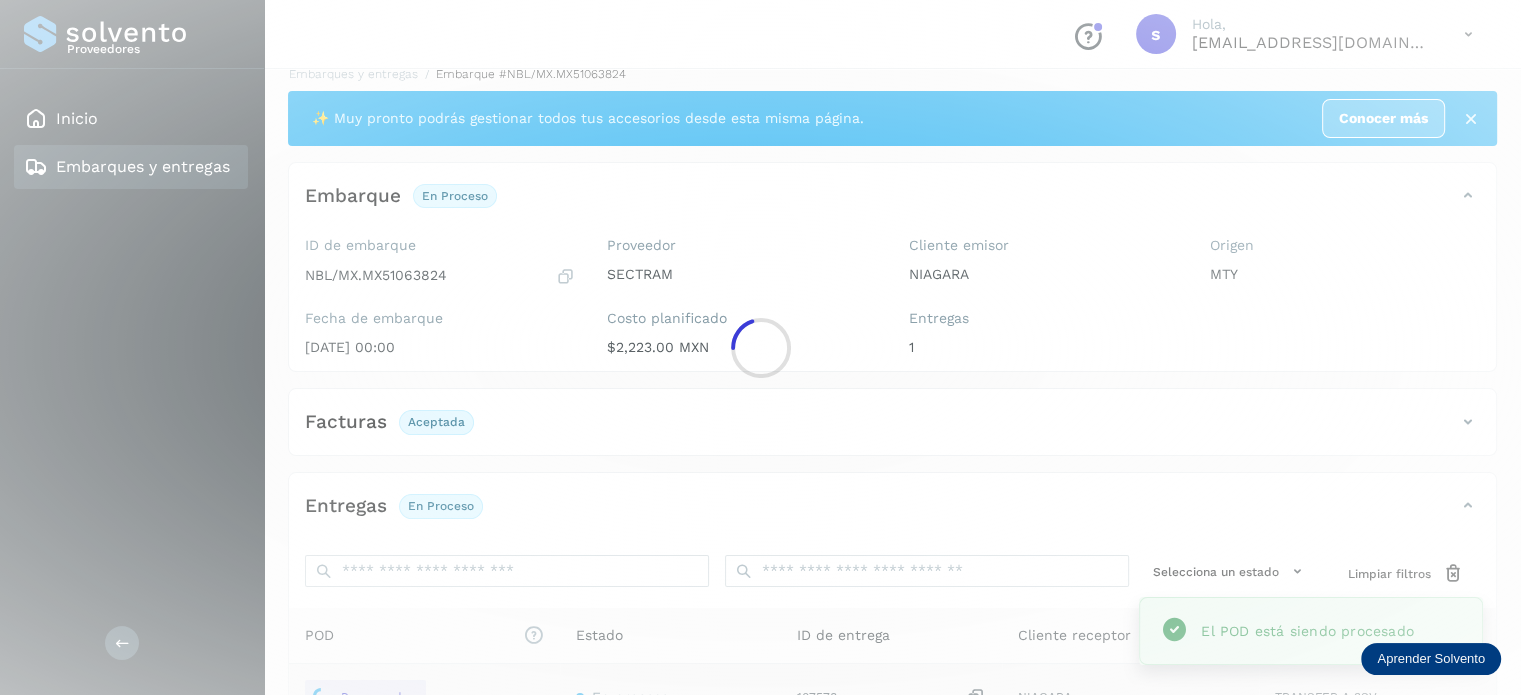scroll, scrollTop: 0, scrollLeft: 0, axis: both 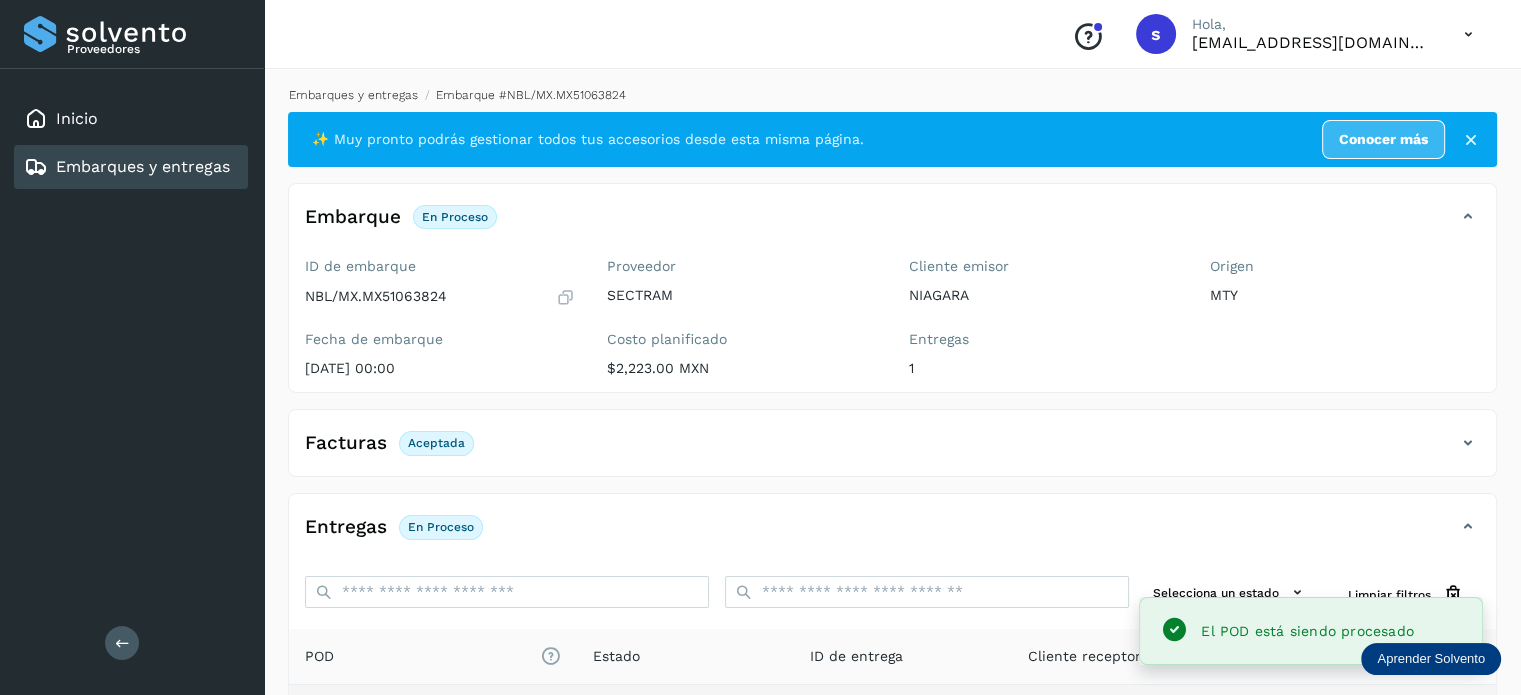 click on "Embarques y entregas" at bounding box center [353, 95] 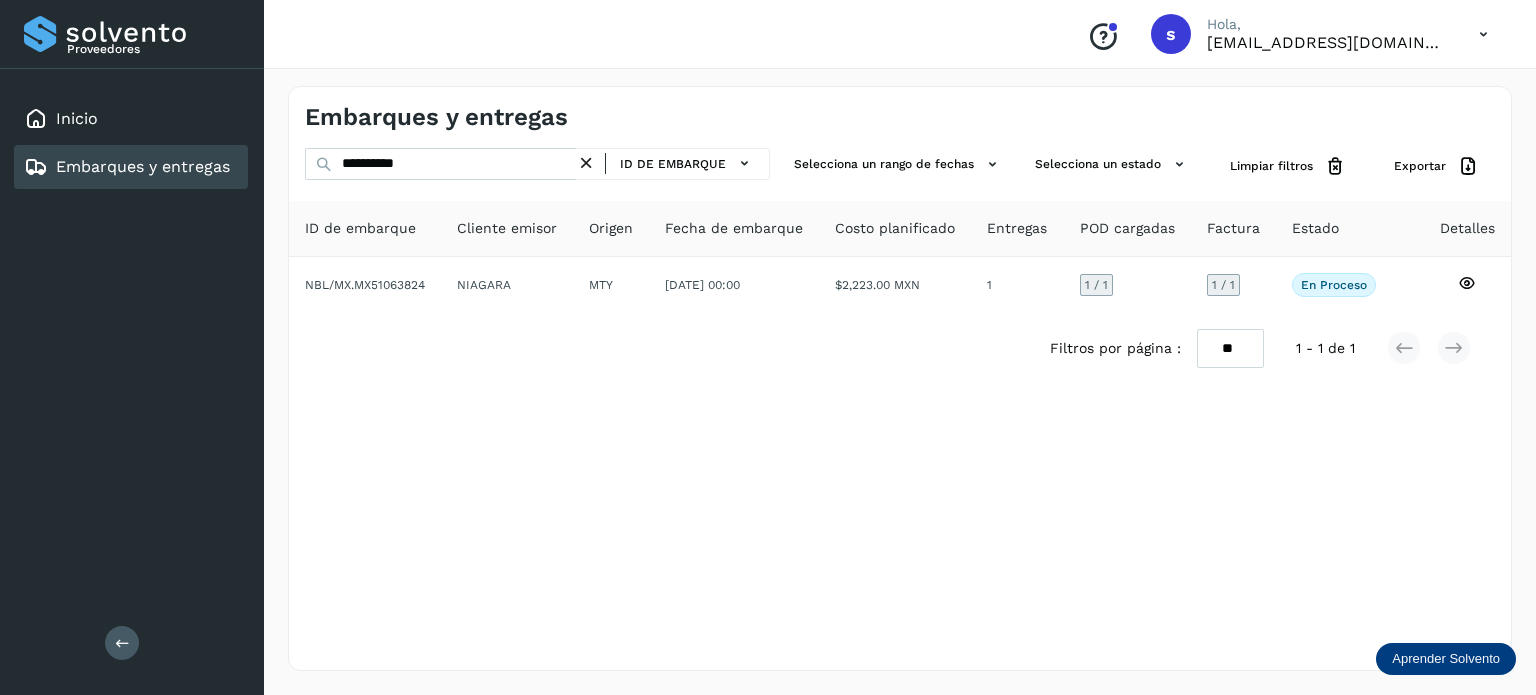 click at bounding box center (586, 163) 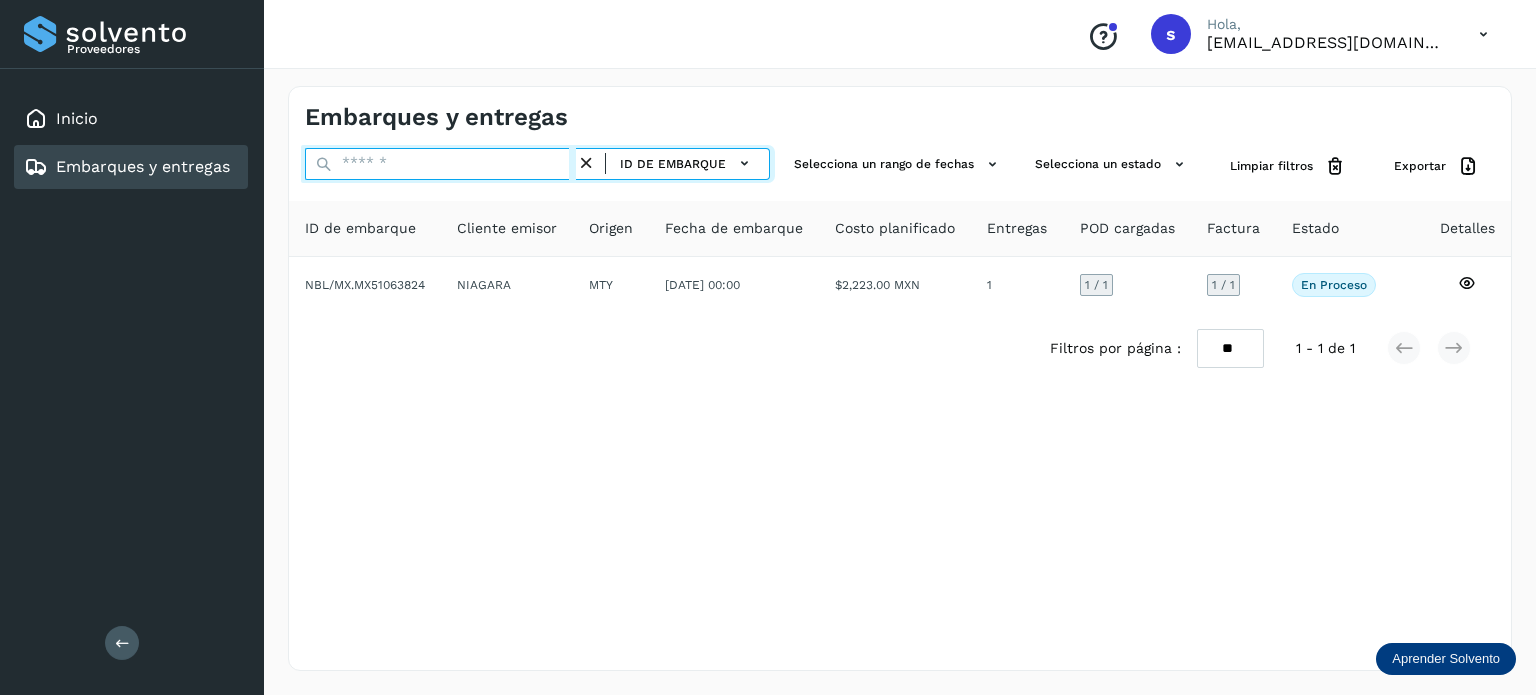 click at bounding box center (440, 164) 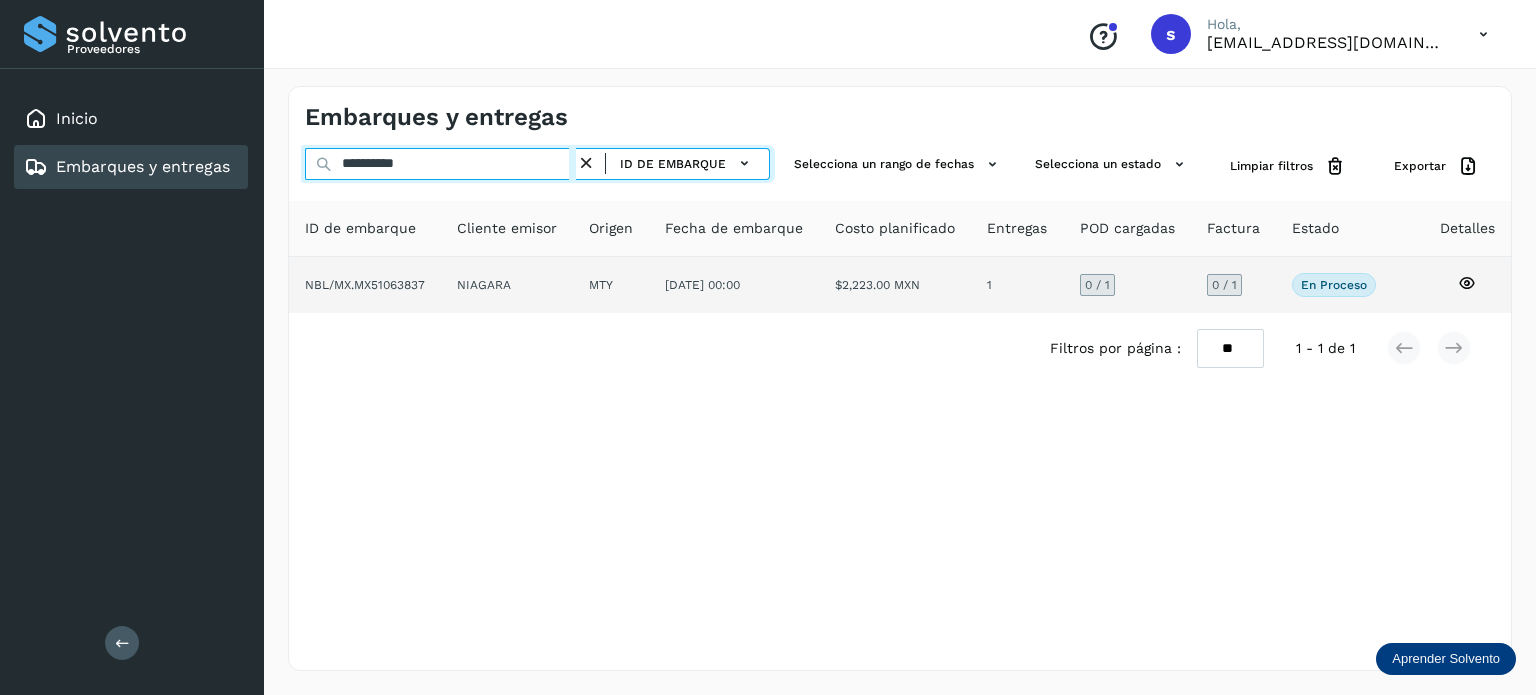 type on "**********" 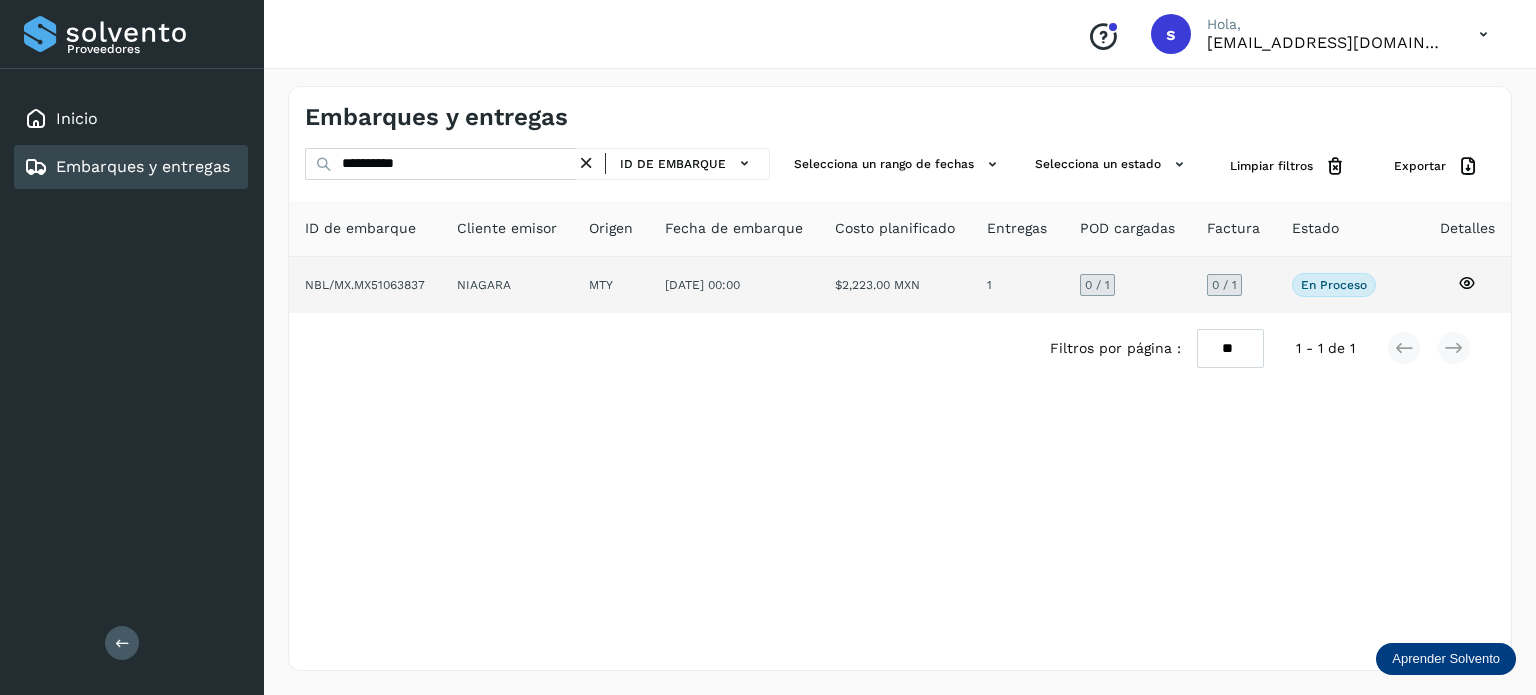 click on "NIAGARA" 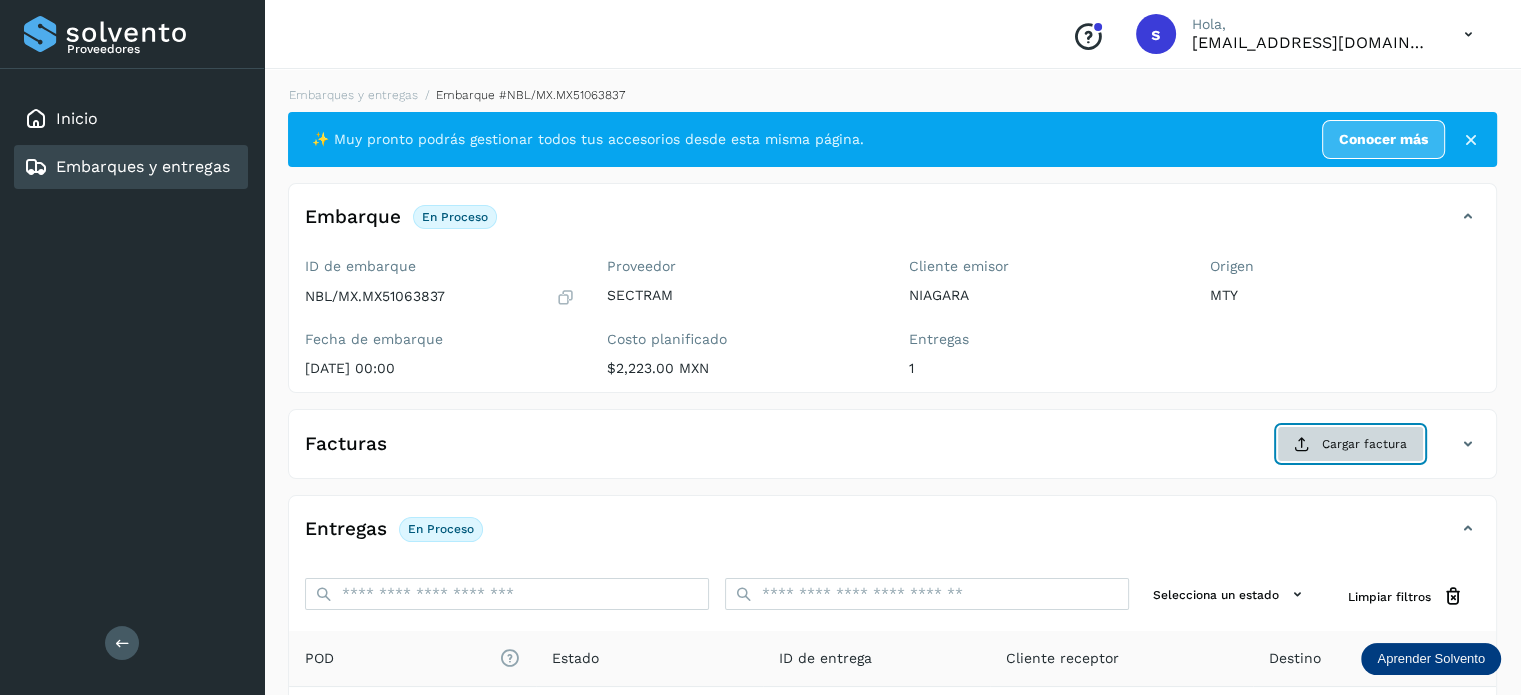click on "Cargar factura" 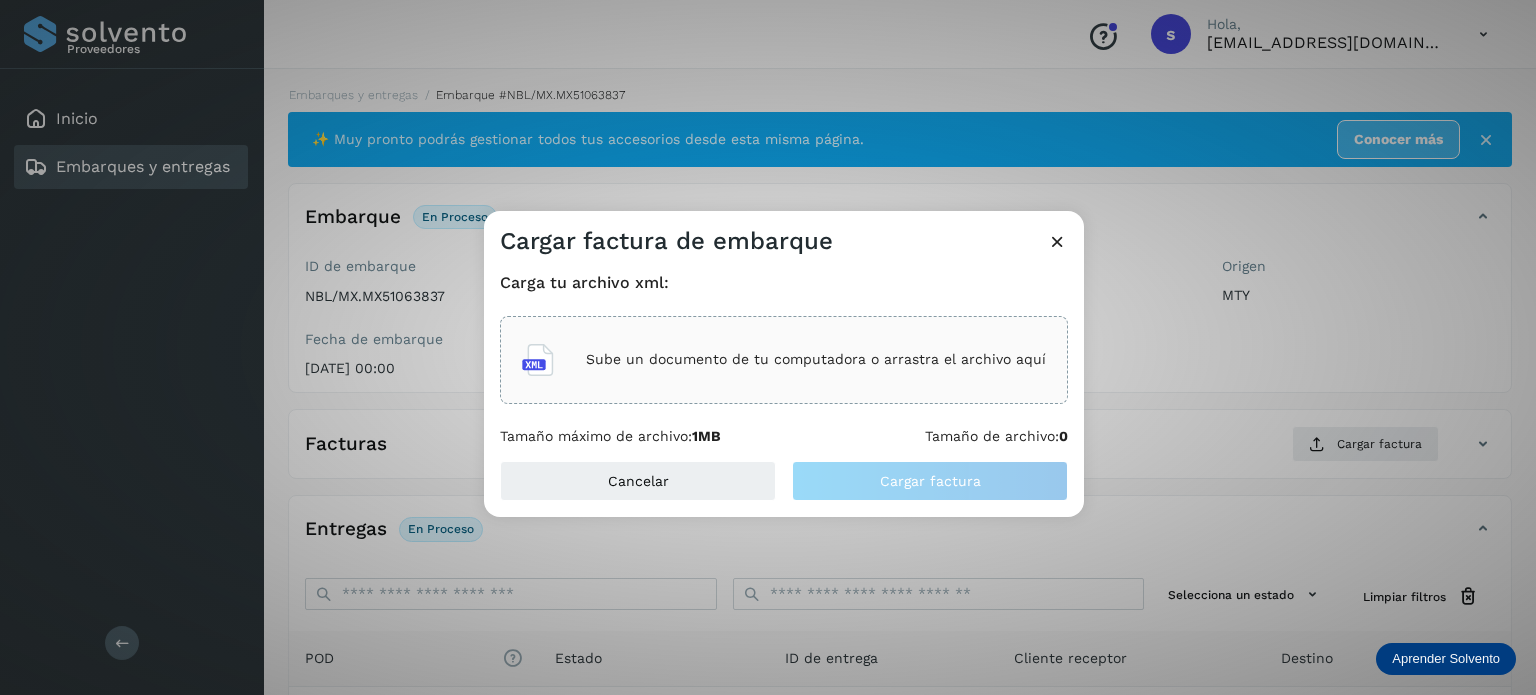 click on "Sube un documento de tu computadora o arrastra el archivo aquí" 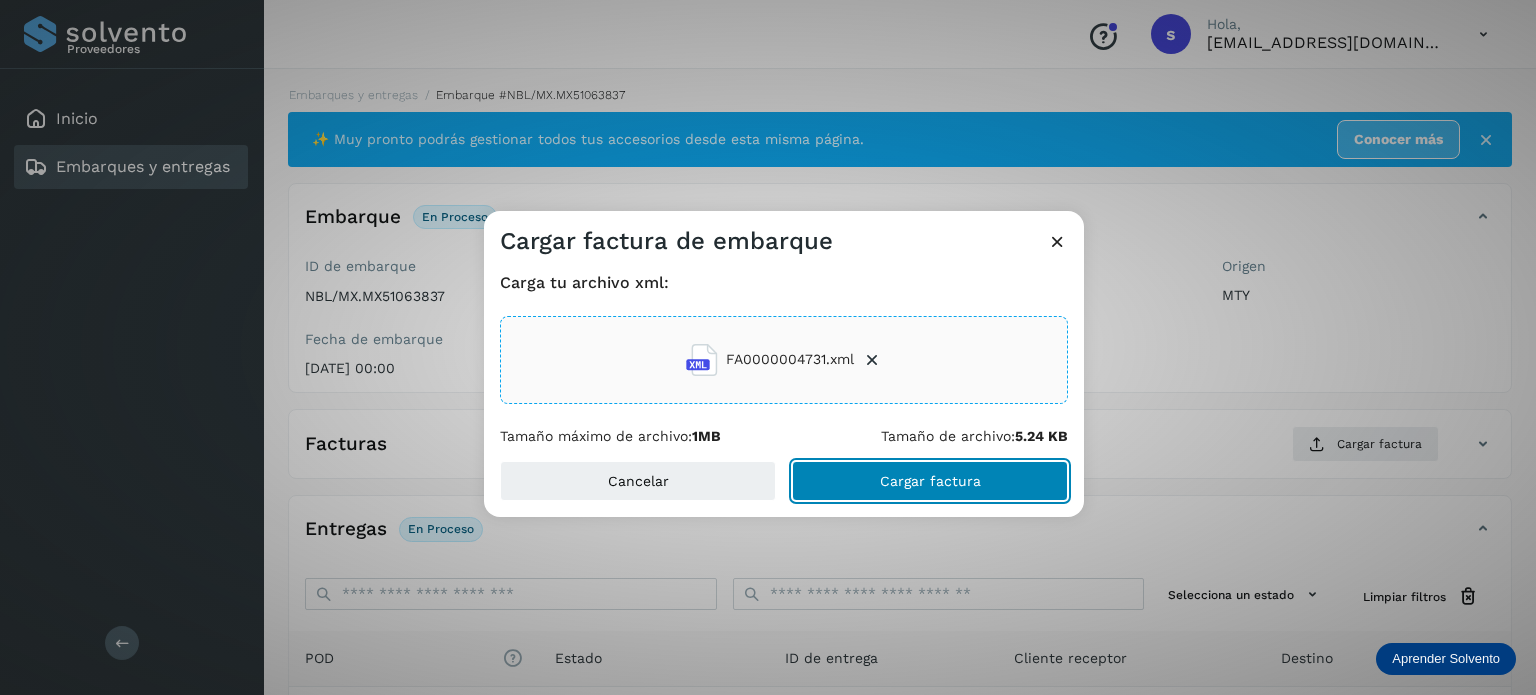 click on "Cargar factura" 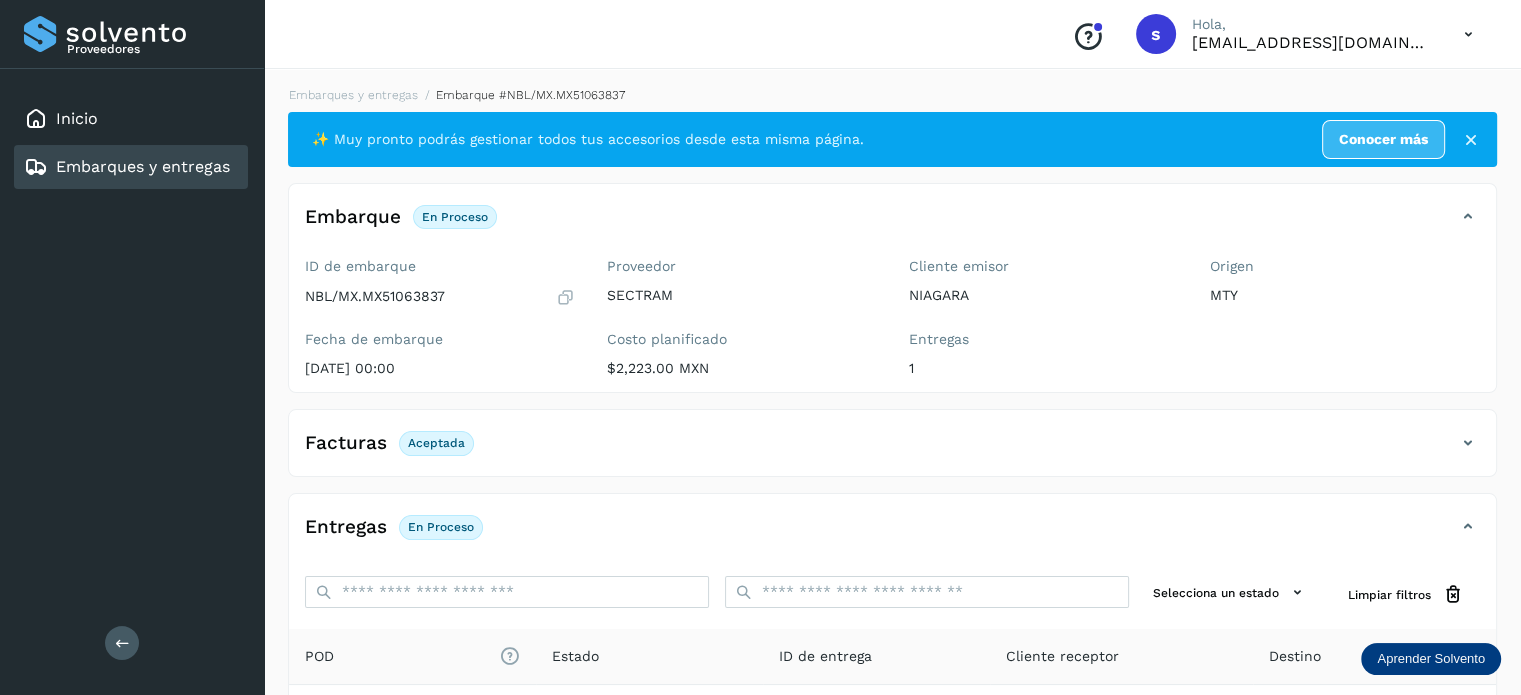 scroll, scrollTop: 250, scrollLeft: 0, axis: vertical 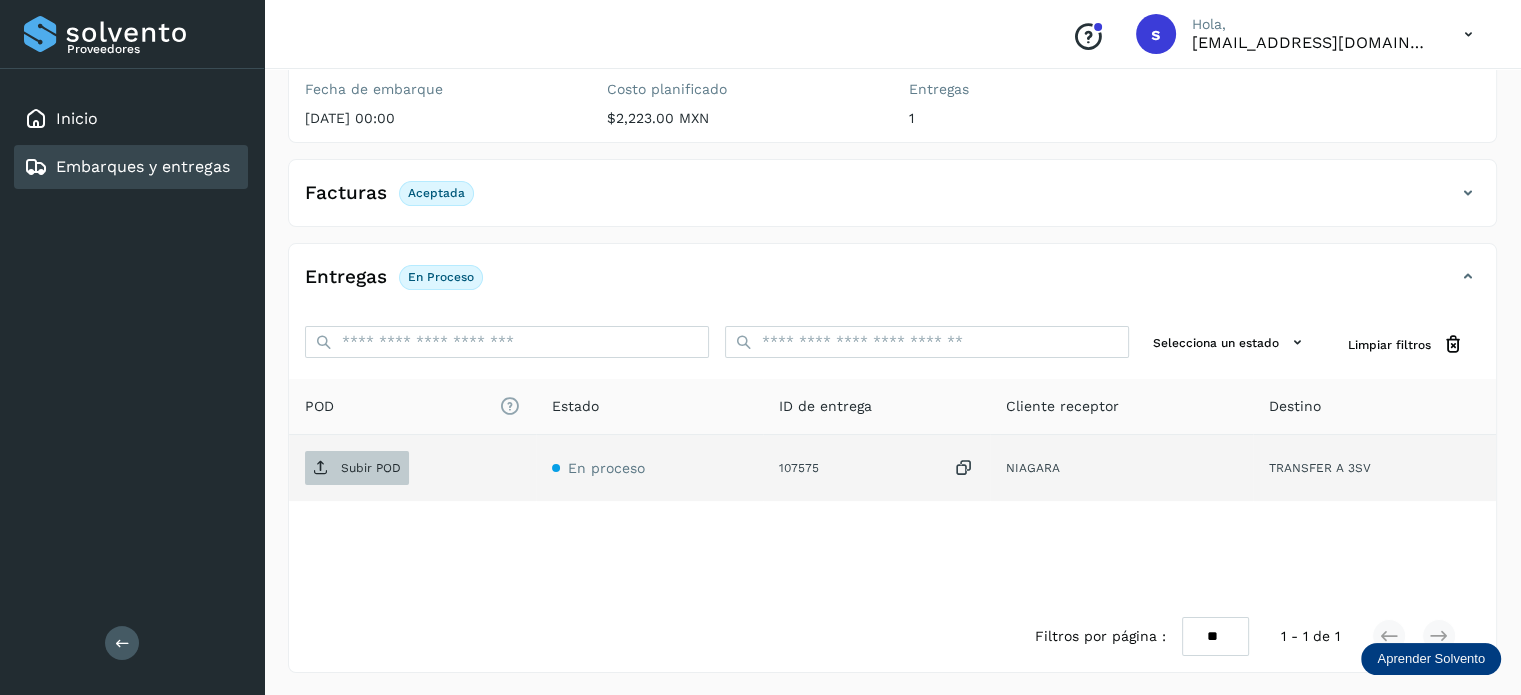 click on "Subir POD" at bounding box center (357, 468) 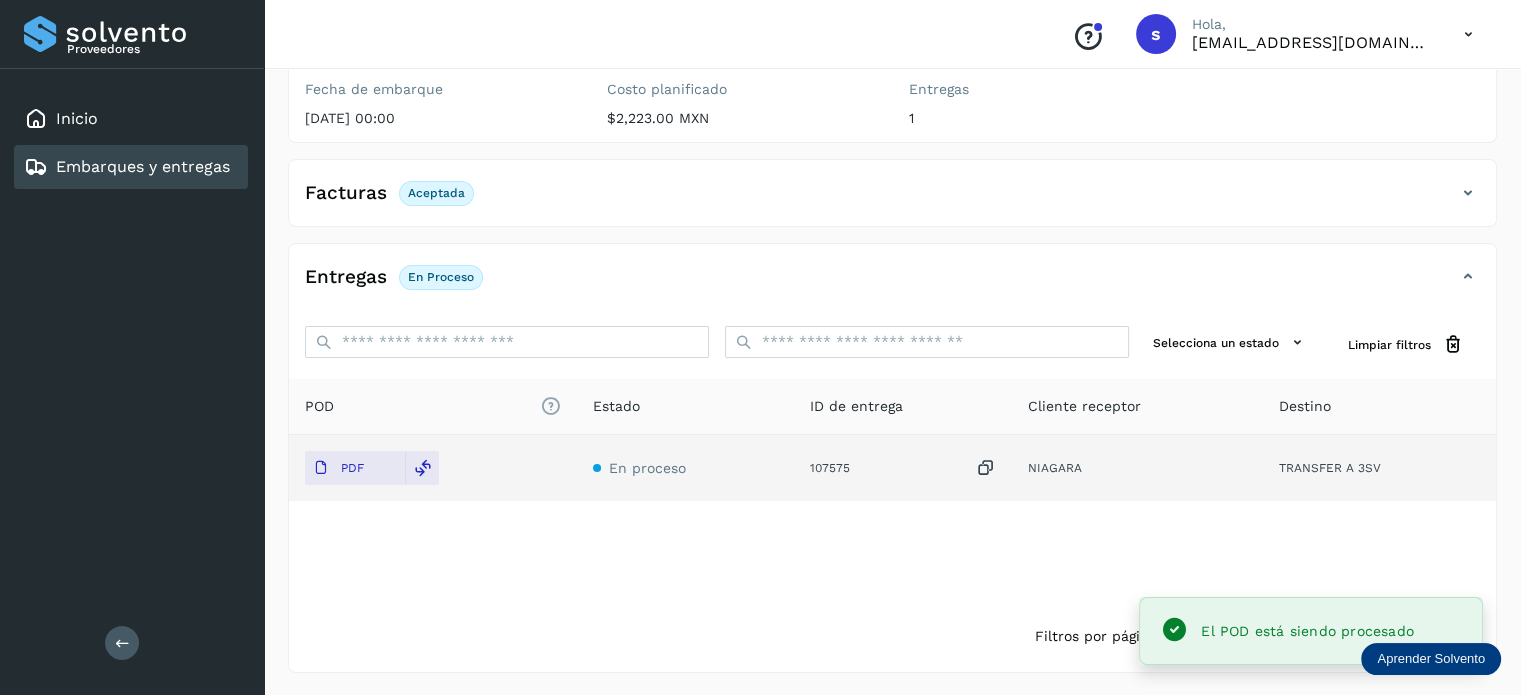 scroll, scrollTop: 0, scrollLeft: 0, axis: both 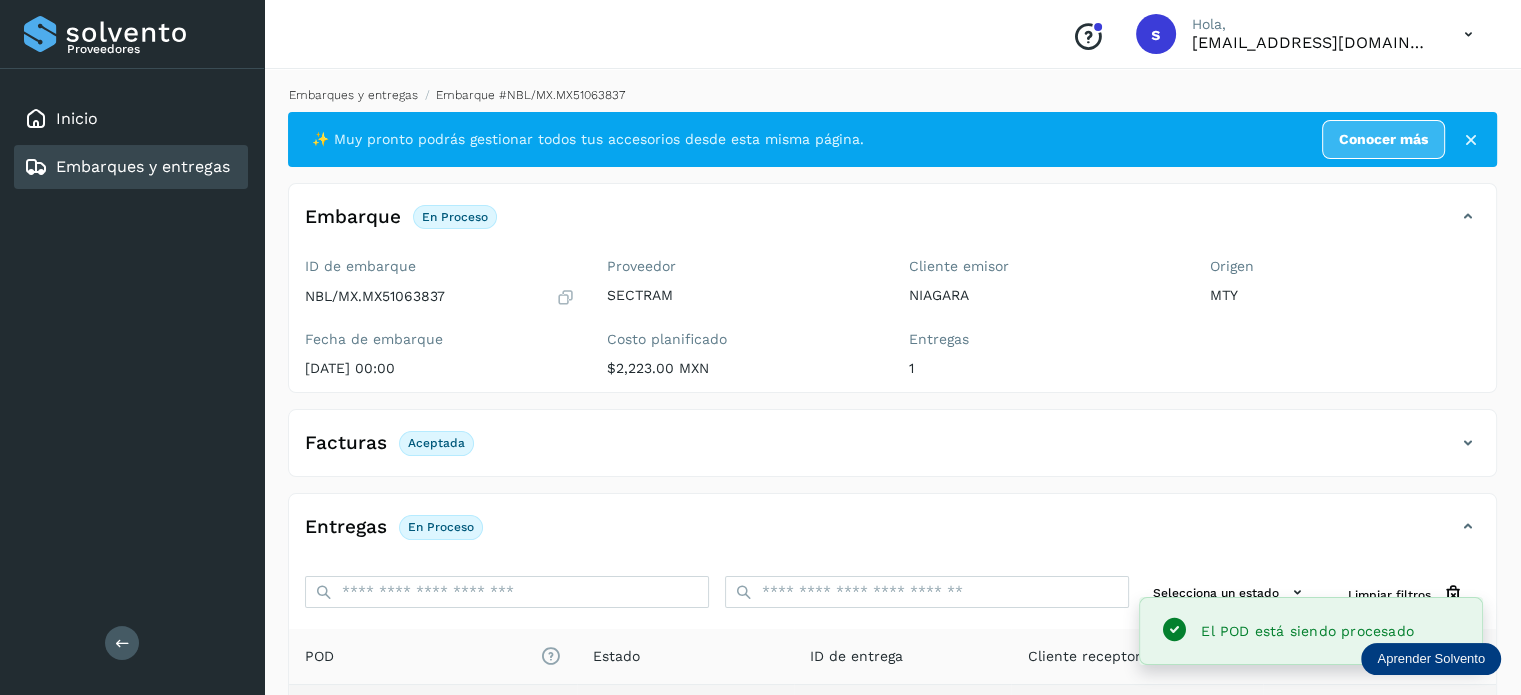 click on "Embarques y entregas" at bounding box center [353, 95] 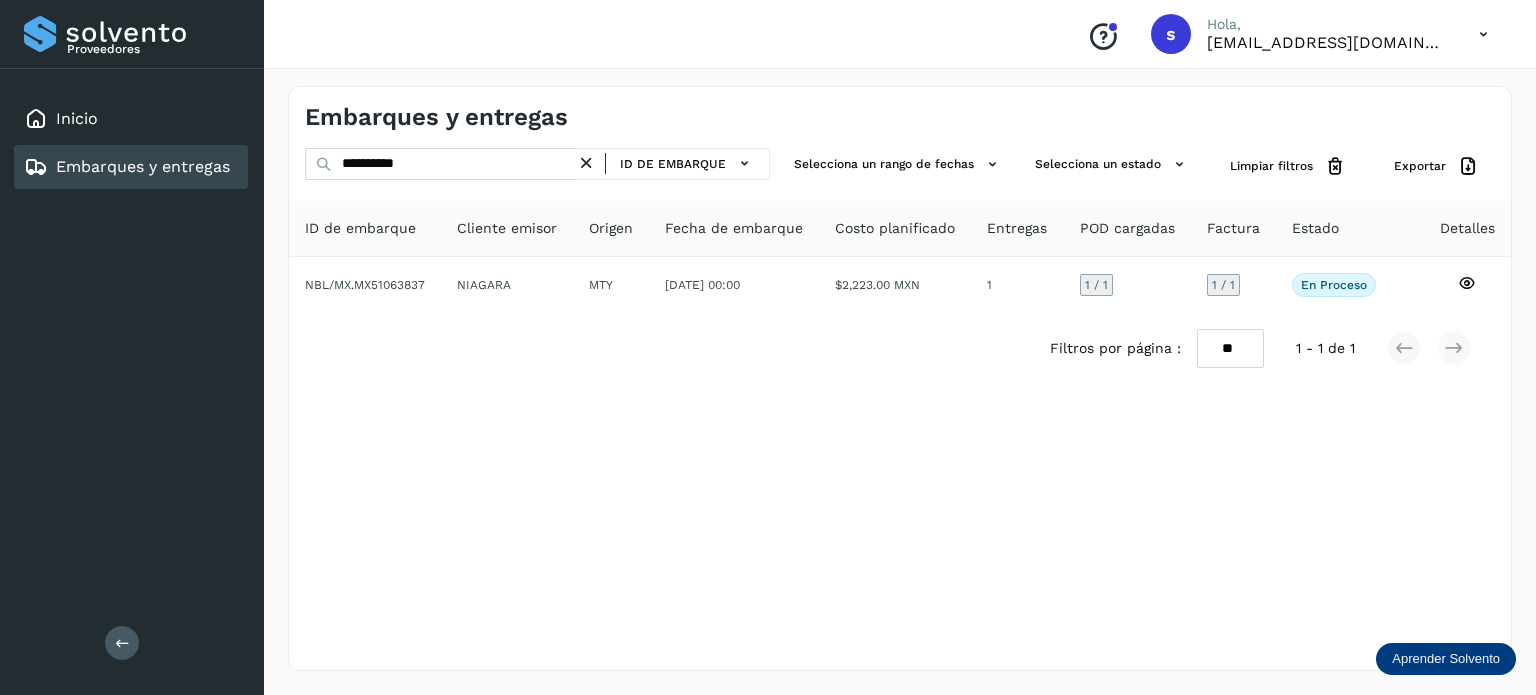 click at bounding box center [586, 163] 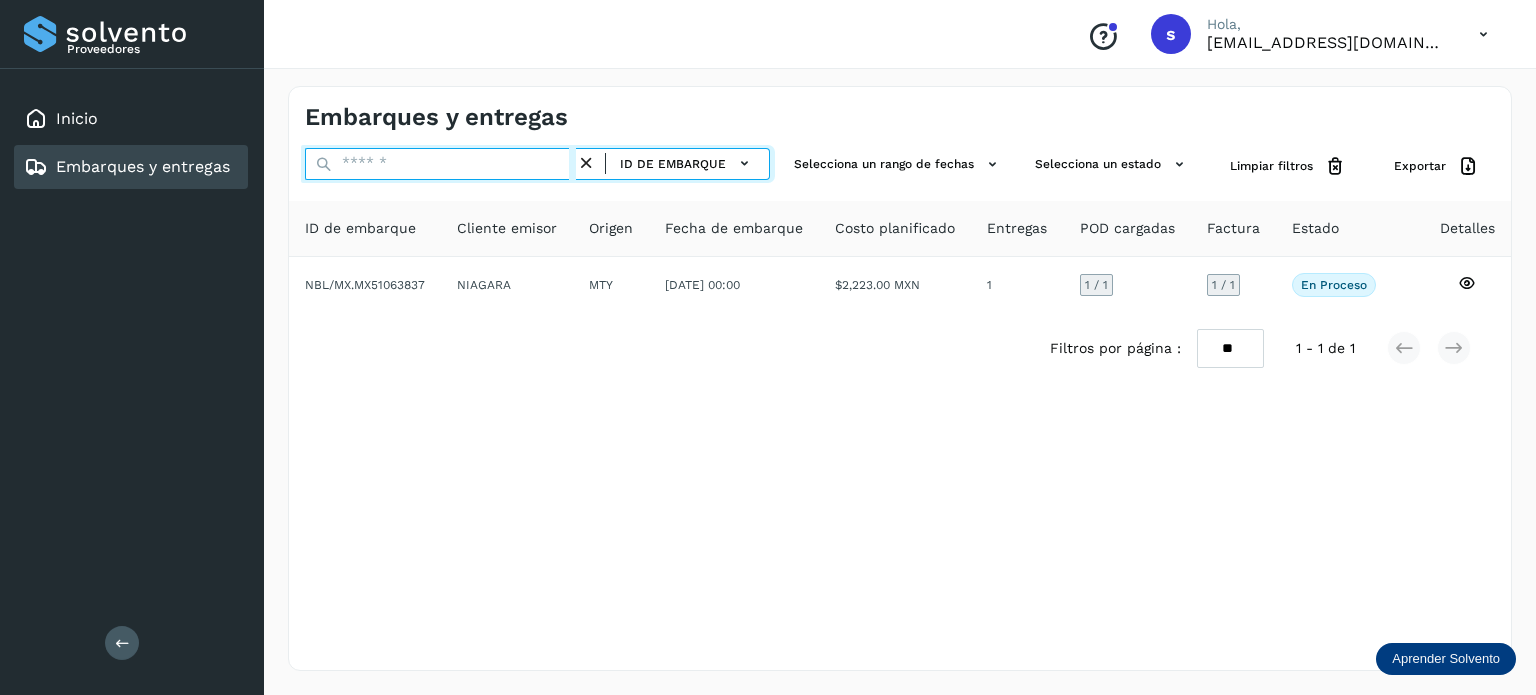 click at bounding box center (440, 164) 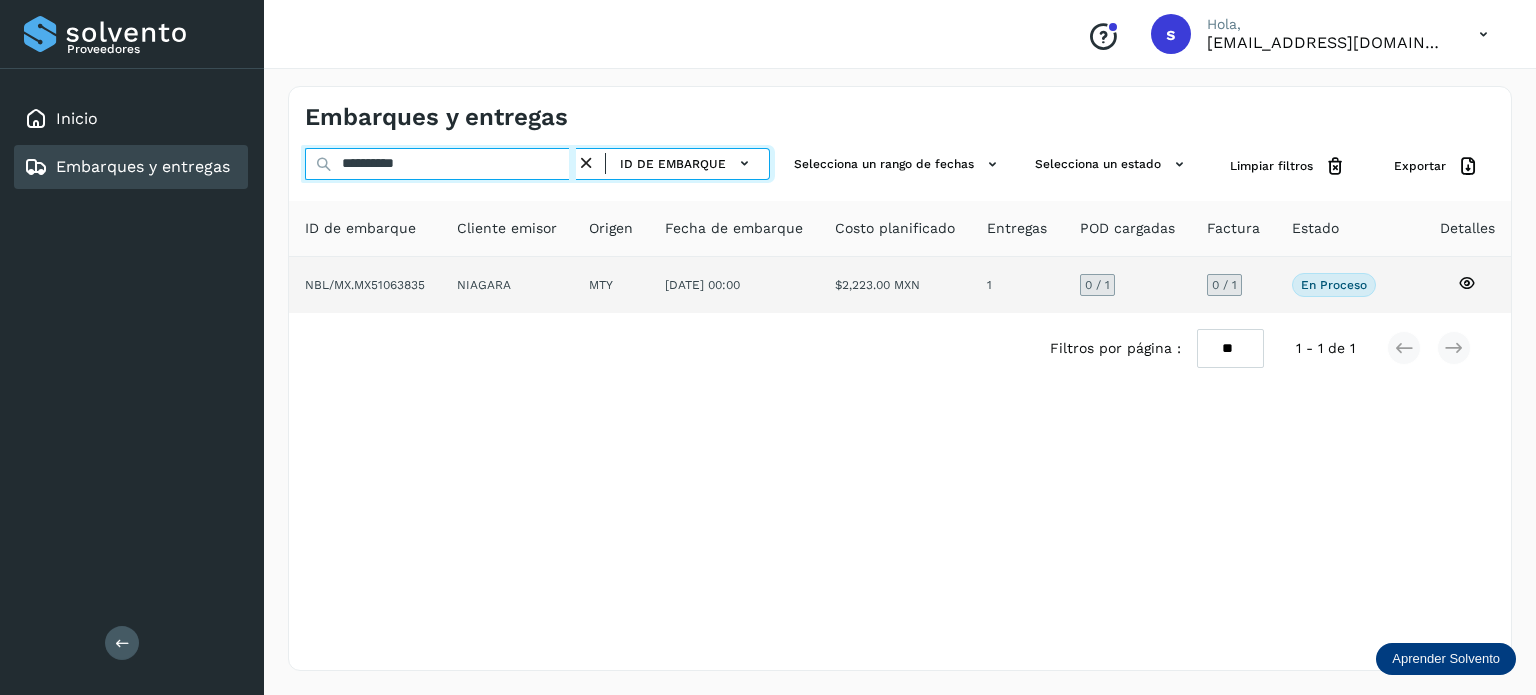 type on "**********" 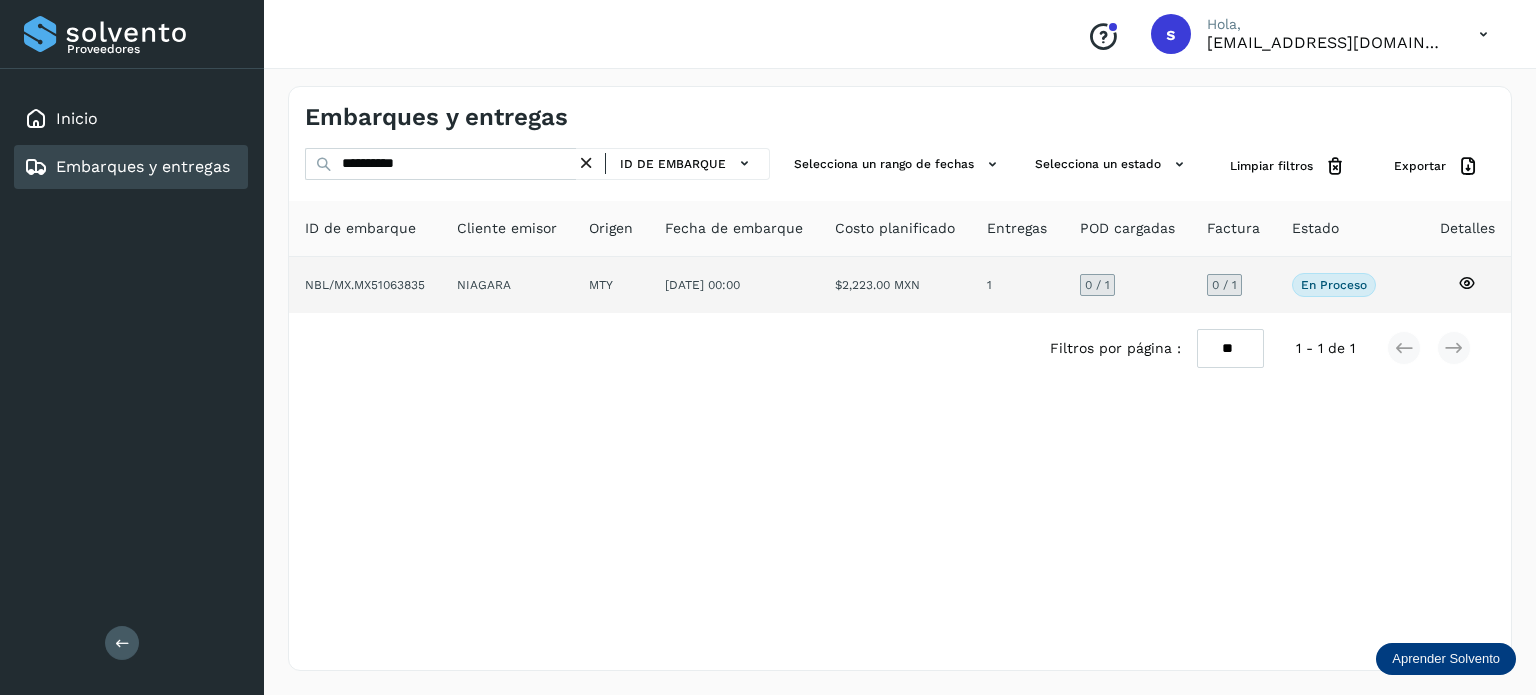 click on "NIAGARA" 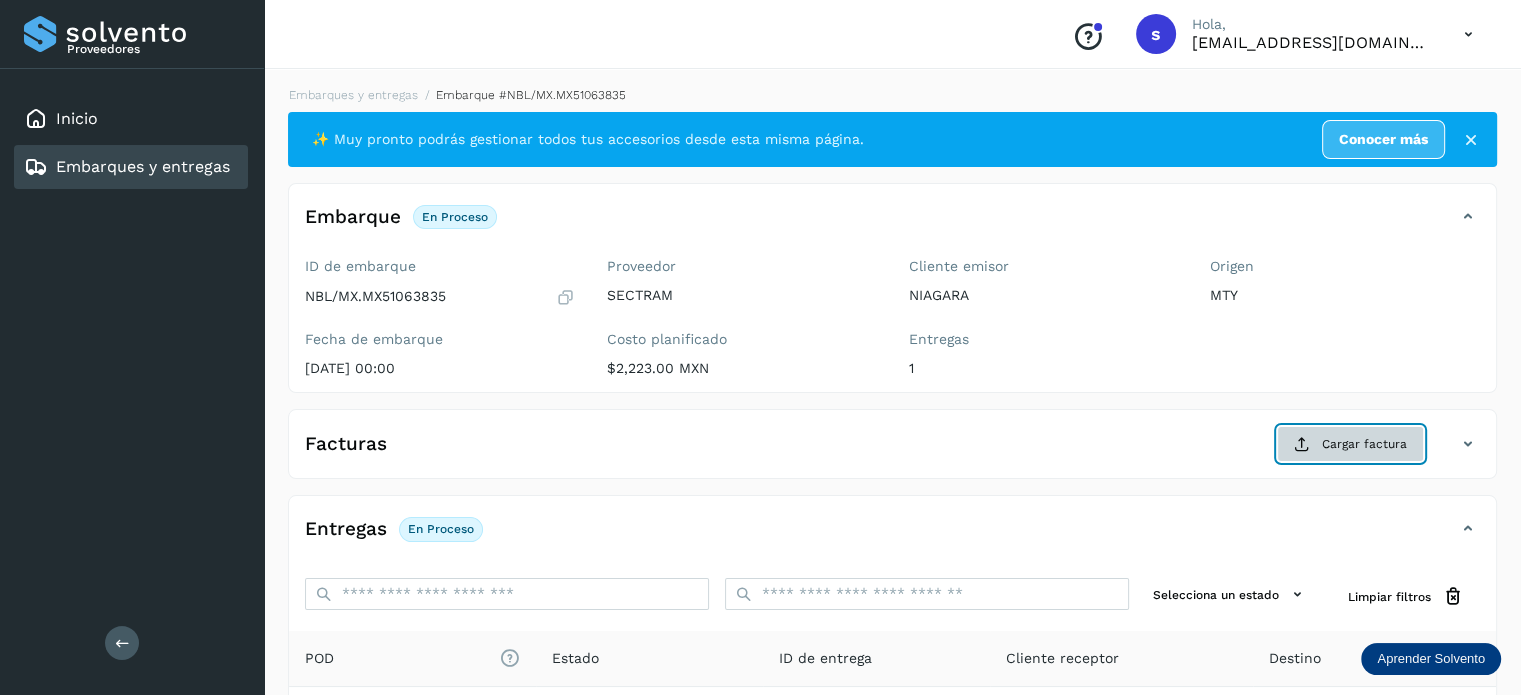click on "Cargar factura" 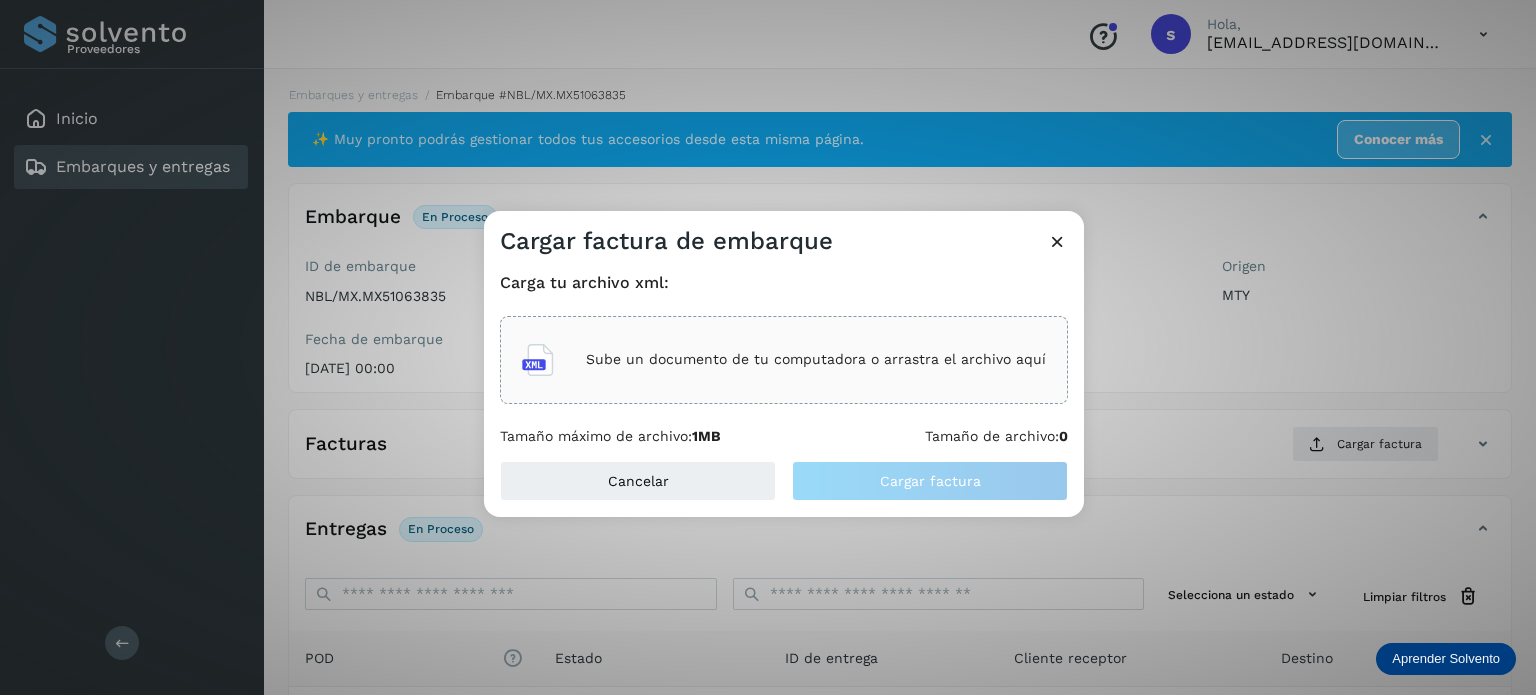 click on "Sube un documento de tu computadora o arrastra el archivo aquí" 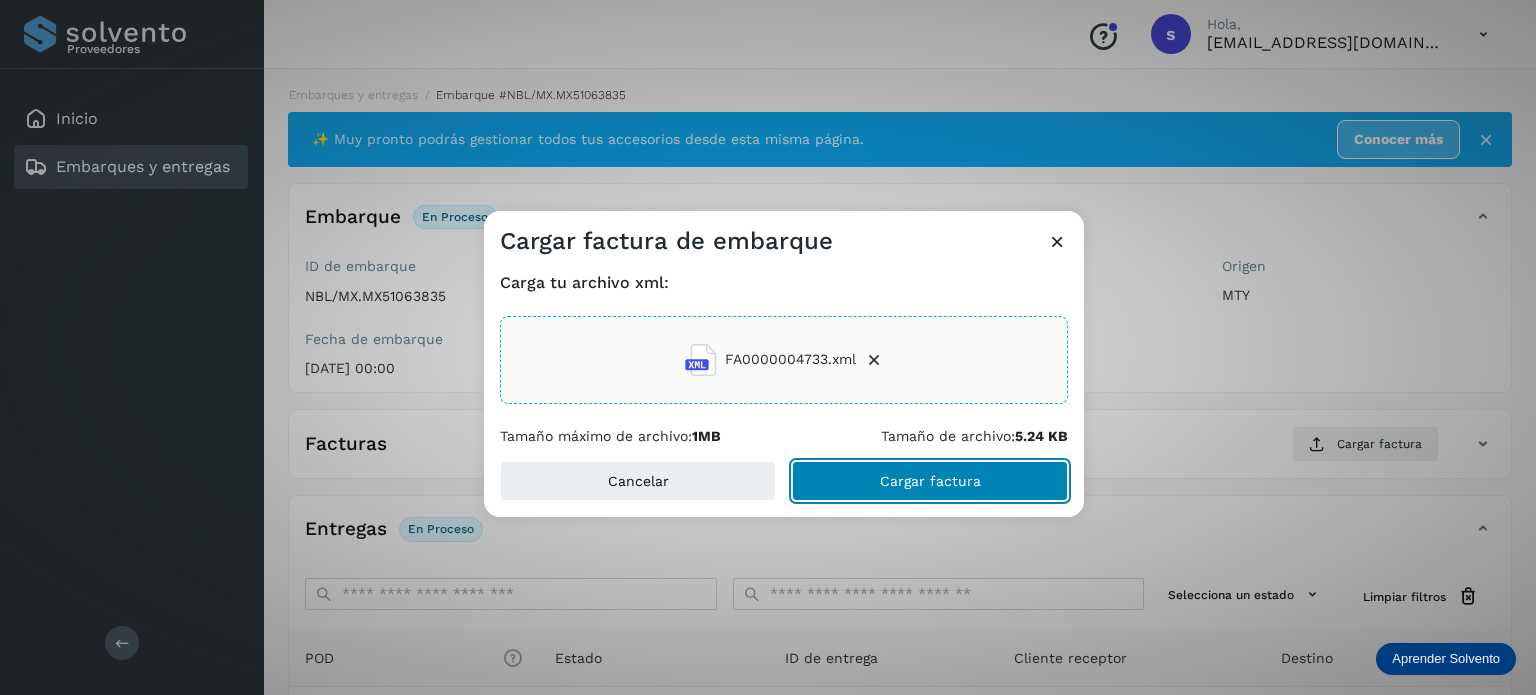 click on "Cargar factura" 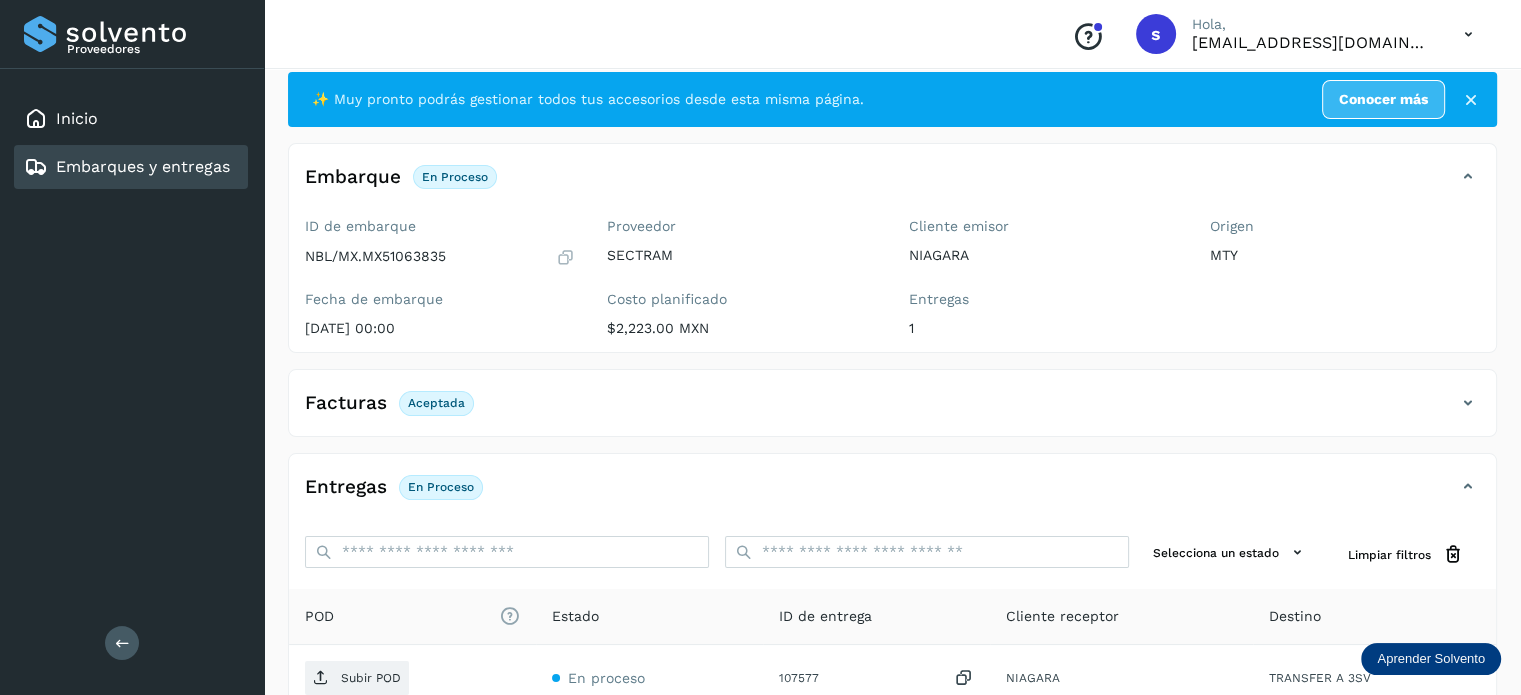 scroll, scrollTop: 244, scrollLeft: 0, axis: vertical 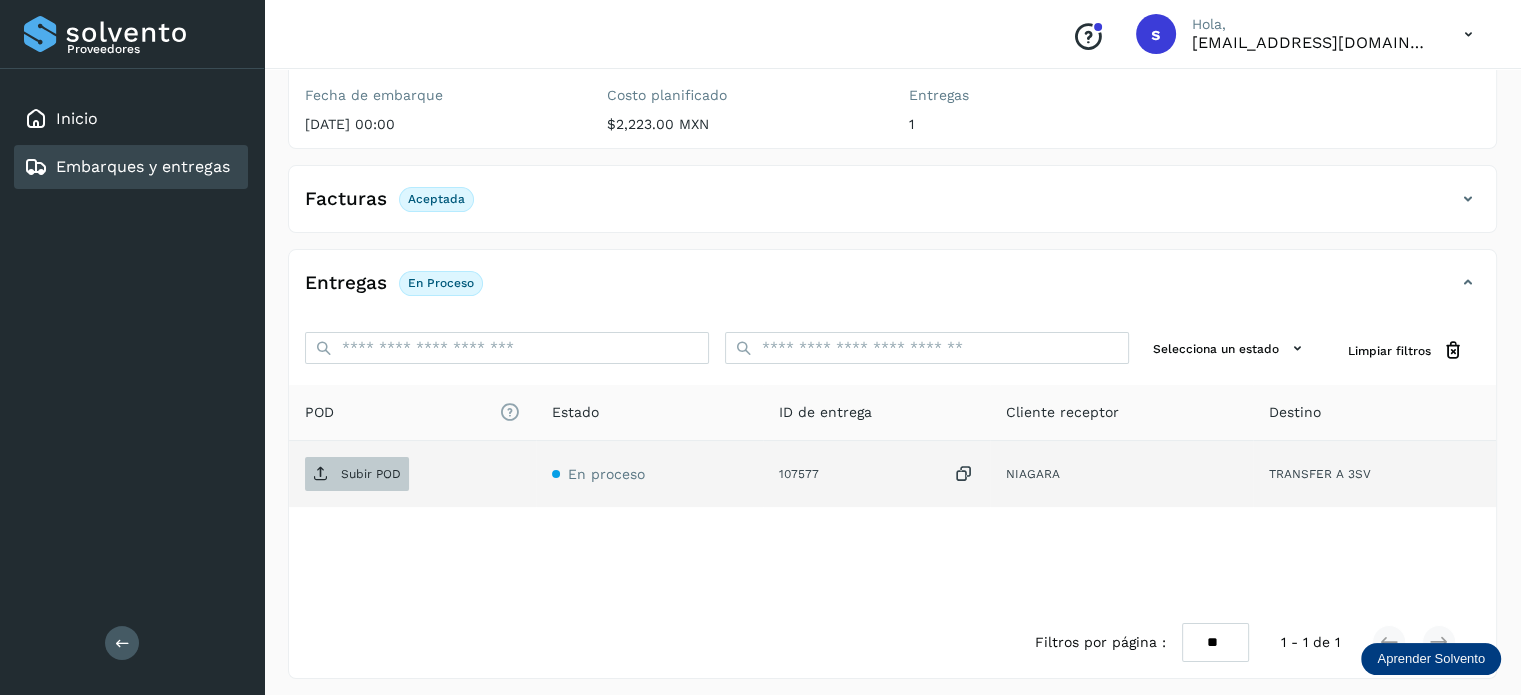 click on "Subir POD" at bounding box center [357, 474] 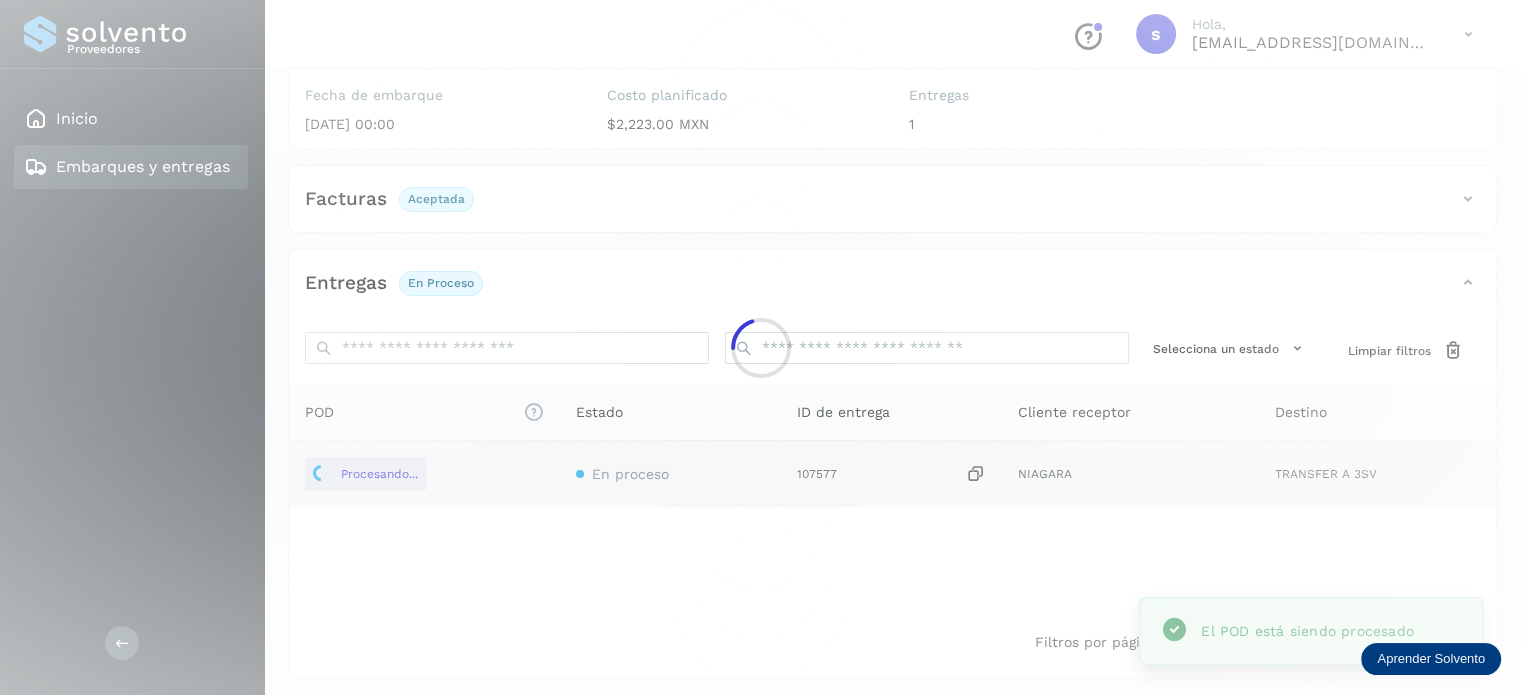 scroll, scrollTop: 0, scrollLeft: 0, axis: both 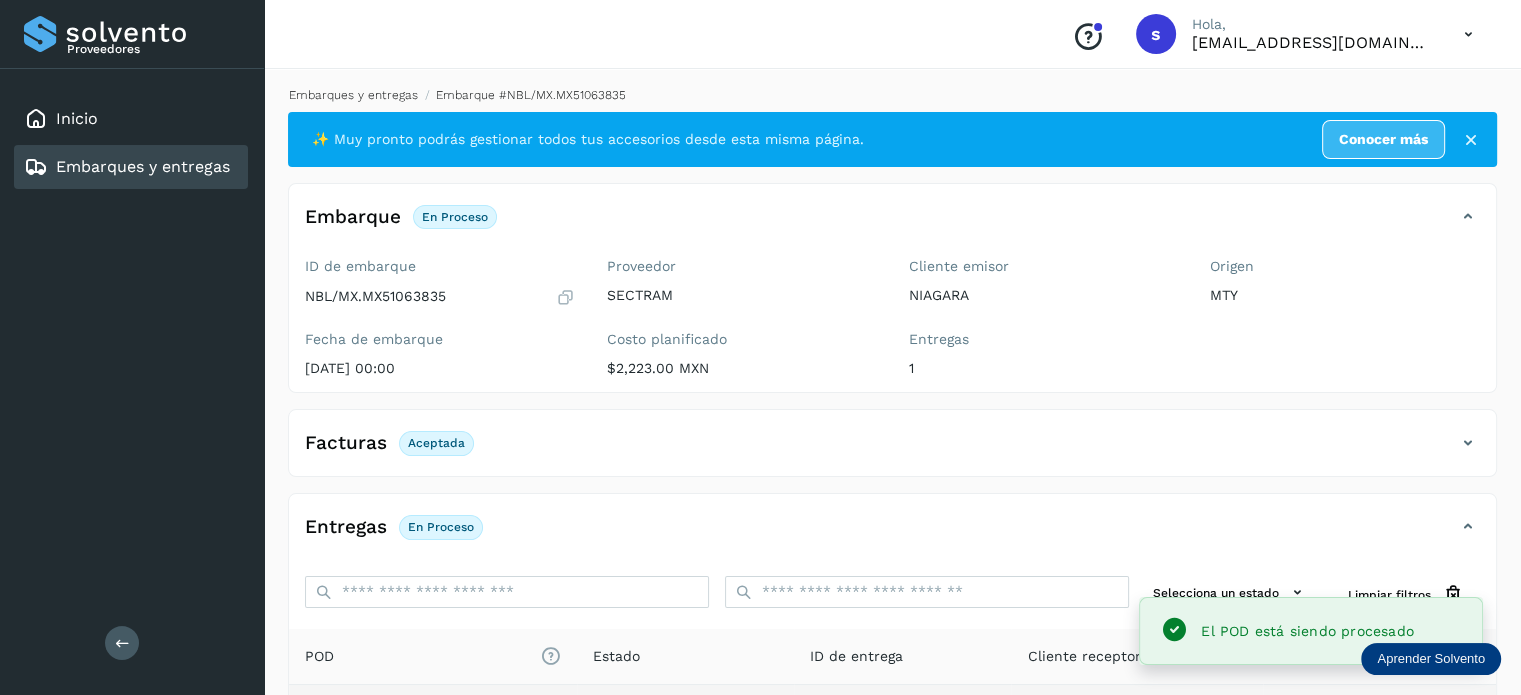 click on "Embarques y entregas" at bounding box center (353, 95) 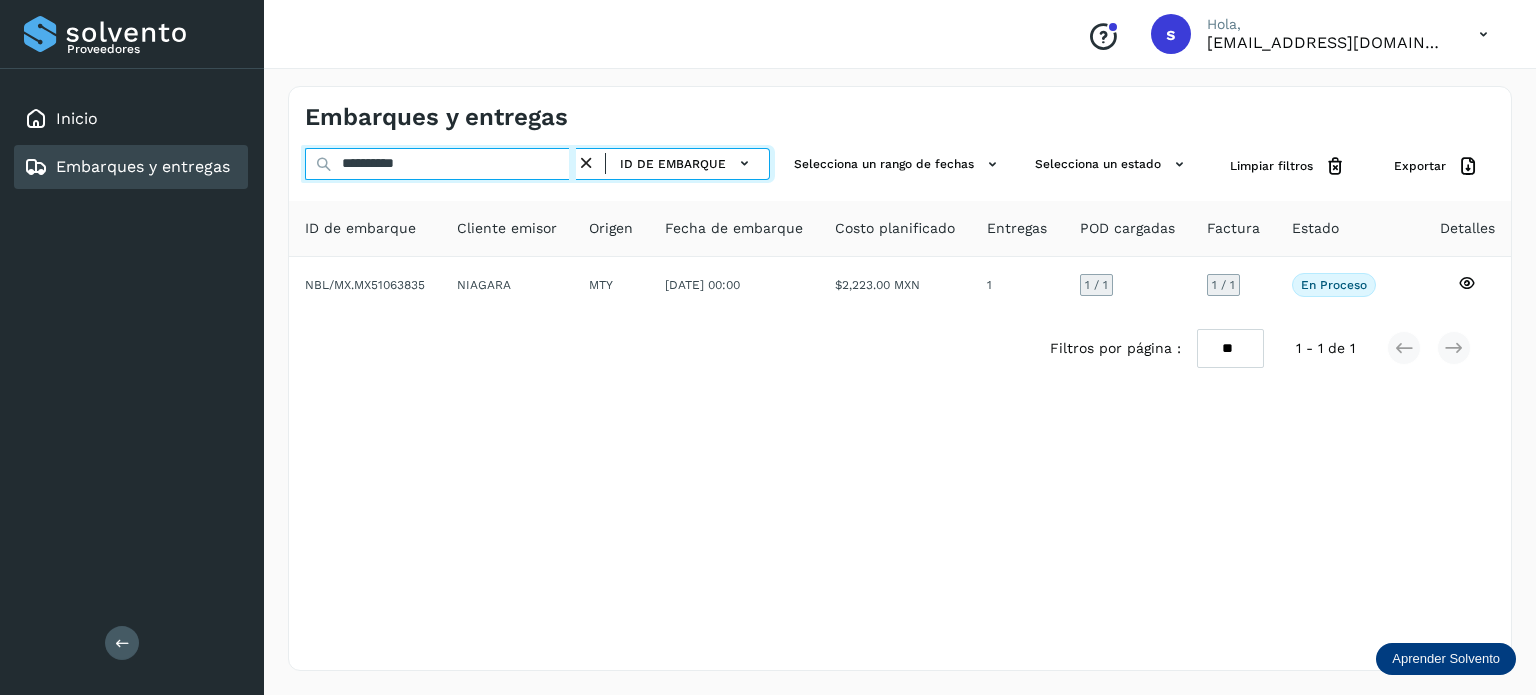 click on "**********" at bounding box center (440, 164) 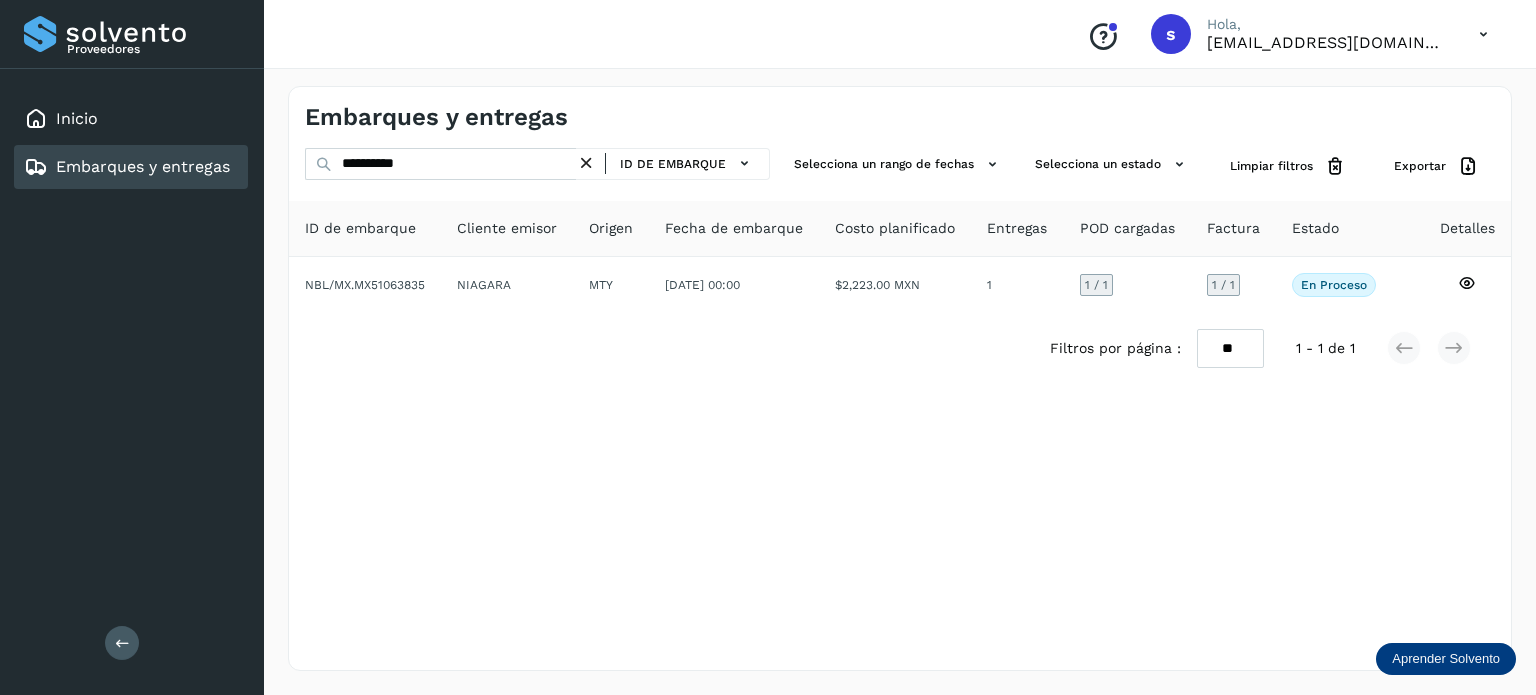 click at bounding box center (586, 163) 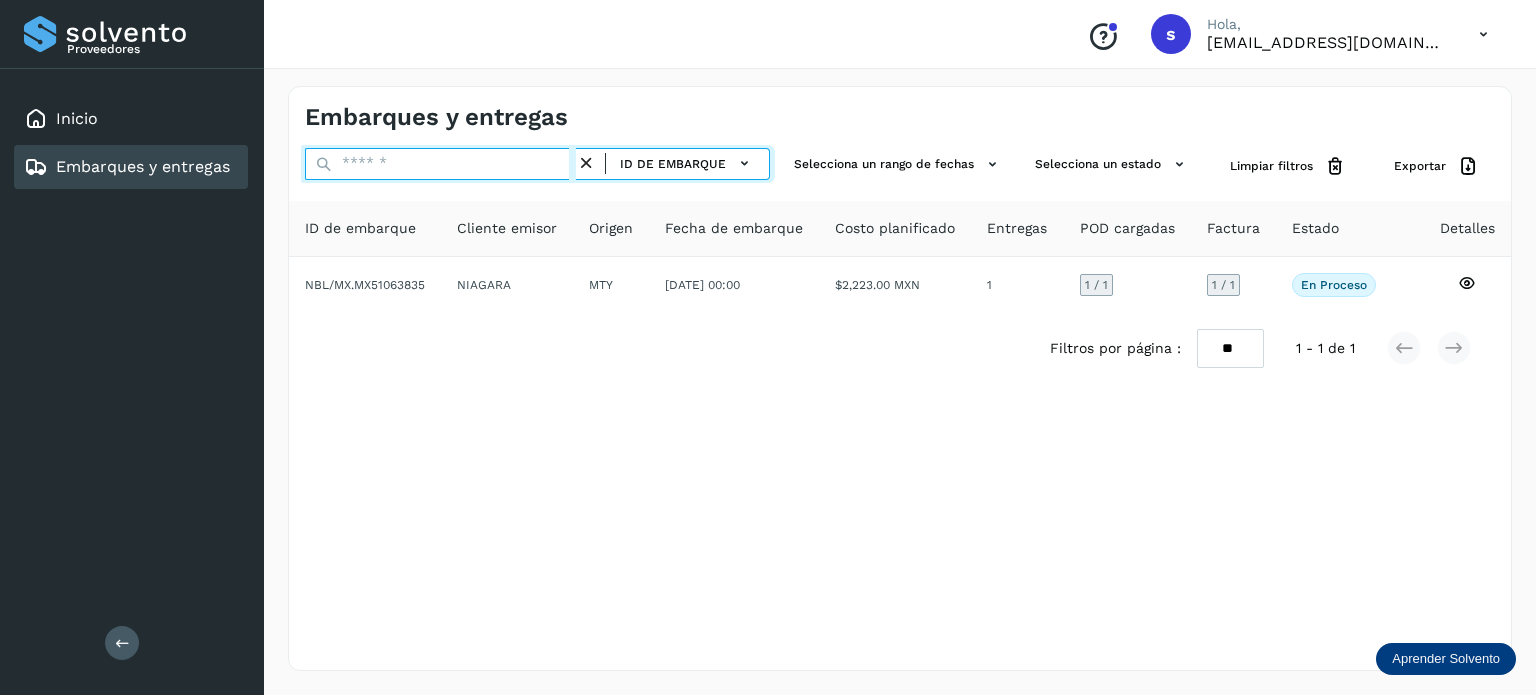 click at bounding box center (440, 164) 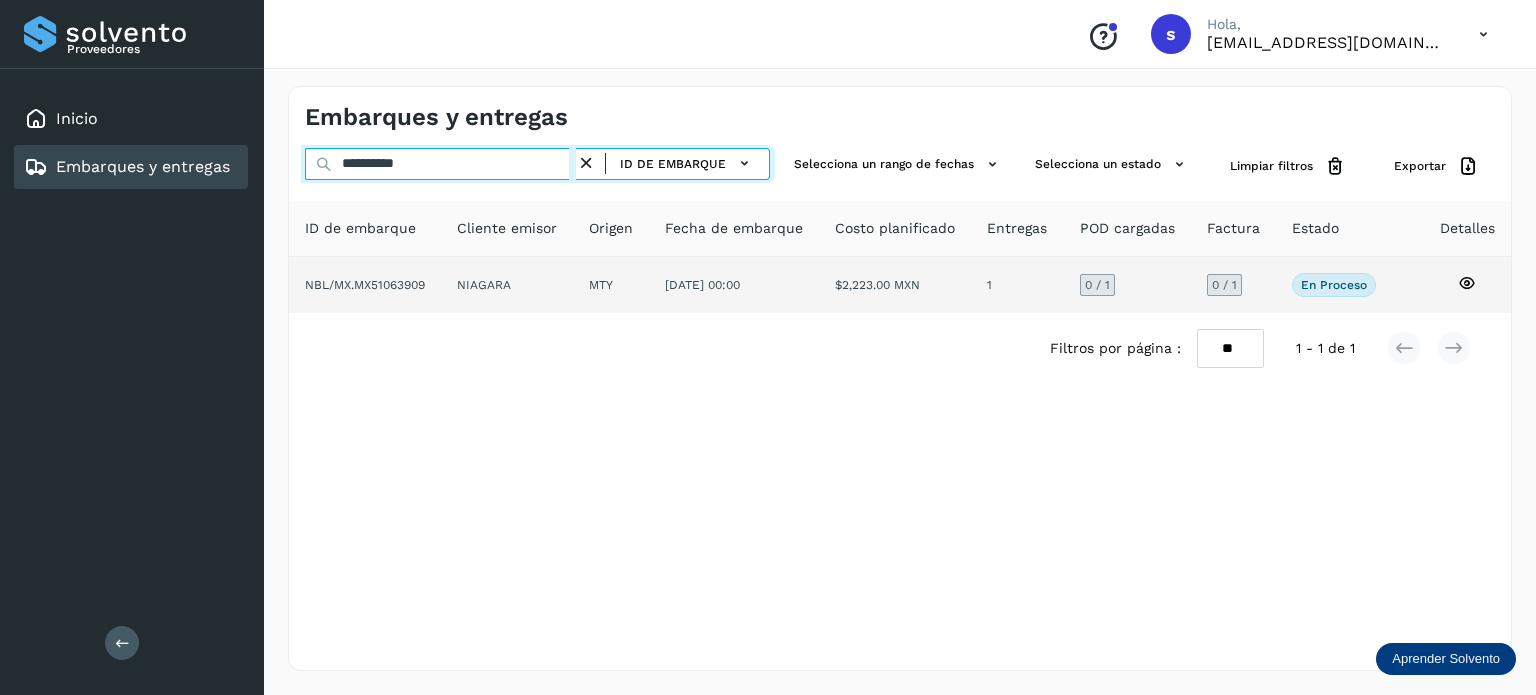 type on "**********" 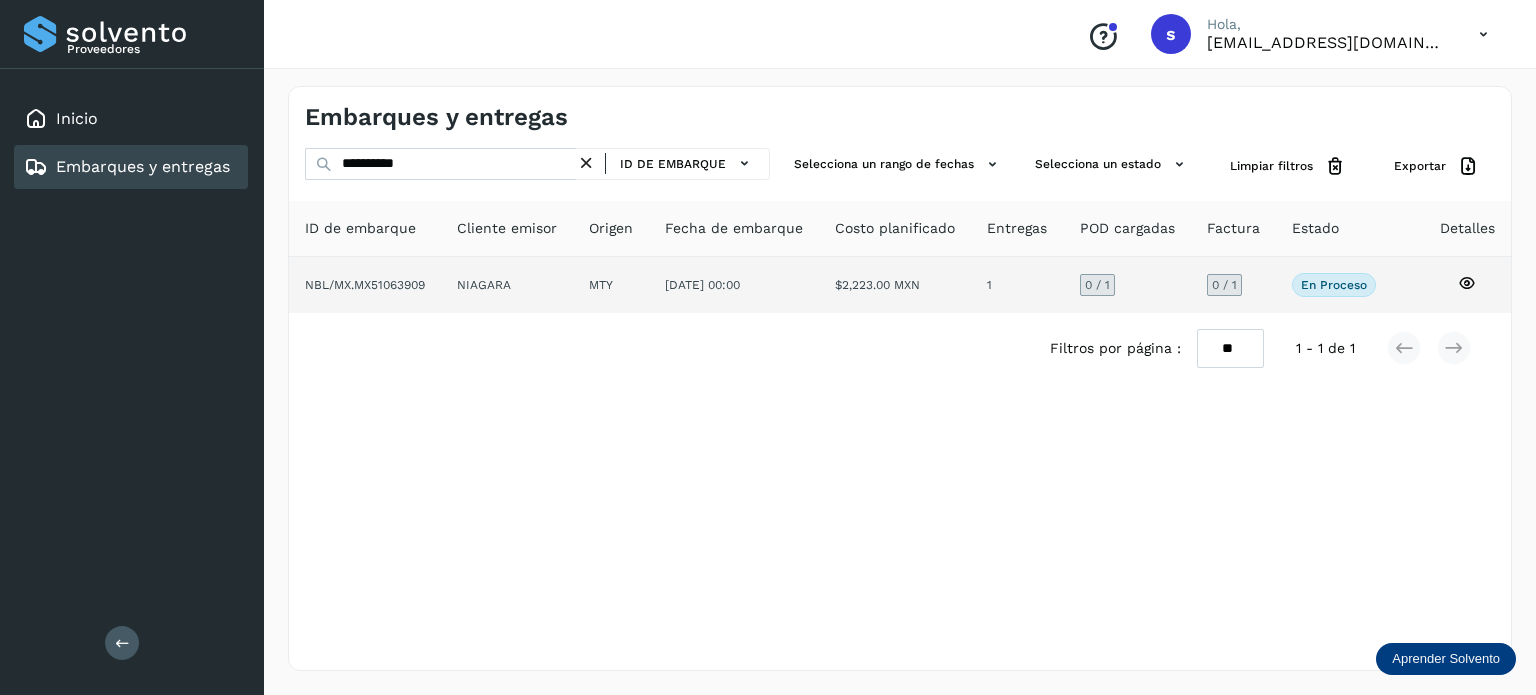 click on "NIAGARA" 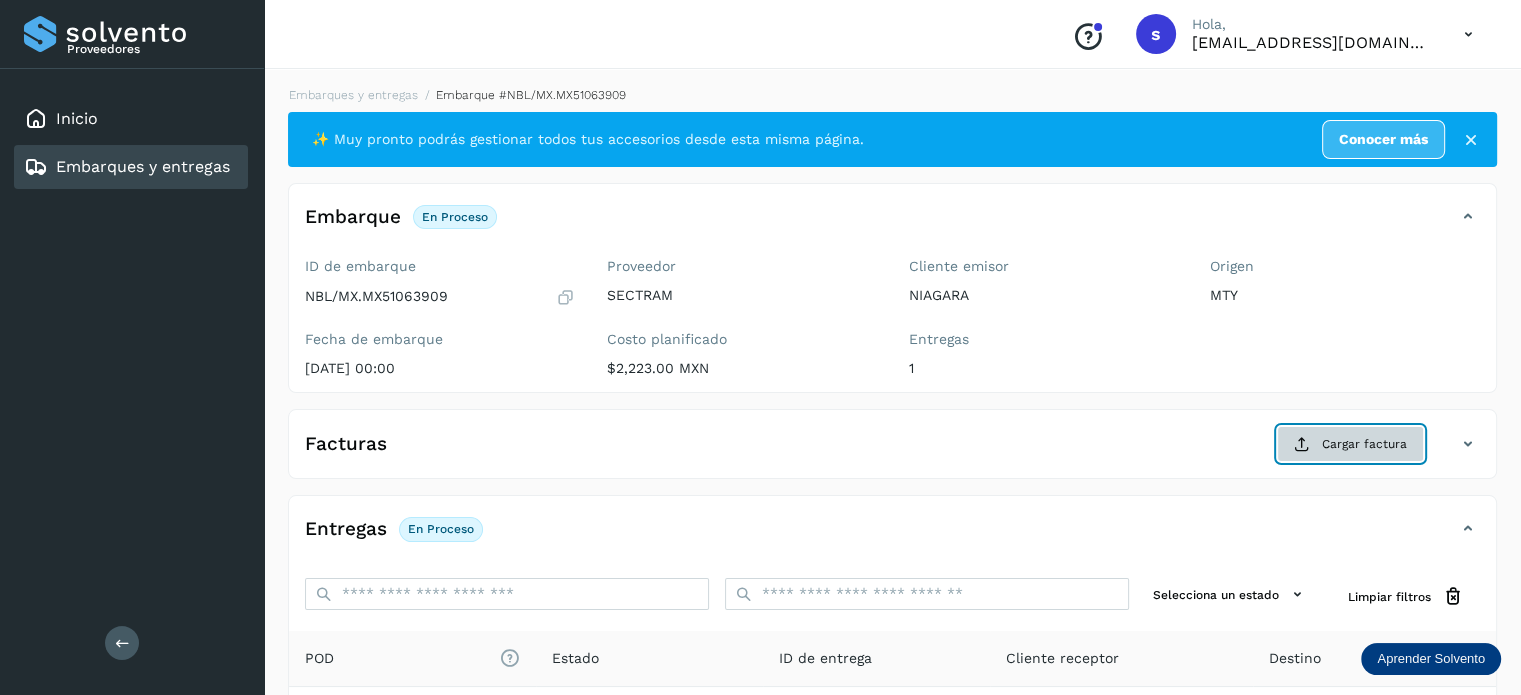 click on "Cargar factura" 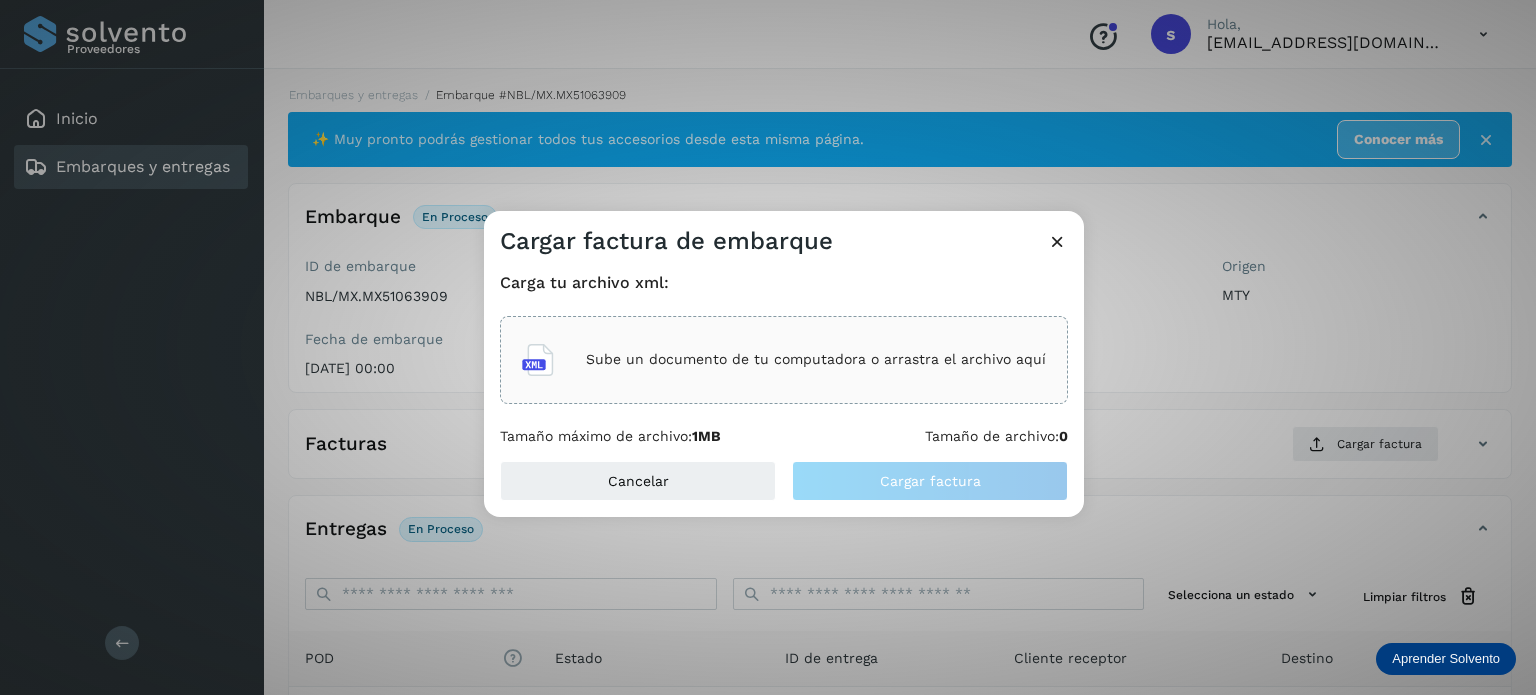 click on "Sube un documento de tu computadora o arrastra el archivo aquí" 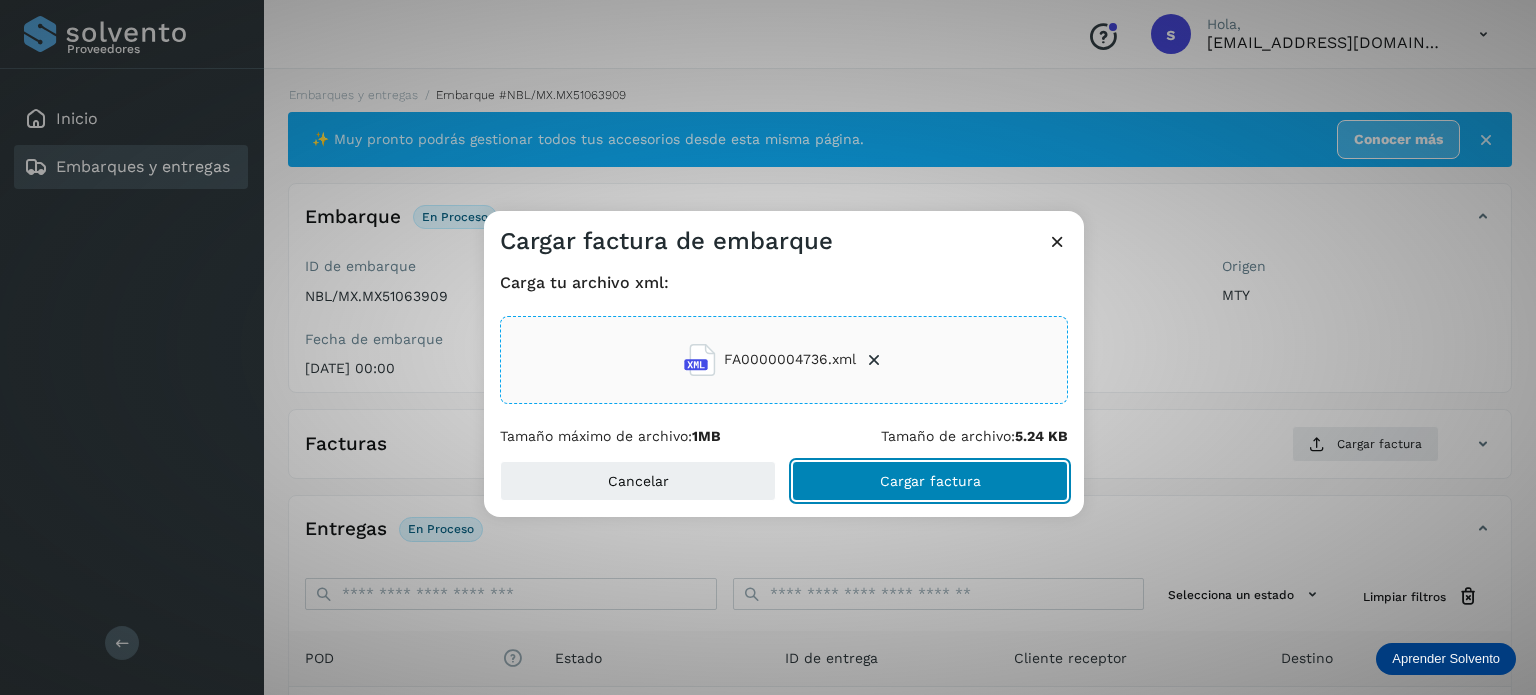 click on "Cargar factura" 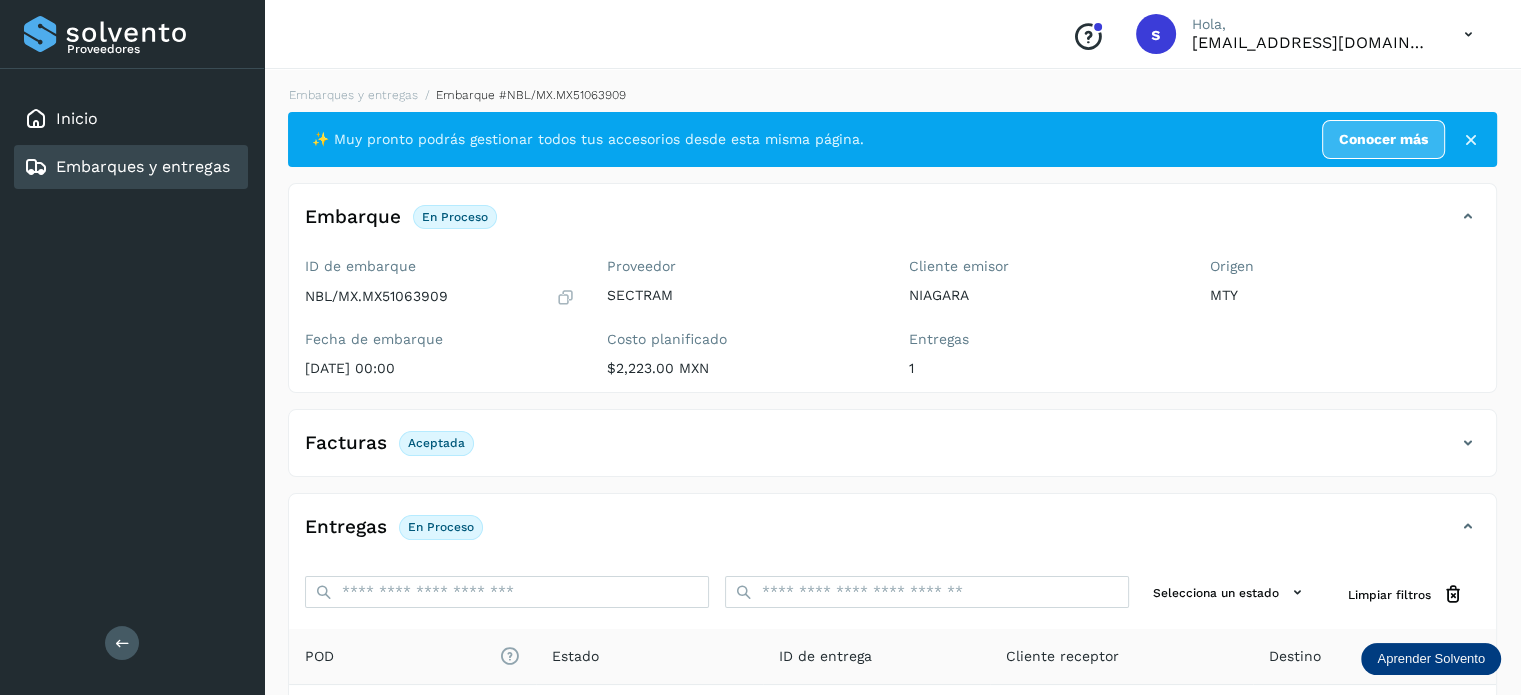 scroll, scrollTop: 250, scrollLeft: 0, axis: vertical 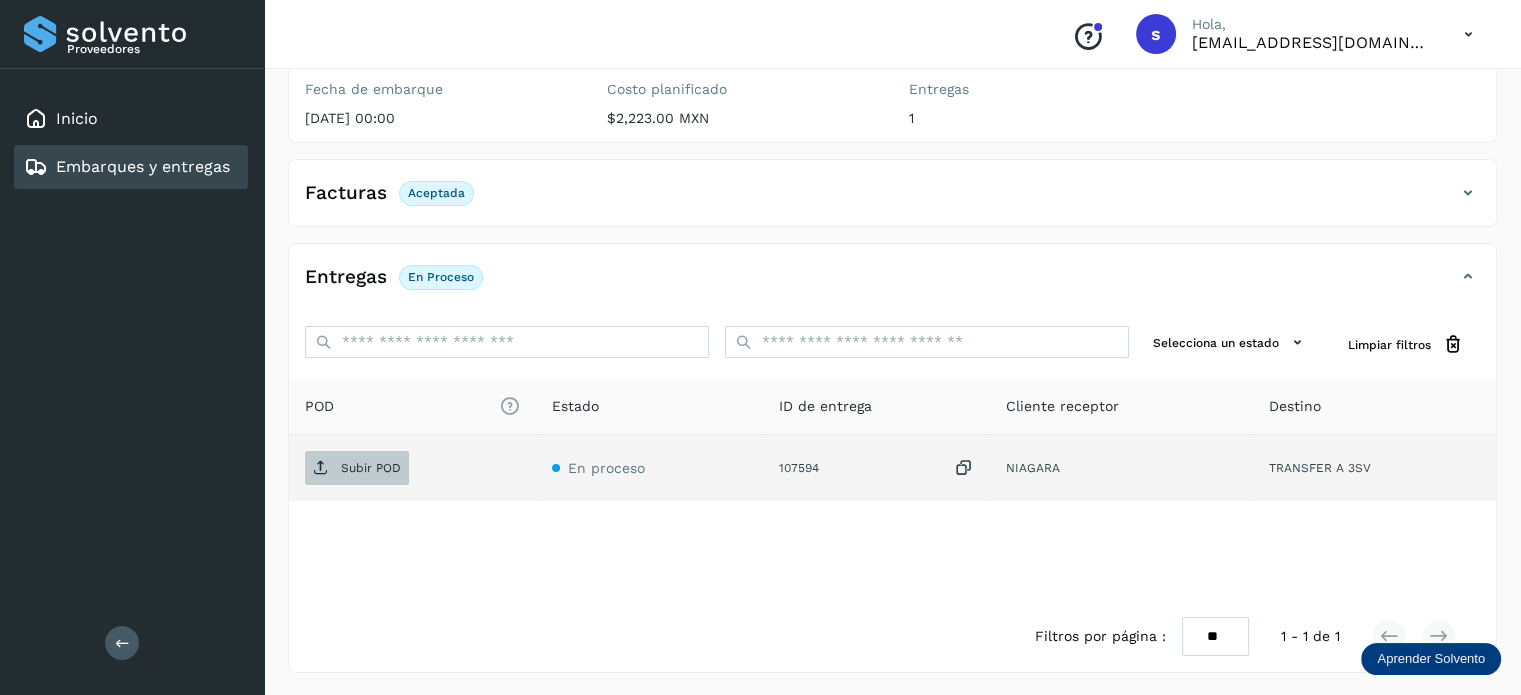 click on "Subir POD" at bounding box center [371, 468] 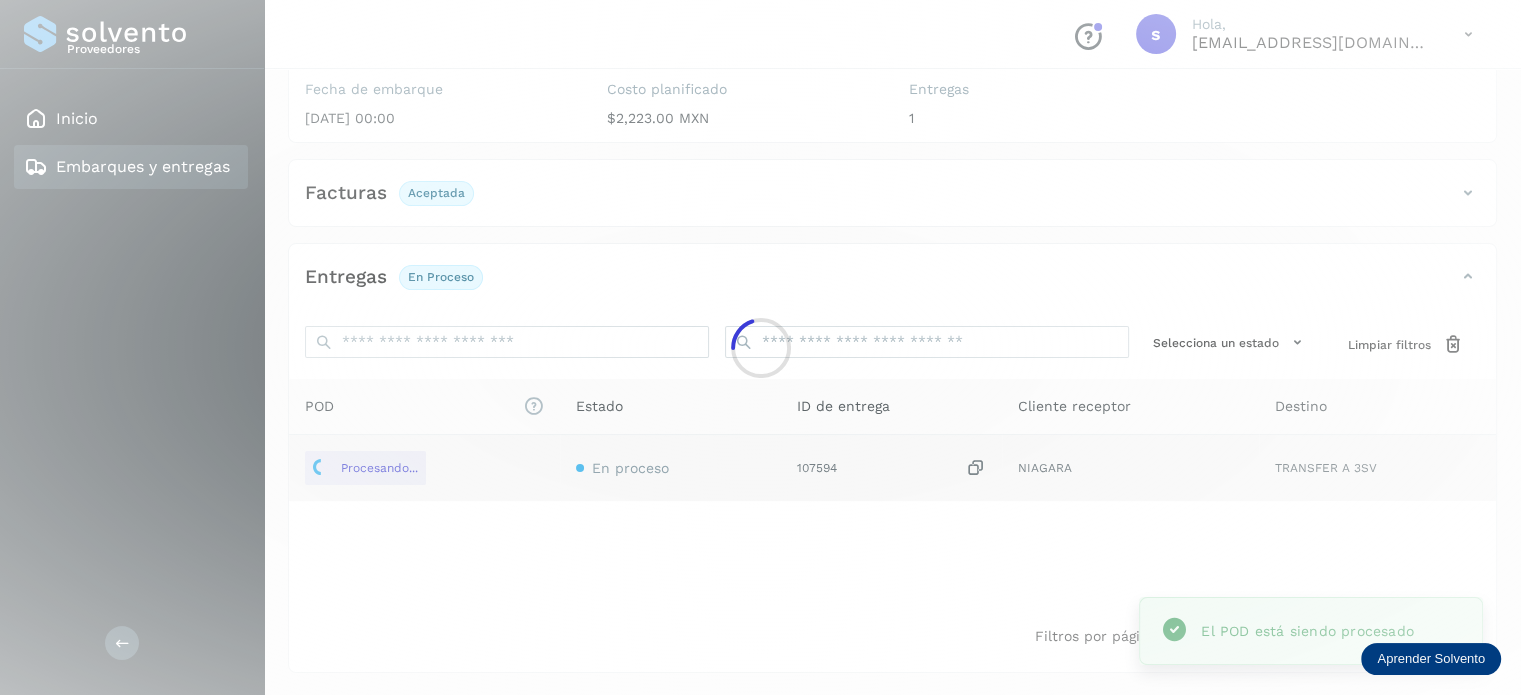 scroll, scrollTop: 0, scrollLeft: 0, axis: both 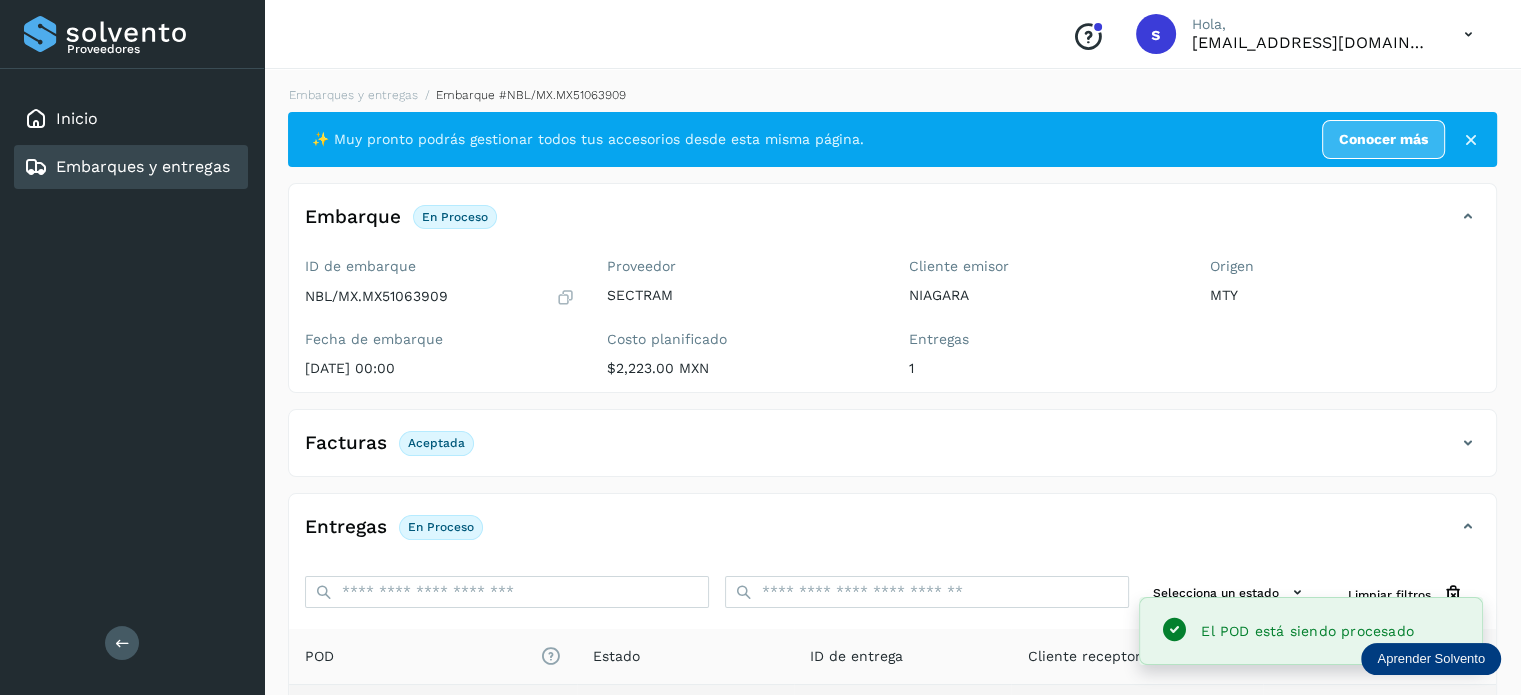 click on "Embarques y entregas" 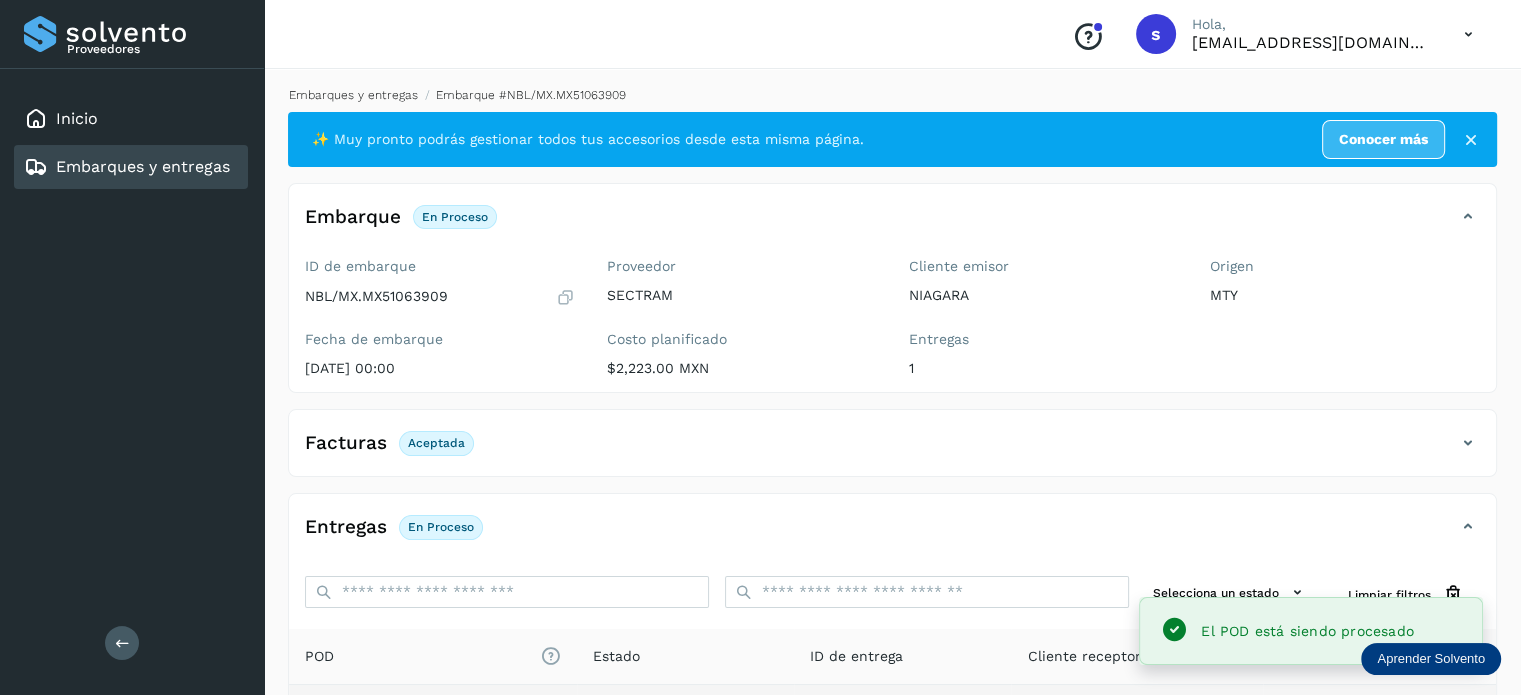 click on "Embarques y entregas" at bounding box center (353, 95) 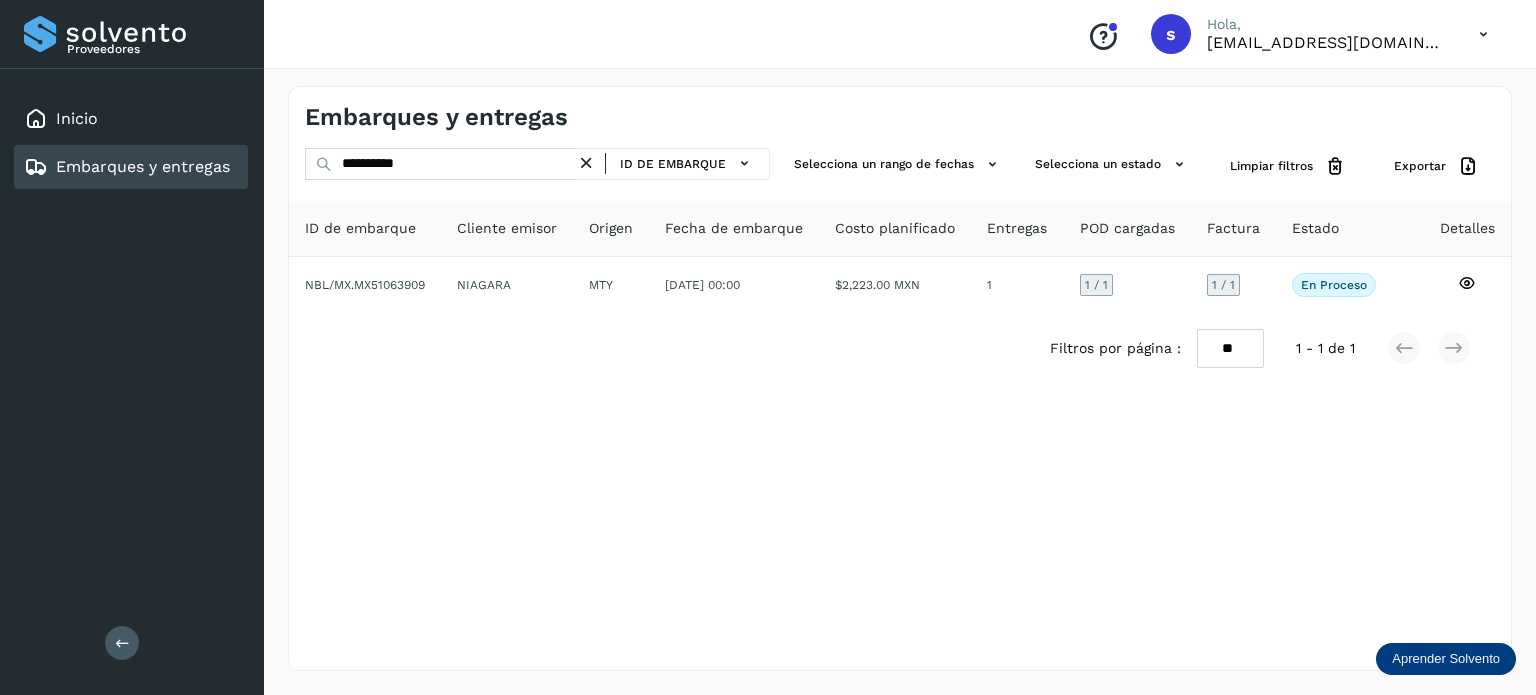 click at bounding box center [586, 163] 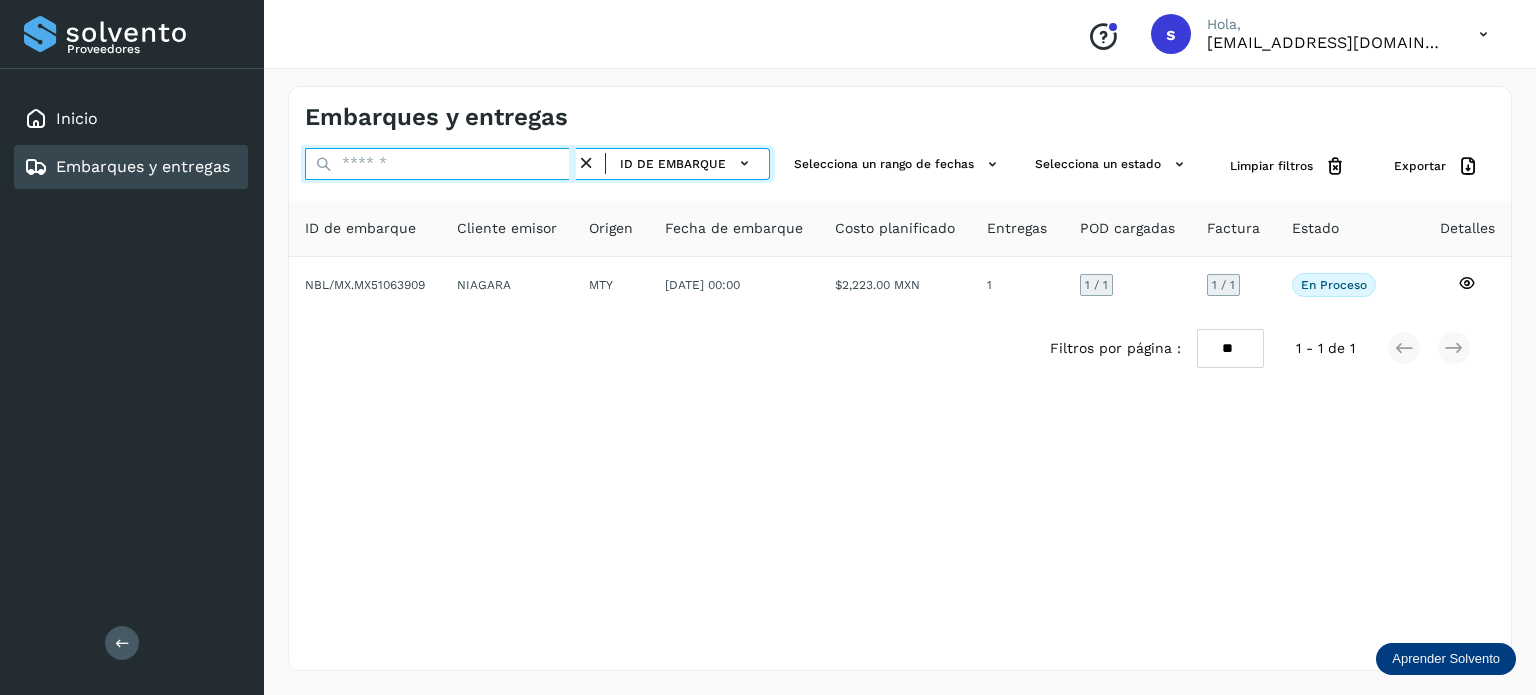 click at bounding box center [440, 164] 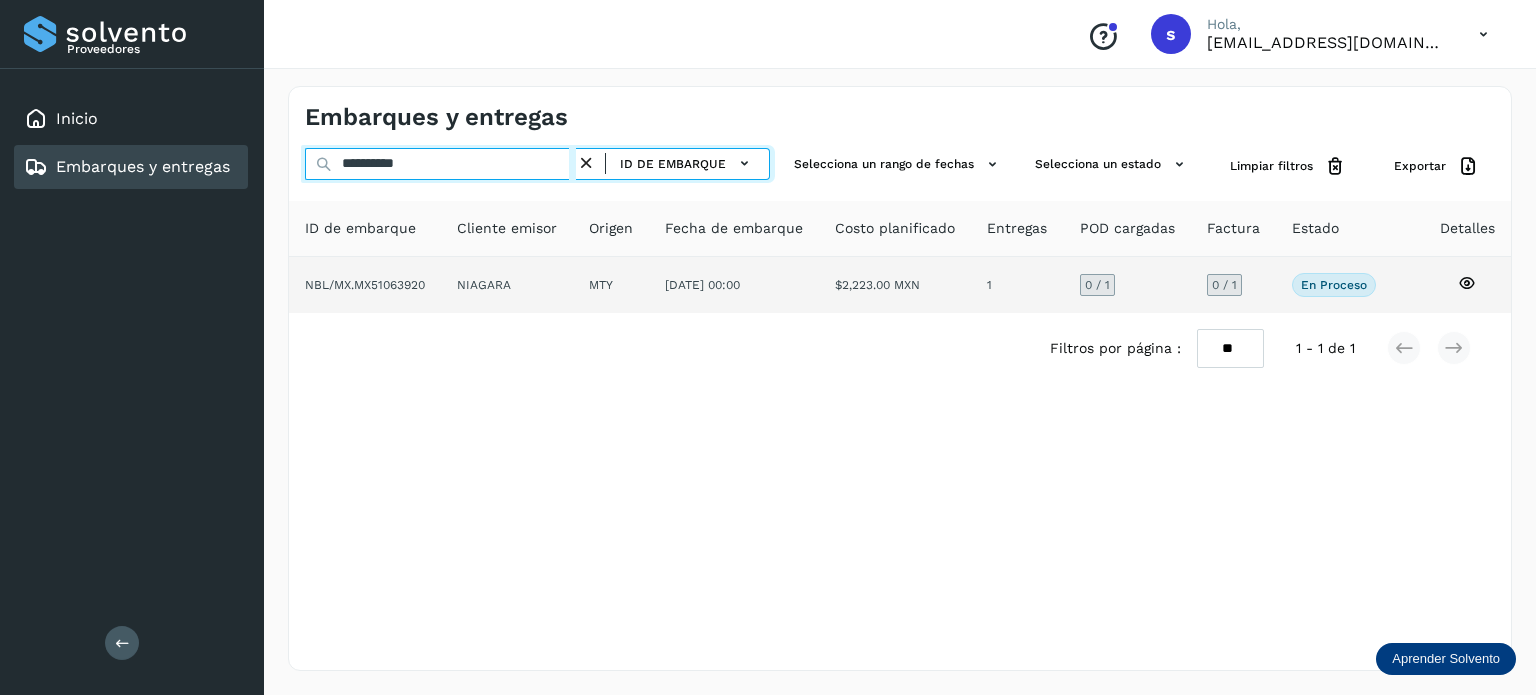 type on "**********" 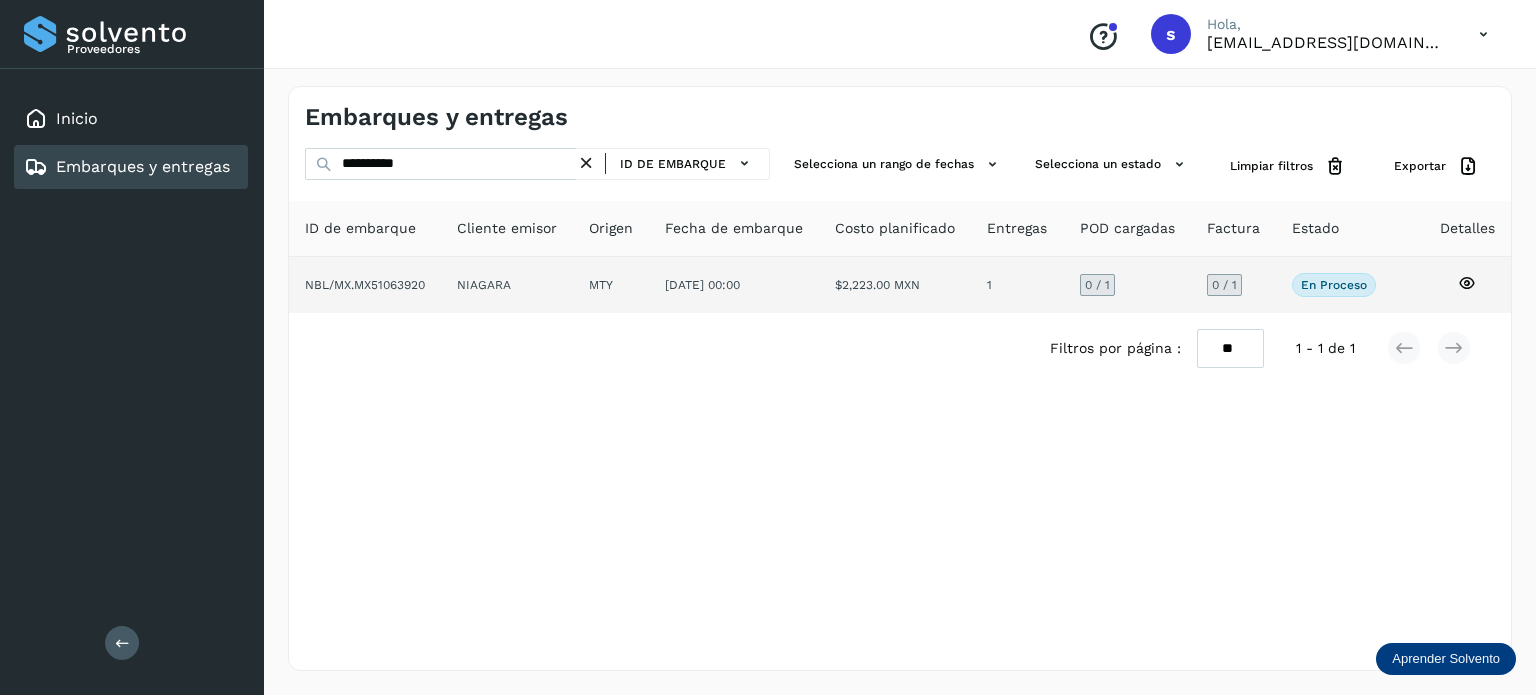 click on "NIAGARA" 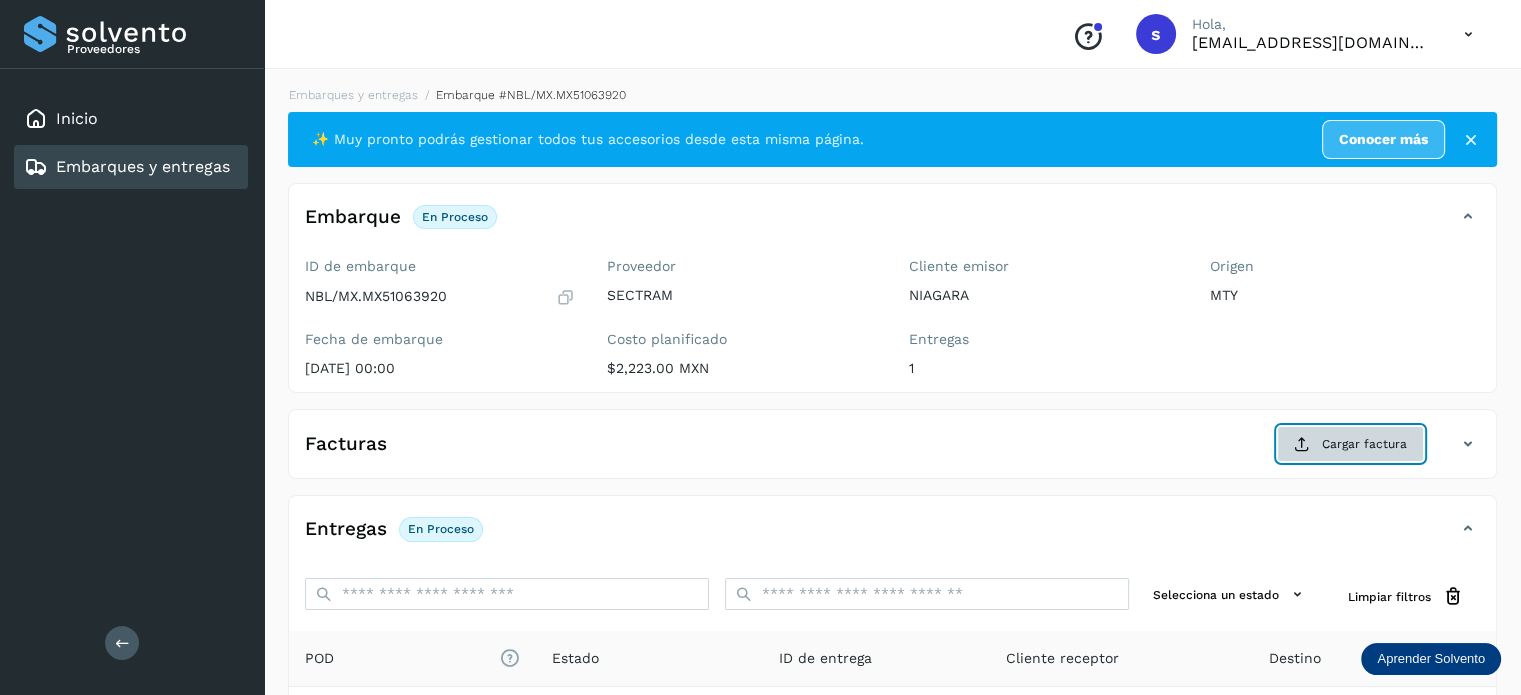 click on "Cargar factura" 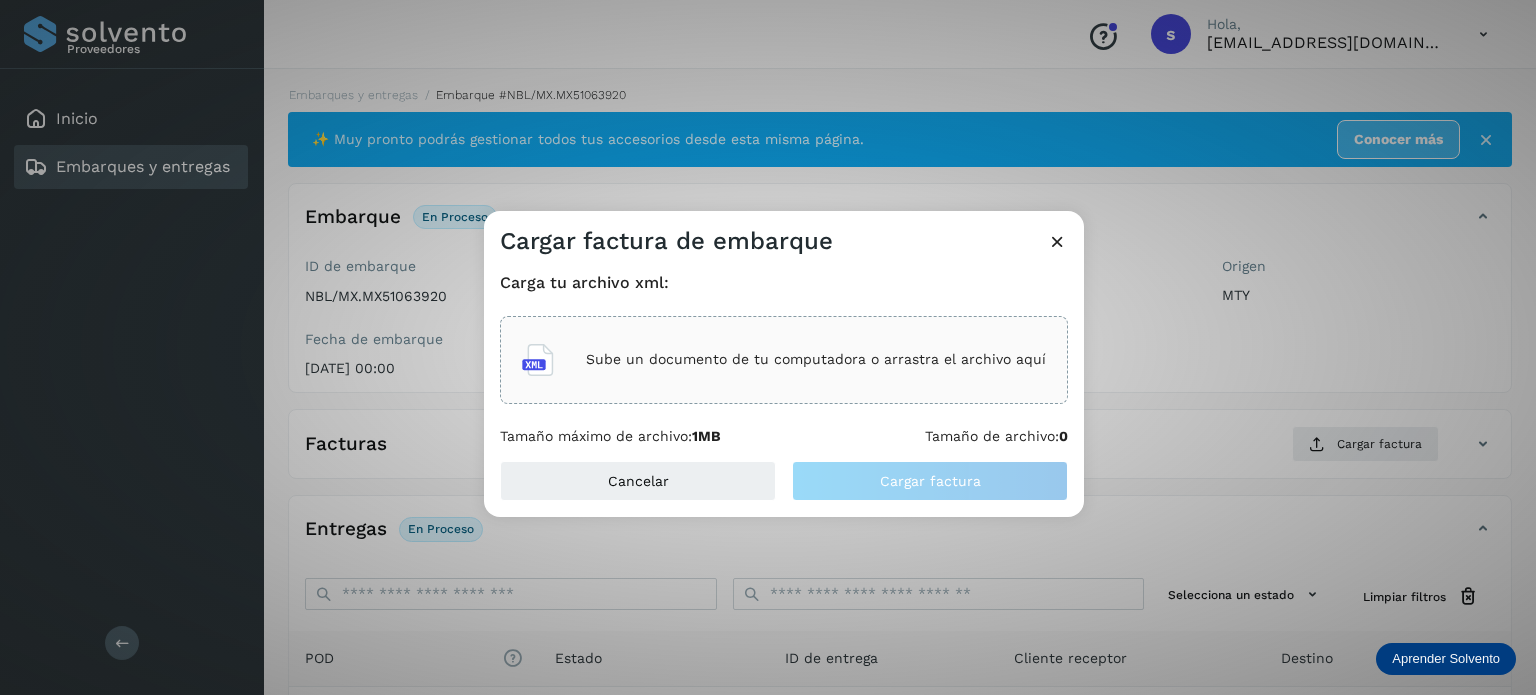 click on "Sube un documento de tu computadora o arrastra el archivo aquí" at bounding box center (784, 360) 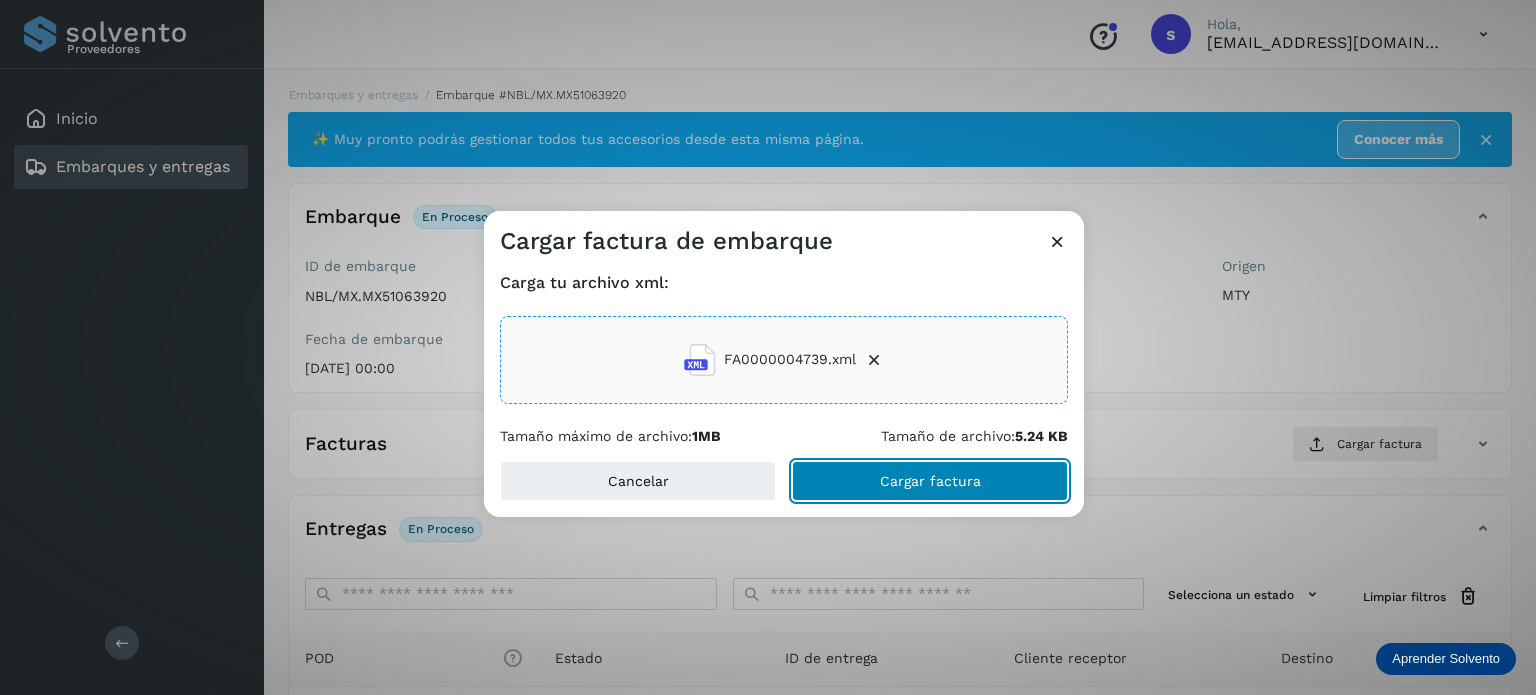 click on "Cargar factura" 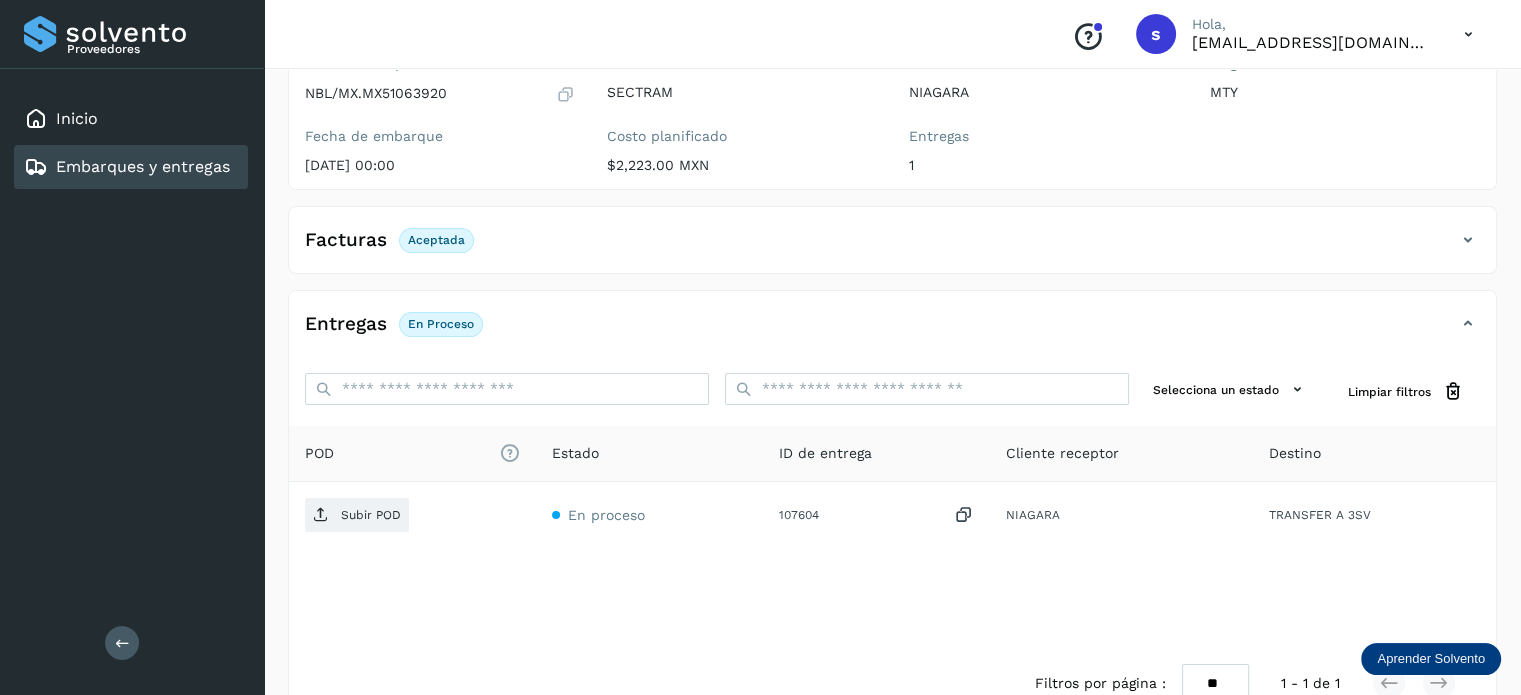 scroll, scrollTop: 250, scrollLeft: 0, axis: vertical 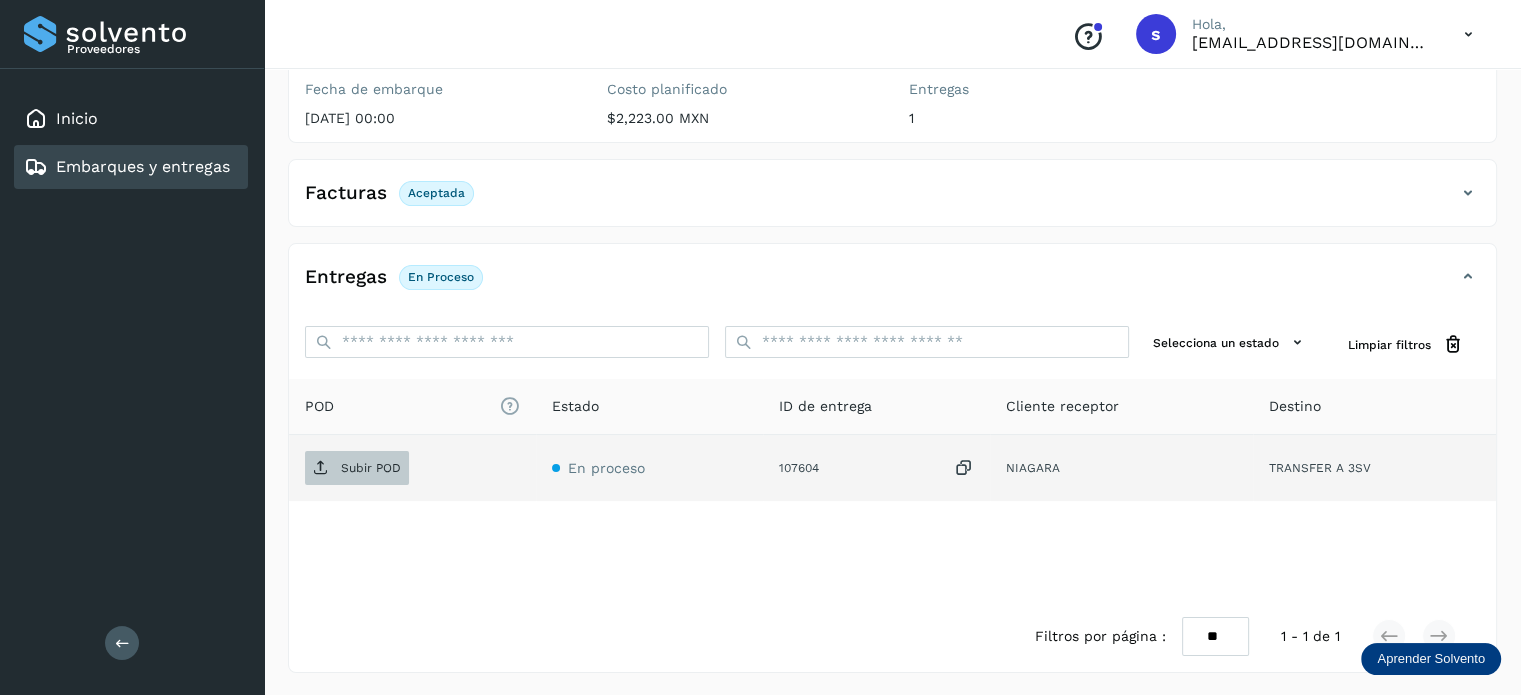 click on "Subir POD" at bounding box center (371, 468) 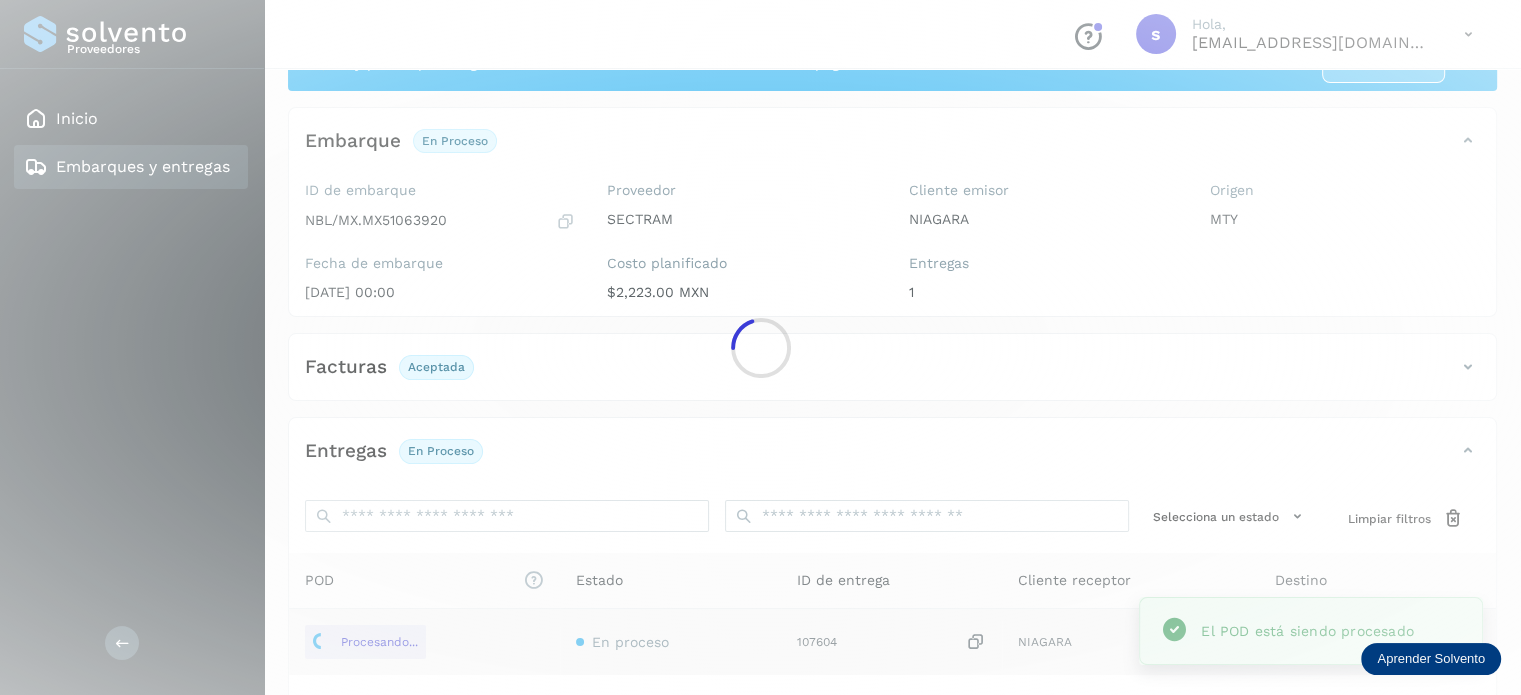 scroll, scrollTop: 0, scrollLeft: 0, axis: both 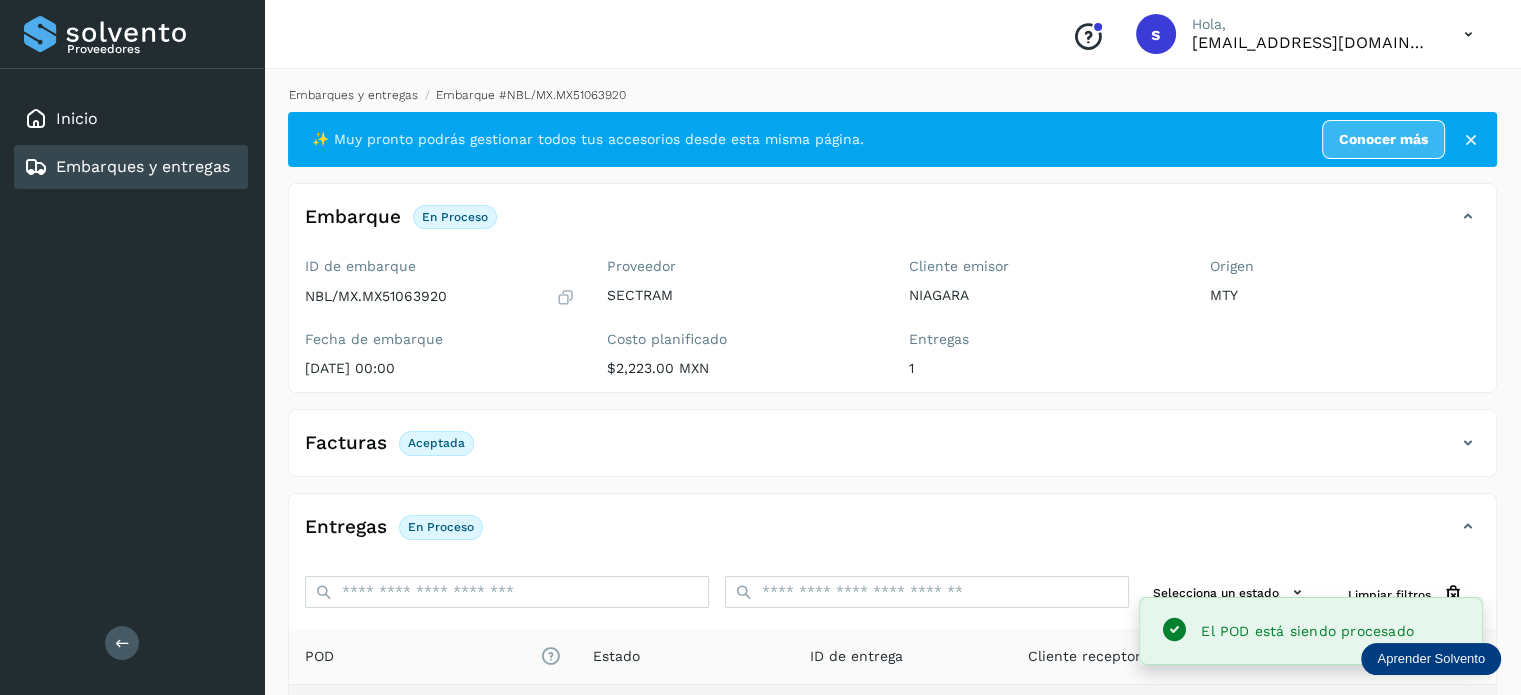 click on "Embarques y entregas" at bounding box center (353, 95) 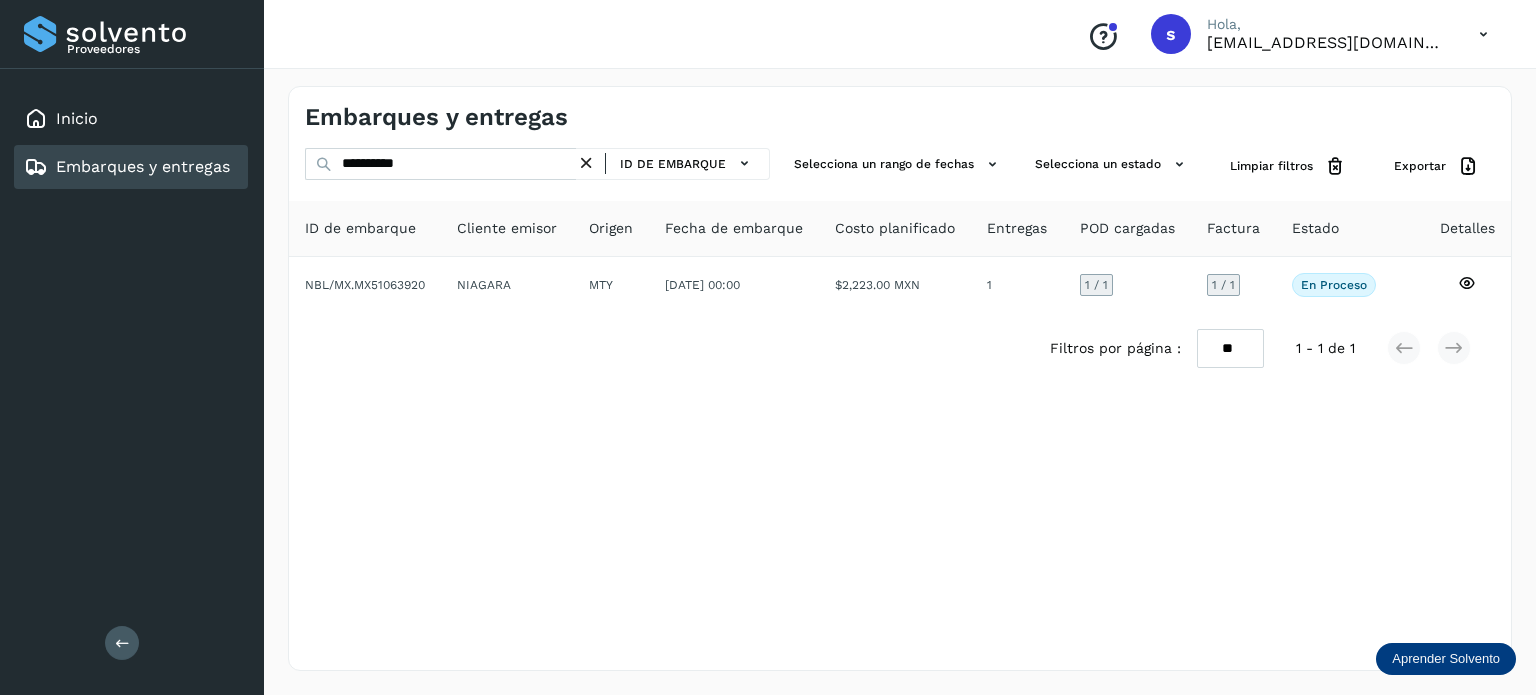 click at bounding box center [586, 163] 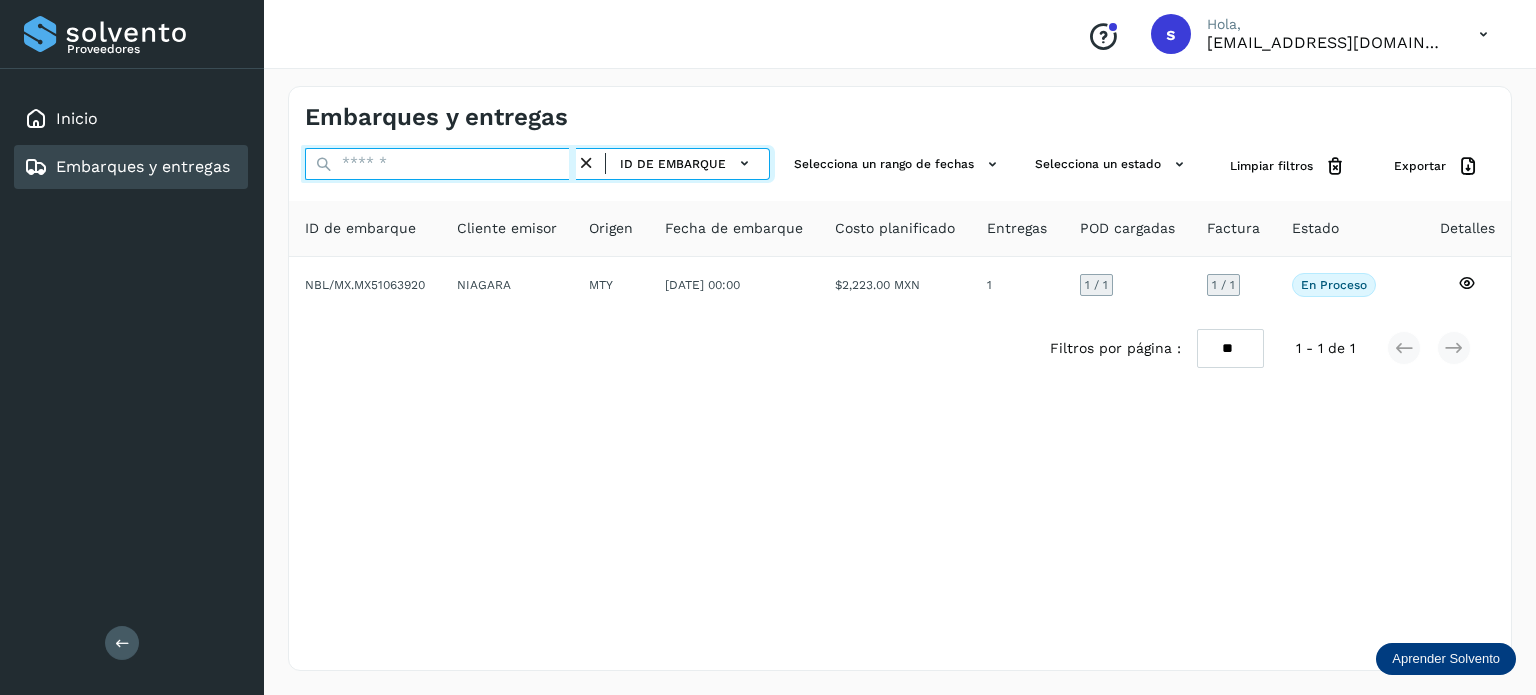 click at bounding box center (440, 164) 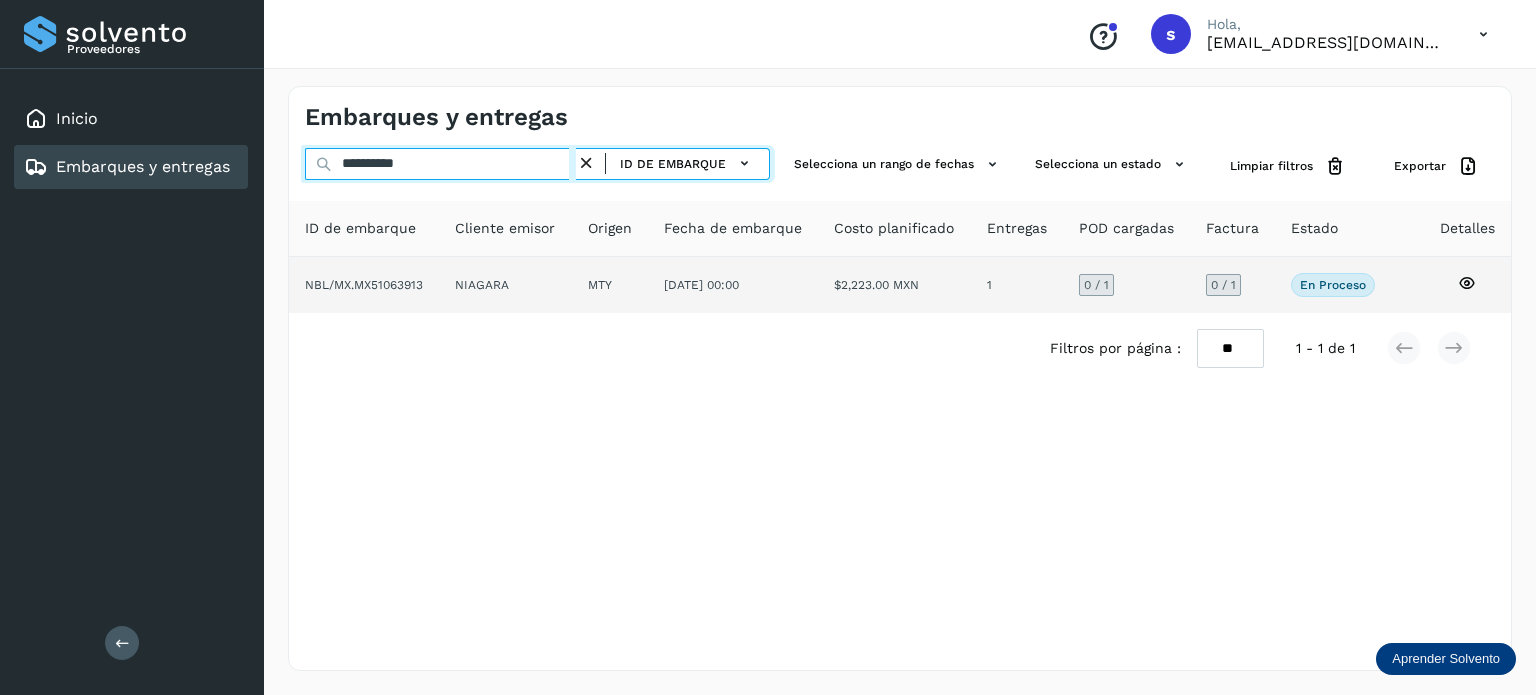 type on "**********" 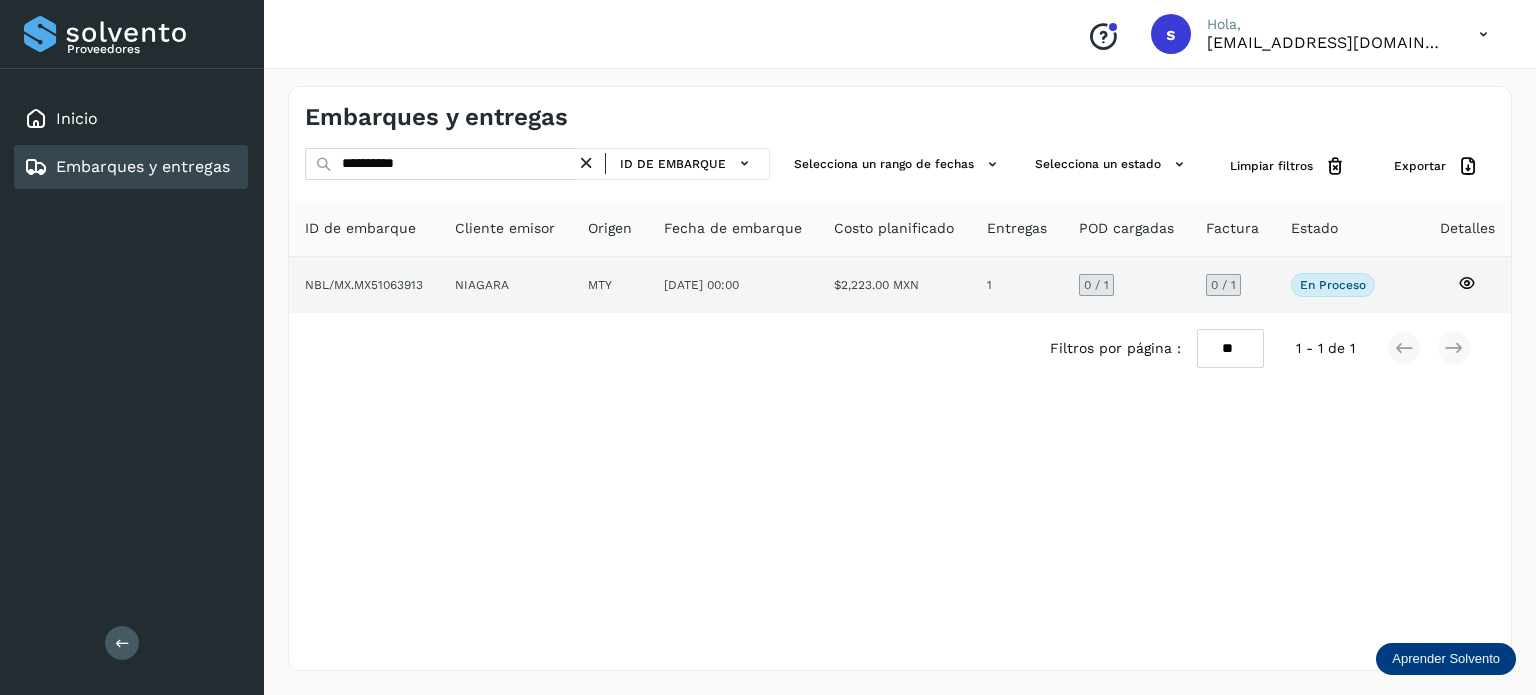 click on "NIAGARA" 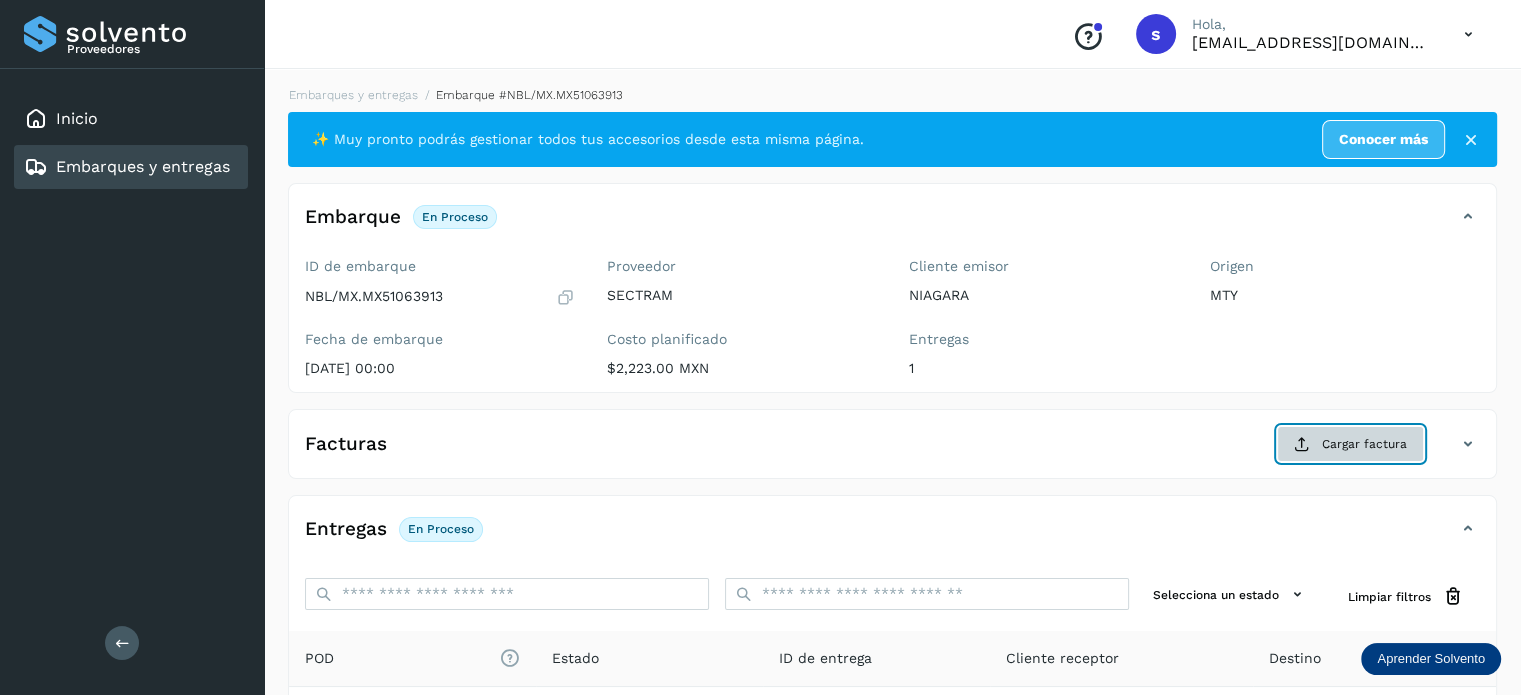 click on "Cargar factura" 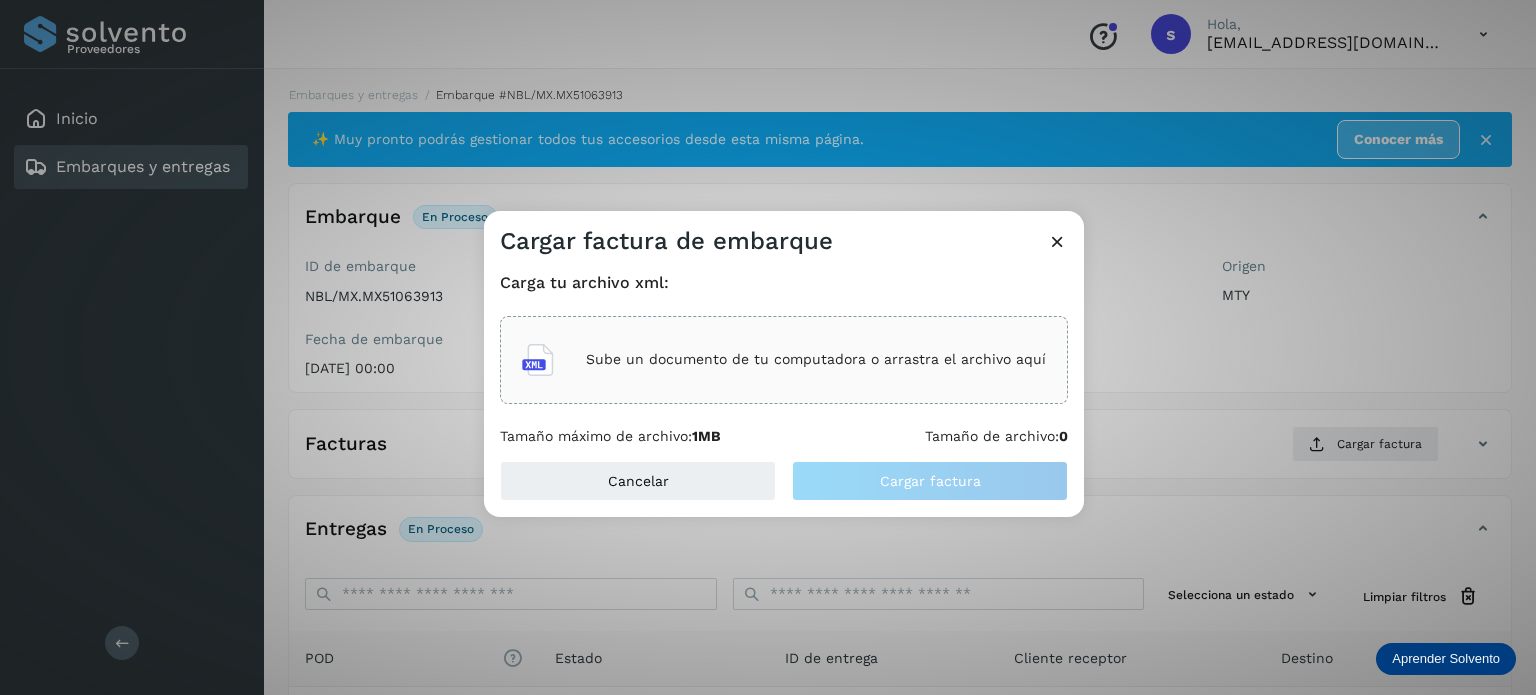 click on "Sube un documento de tu computadora o arrastra el archivo aquí" at bounding box center (784, 360) 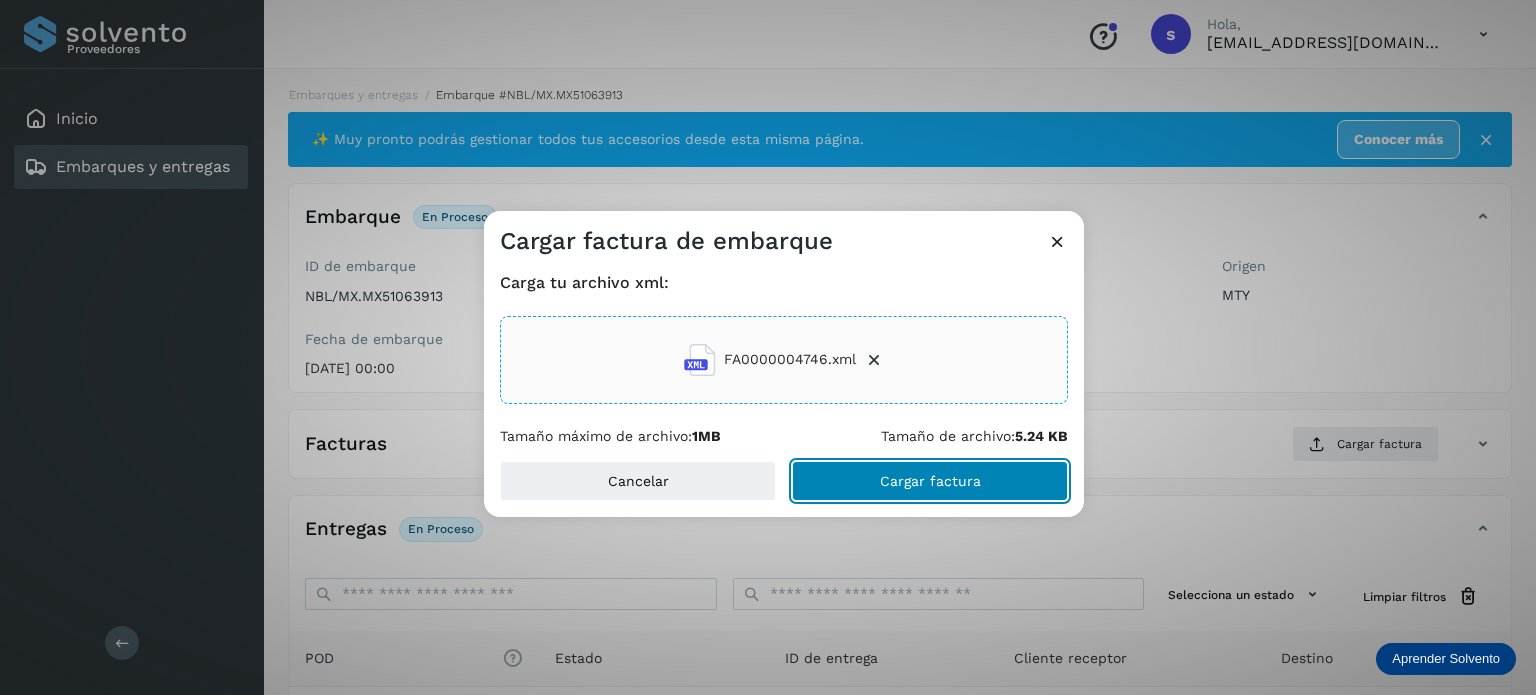 click on "Cargar factura" 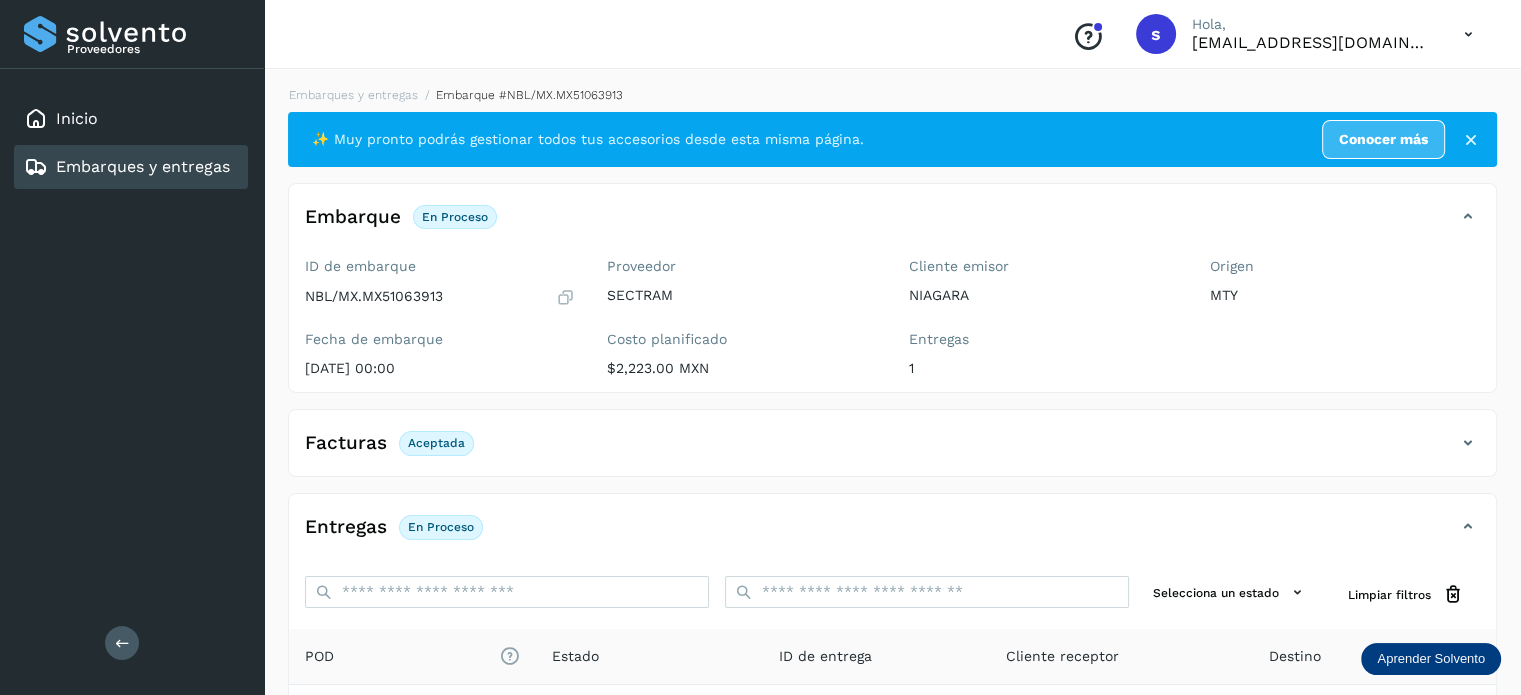 scroll, scrollTop: 250, scrollLeft: 0, axis: vertical 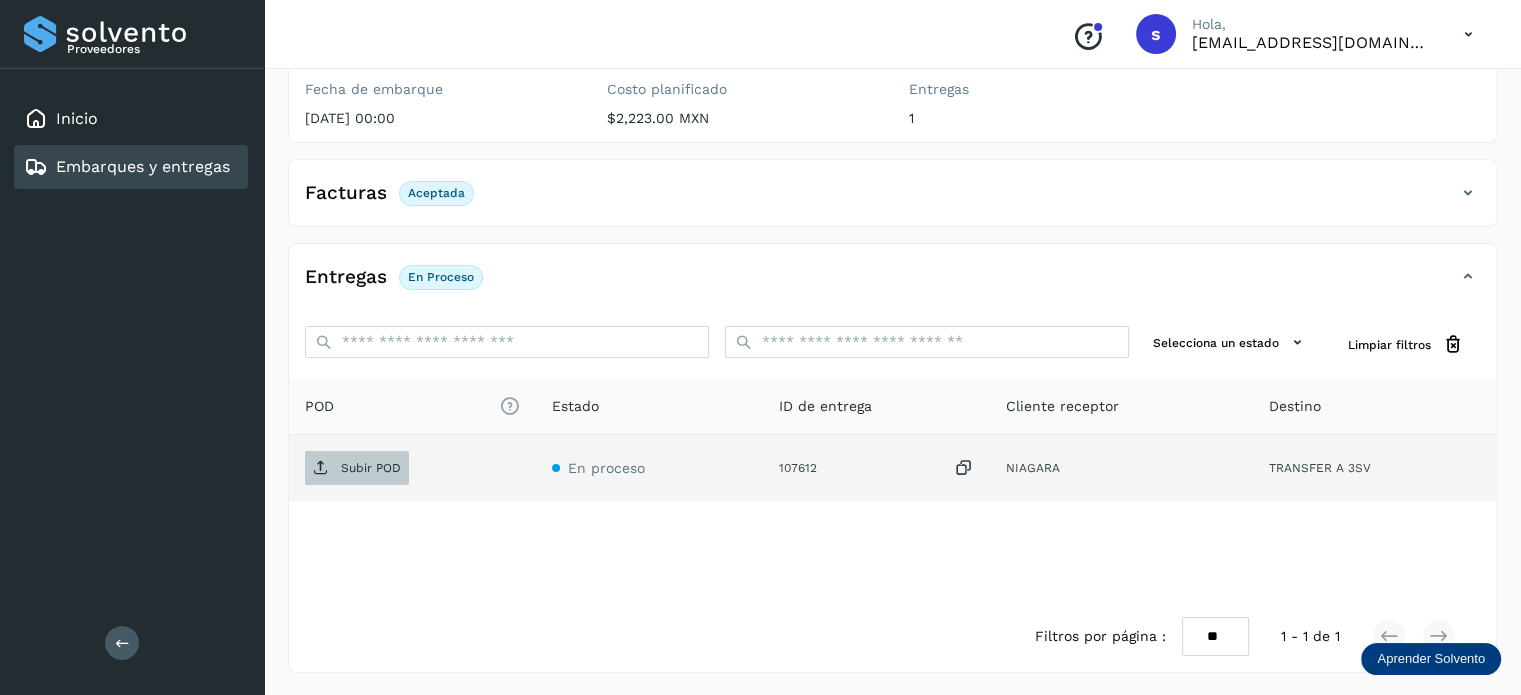 click on "Subir POD" at bounding box center (371, 468) 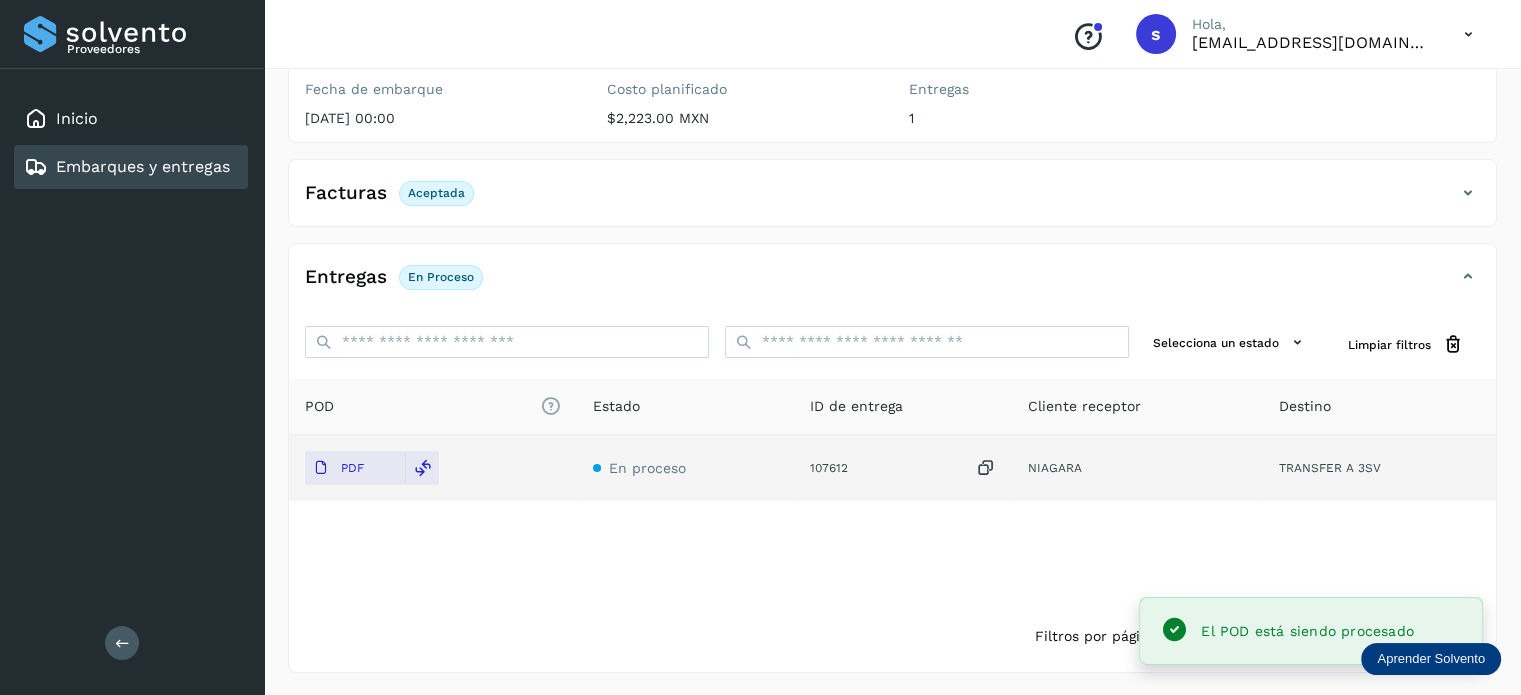 scroll, scrollTop: 0, scrollLeft: 0, axis: both 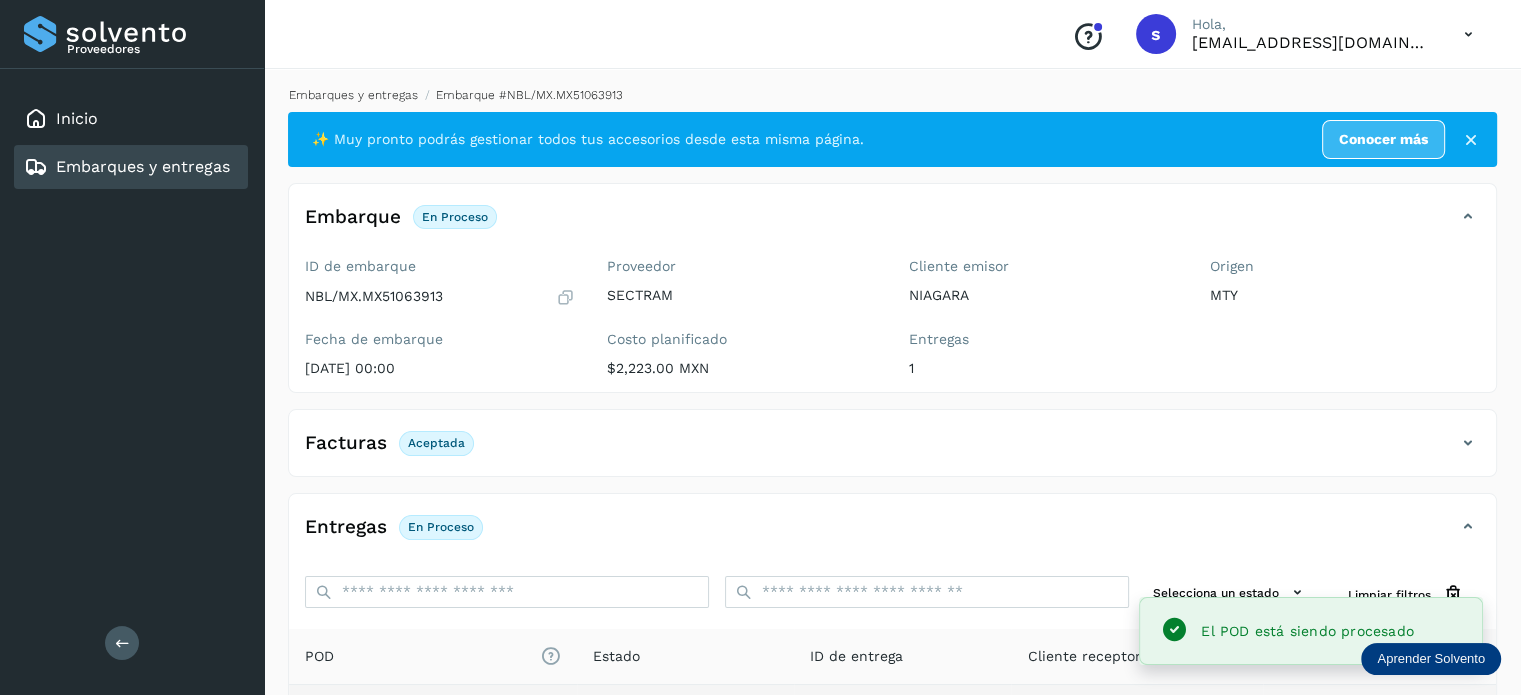 click on "Embarques y entregas" at bounding box center [353, 95] 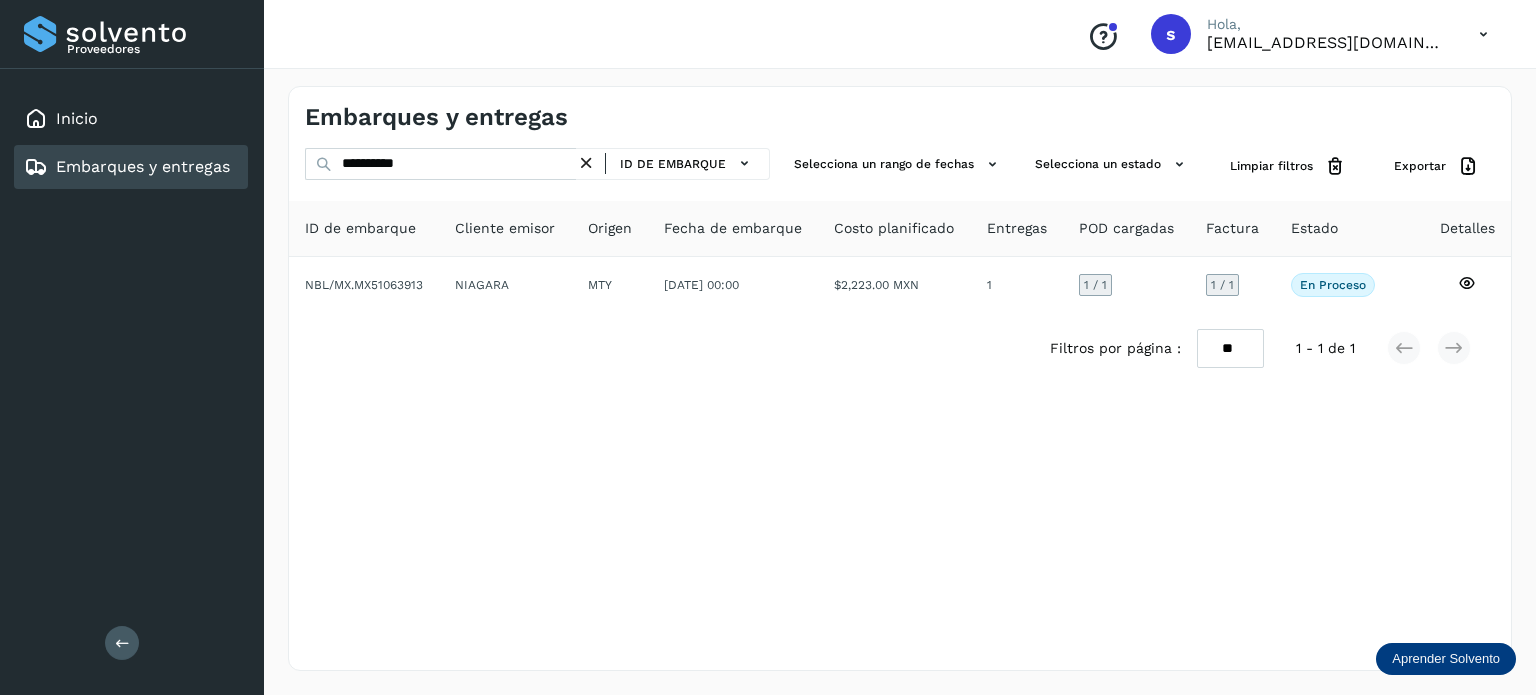 click at bounding box center (586, 163) 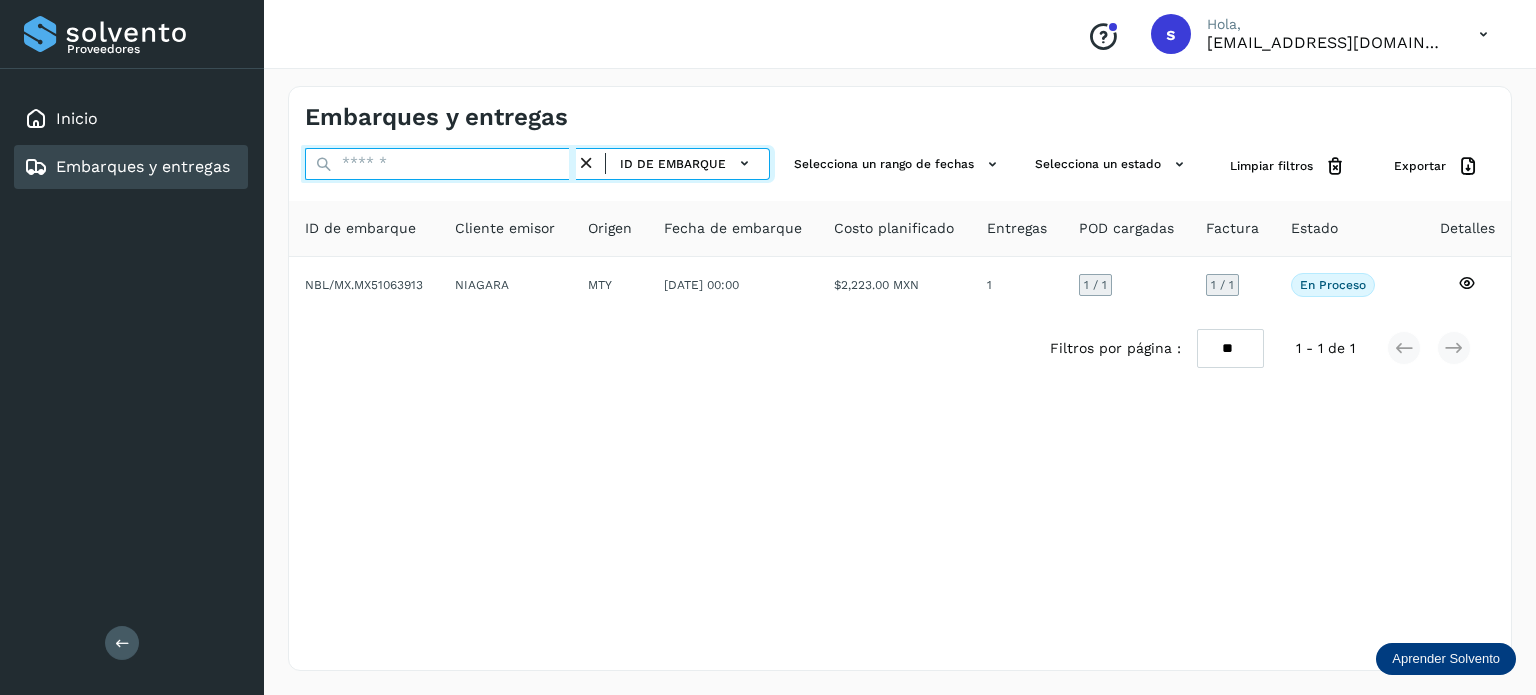 click at bounding box center [440, 164] 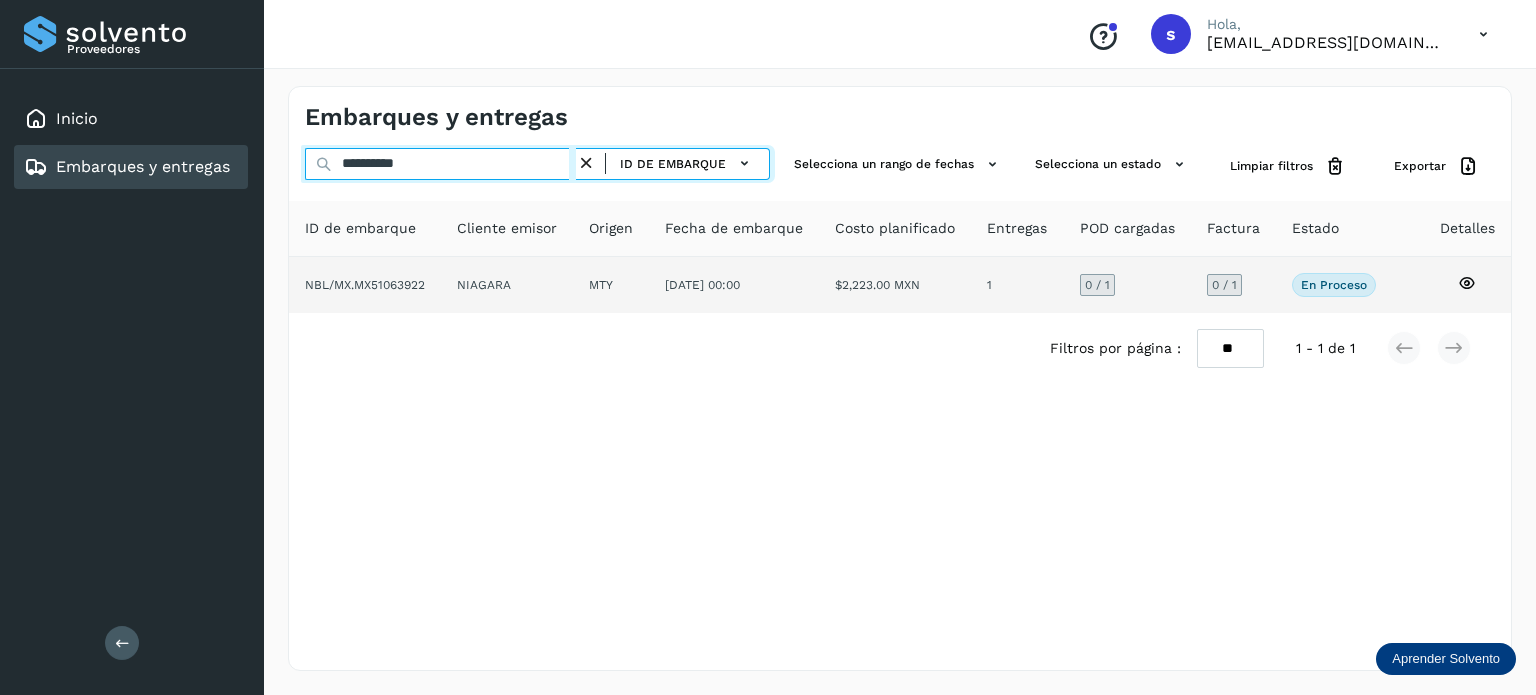 type on "**********" 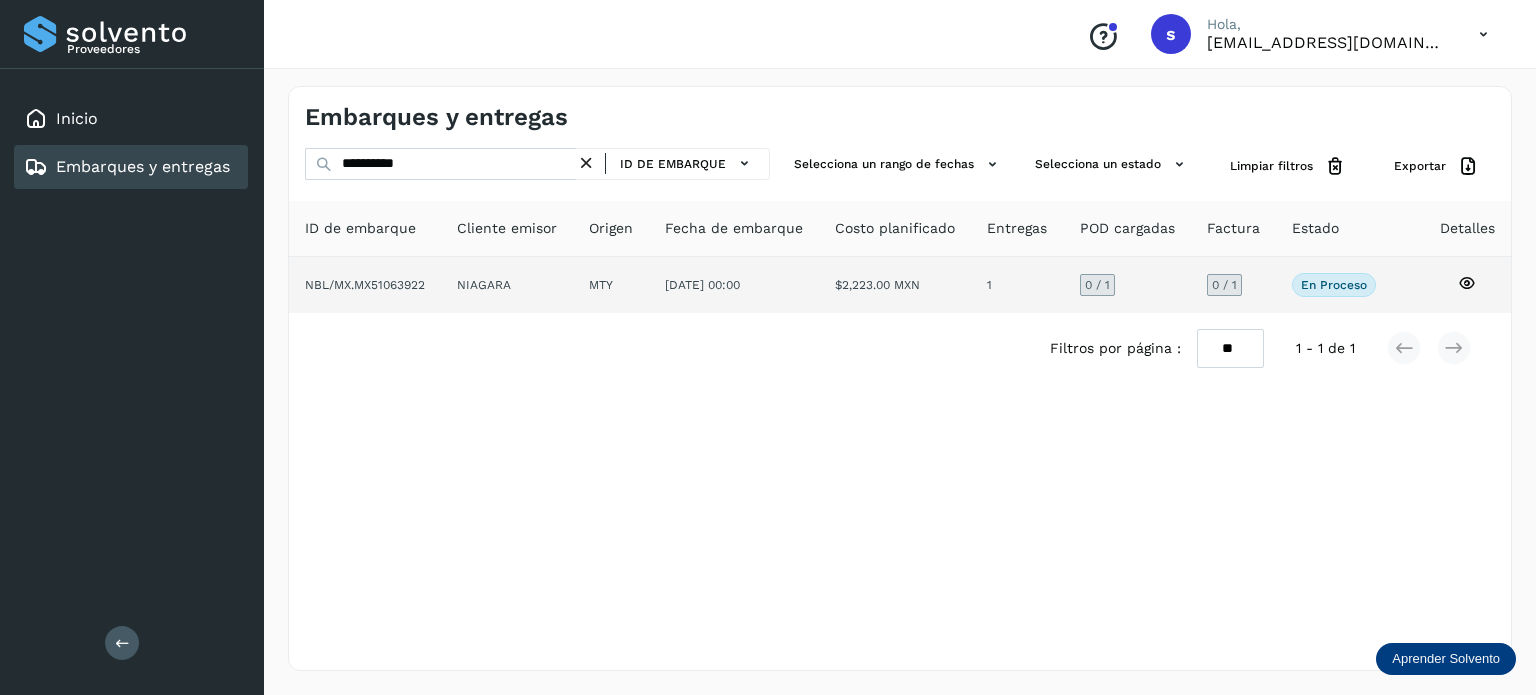 click on "NIAGARA" 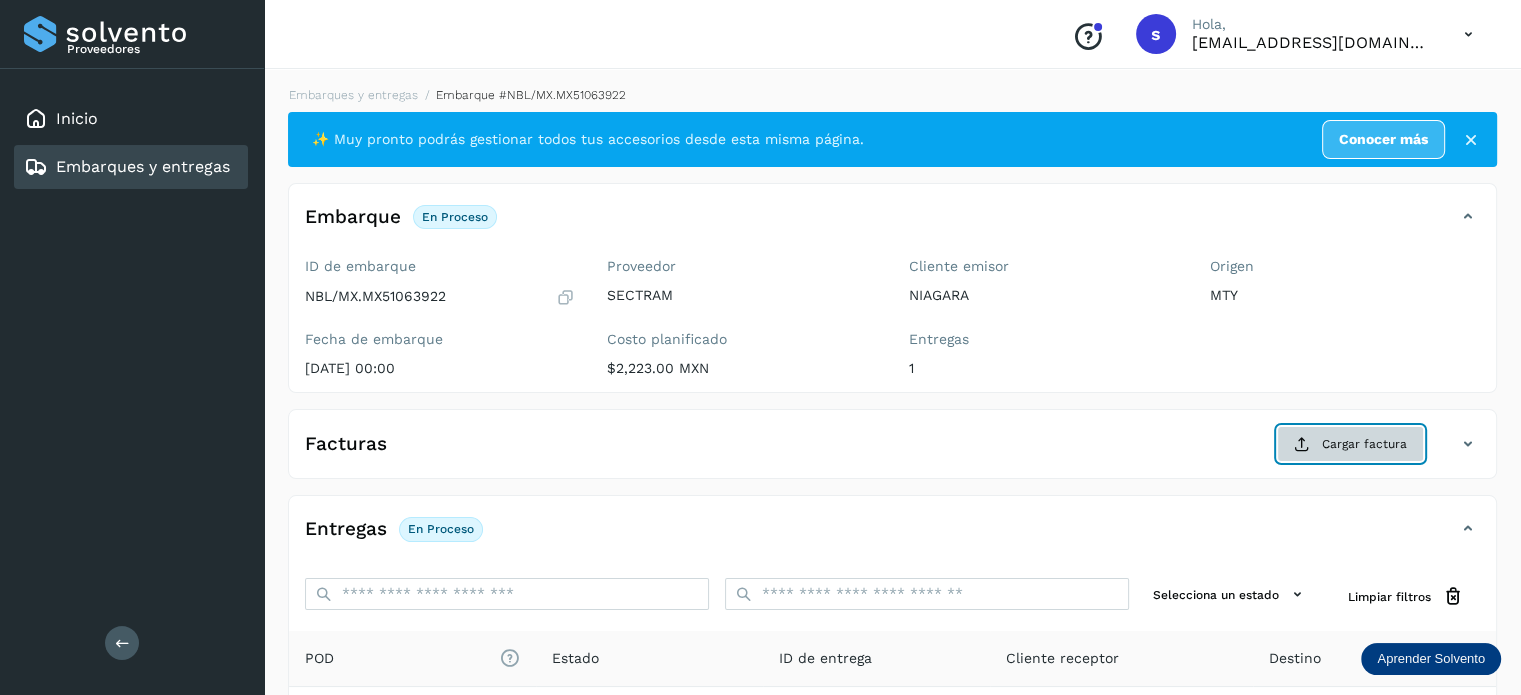 click on "Cargar factura" 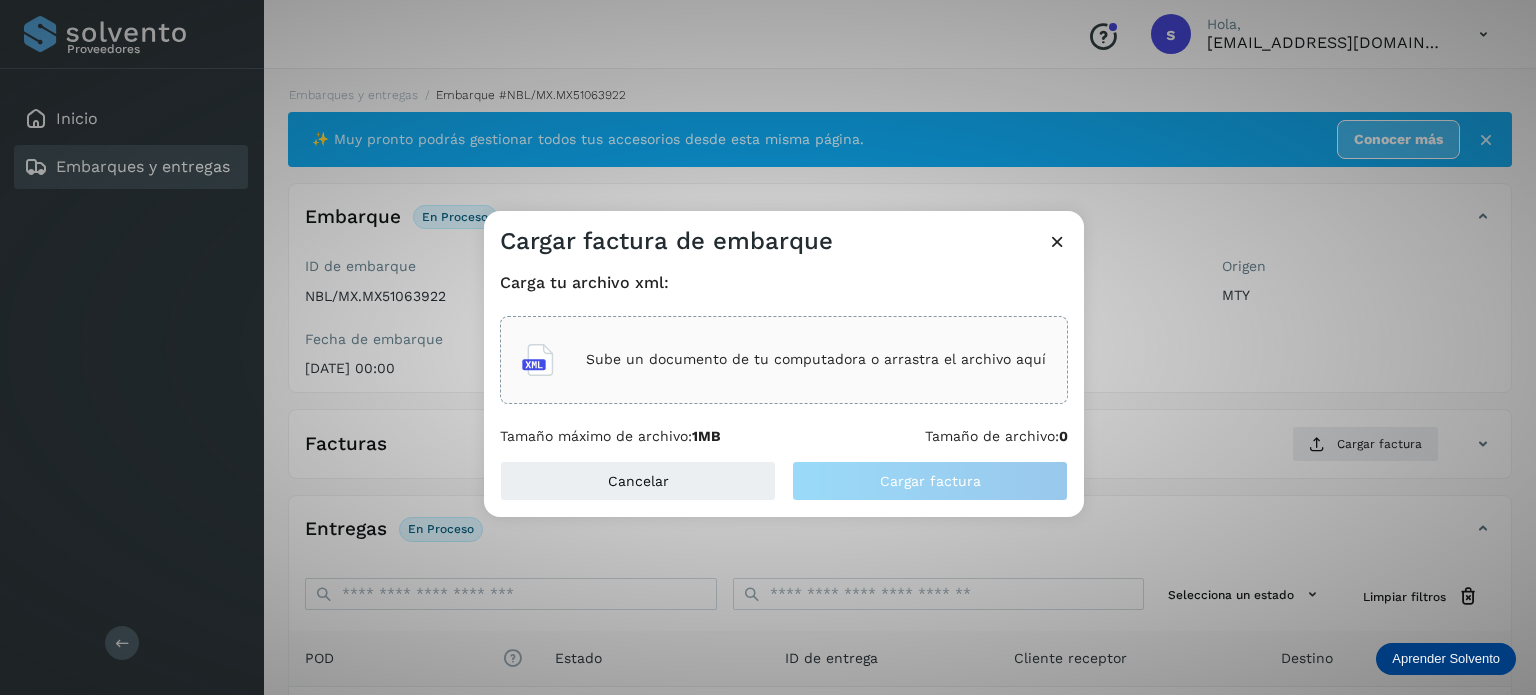 click on "Sube un documento de tu computadora o arrastra el archivo aquí" 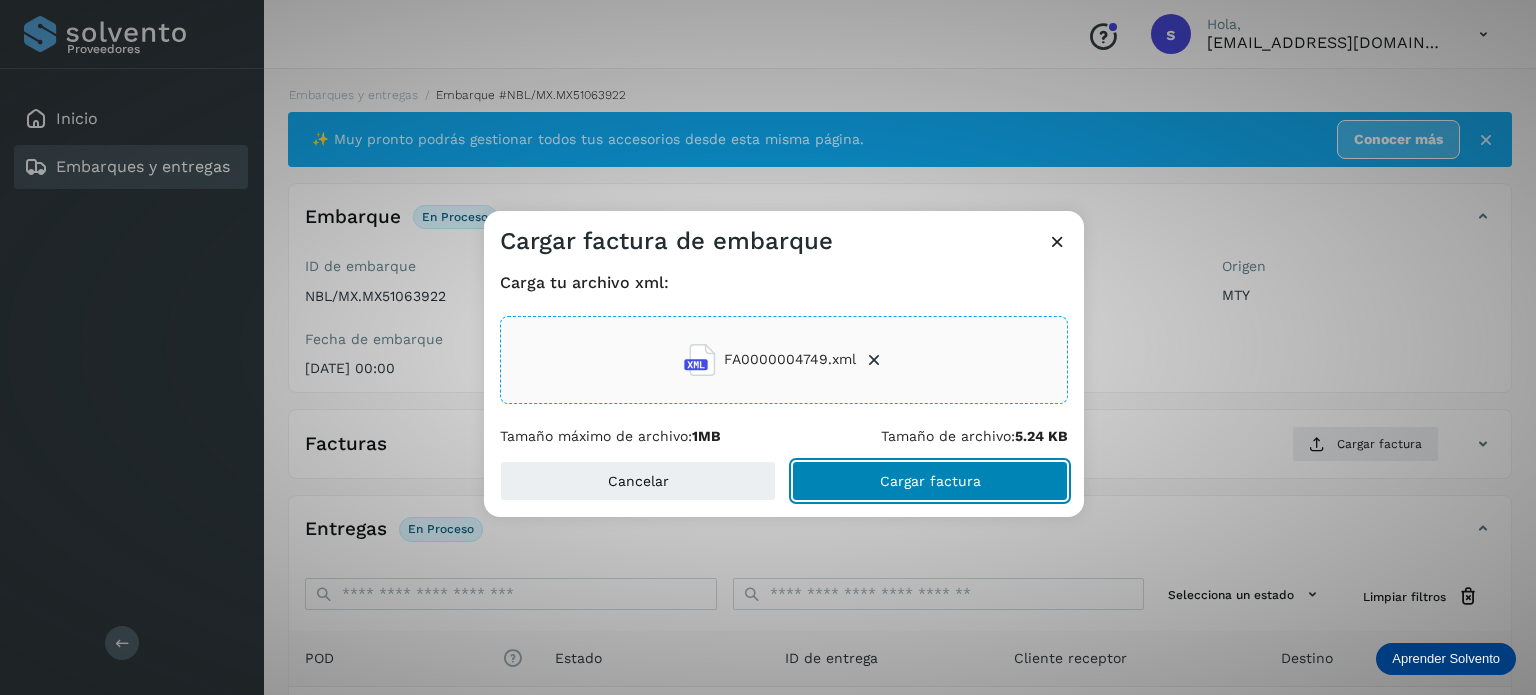 click on "Cargar factura" 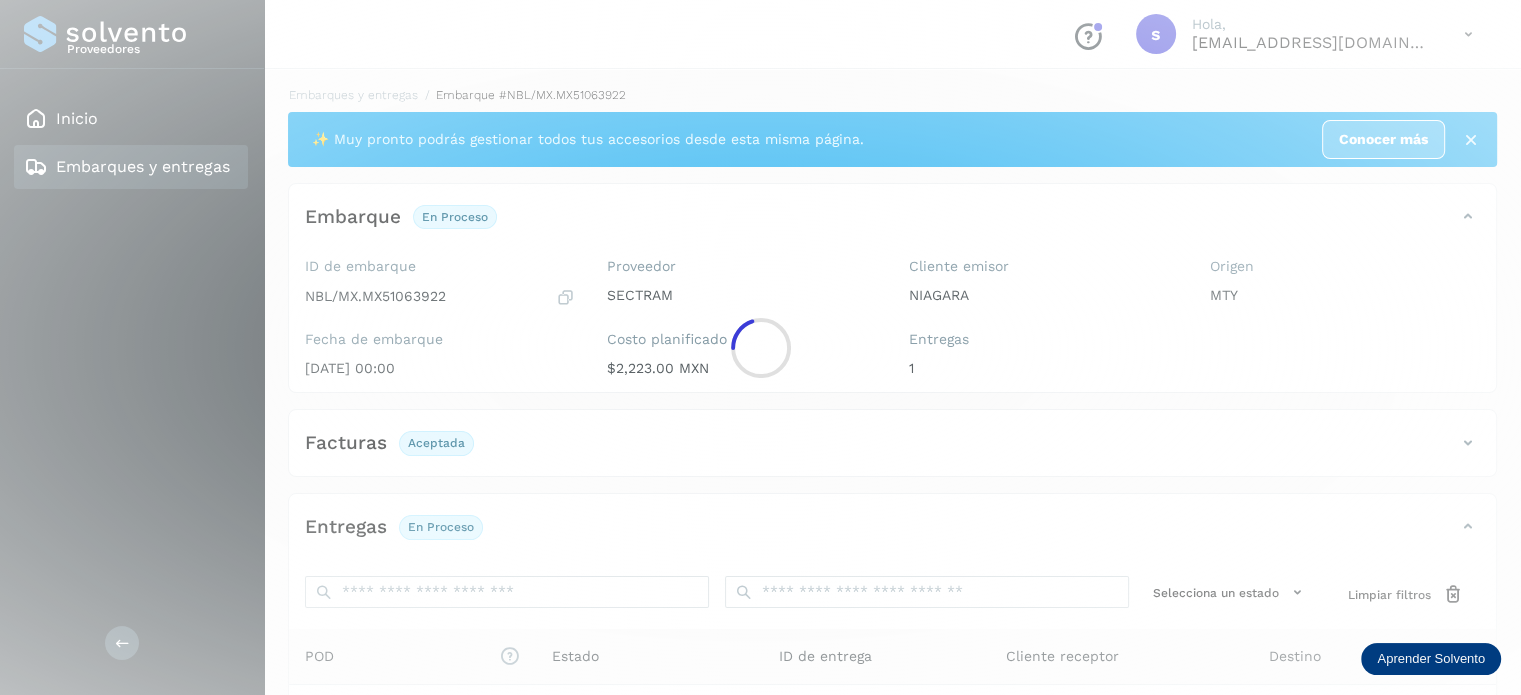 scroll, scrollTop: 250, scrollLeft: 0, axis: vertical 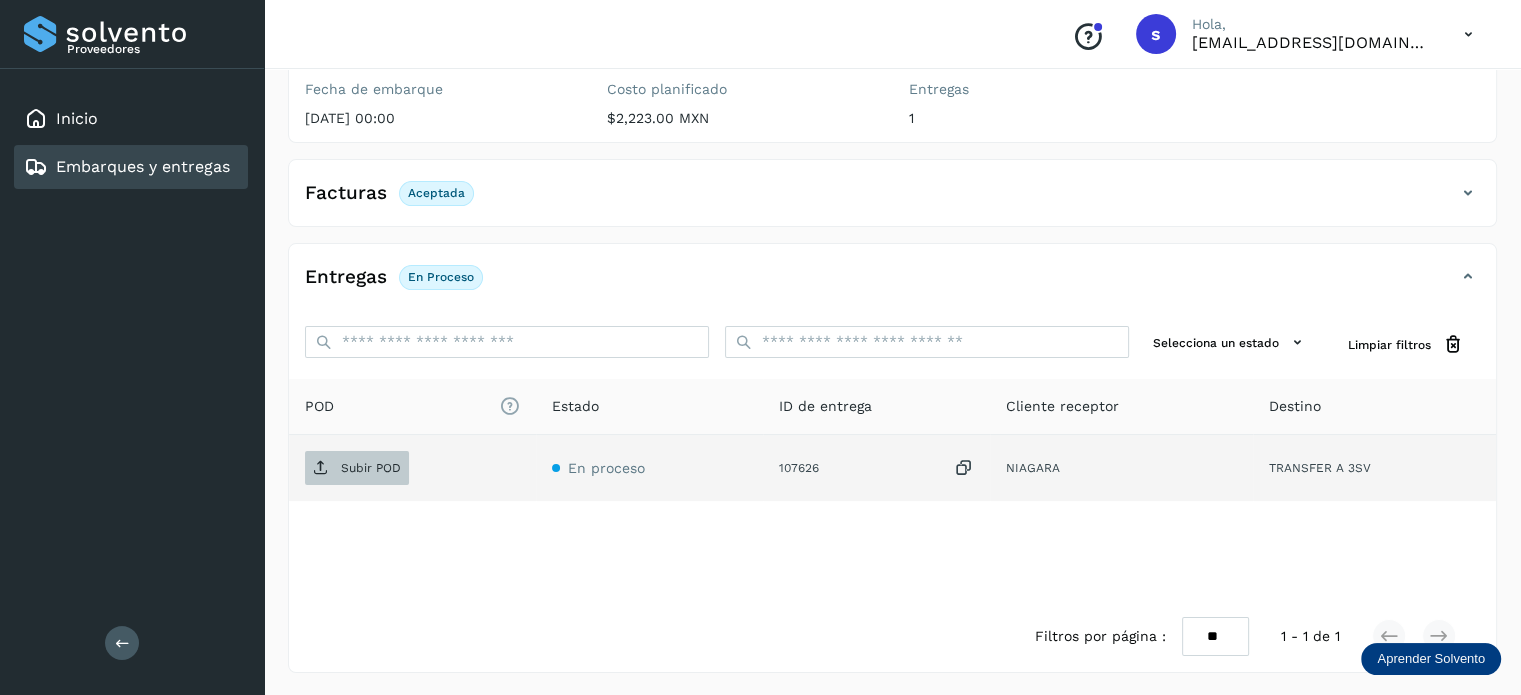 click on "Subir POD" at bounding box center [371, 468] 